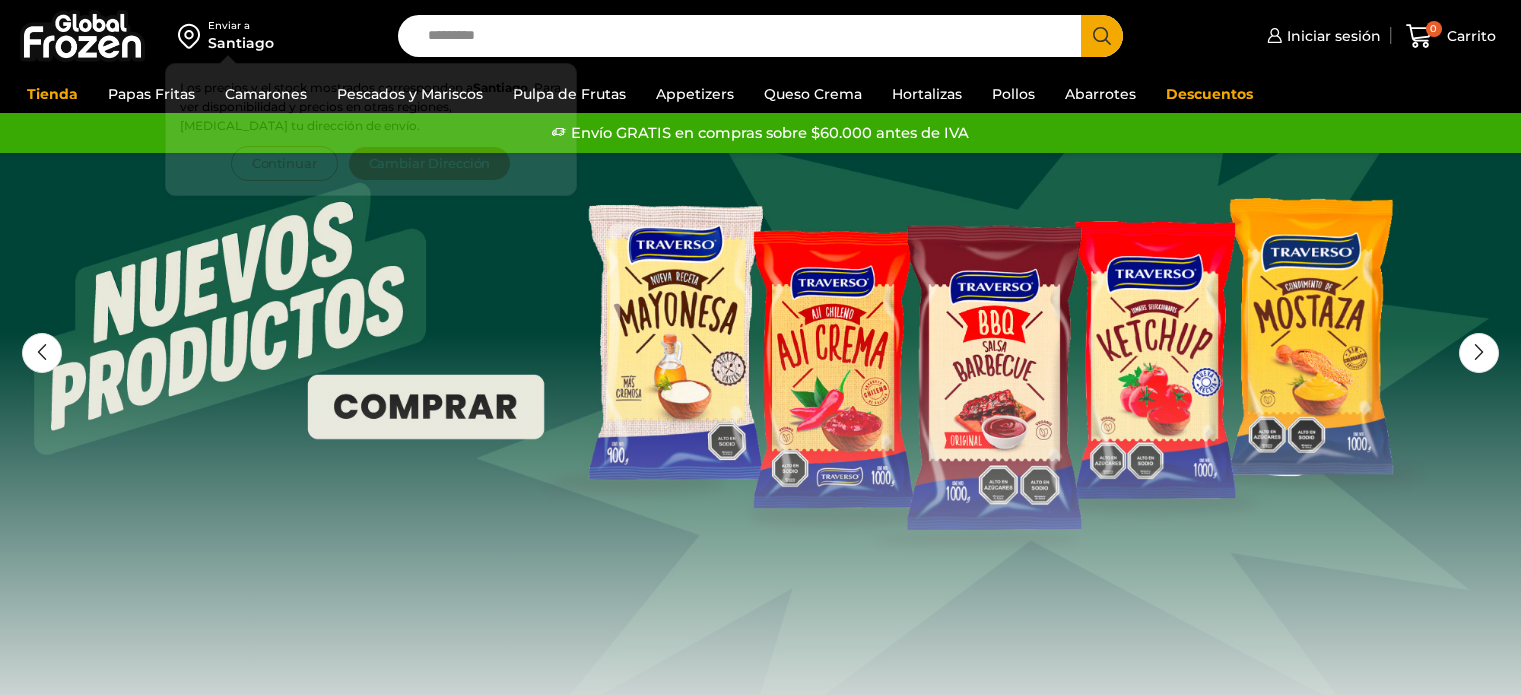 scroll, scrollTop: 0, scrollLeft: 0, axis: both 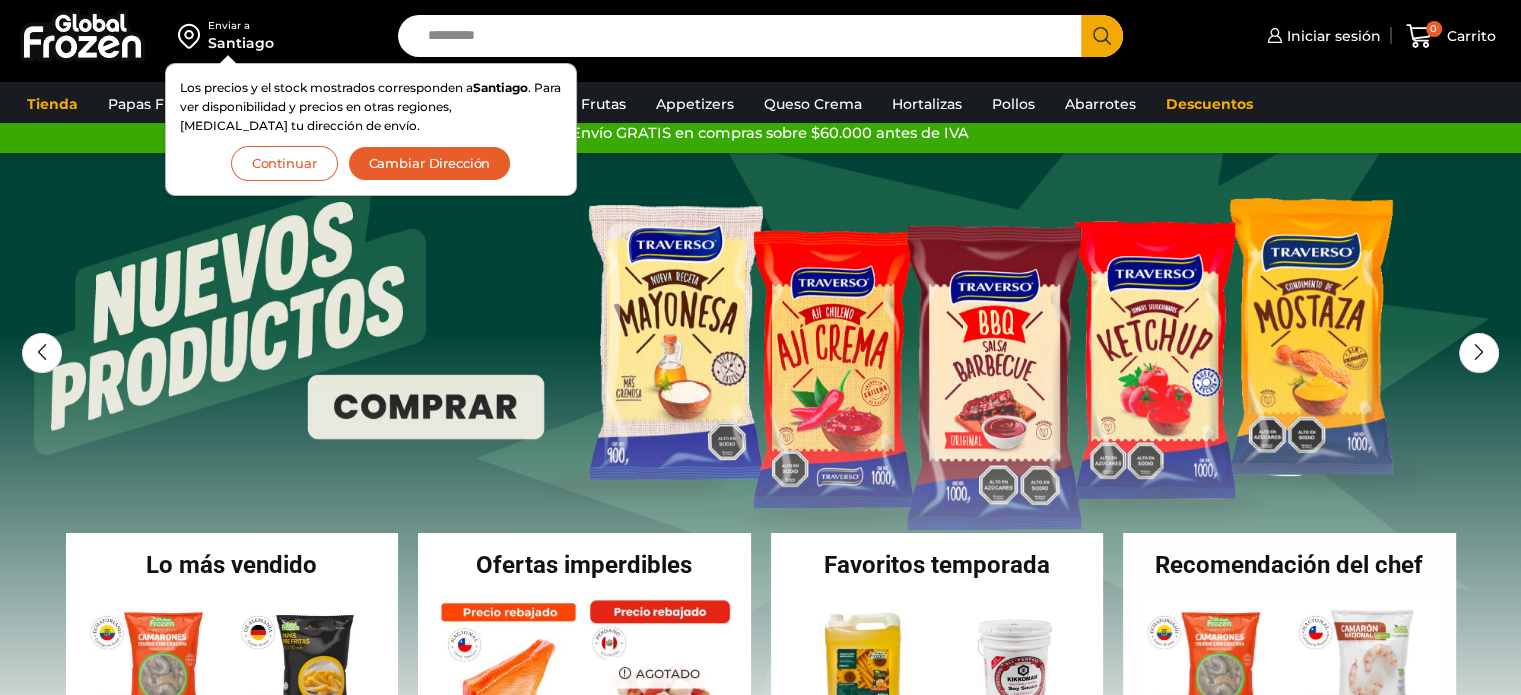 click on "Envío GRATIS en compras sobre $60.000 antes de IVA
Envío GRATIS en compras sobre $60.000 antes de IVA
Envío GRATIS en compras sobre $60.000 antes de IVA" at bounding box center (760, 133) 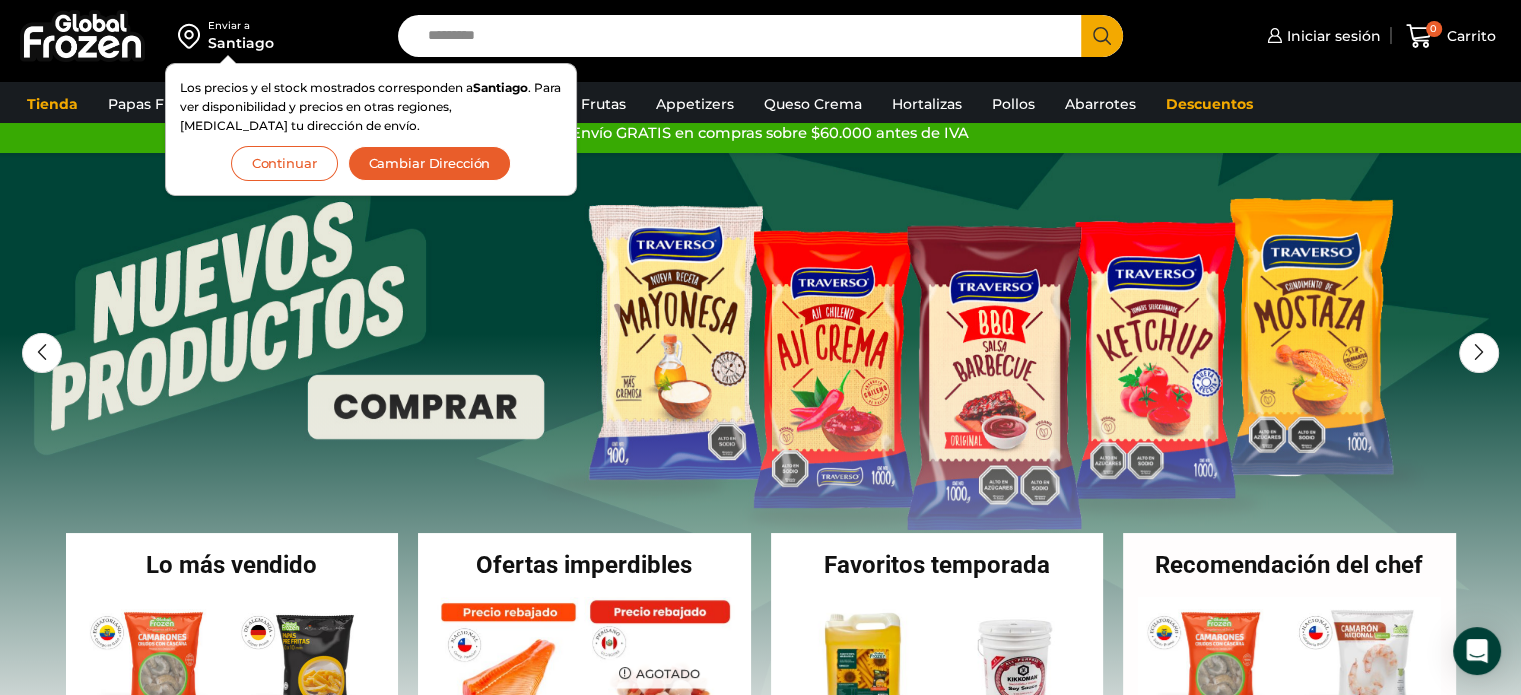 click on "Continuar" at bounding box center (284, 163) 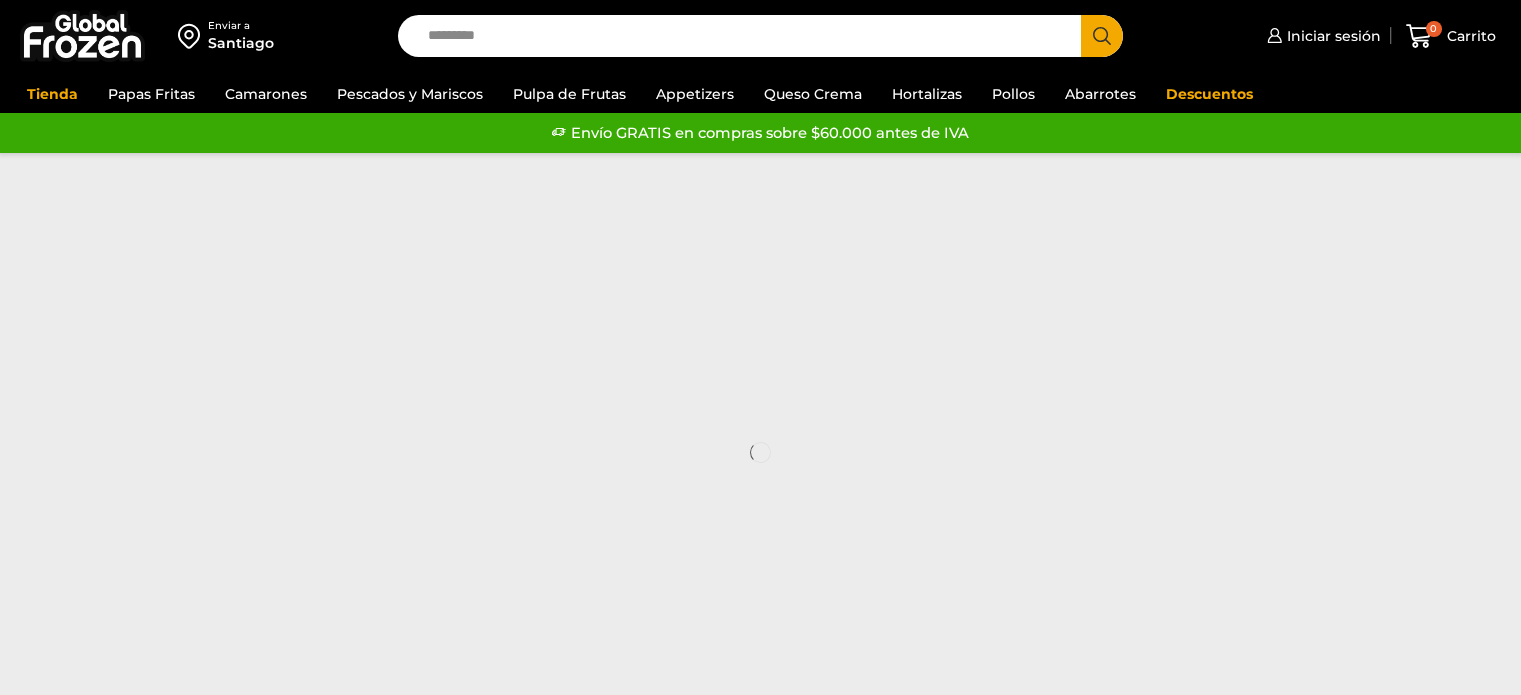 scroll, scrollTop: 0, scrollLeft: 0, axis: both 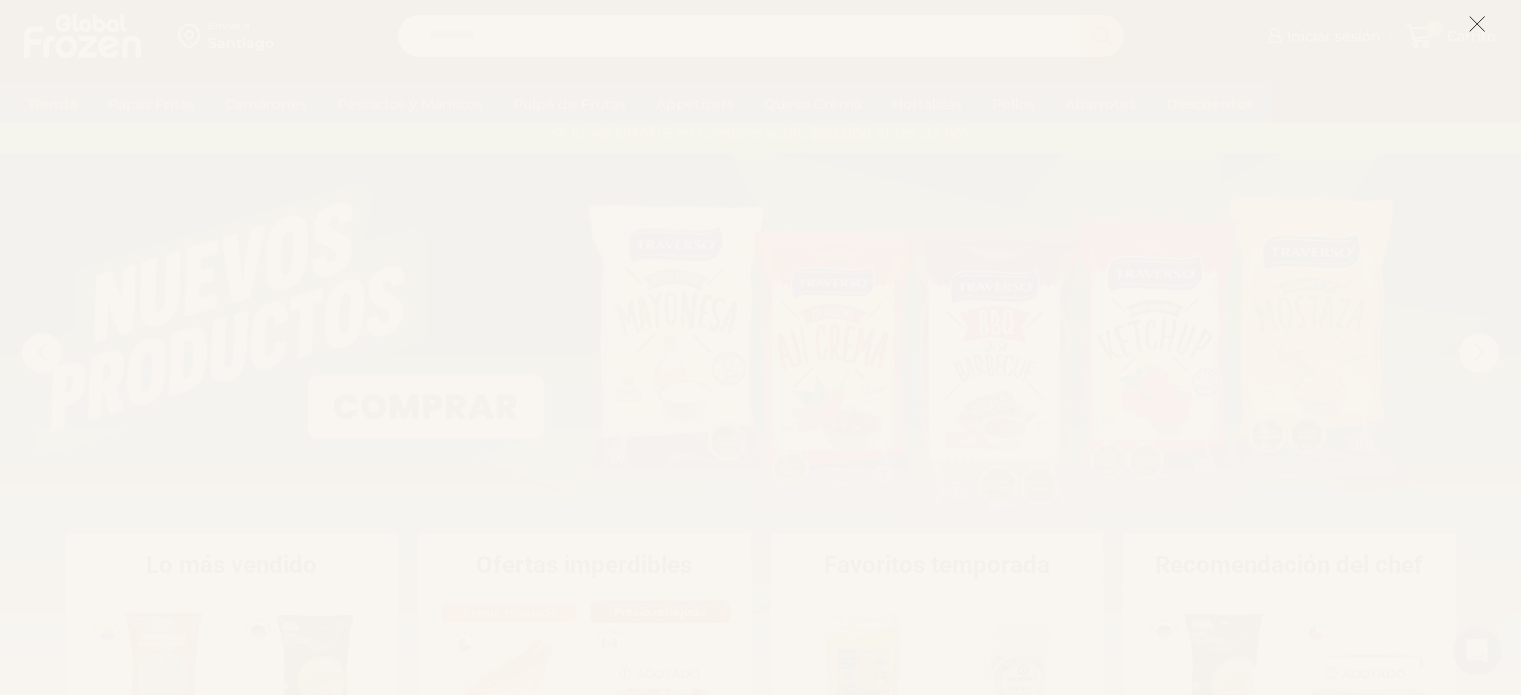 click 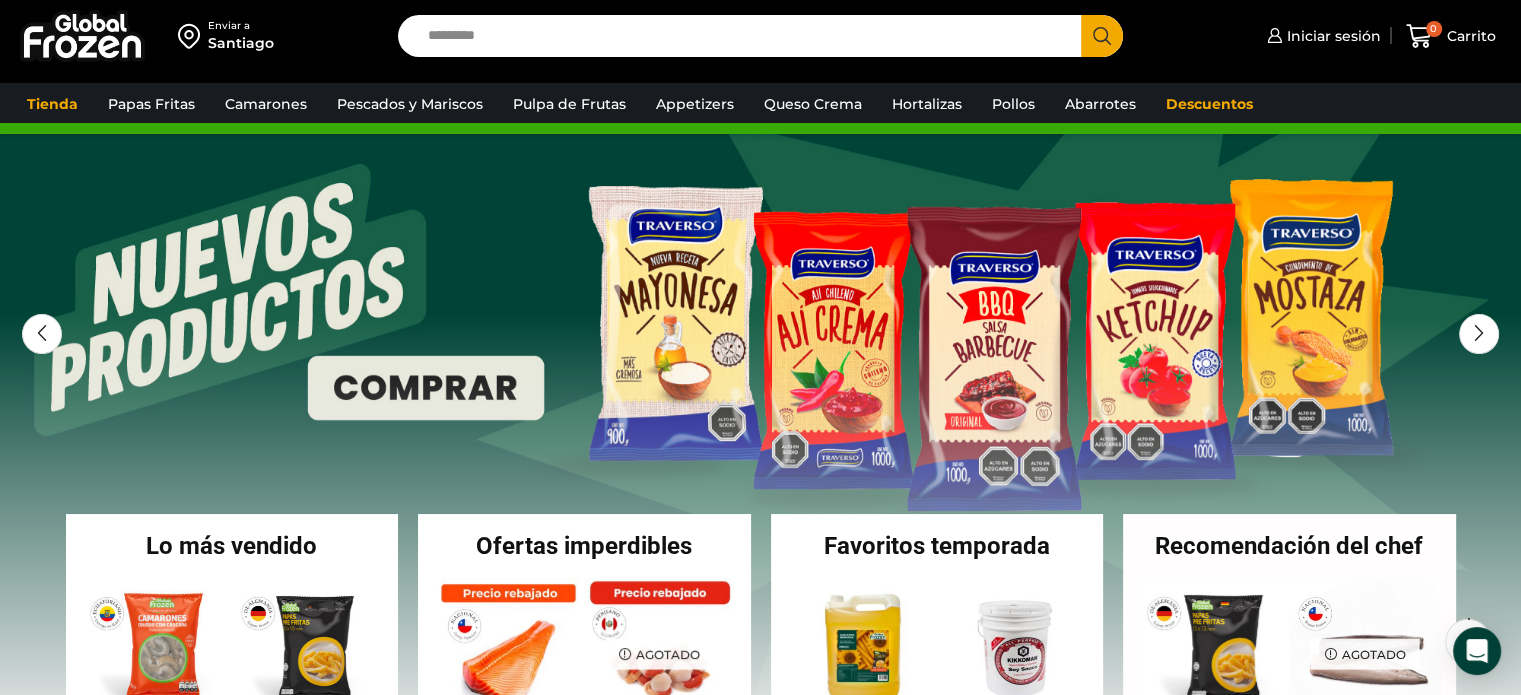 scroll, scrollTop: 22, scrollLeft: 0, axis: vertical 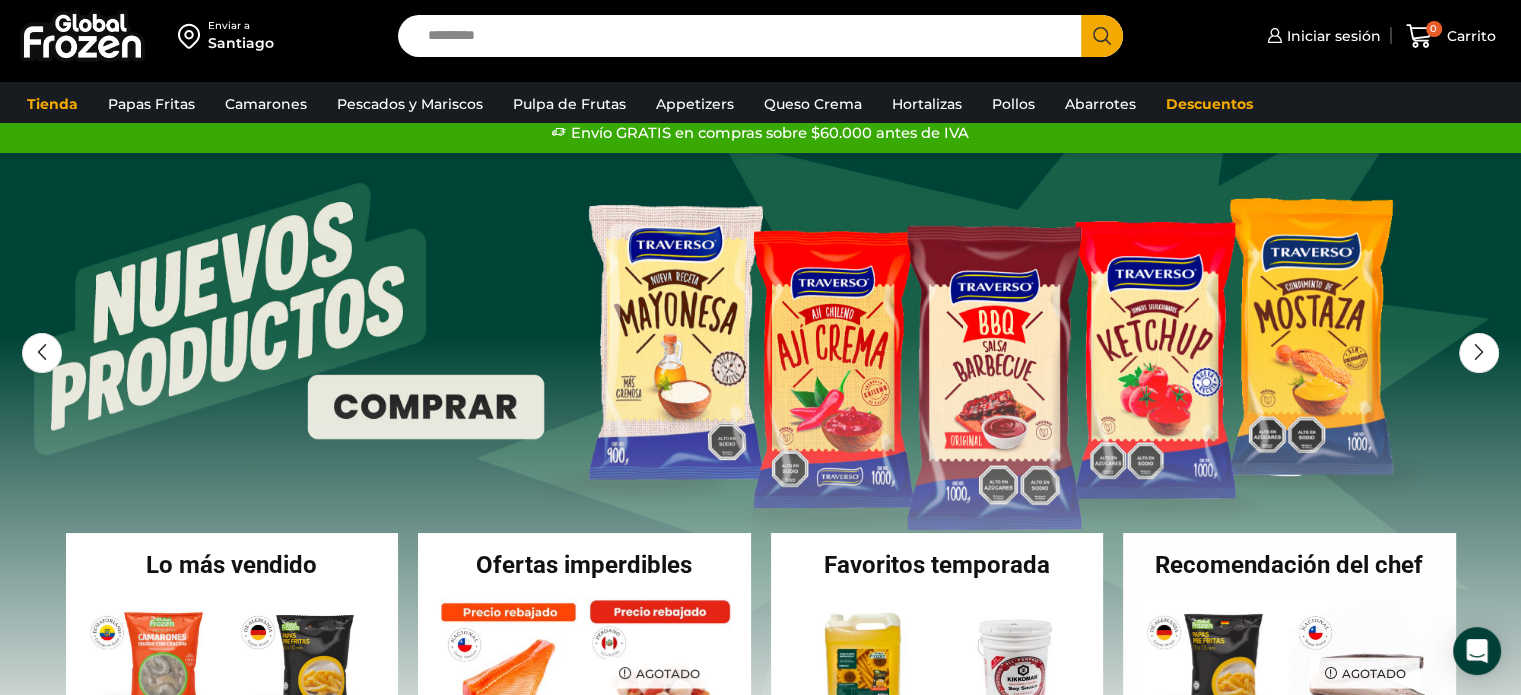 click on "Search input" at bounding box center [745, 36] 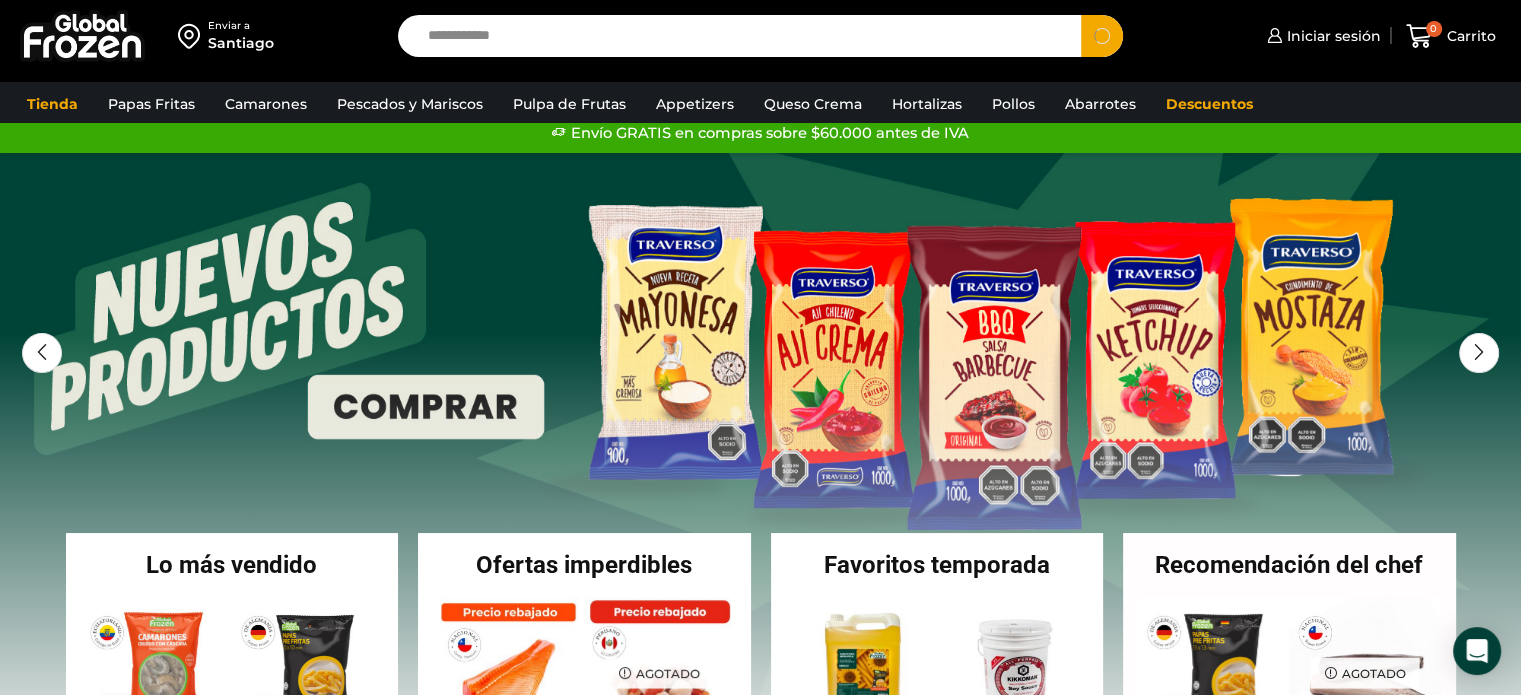 type on "**********" 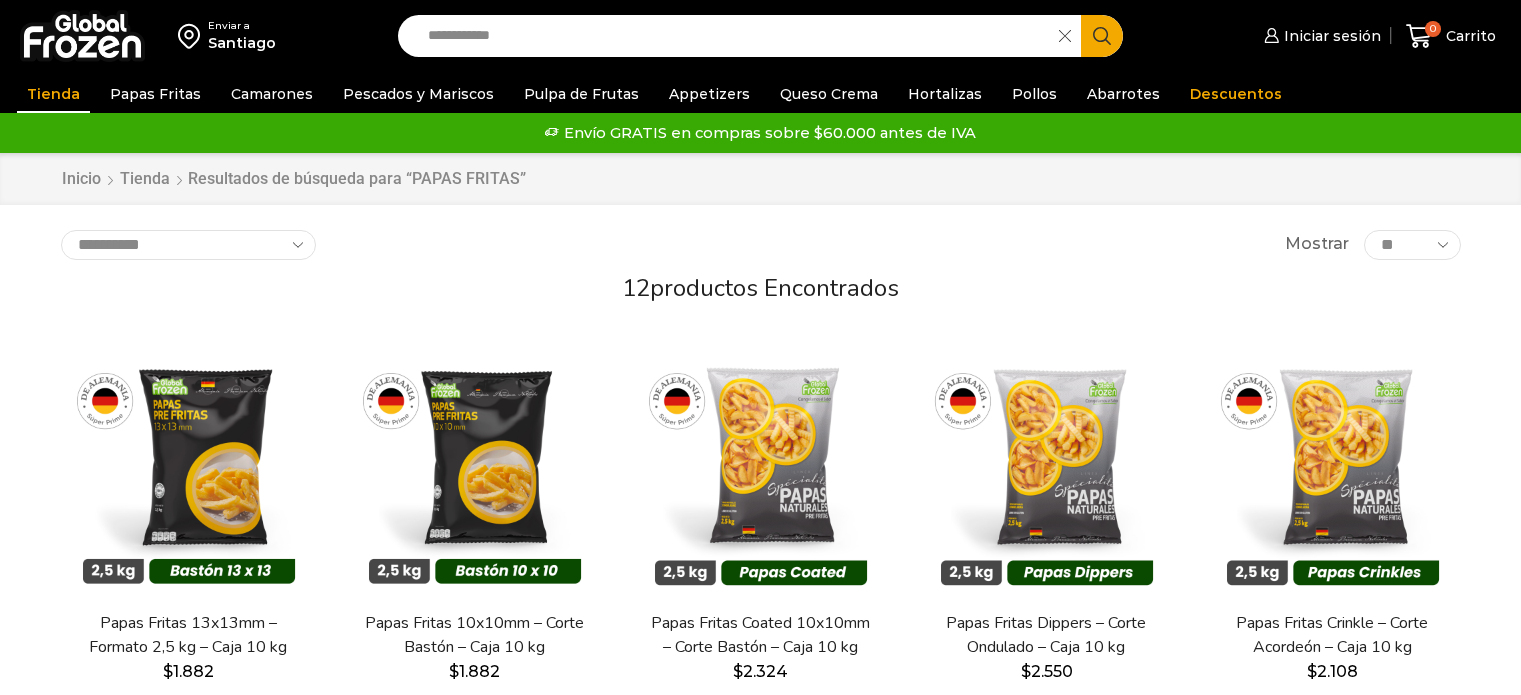 scroll, scrollTop: 0, scrollLeft: 0, axis: both 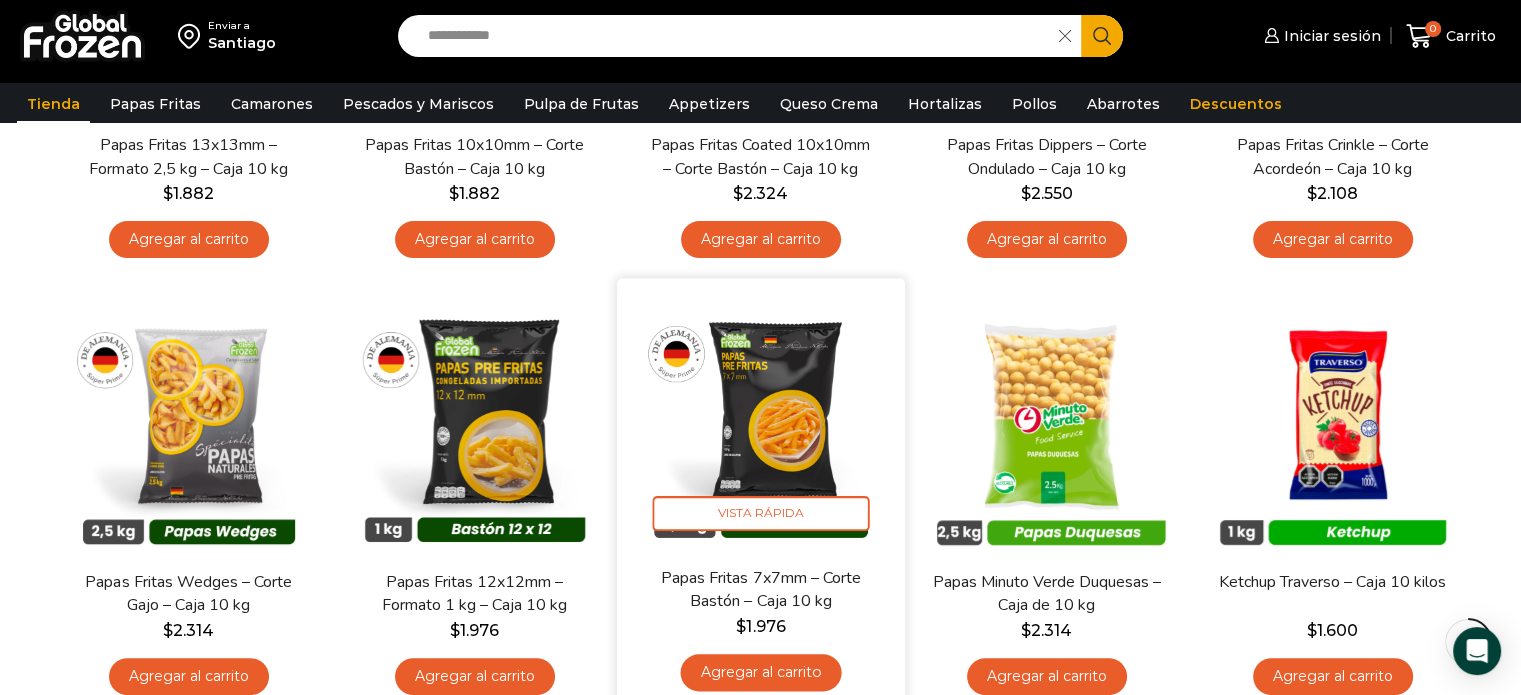 click at bounding box center (761, 423) 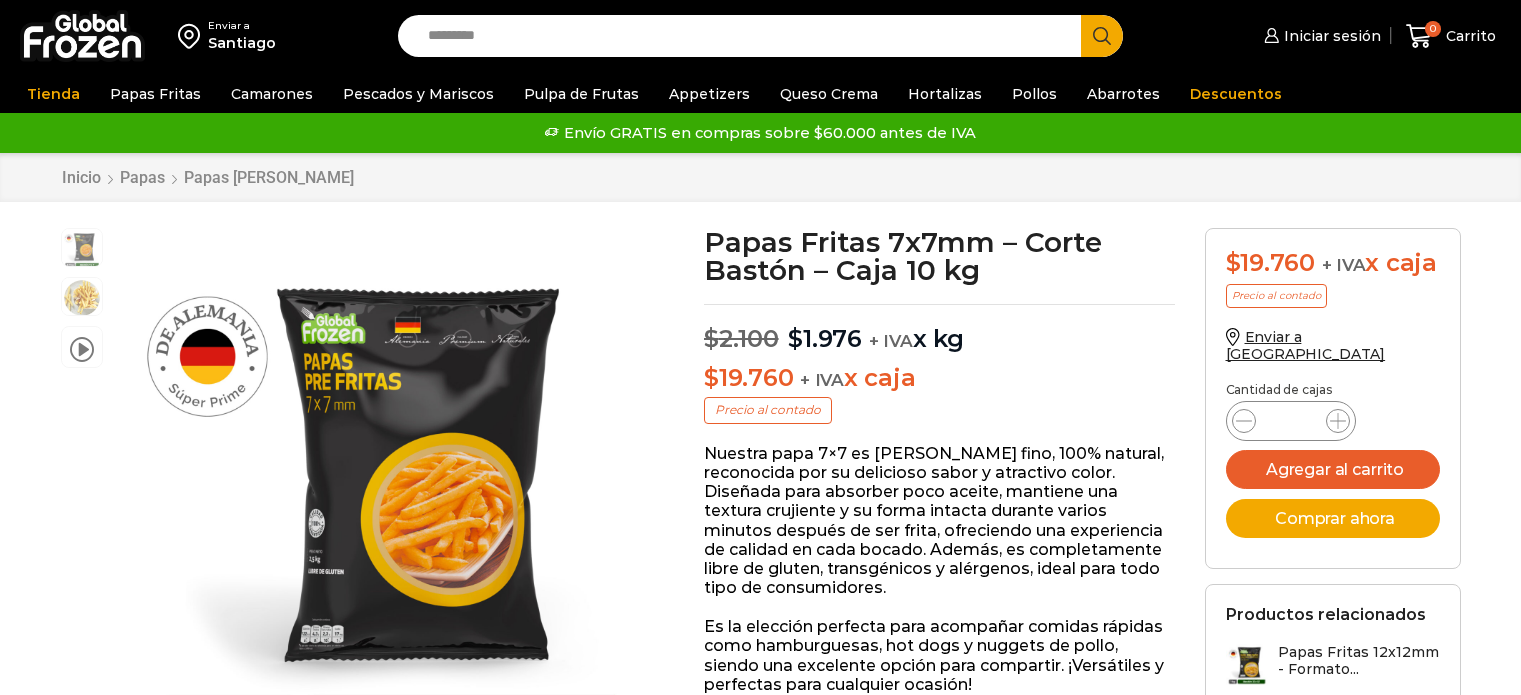 scroll, scrollTop: 0, scrollLeft: 0, axis: both 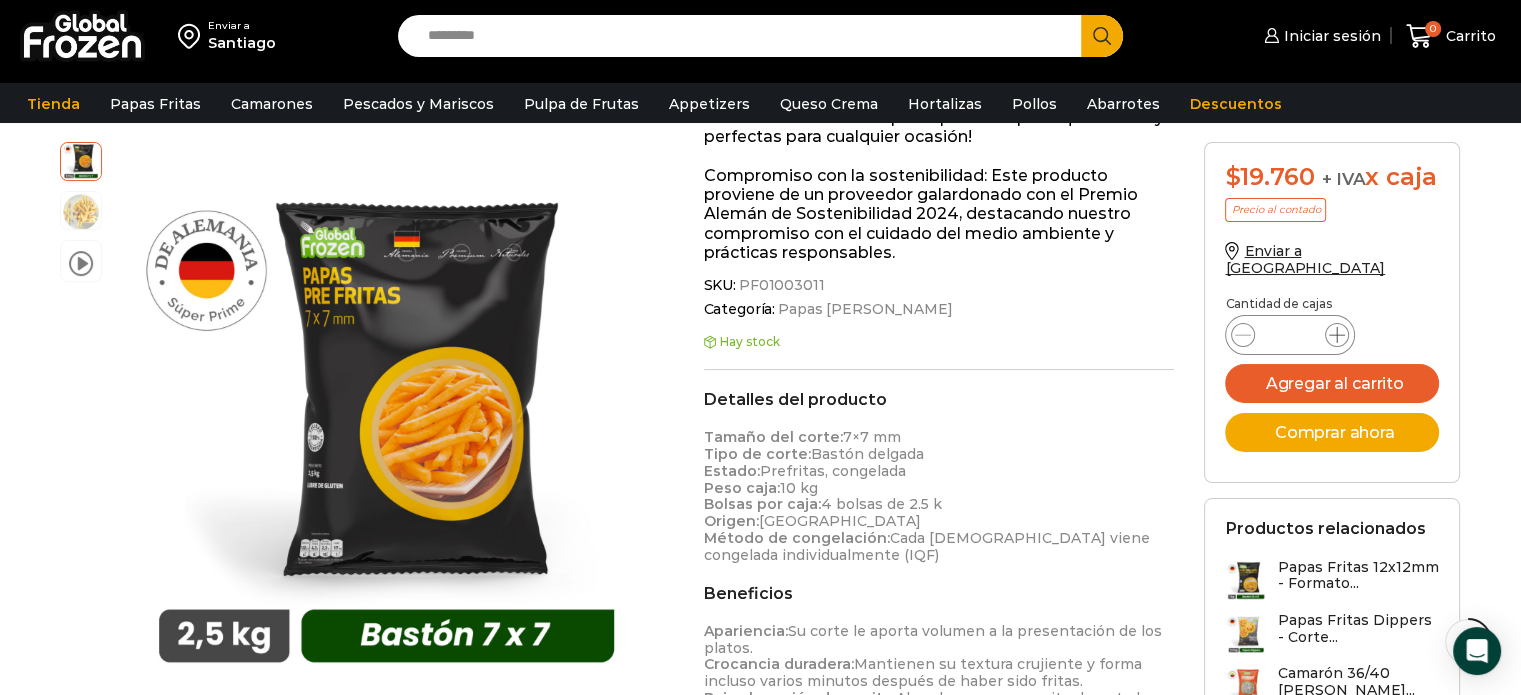 click 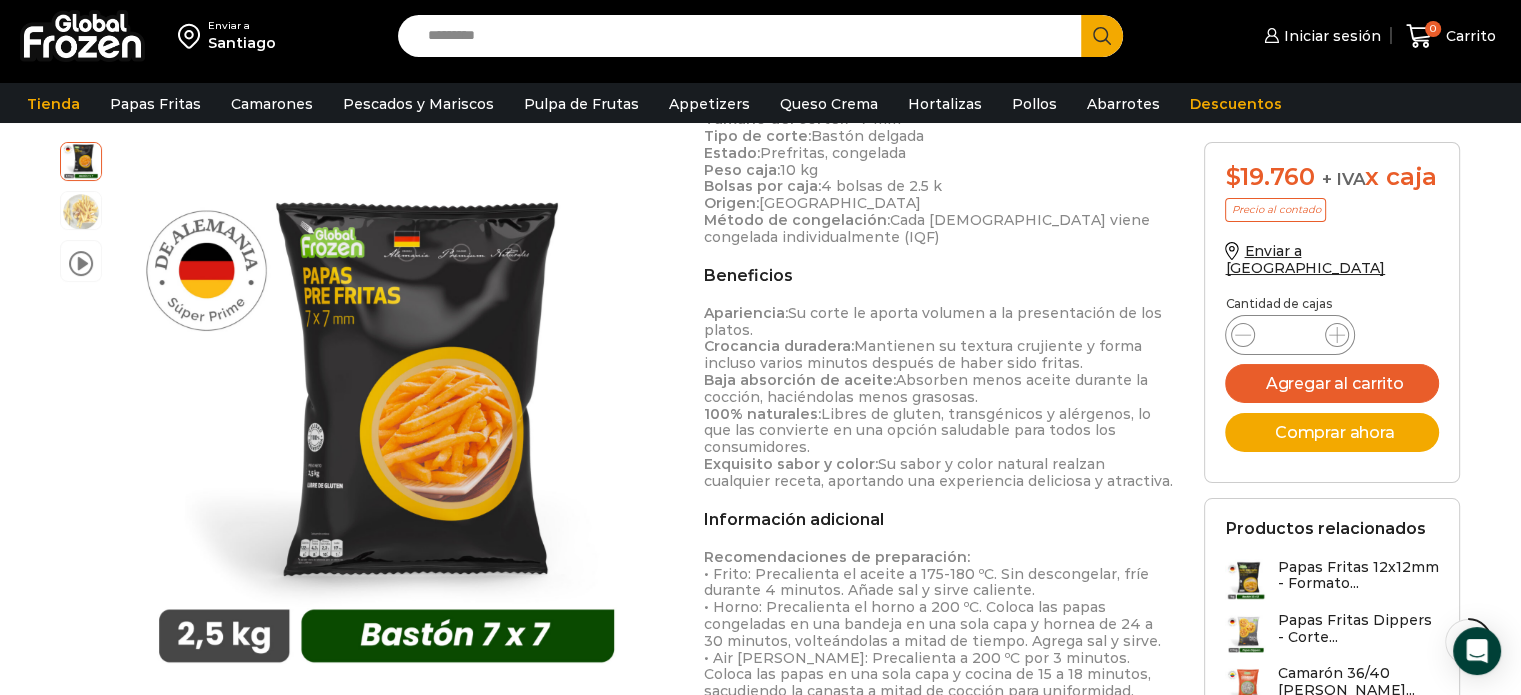 scroll, scrollTop: 868, scrollLeft: 0, axis: vertical 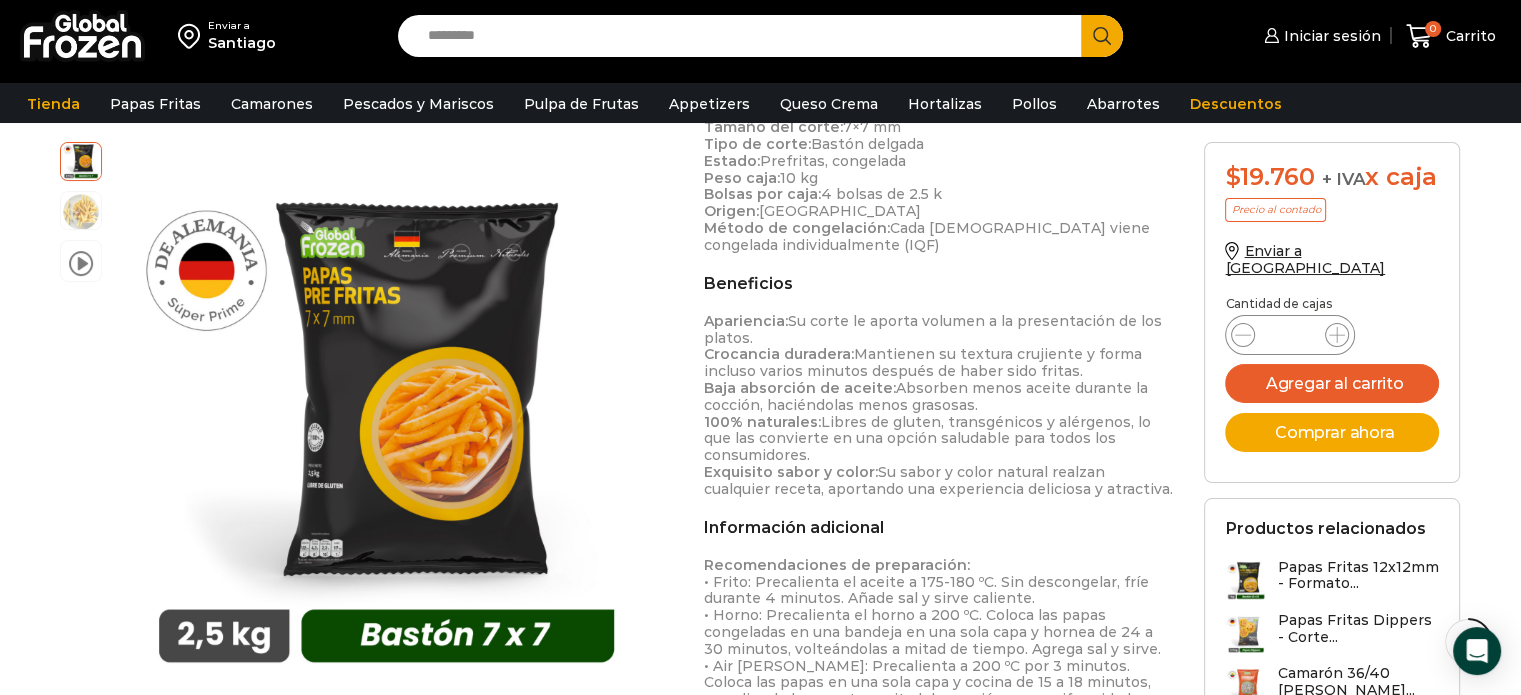 click on "Search input" at bounding box center (745, 36) 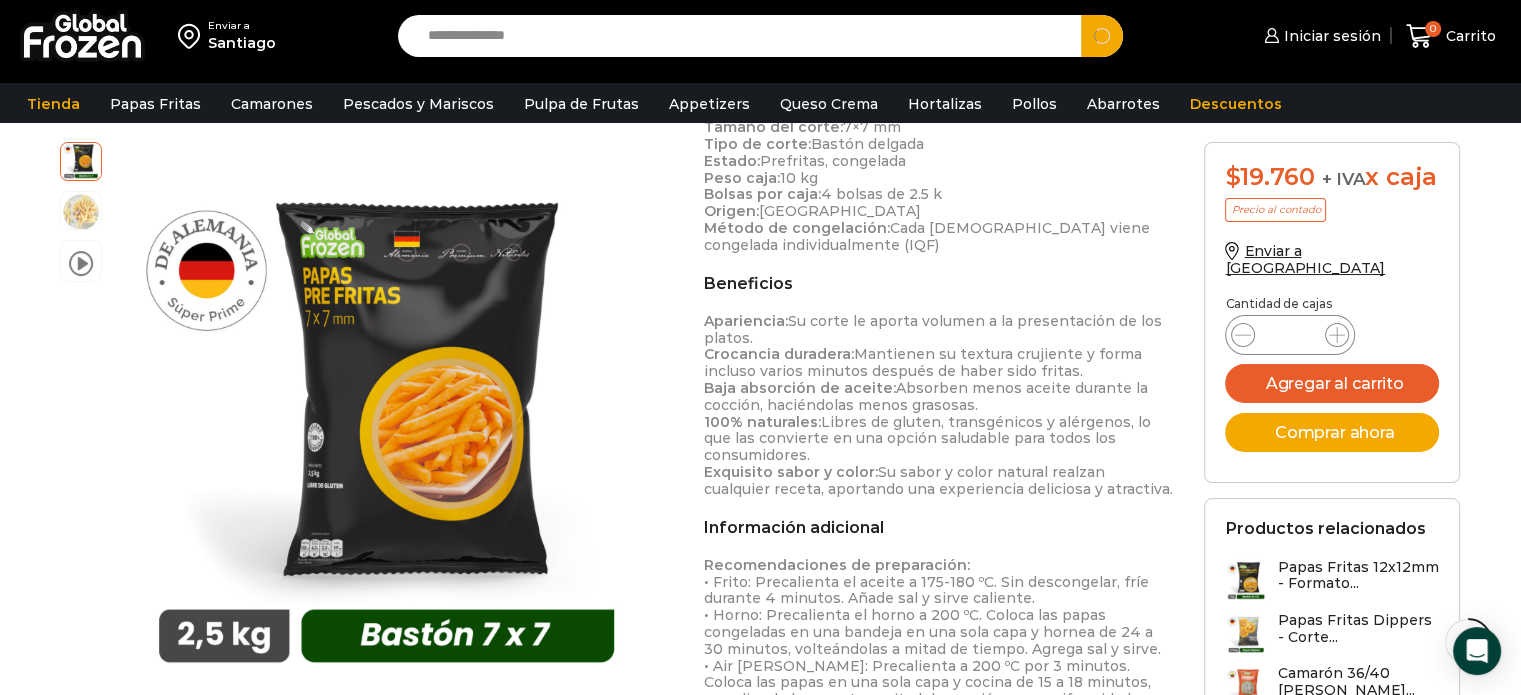 type on "**********" 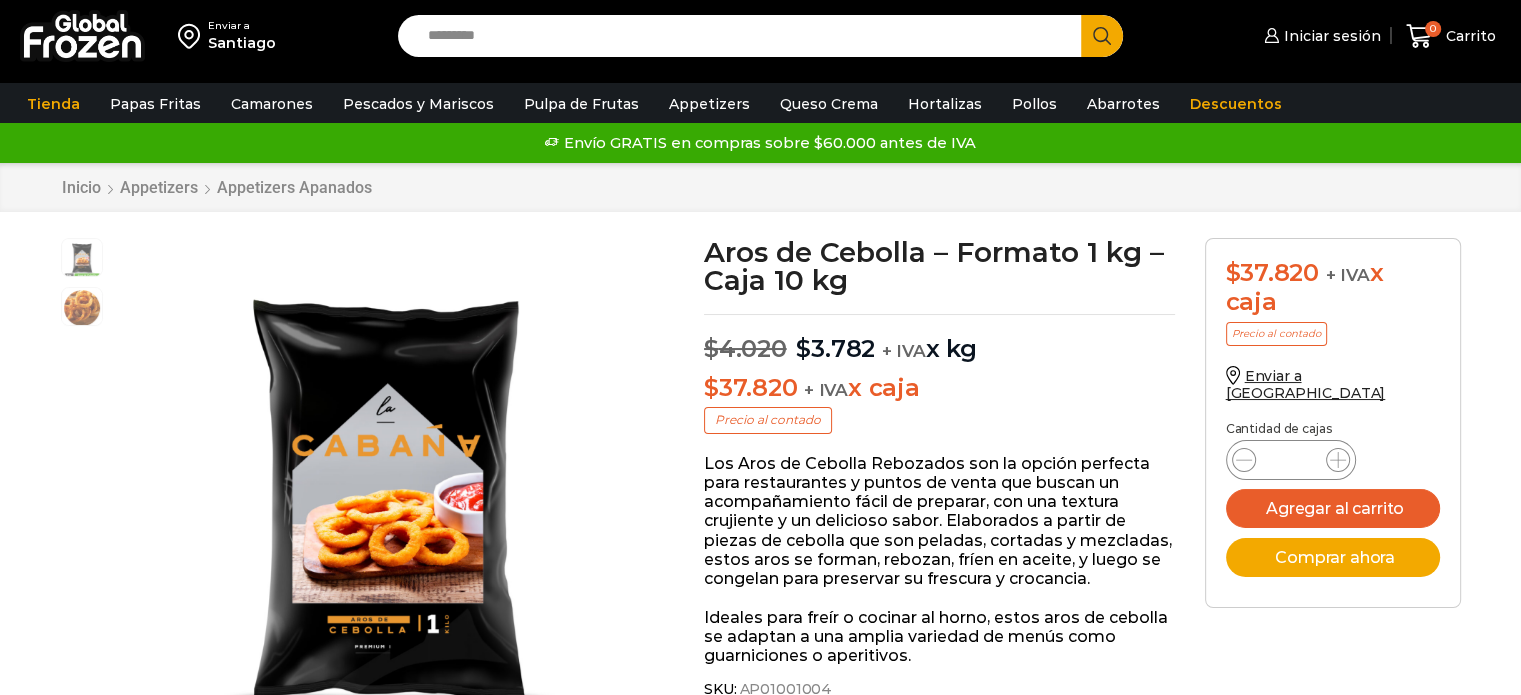 scroll, scrollTop: 0, scrollLeft: 0, axis: both 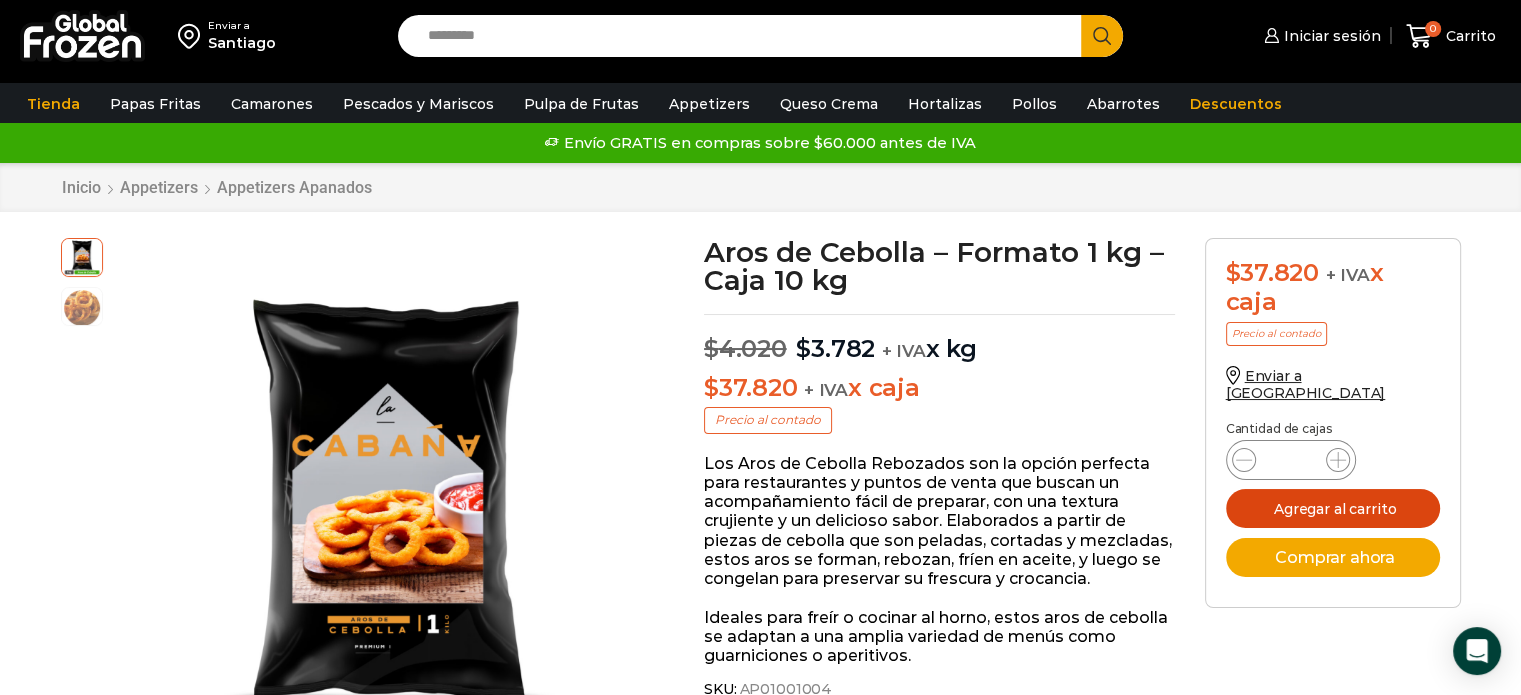 click on "Agregar al carrito" at bounding box center (1333, 508) 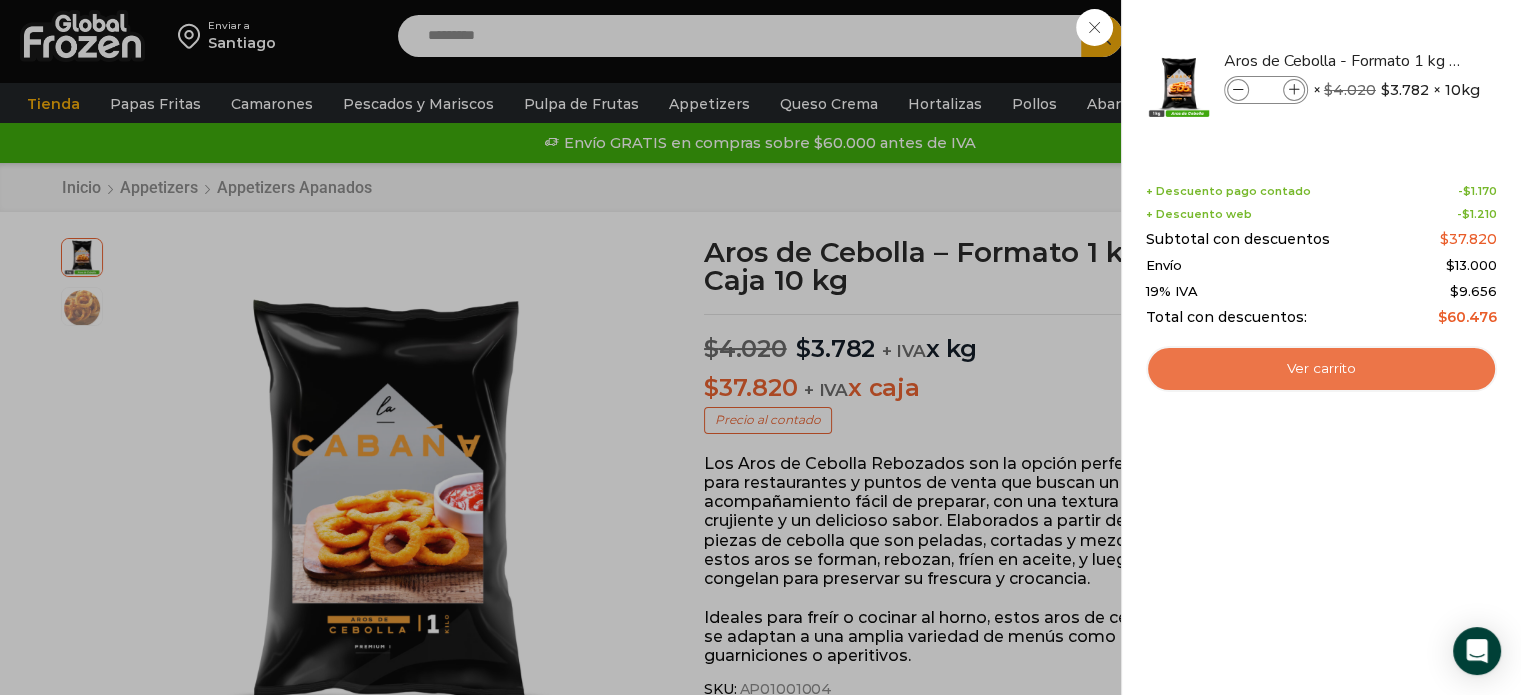 click on "Ver carrito" at bounding box center [1321, 369] 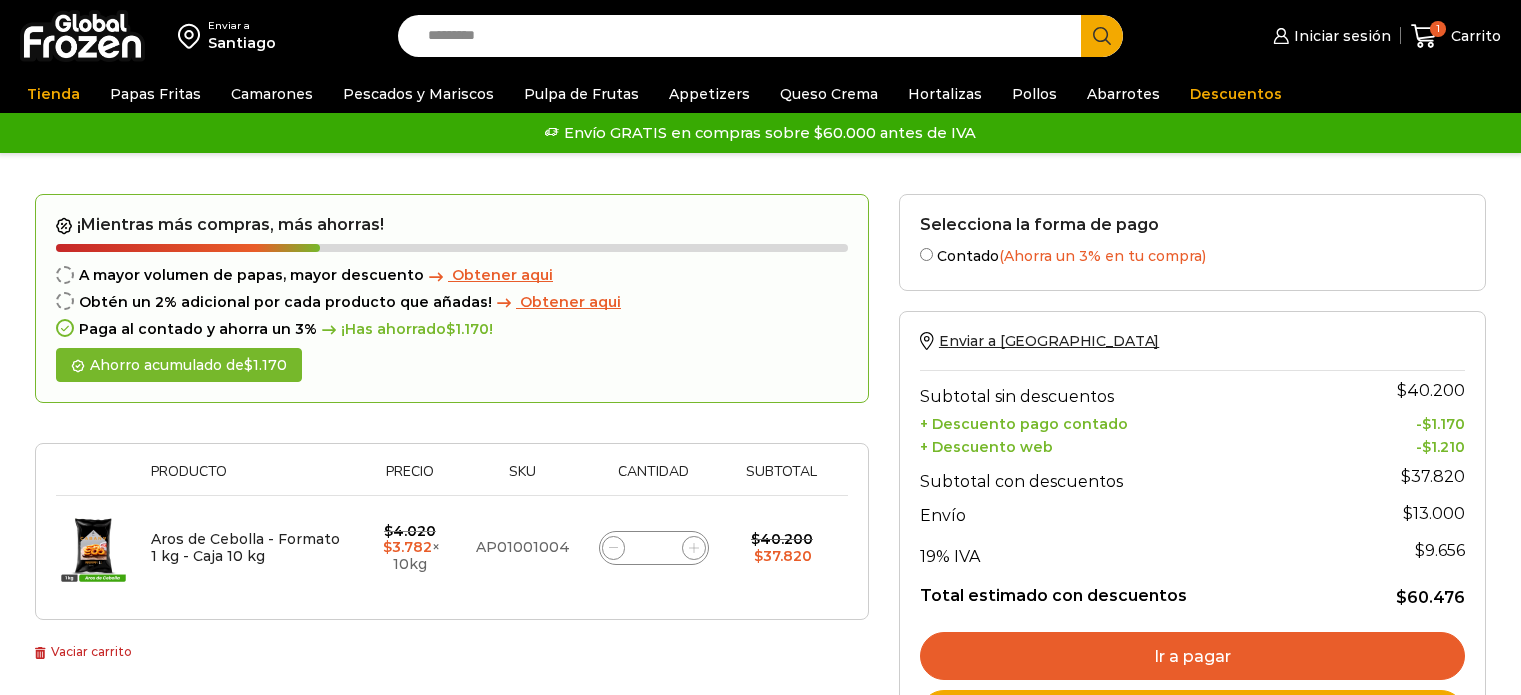 scroll, scrollTop: 0, scrollLeft: 0, axis: both 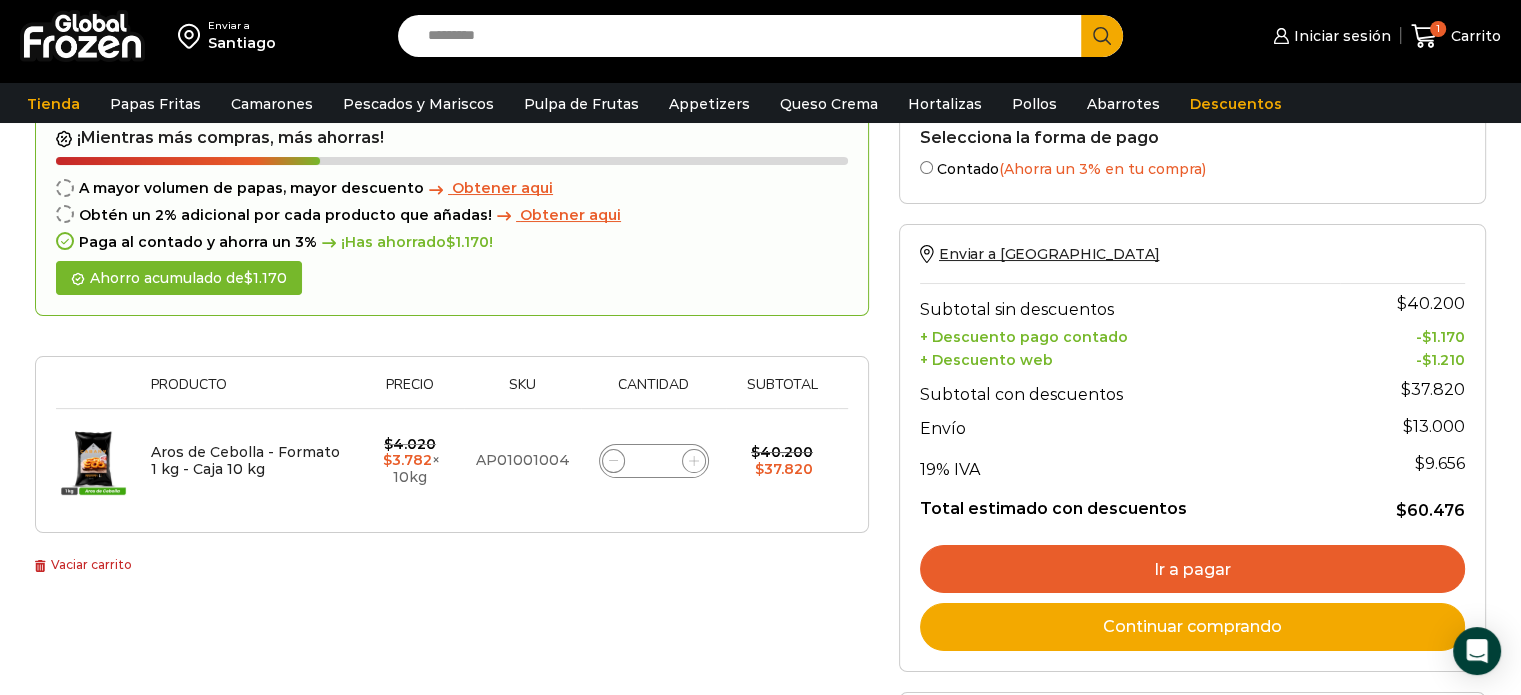 click on "Santiago" at bounding box center [242, 43] 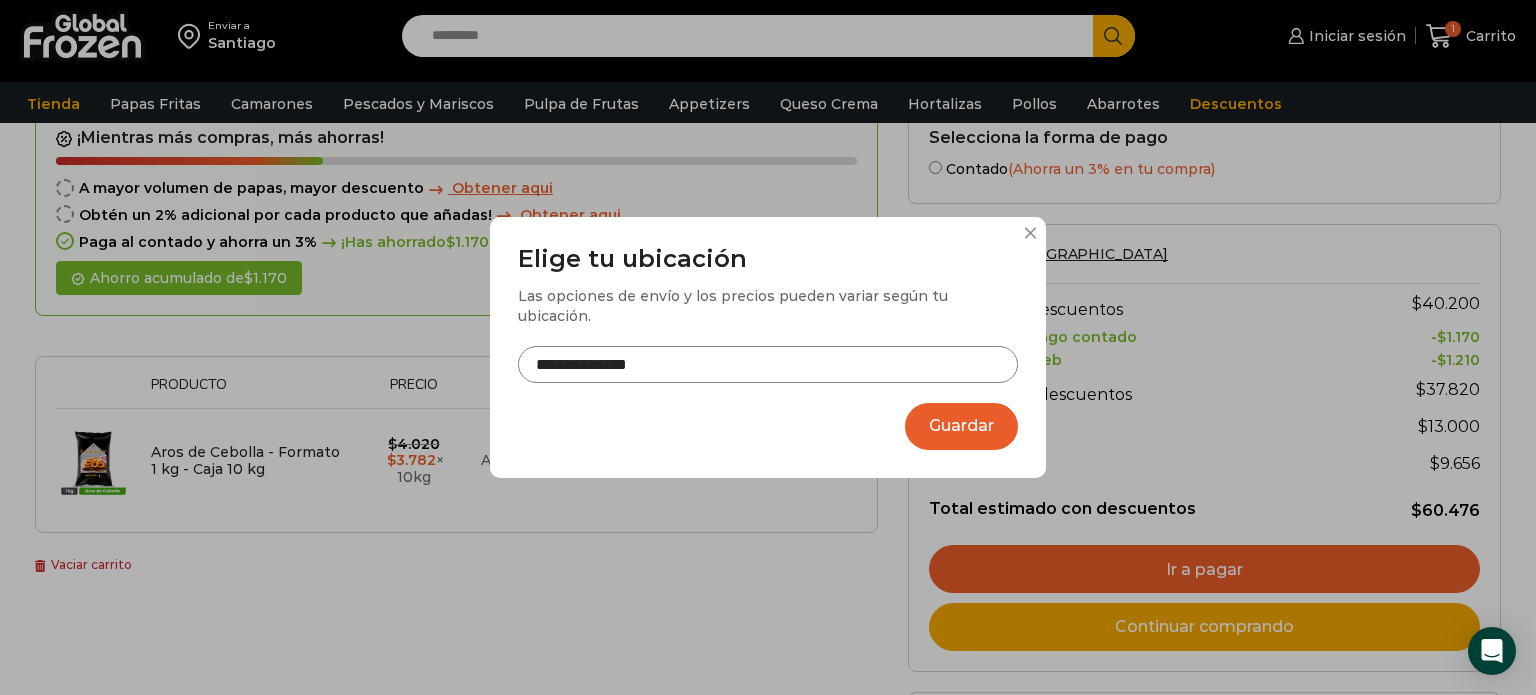 click on "**********" at bounding box center (768, 364) 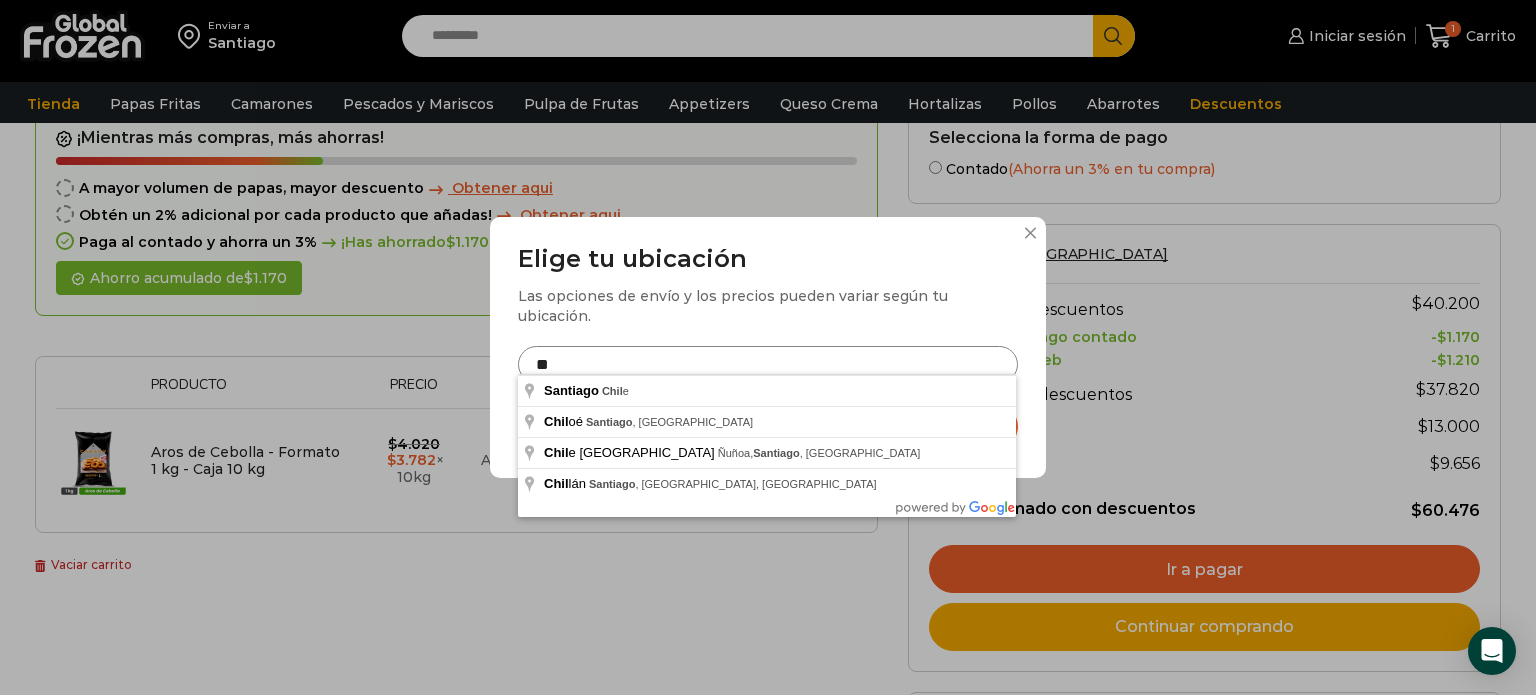 type on "*" 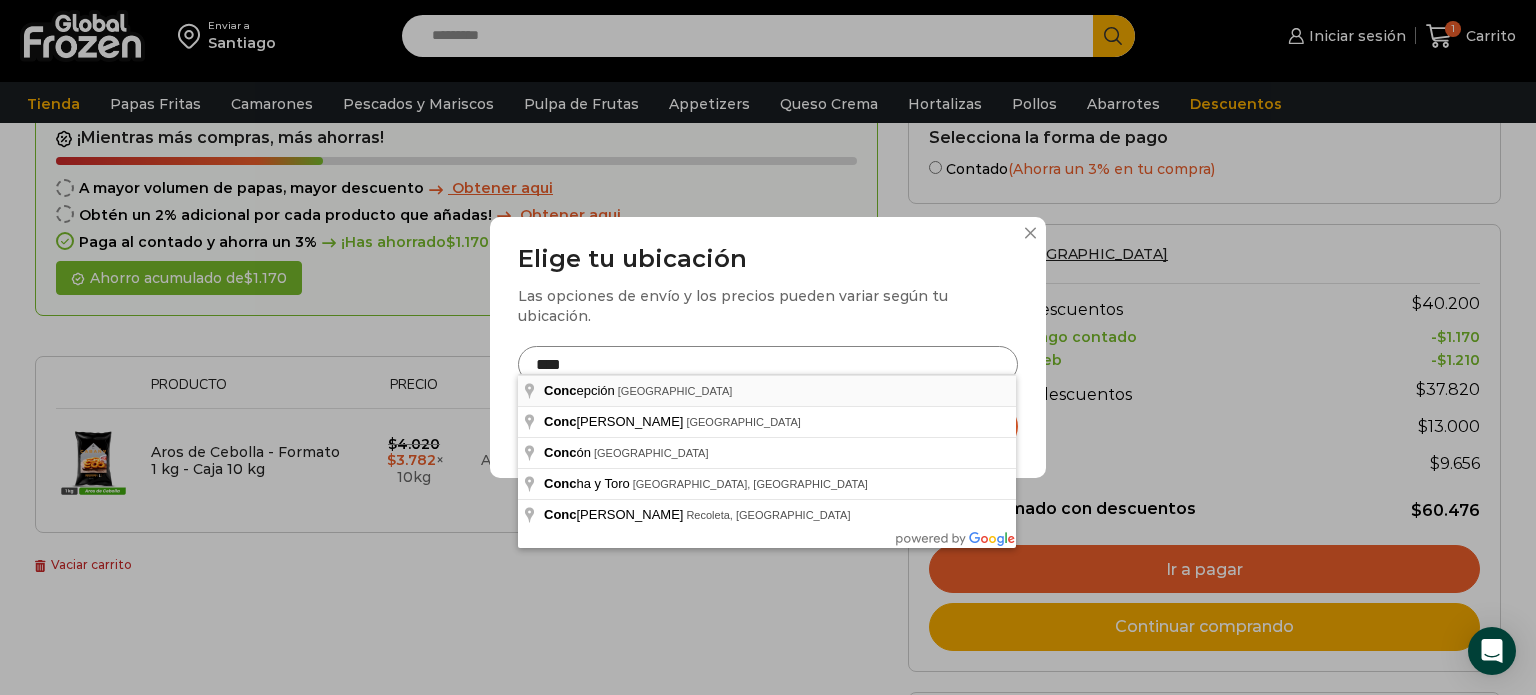 type on "**********" 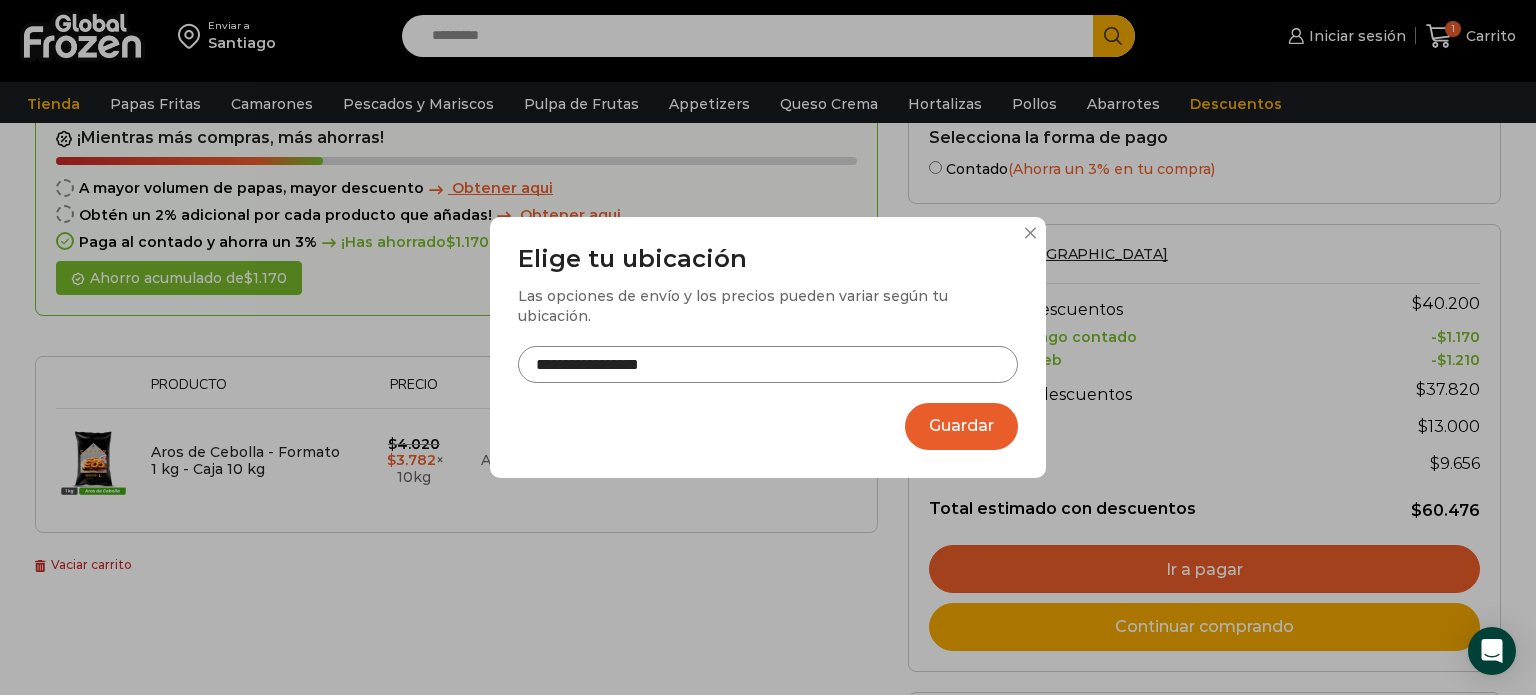 click on "Guardar" at bounding box center [961, 426] 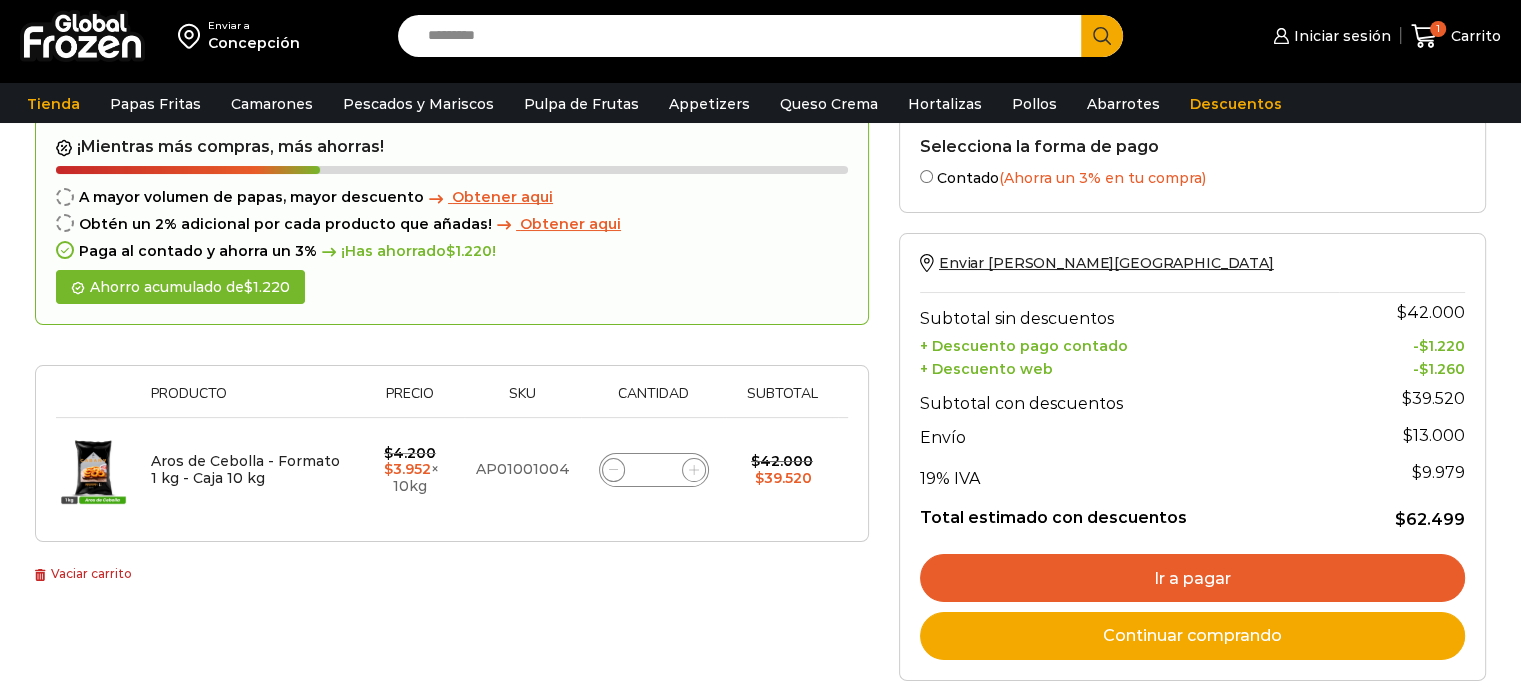 scroll, scrollTop: 88, scrollLeft: 0, axis: vertical 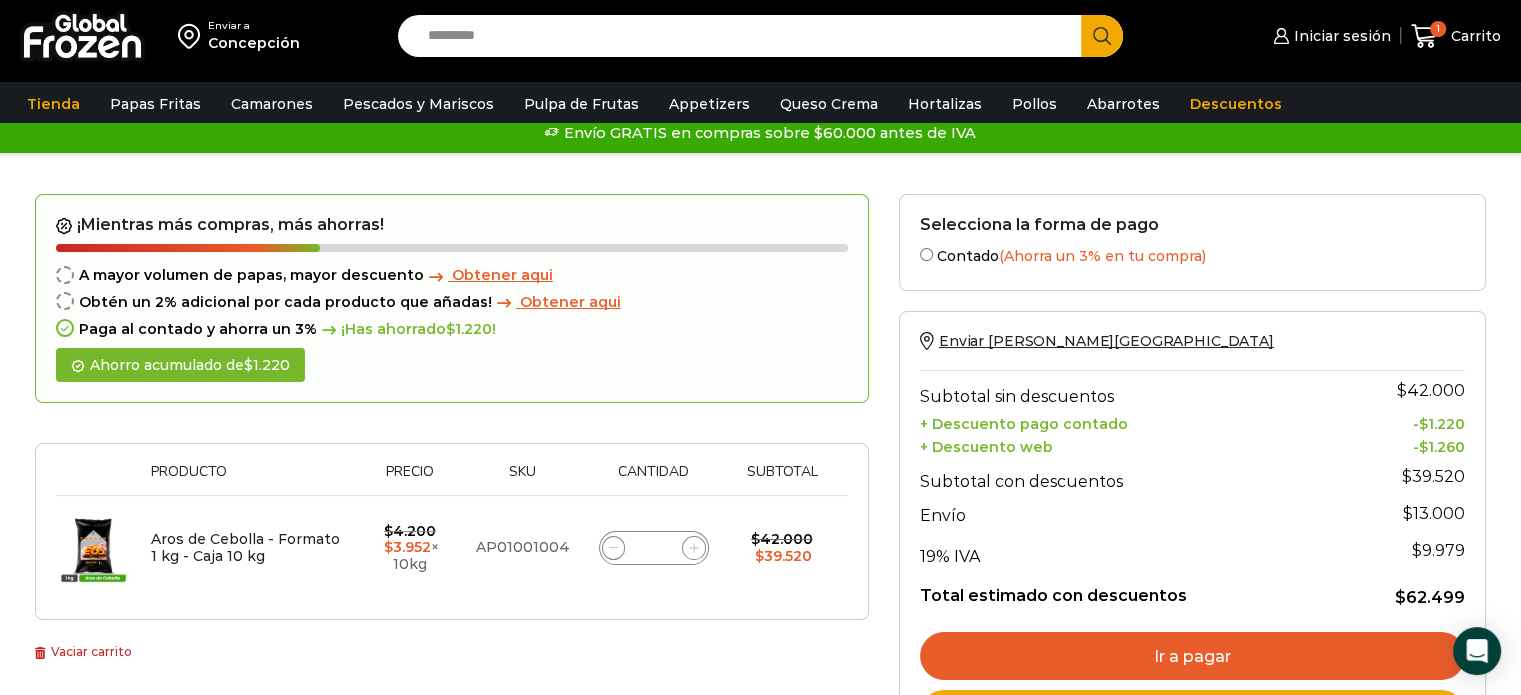 click on "Search input" at bounding box center [745, 36] 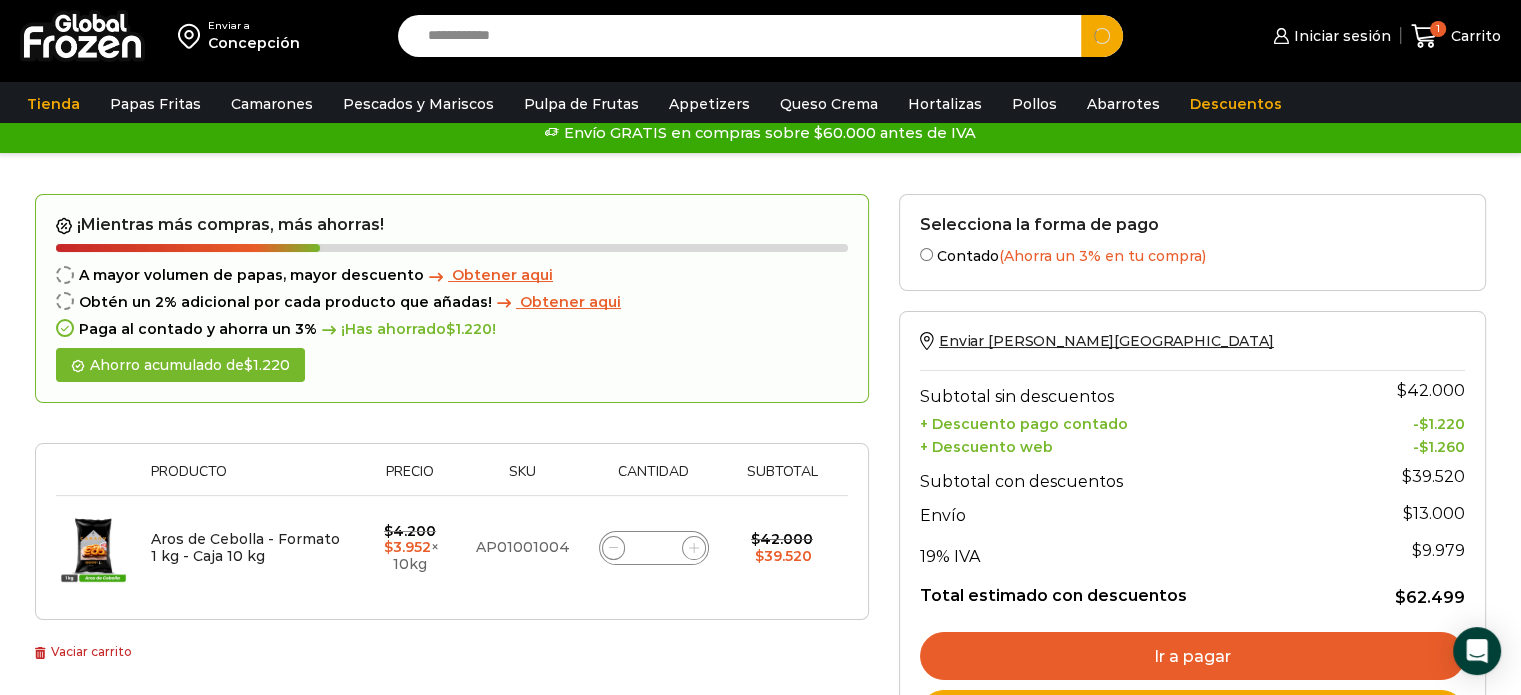 type on "**********" 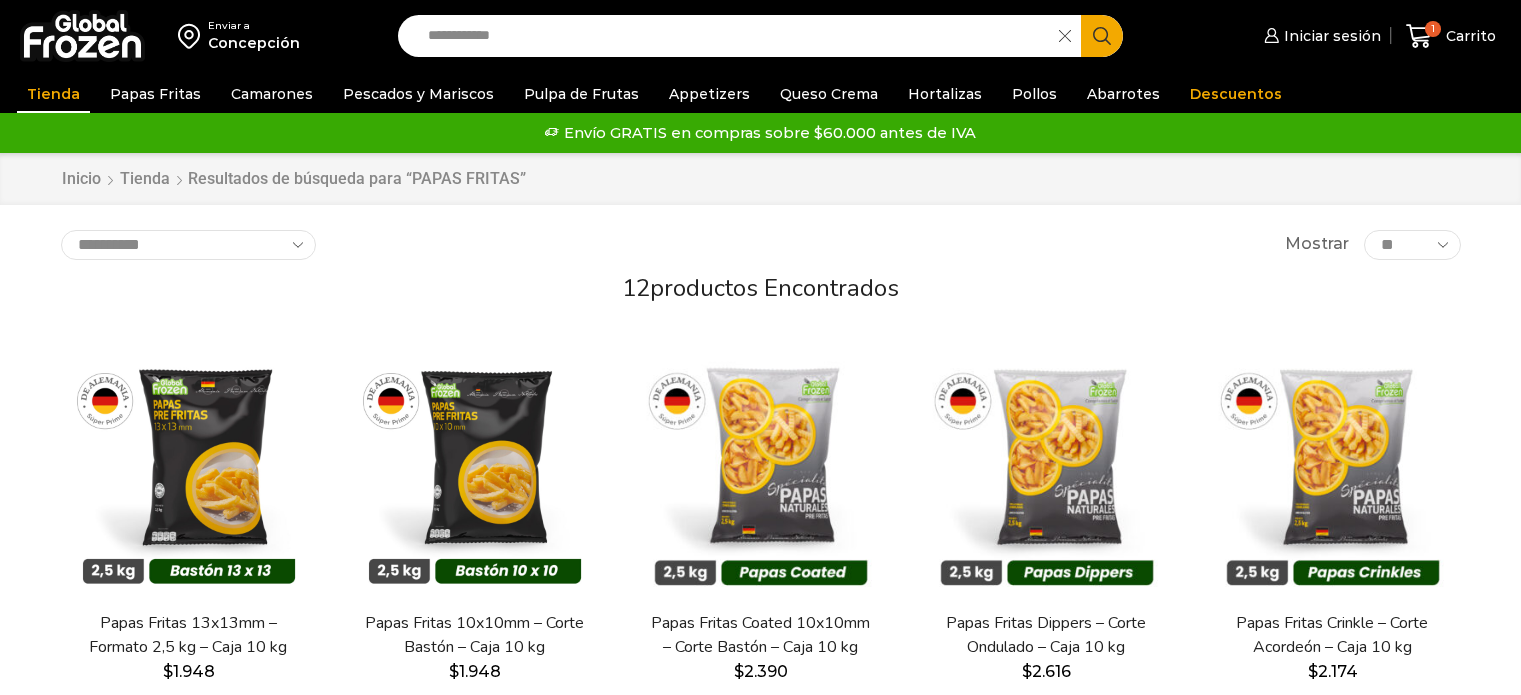 scroll, scrollTop: 0, scrollLeft: 0, axis: both 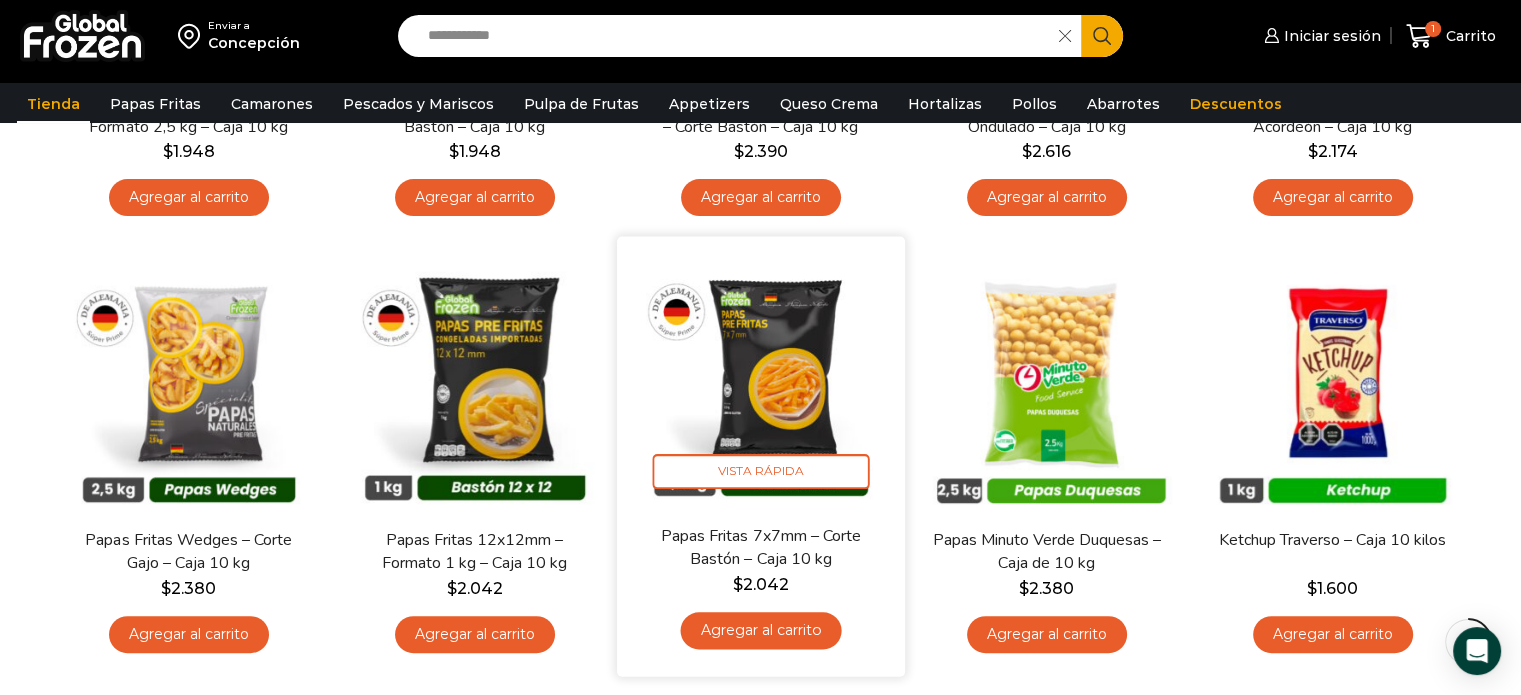 click at bounding box center (761, 381) 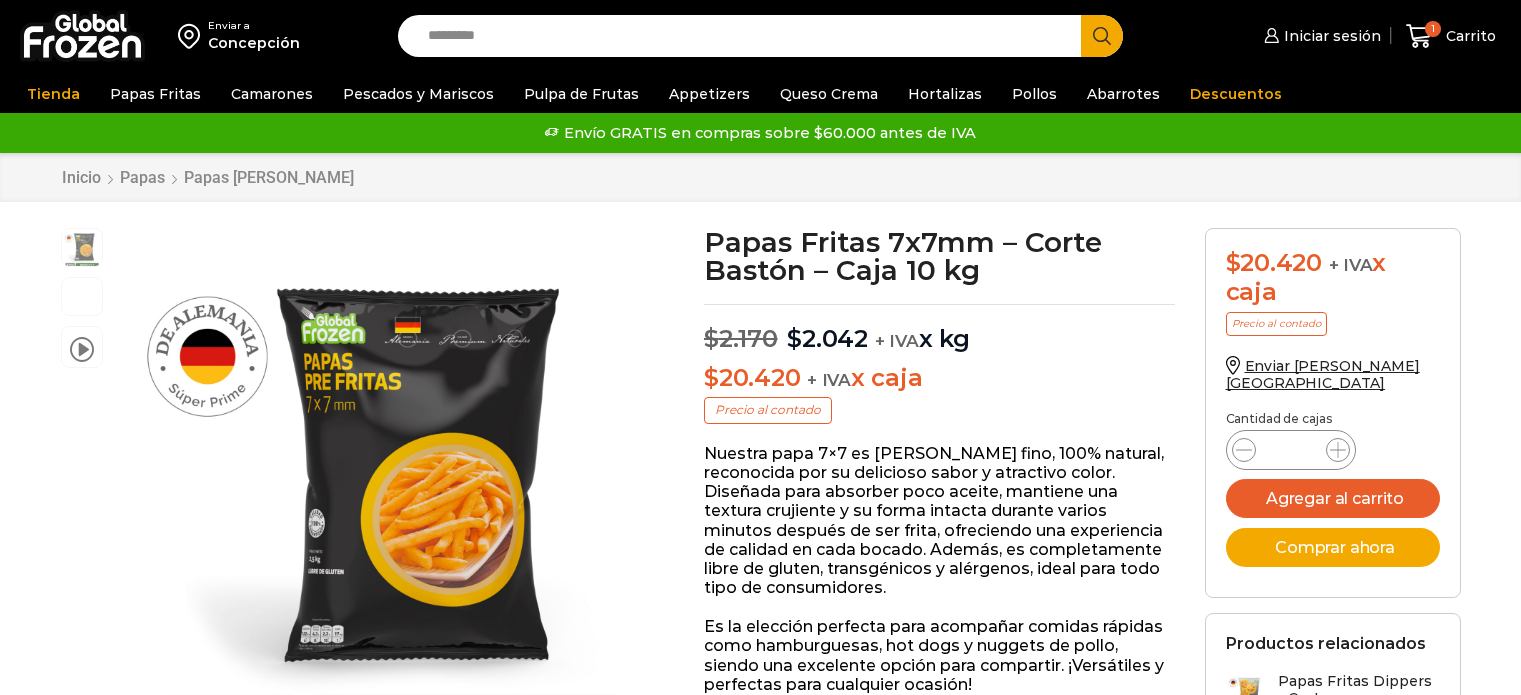 scroll, scrollTop: 0, scrollLeft: 0, axis: both 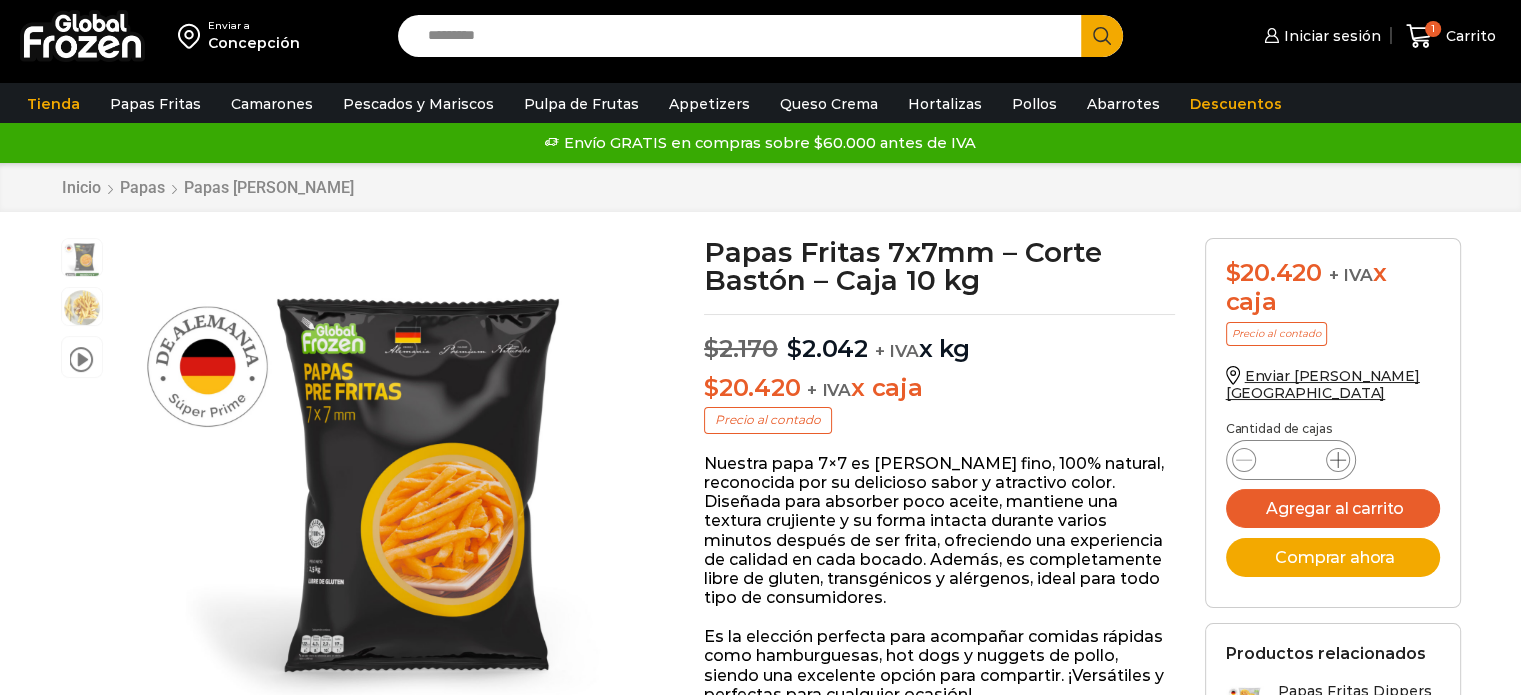click 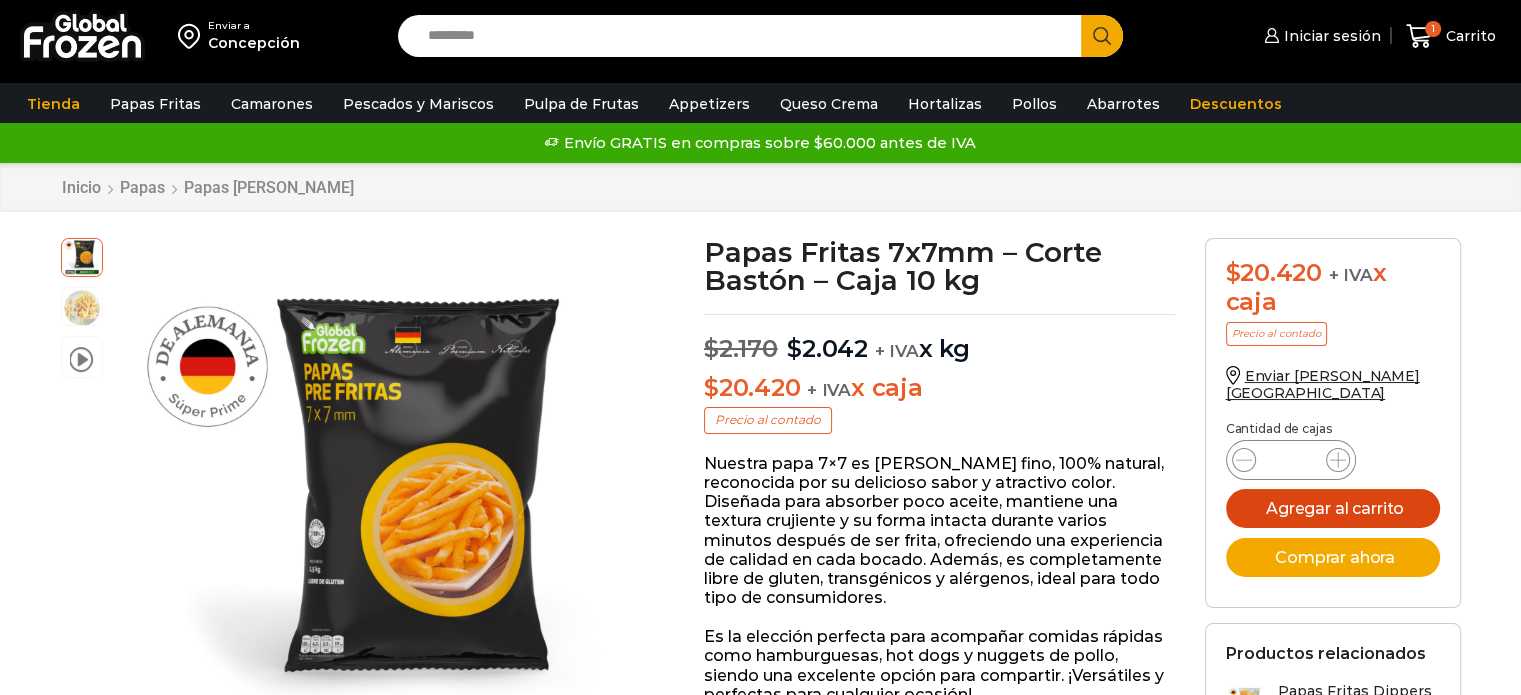 scroll, scrollTop: 0, scrollLeft: 0, axis: both 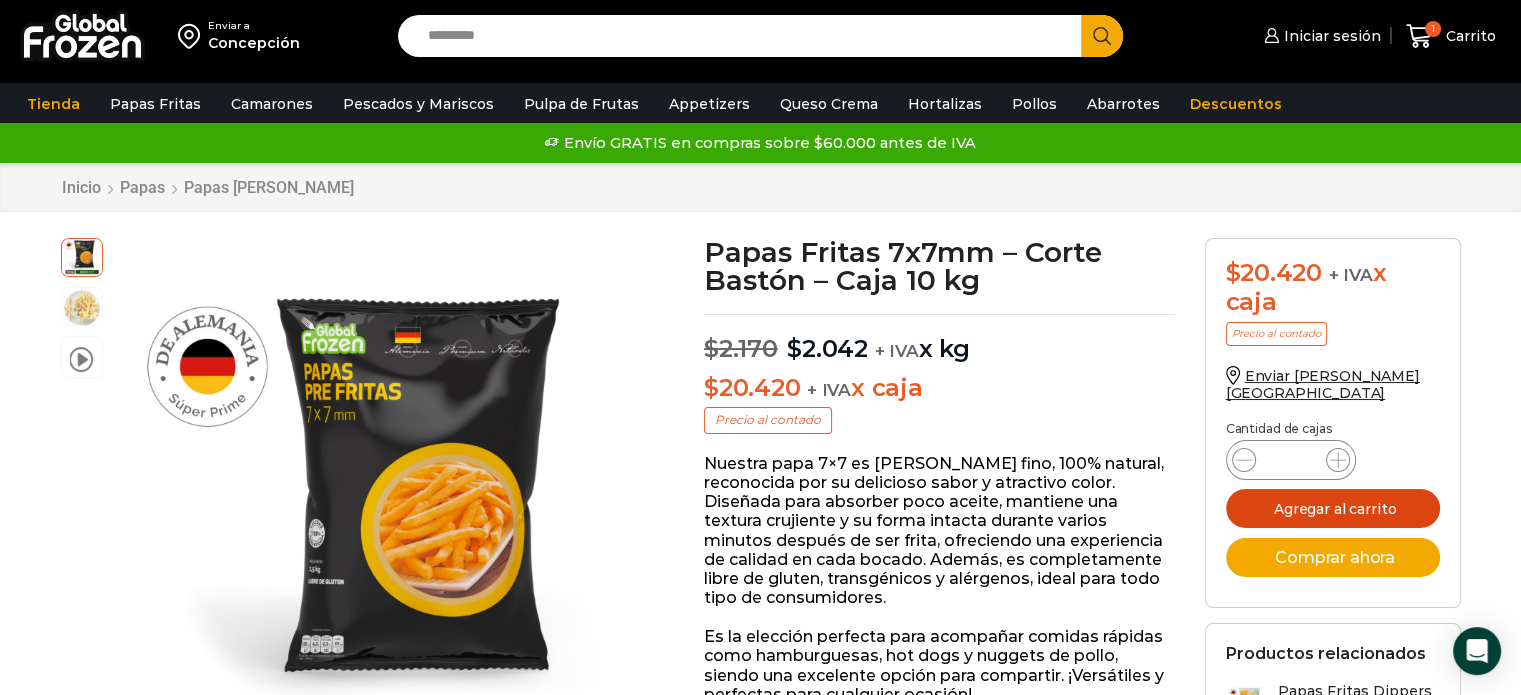 click on "Agregar al carrito" at bounding box center [1333, 508] 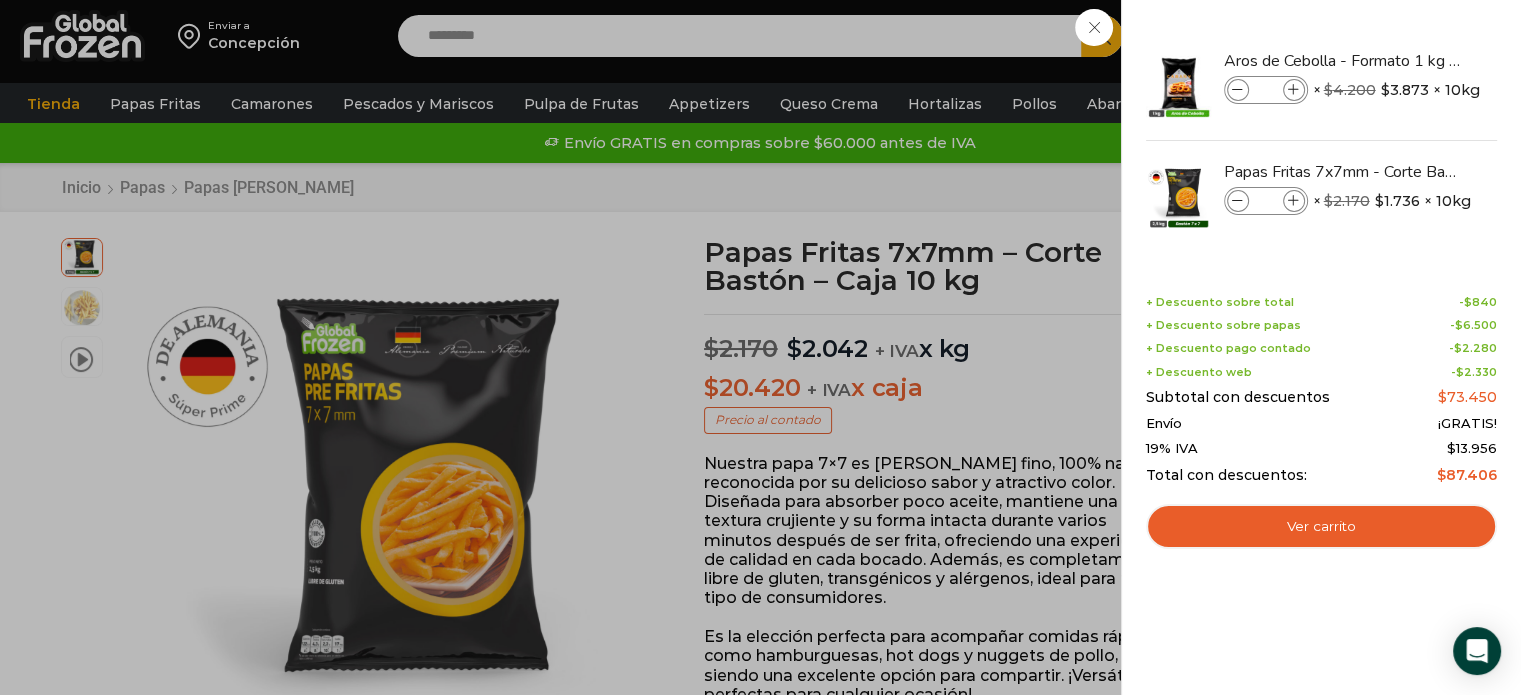 click on "3
Carrito
3
3
Shopping Cart
*" at bounding box center (1451, 36) 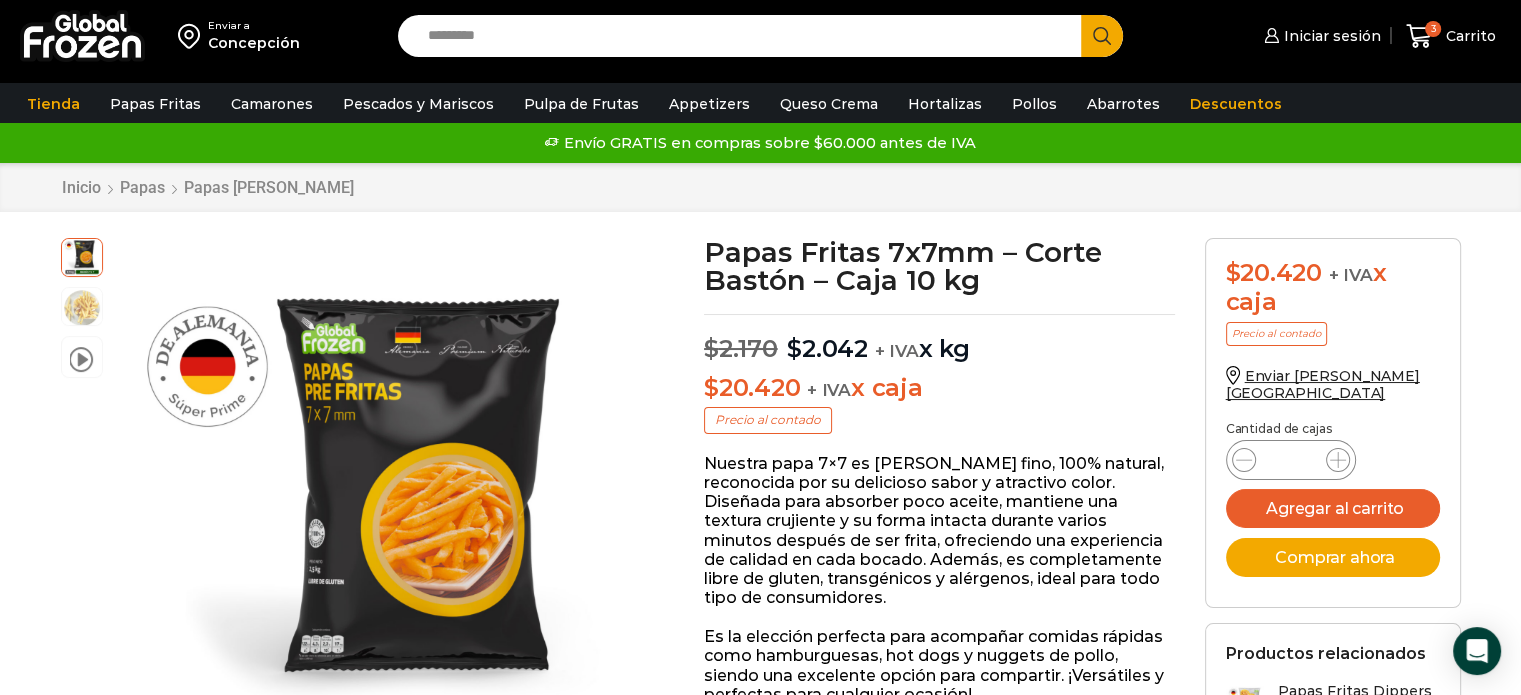 click on "Search input" at bounding box center (745, 36) 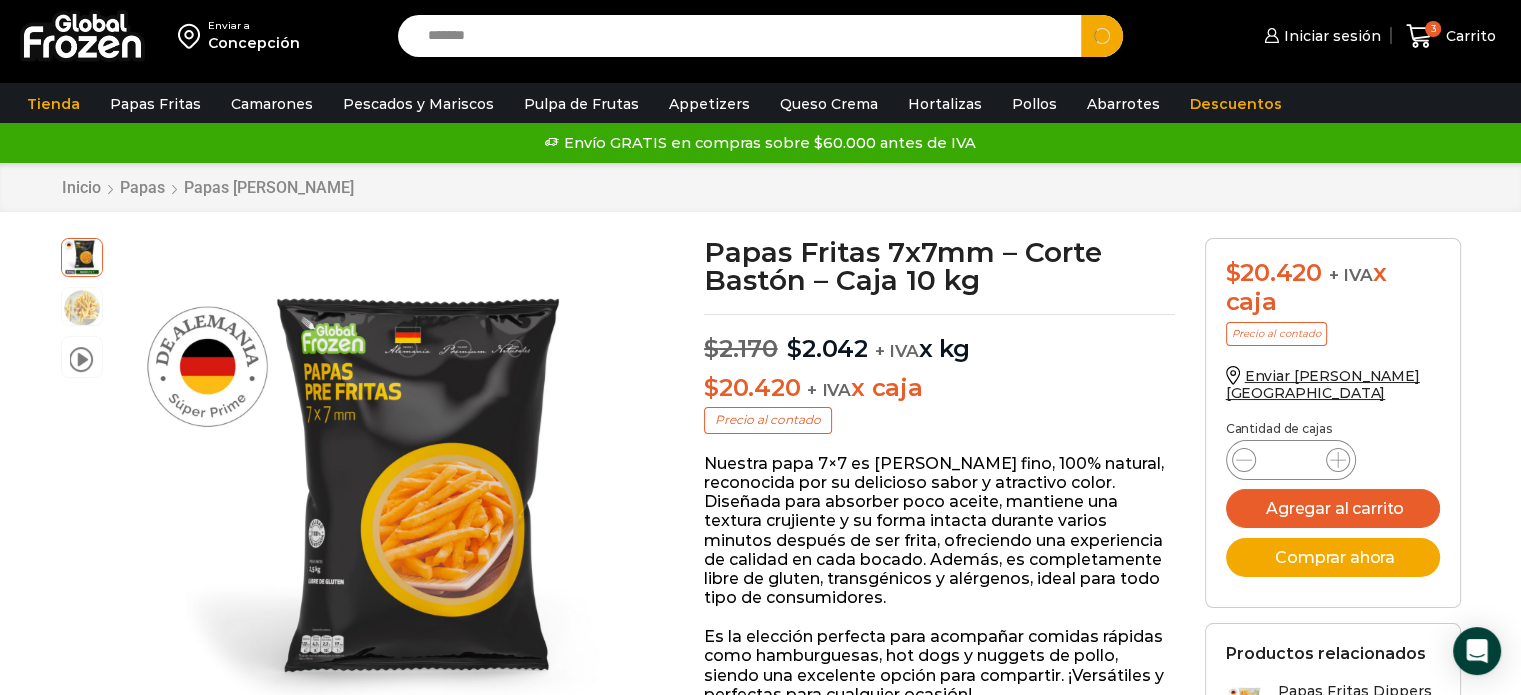 type on "*******" 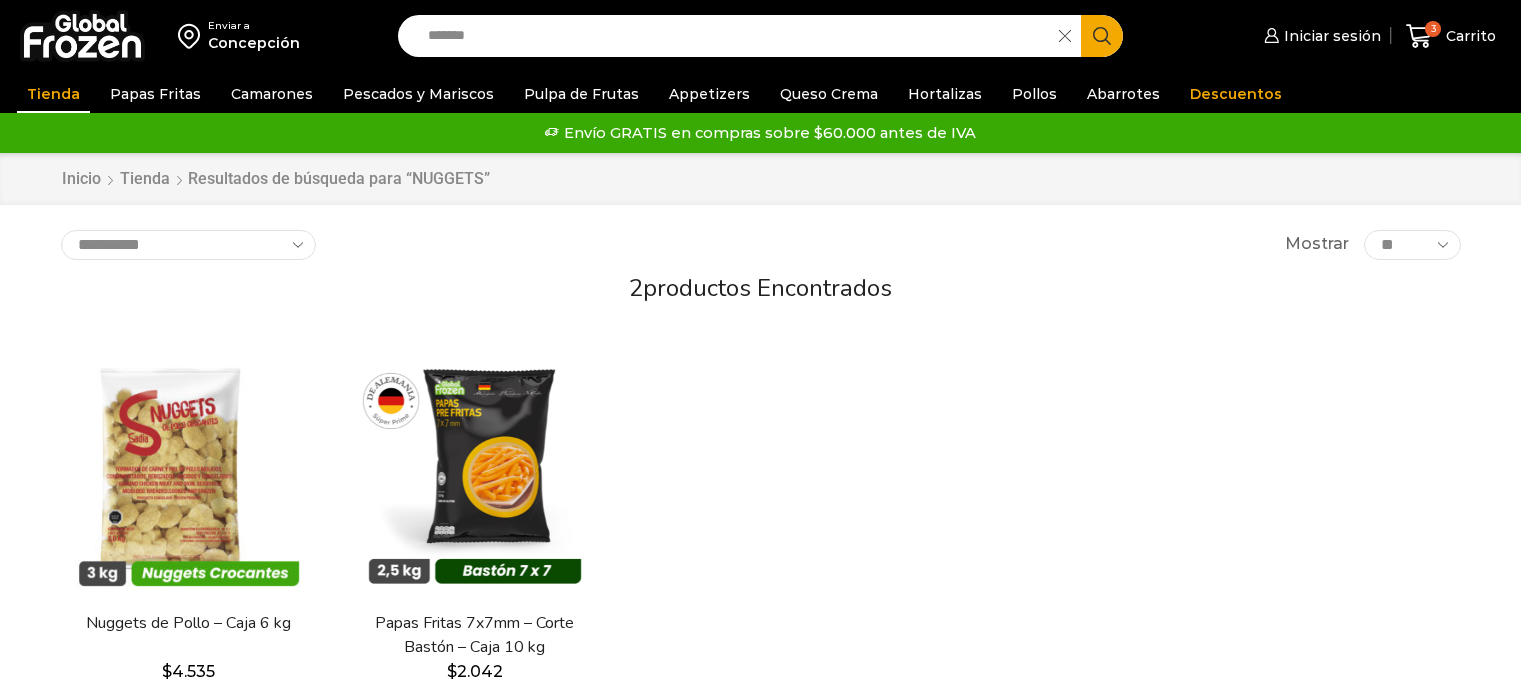 scroll, scrollTop: 0, scrollLeft: 0, axis: both 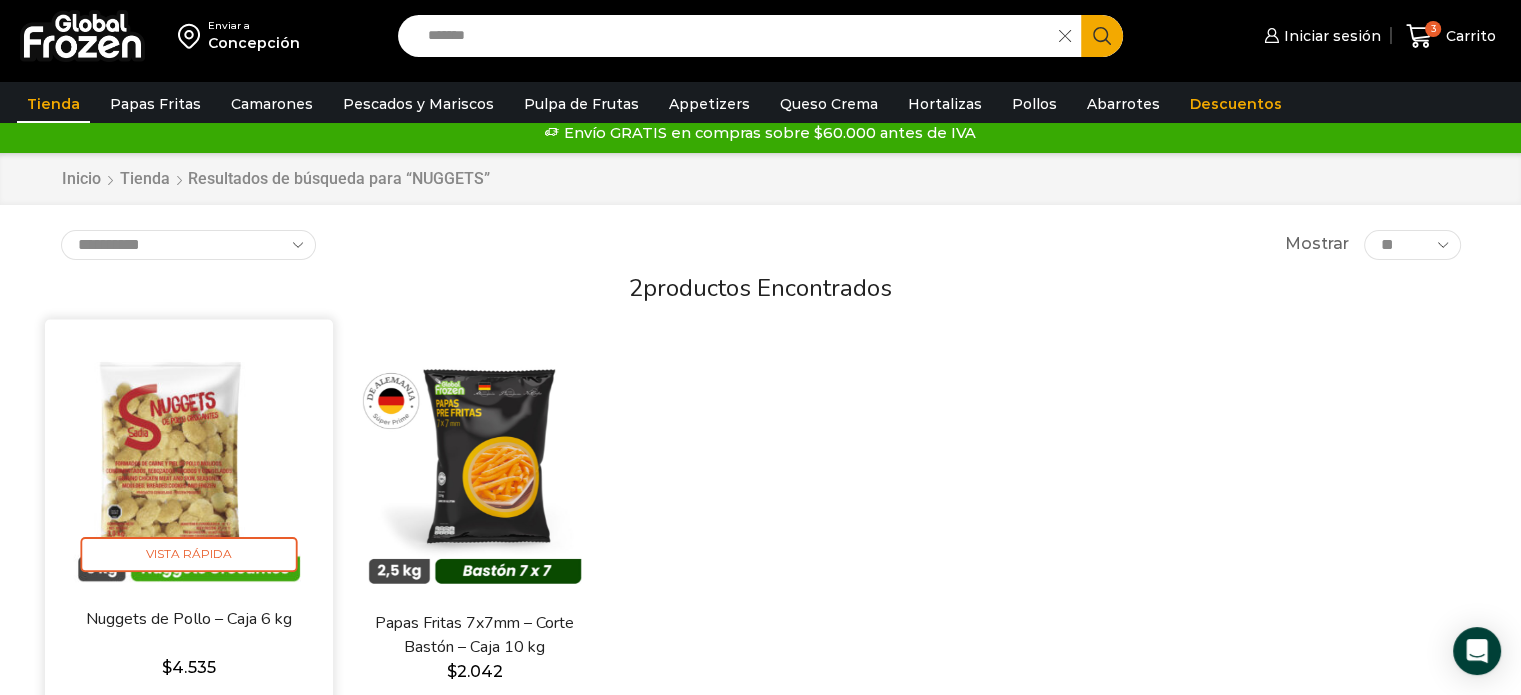click at bounding box center [189, 464] 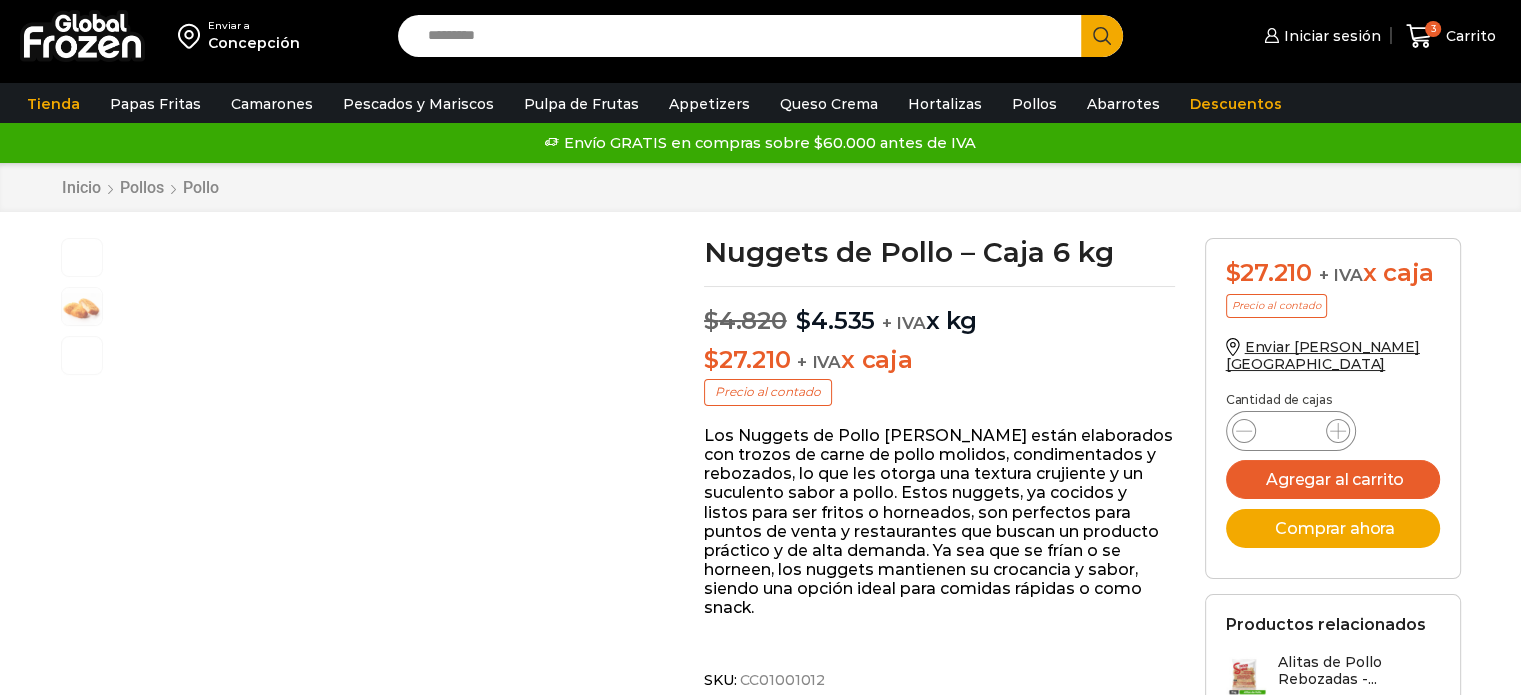 scroll, scrollTop: 0, scrollLeft: 0, axis: both 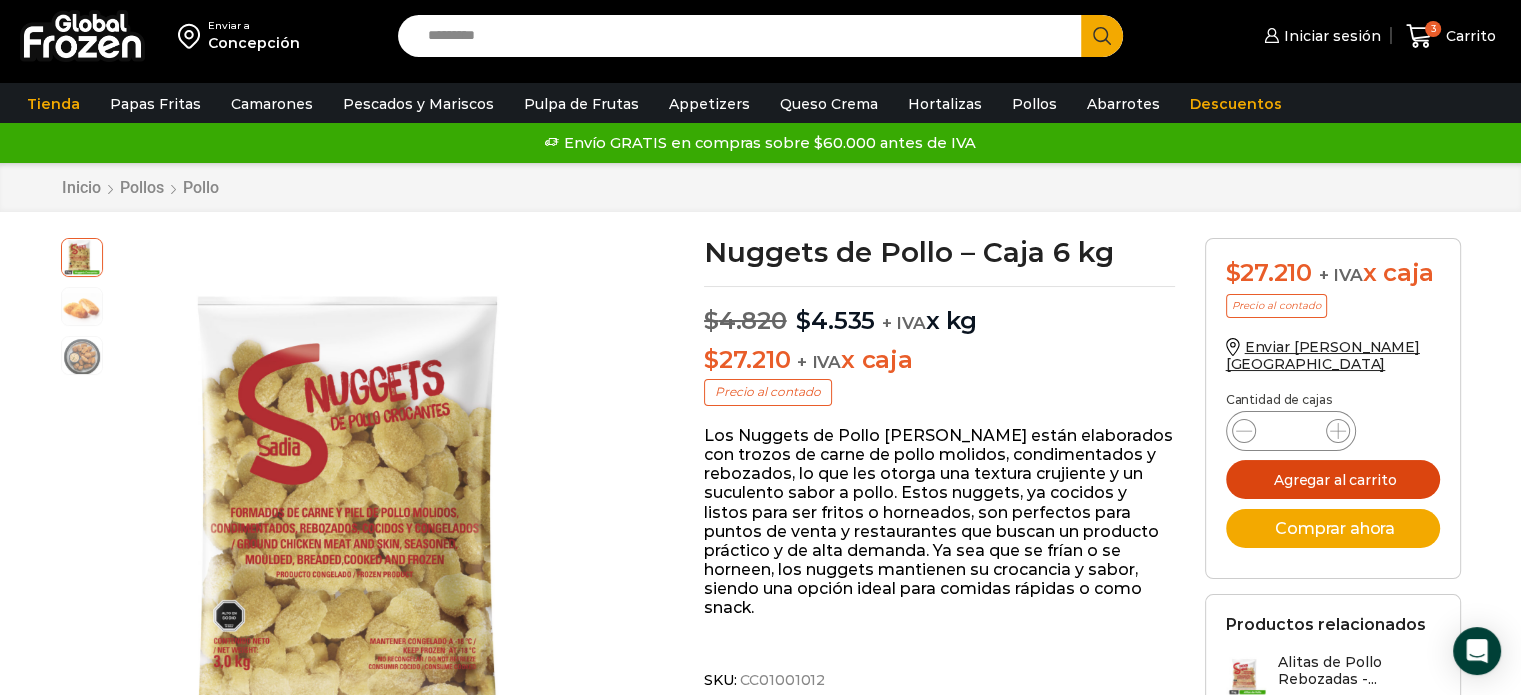 click on "Agregar al carrito" at bounding box center [1333, 479] 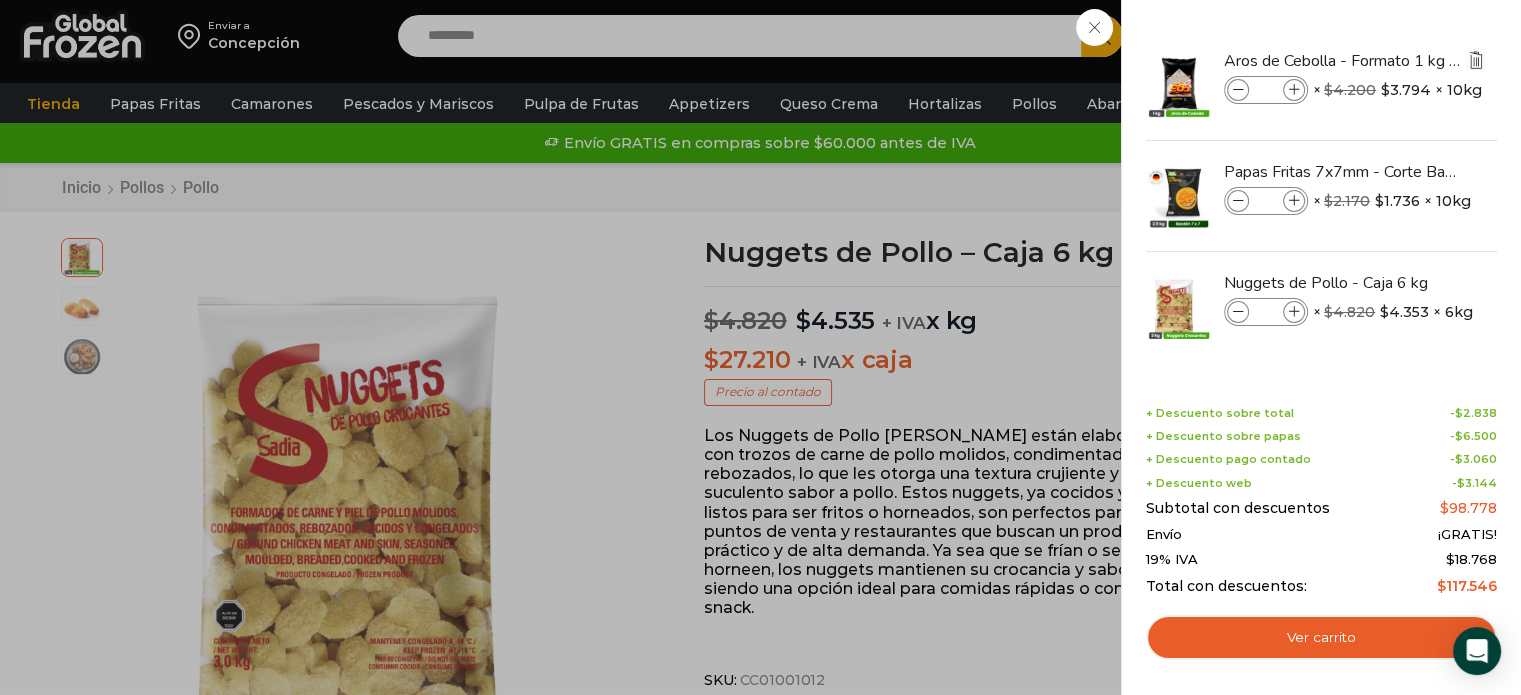 click at bounding box center [1476, 60] 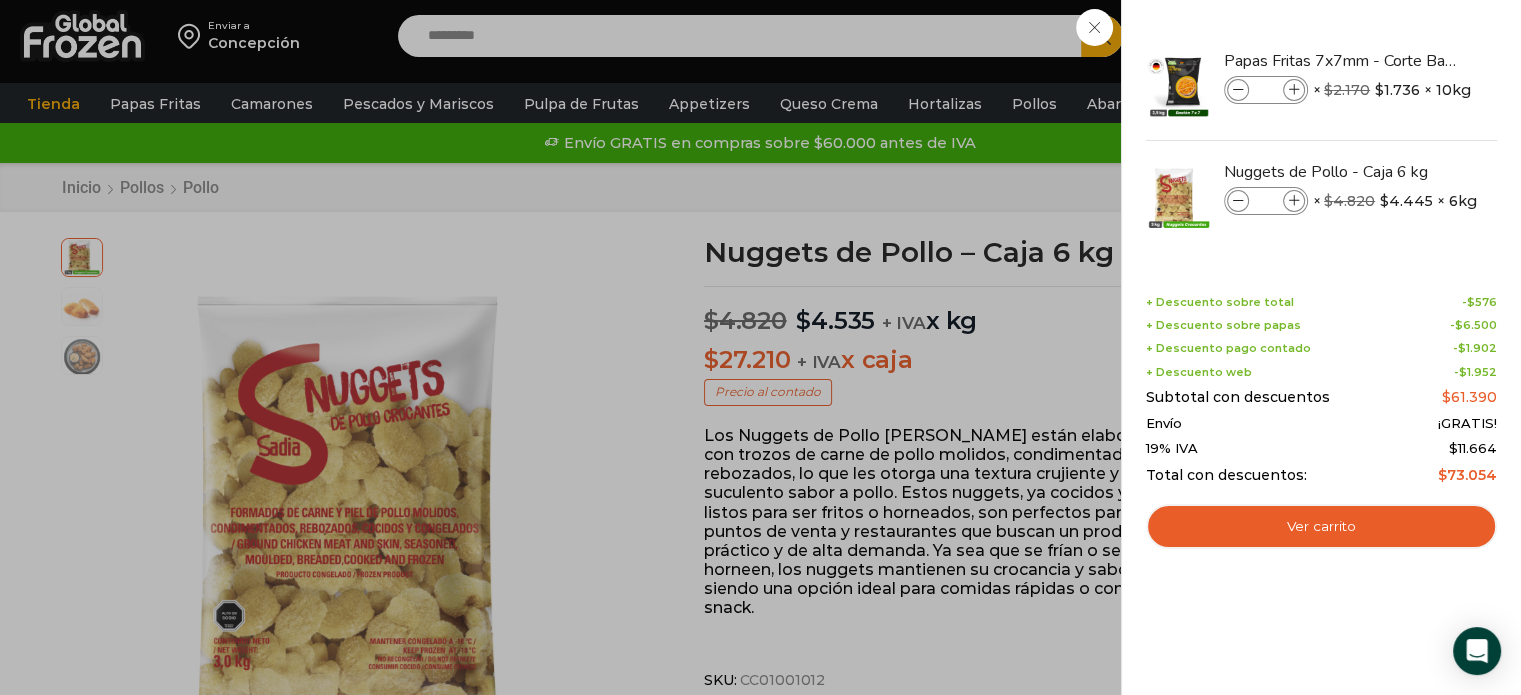 click on "3
Carrito
3
3
Shopping Cart
*" at bounding box center [1451, 36] 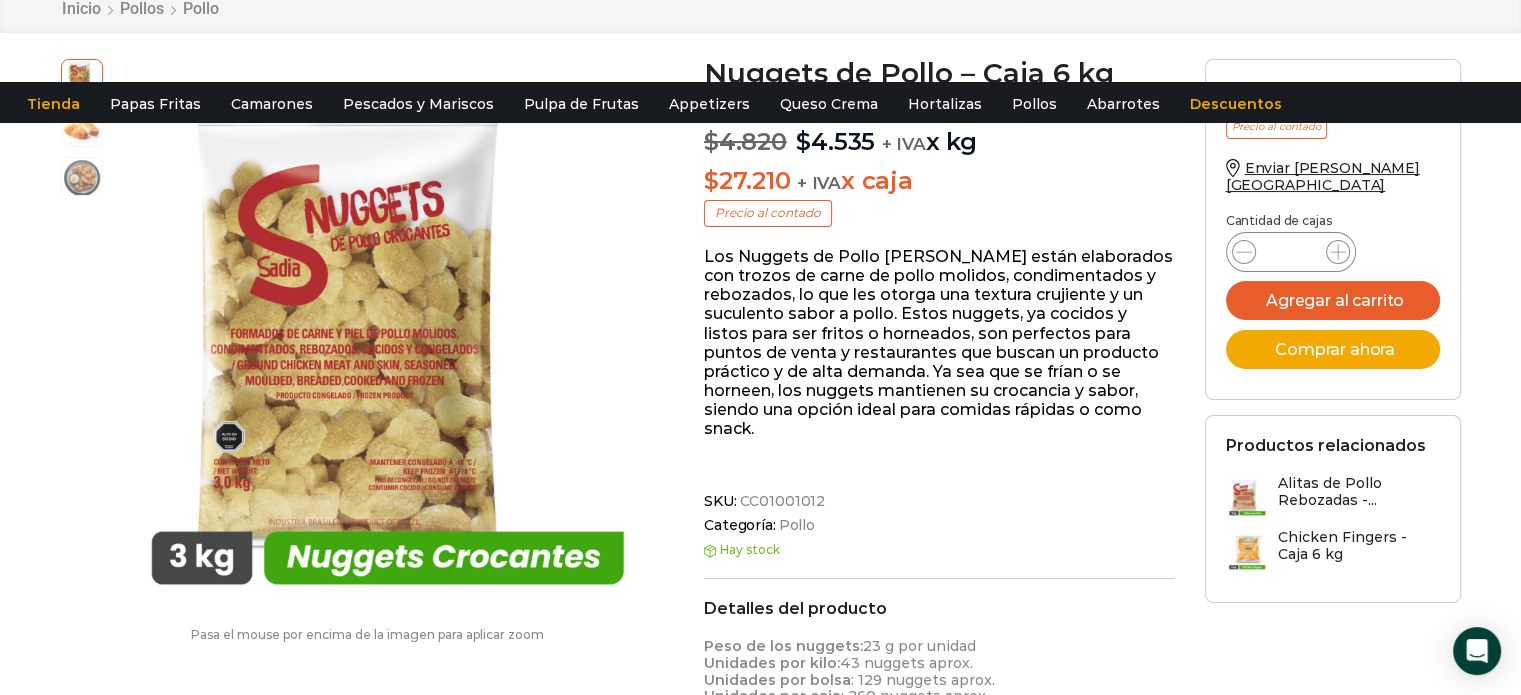 scroll, scrollTop: 0, scrollLeft: 0, axis: both 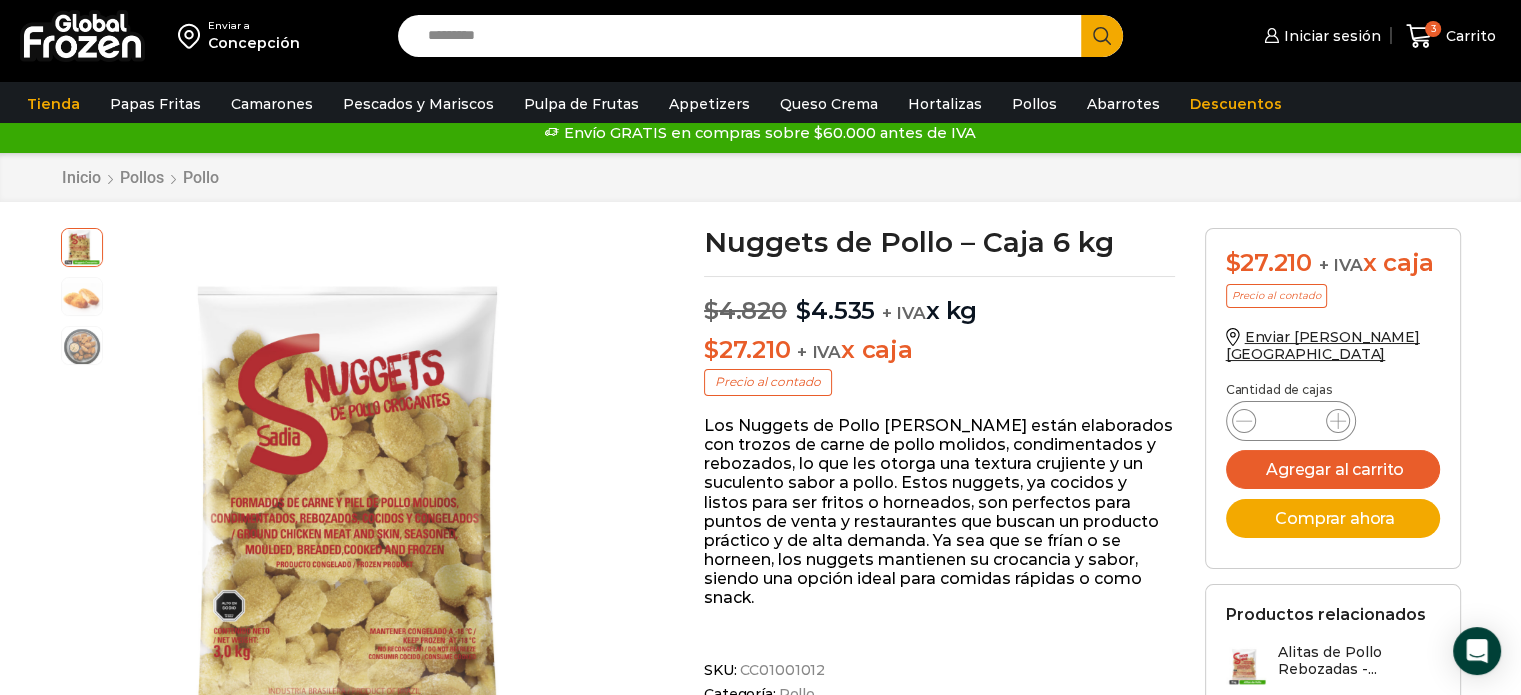 click on "Search input" at bounding box center [745, 36] 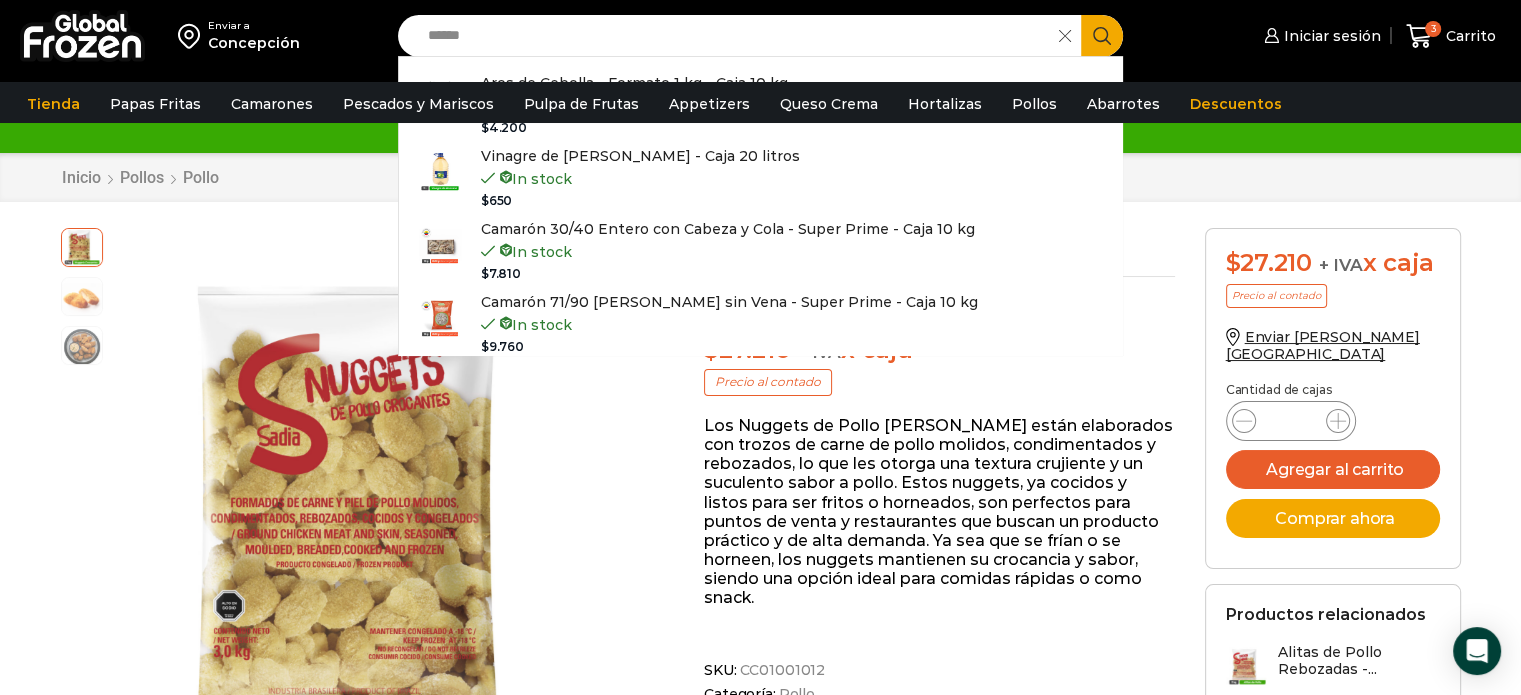 type on "******" 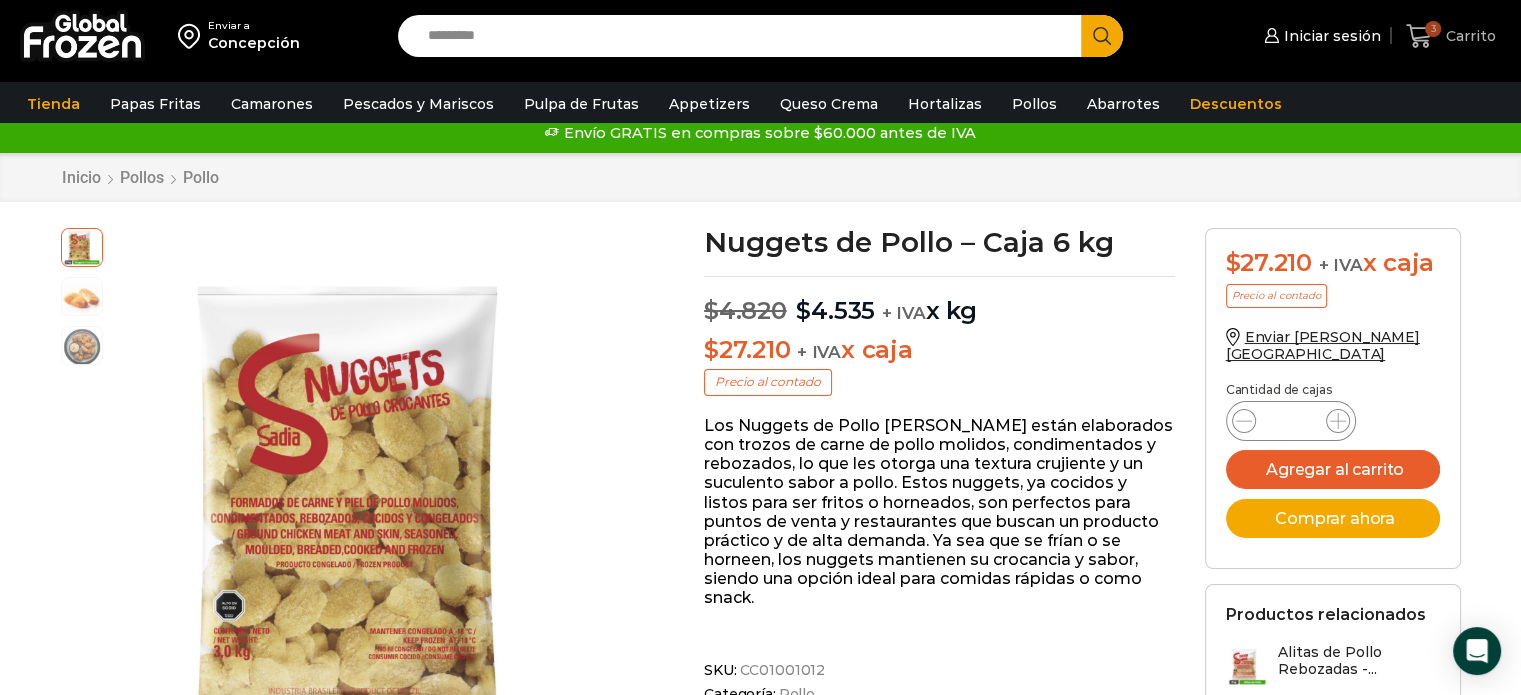 click on "Carrito" at bounding box center (1468, 36) 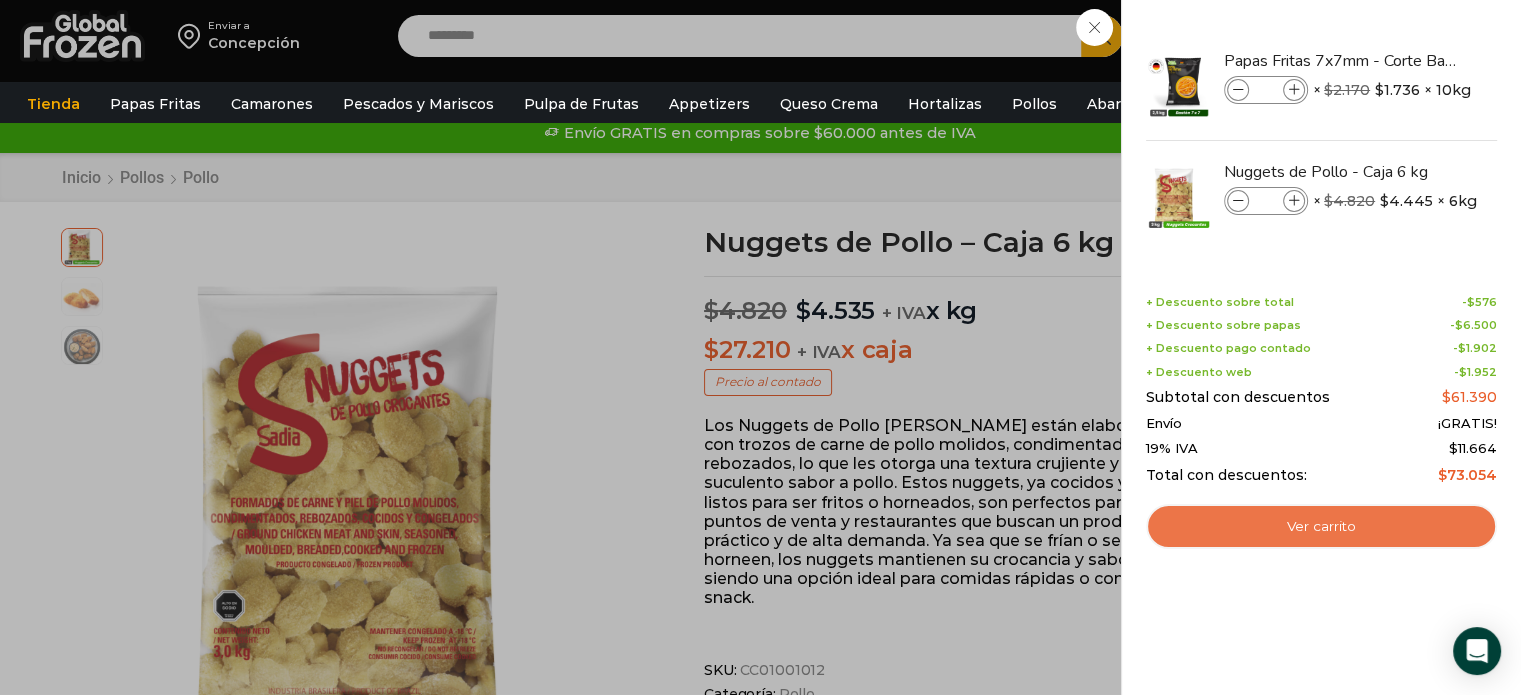 click on "Ver carrito" at bounding box center [1321, 527] 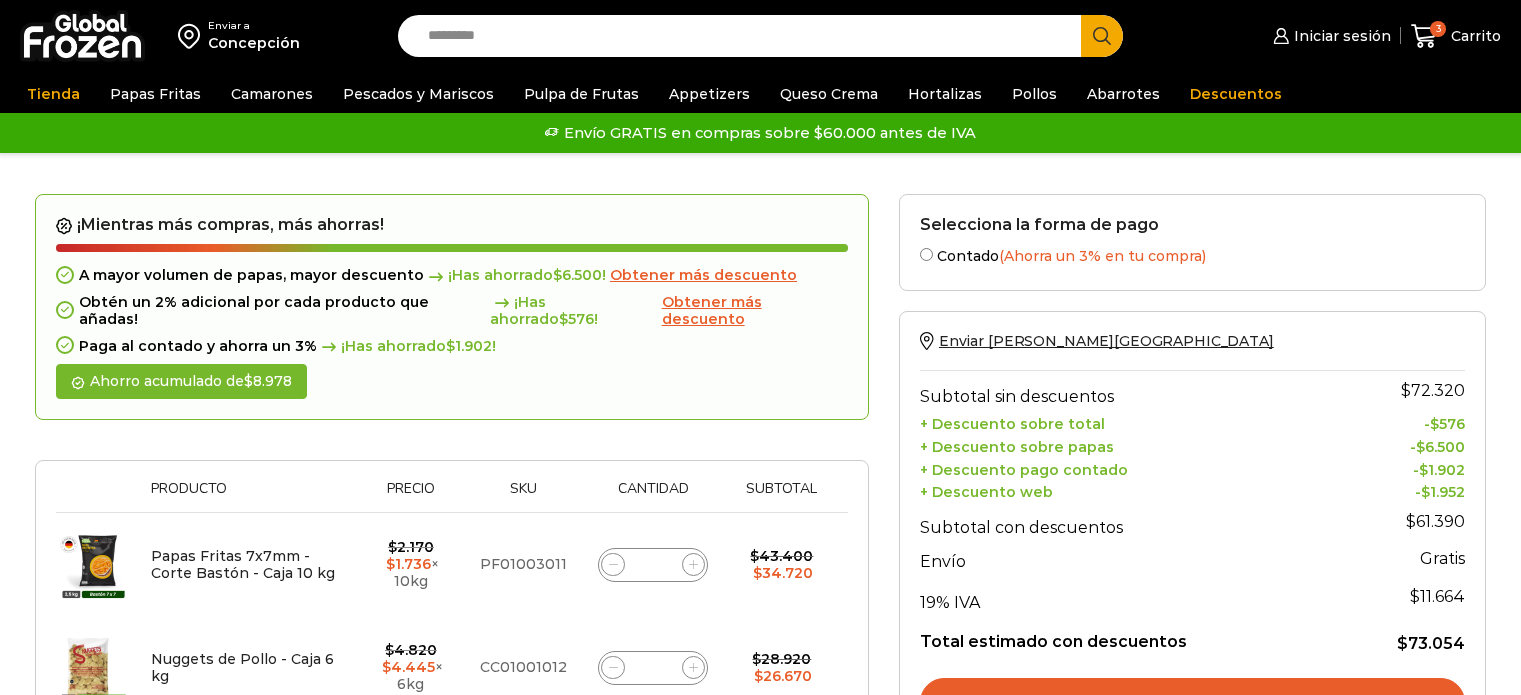 scroll, scrollTop: 0, scrollLeft: 0, axis: both 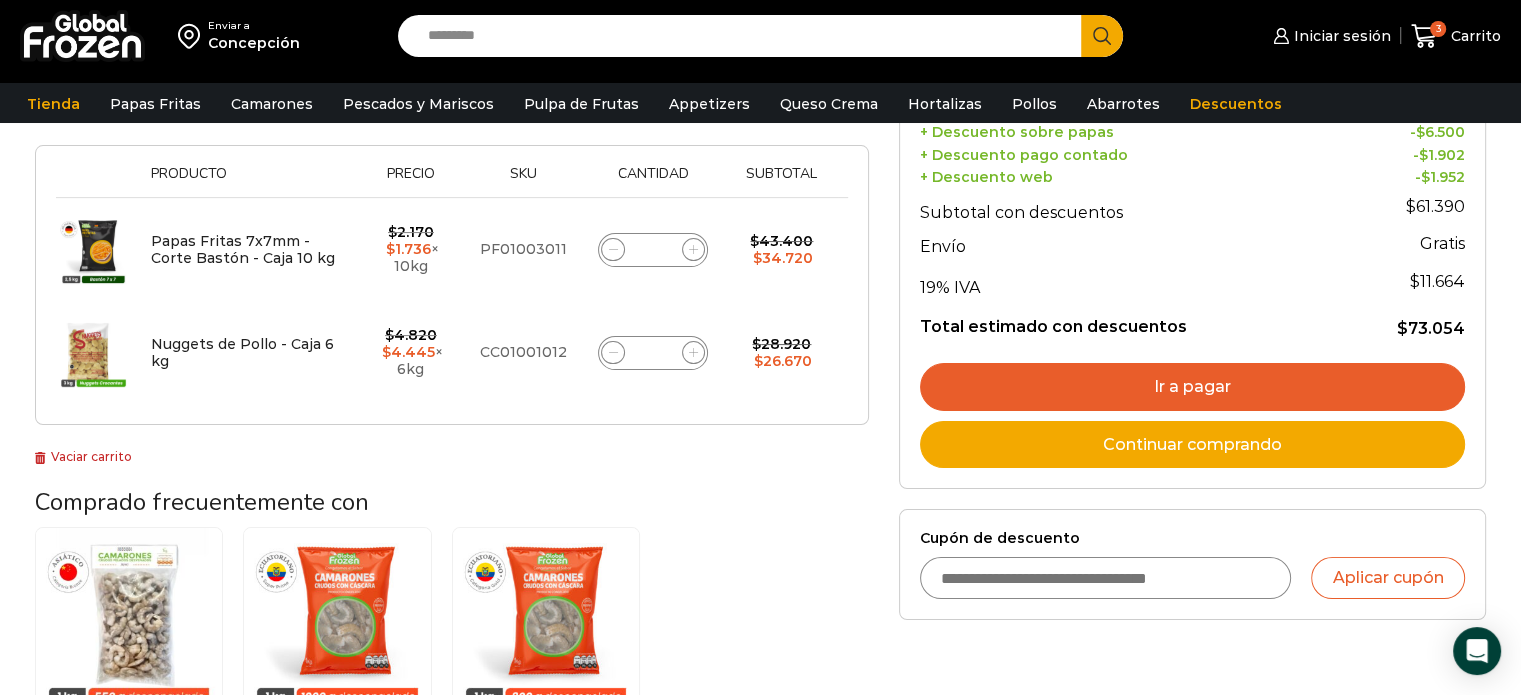 click on "Cupón de descuento" at bounding box center (1106, 578) 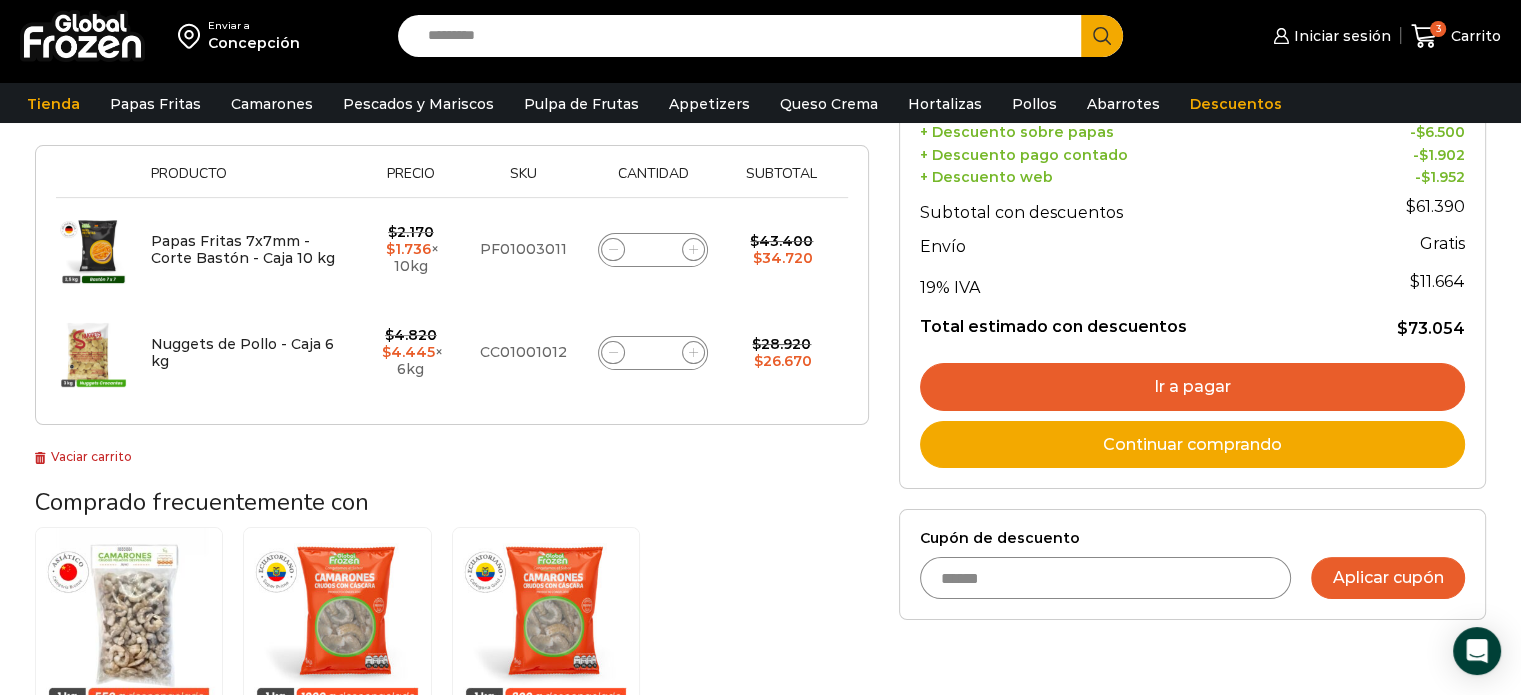 type on "******" 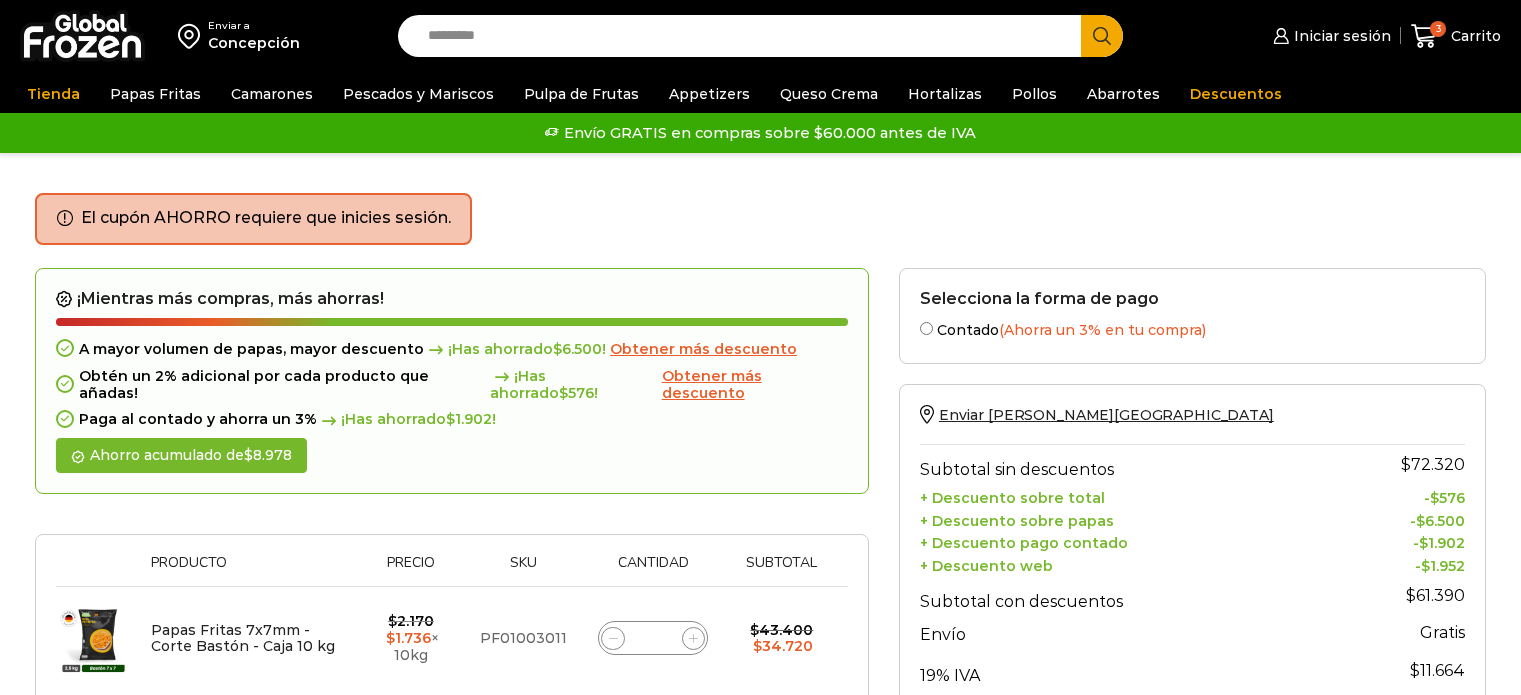 scroll, scrollTop: 0, scrollLeft: 0, axis: both 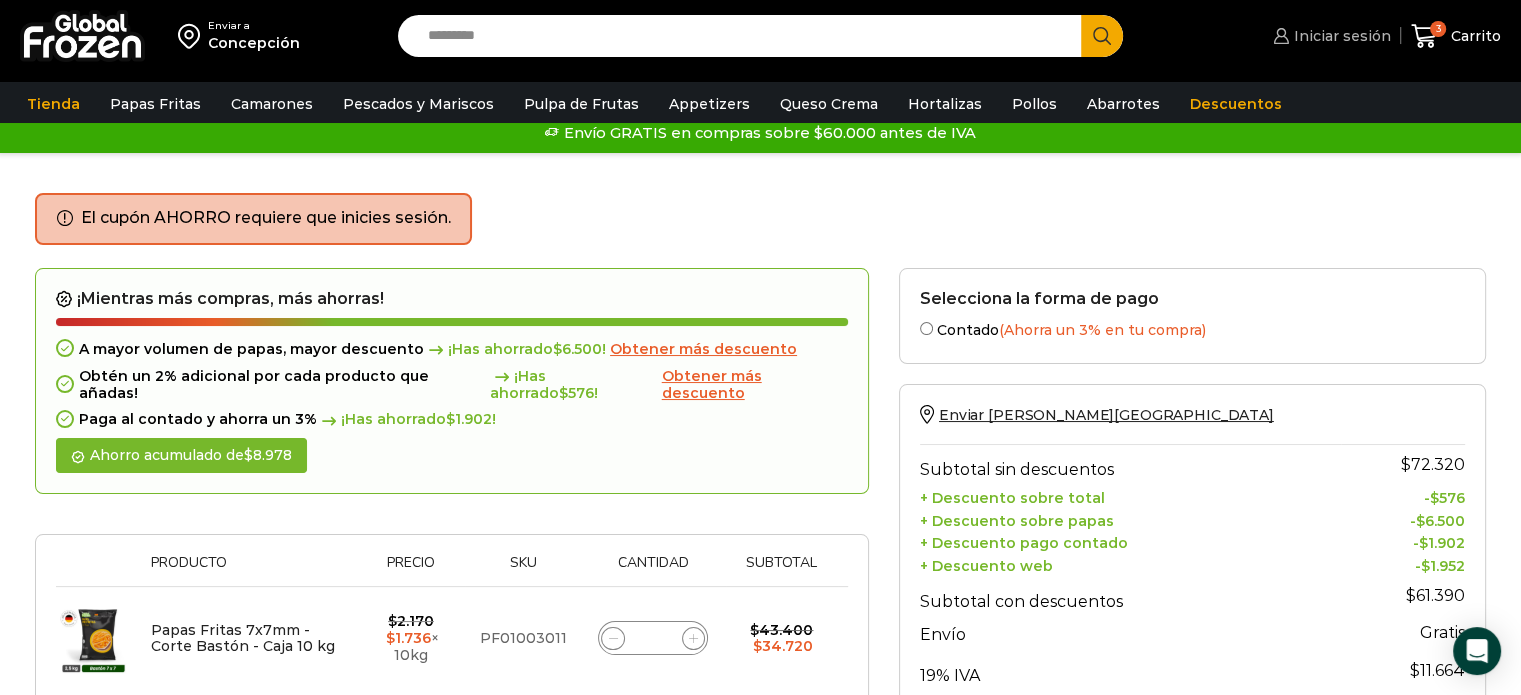 click on "Iniciar sesión" at bounding box center [1340, 36] 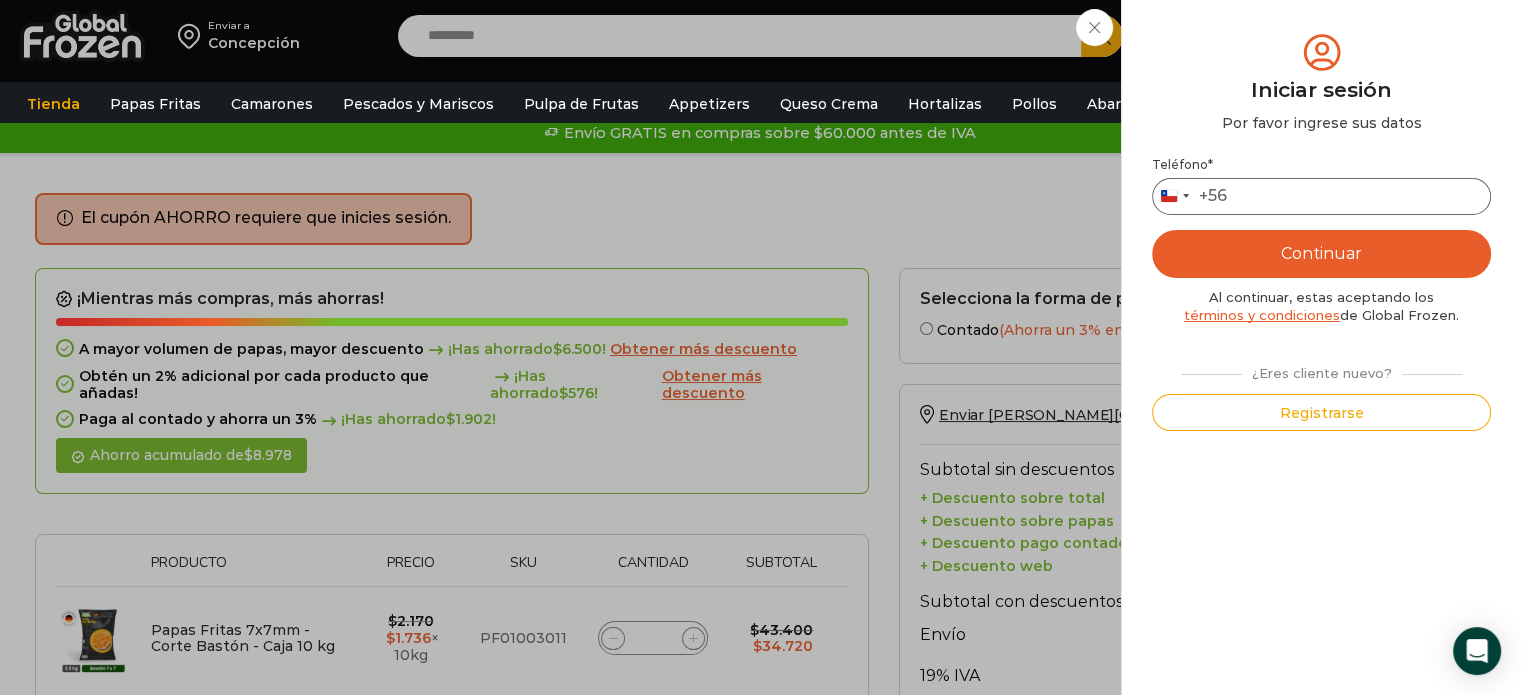 click on "Teléfono
*" at bounding box center (1321, 196) 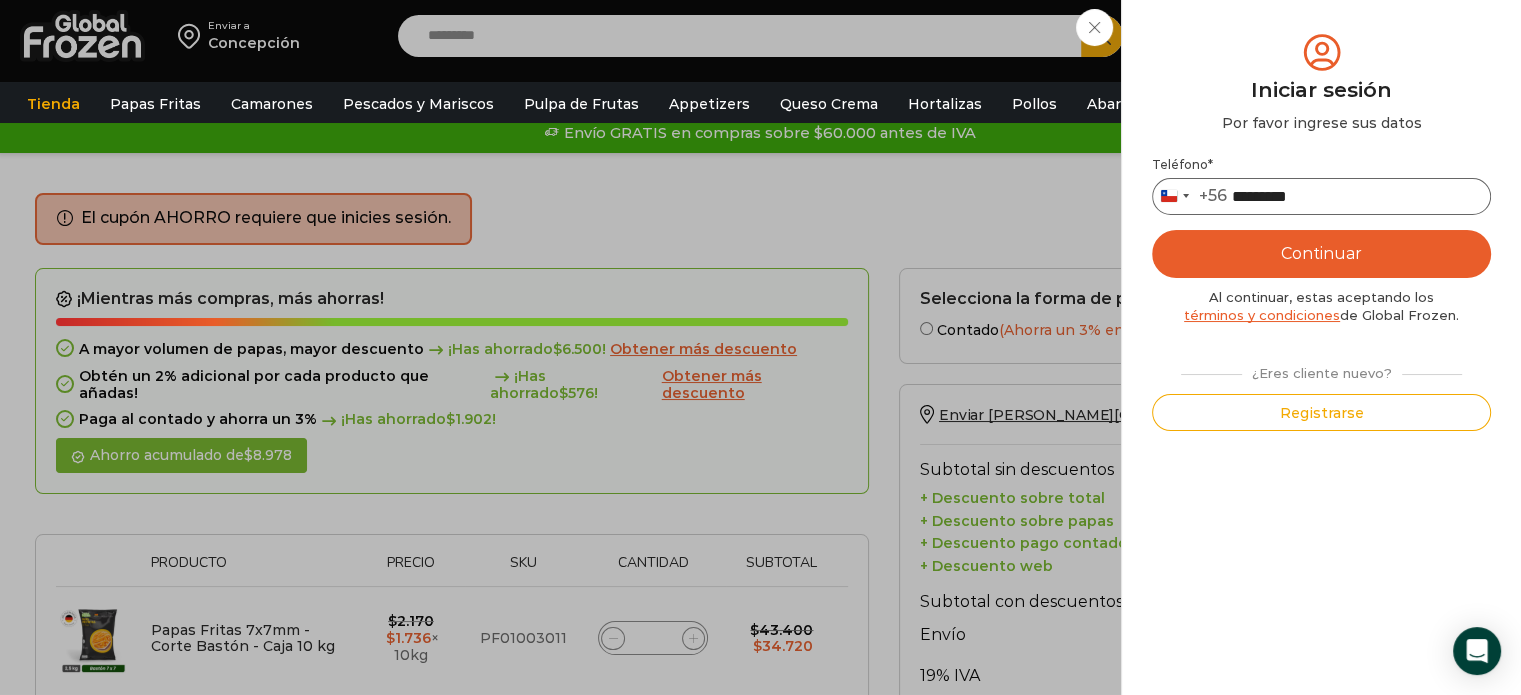type on "*********" 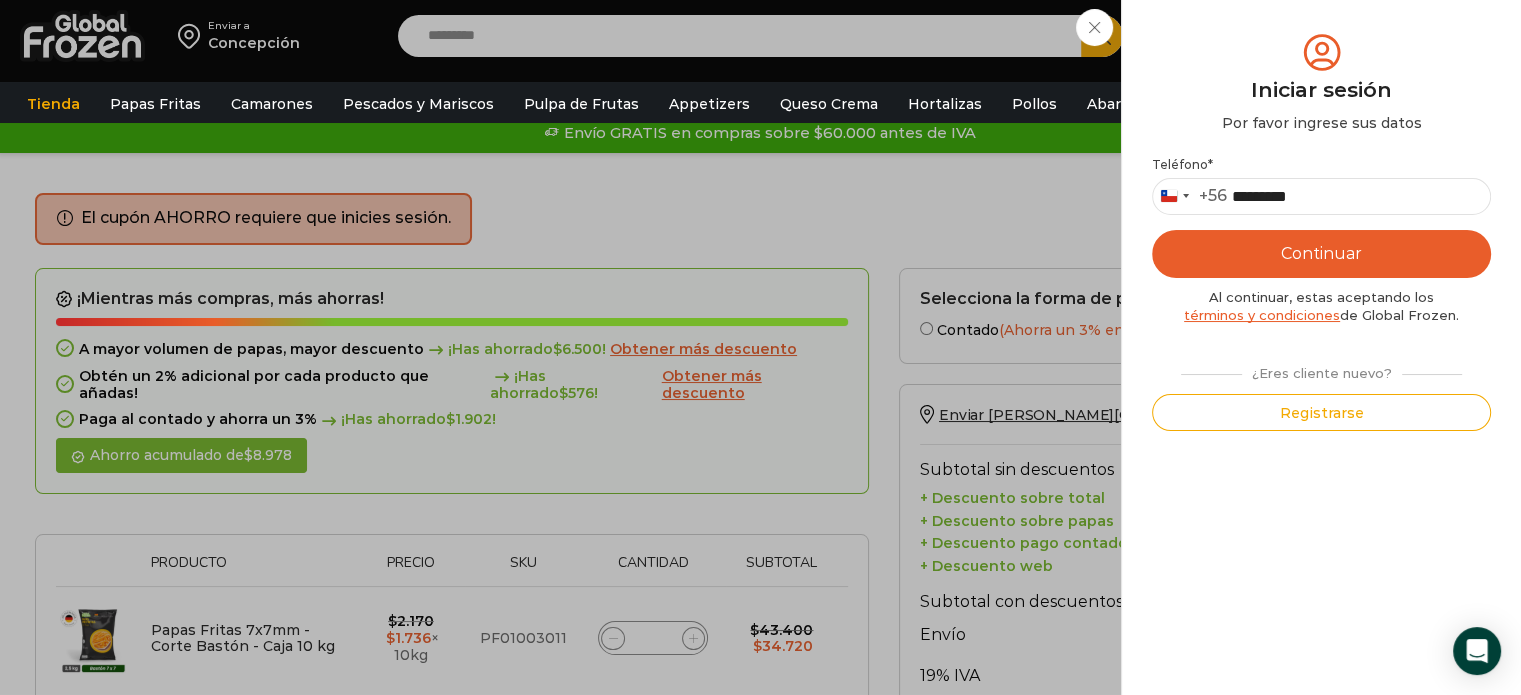 click on "Continuar" at bounding box center [1321, 254] 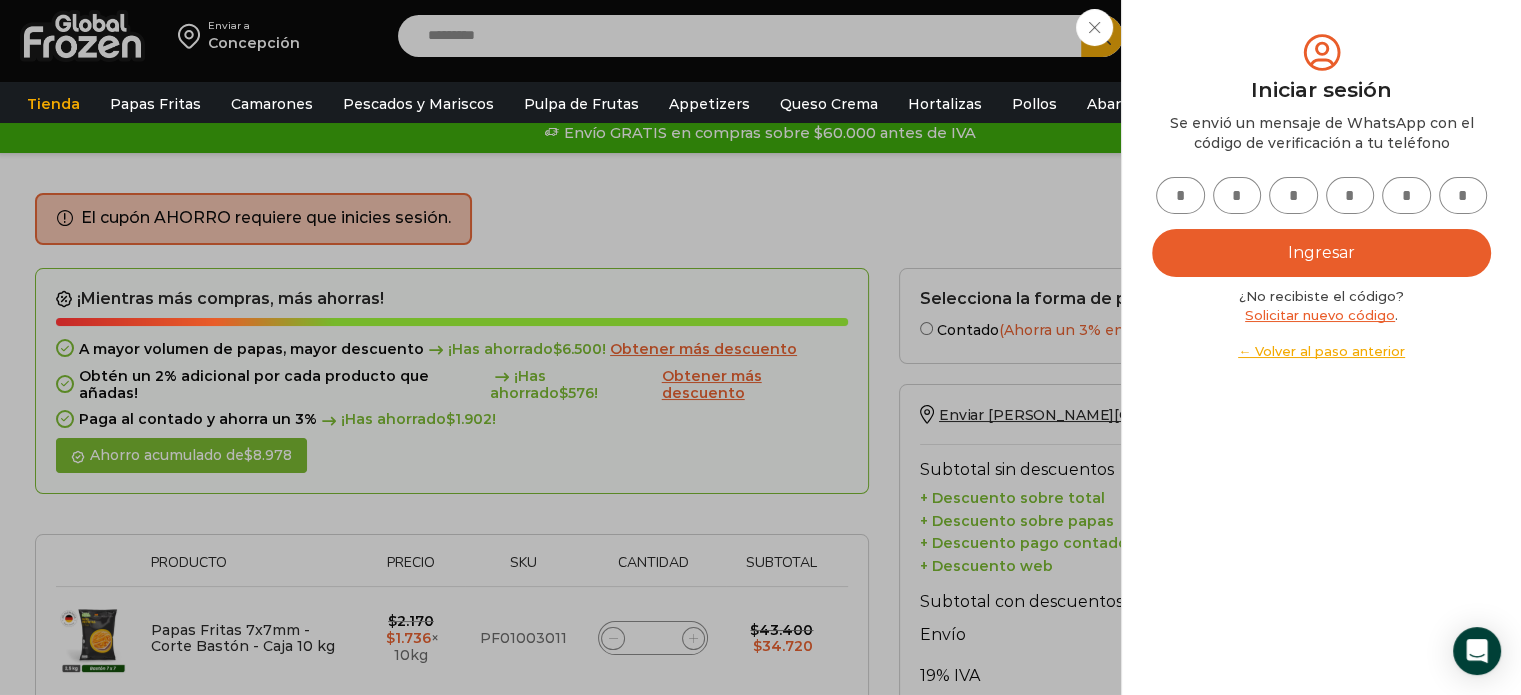 click at bounding box center (1180, 195) 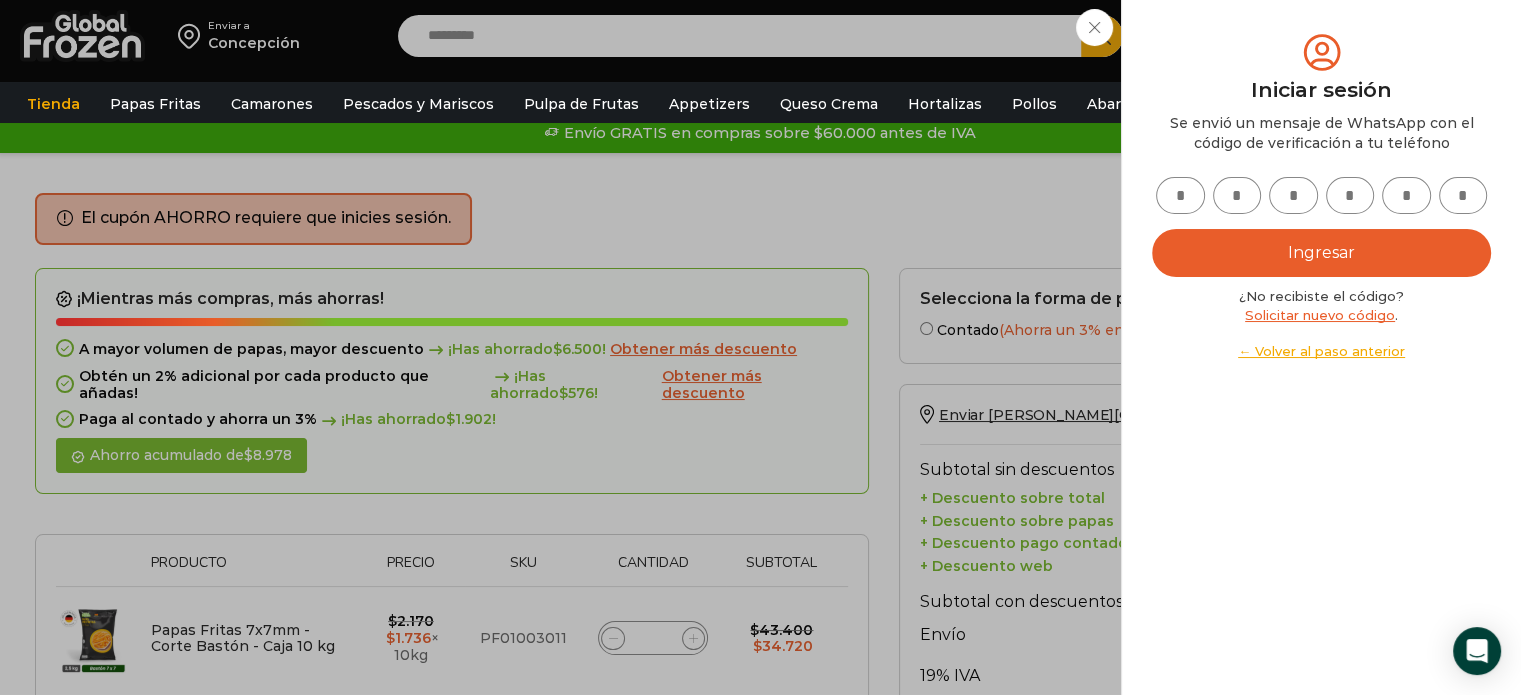 type on "*" 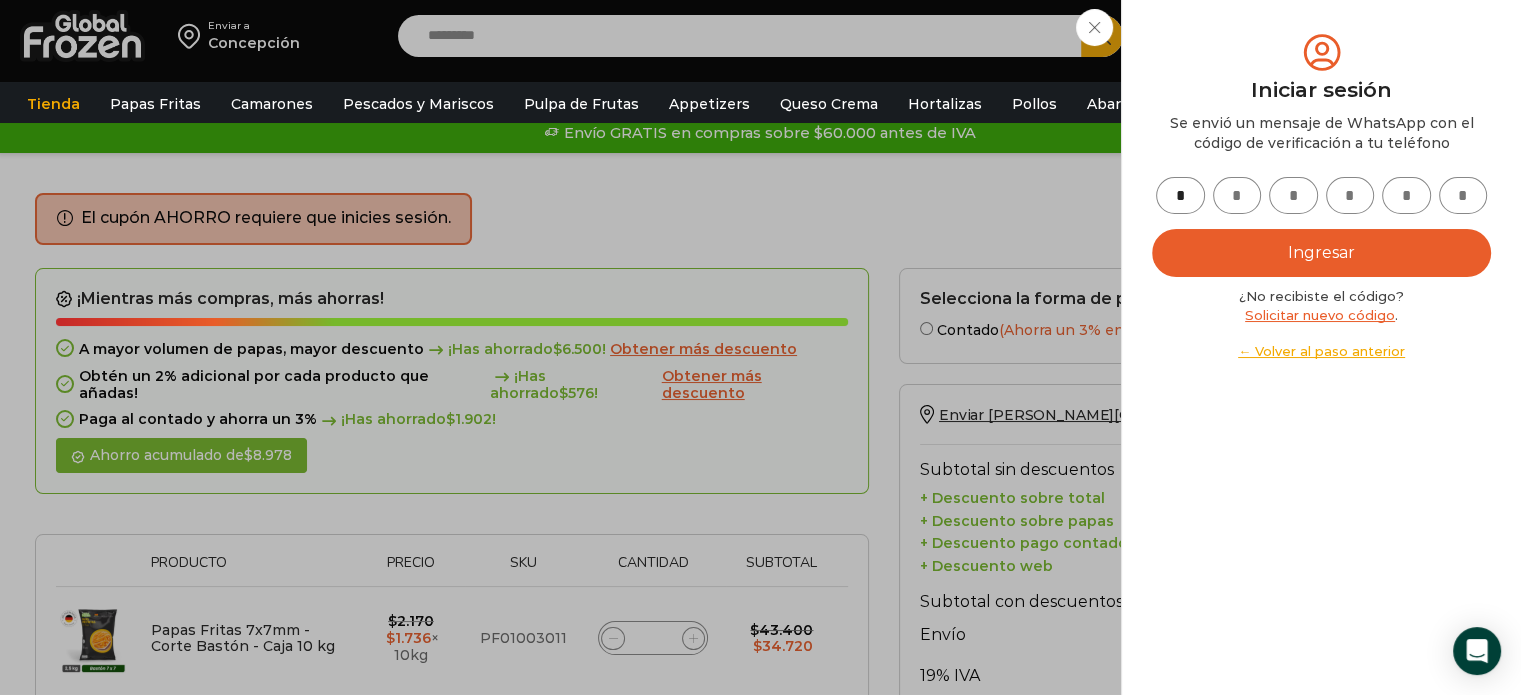 type on "*" 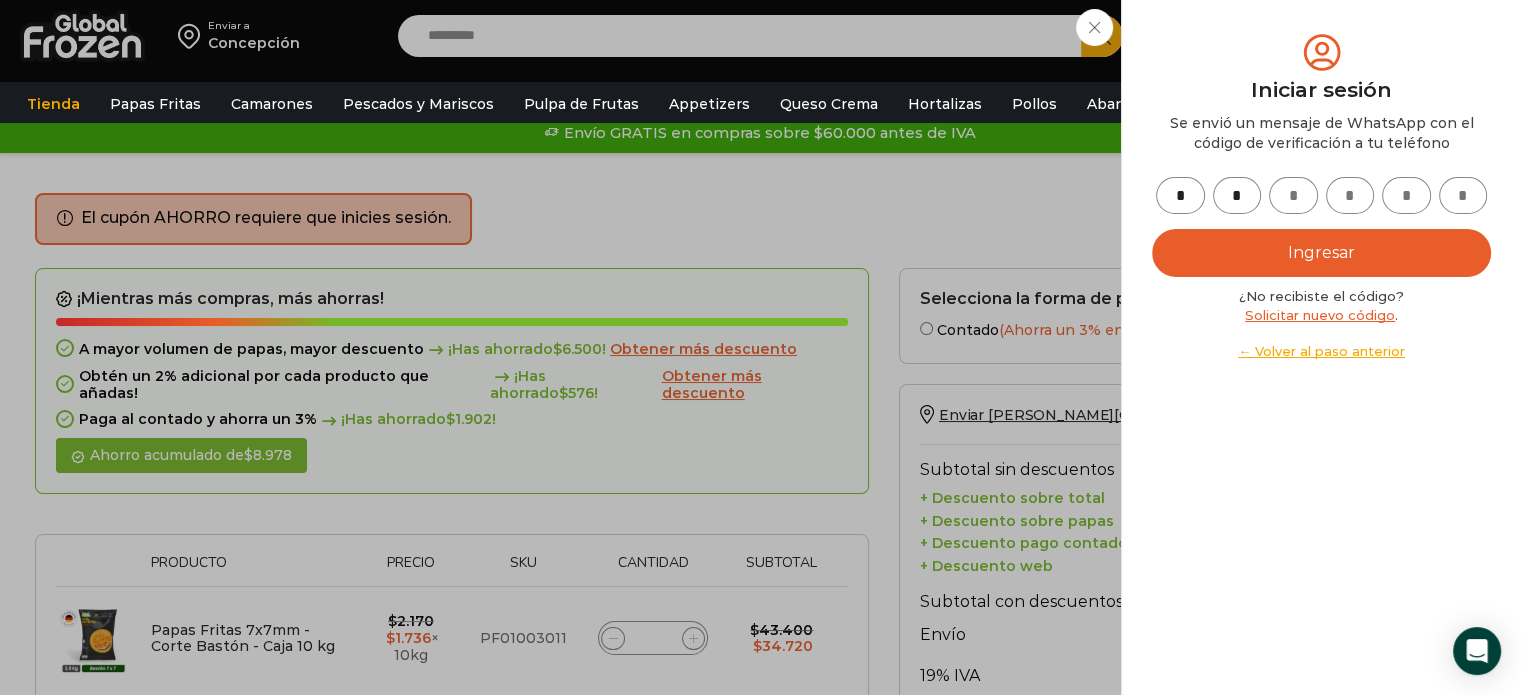 type on "*" 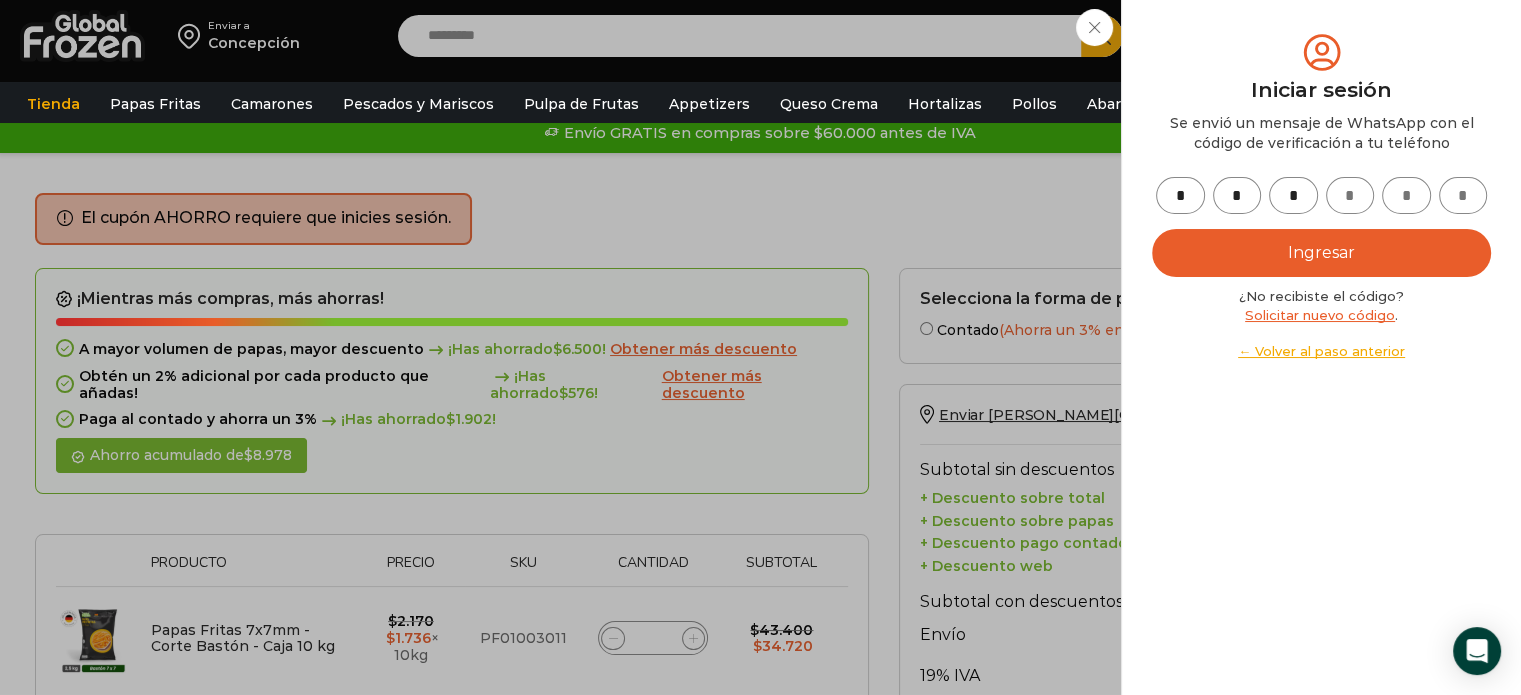 type on "*" 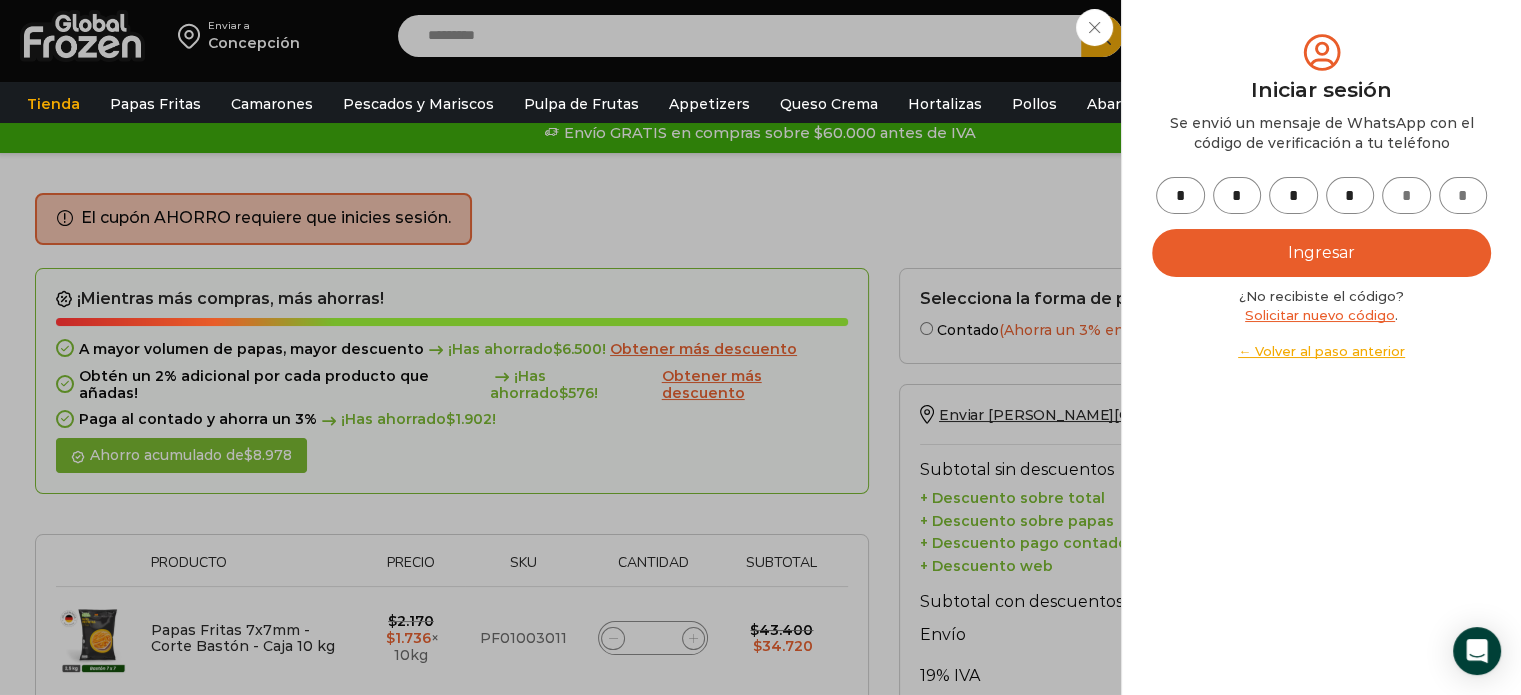 type on "*" 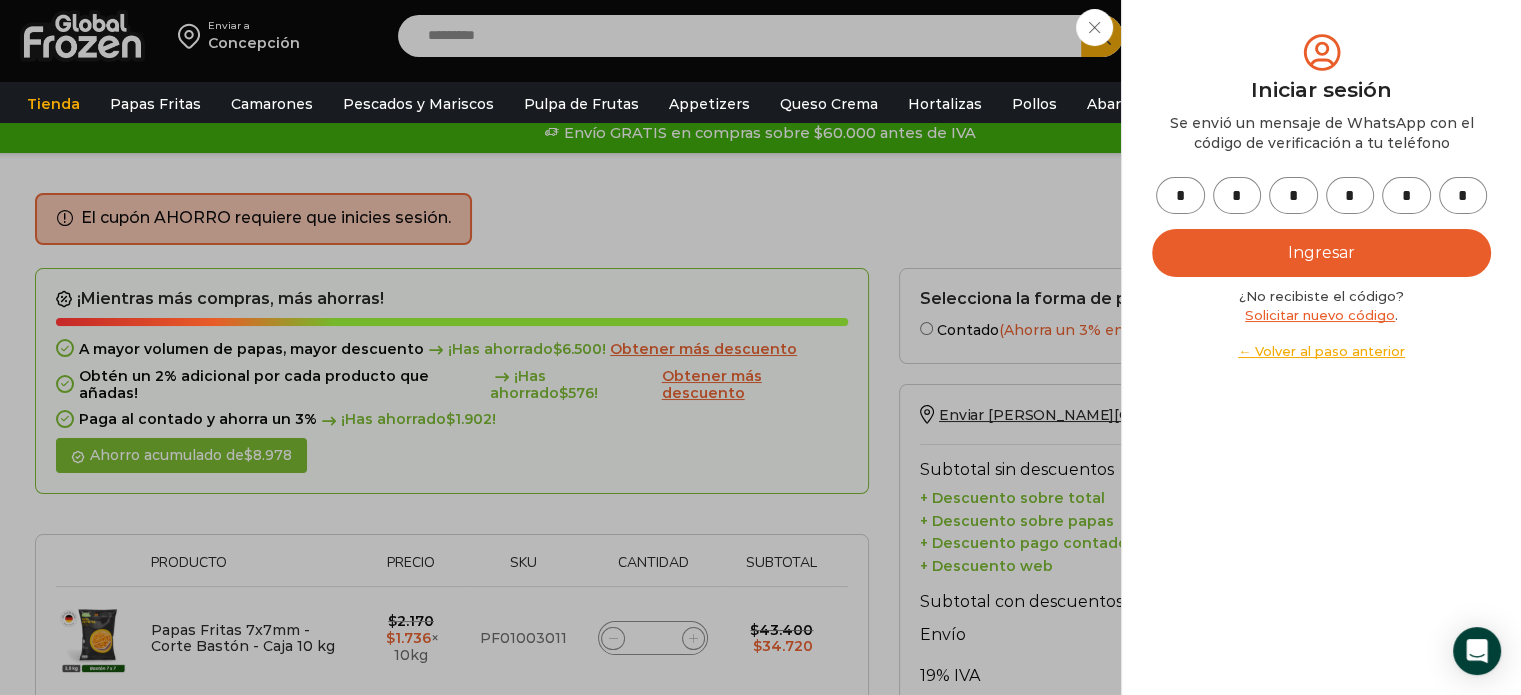 type on "*" 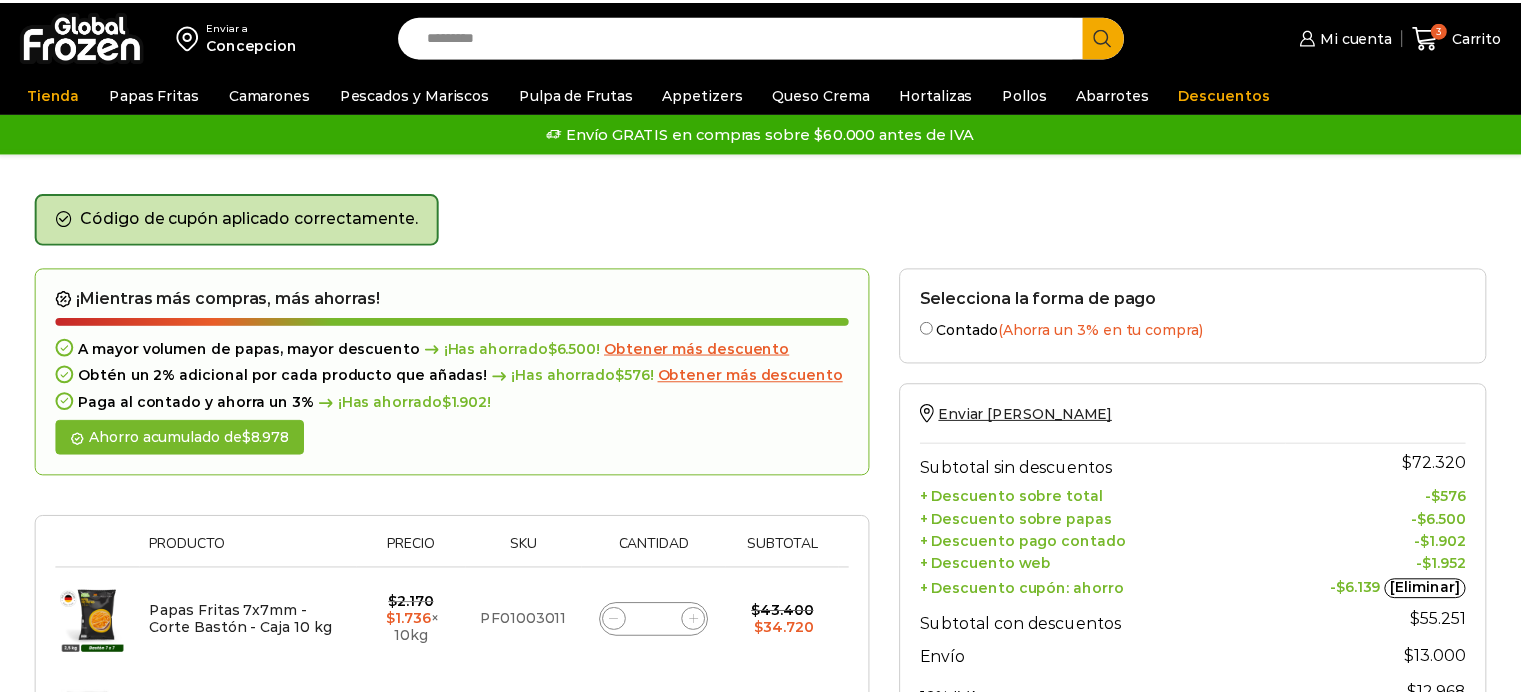 scroll, scrollTop: 0, scrollLeft: 0, axis: both 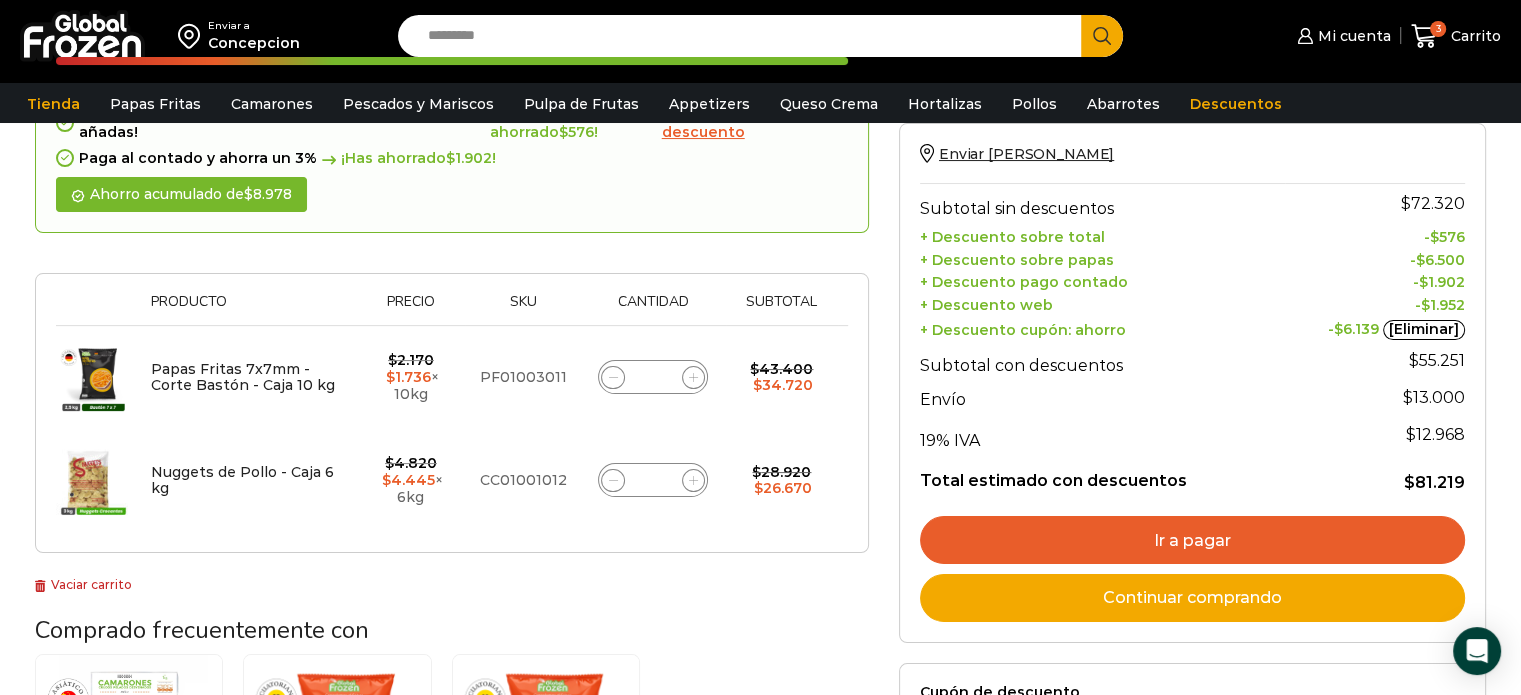 click on "[Eliminar]" at bounding box center (1424, 330) 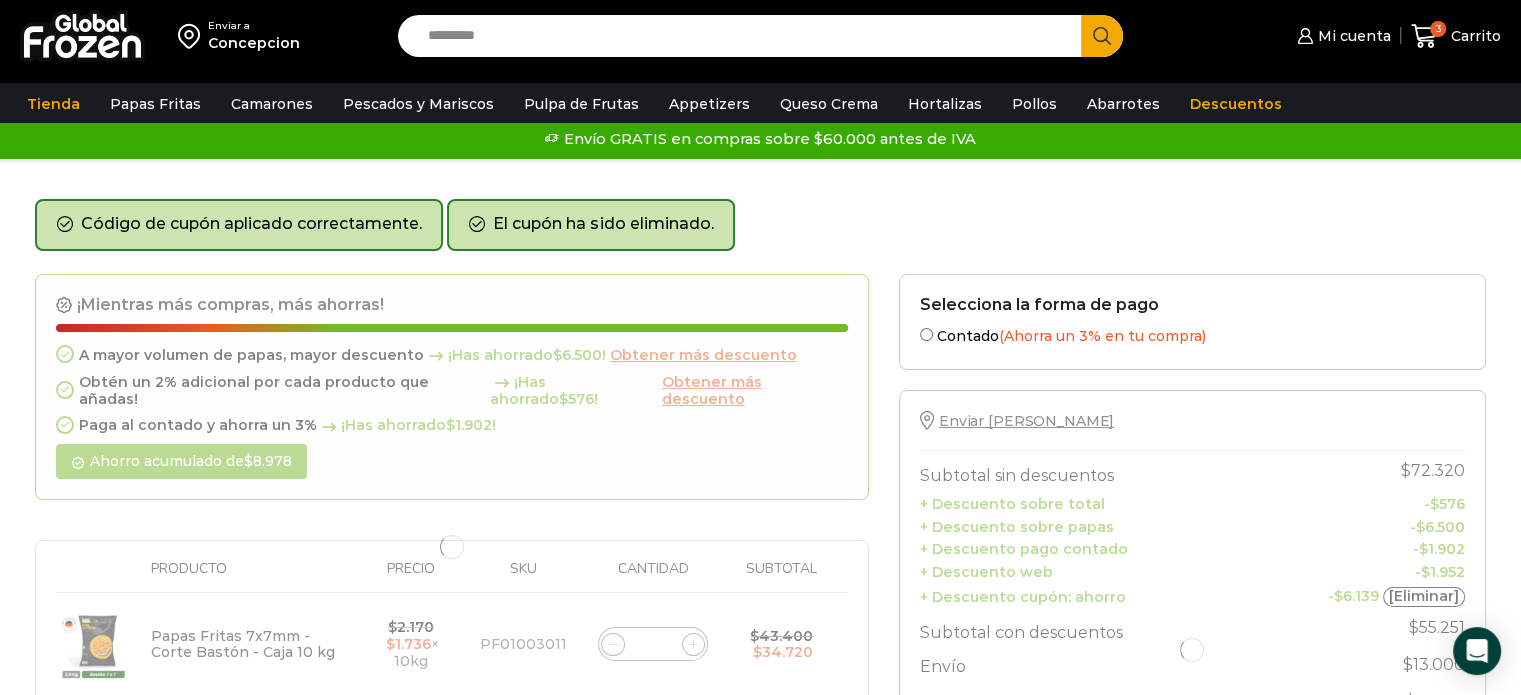 scroll, scrollTop: 0, scrollLeft: 0, axis: both 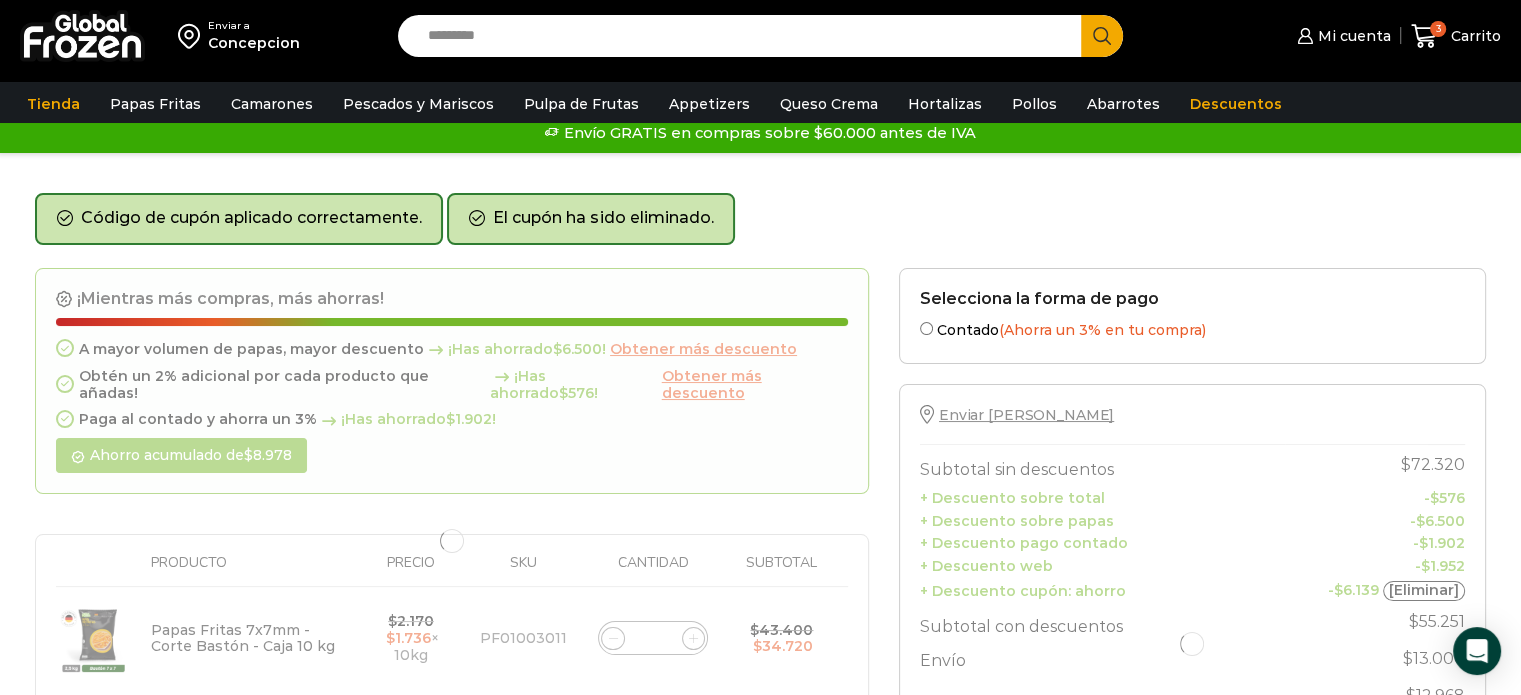 click on "Carrito de compras  Finalizar compra Estado de la orden
Código de cupón aplicado correctamente.
El cupón ha sido eliminado.
¡Mientras más compras, más ahorras!
A mayor volumen de papas, mayor descuento   ¡Has ahorrado  $ 6.500 ! Obtener más descuento
Obtén un 2% adicional por cada producto que añadas!   ¡Has ahorrado  $ 576 ! Obtener más descuento
Paga al contado y ahorra un 3%   ¡Has ahorrado  $ 1.902 !
Ahorro acumulado de  $ 8.978
Thumbnail image
Producto
Precio
Sku
Cantidad
Subtotal
Eliminar artículo
$ 2.170" at bounding box center (760, 740) 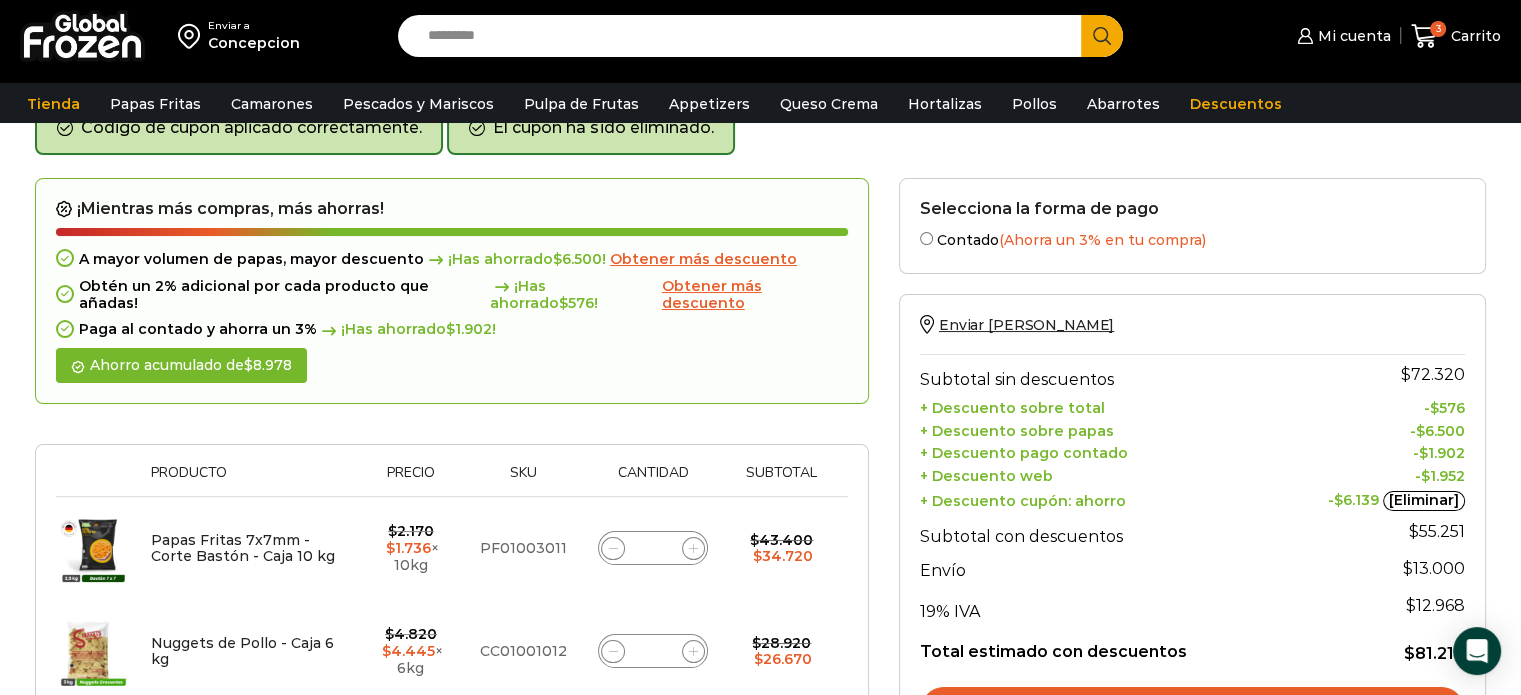 scroll, scrollTop: 102, scrollLeft: 0, axis: vertical 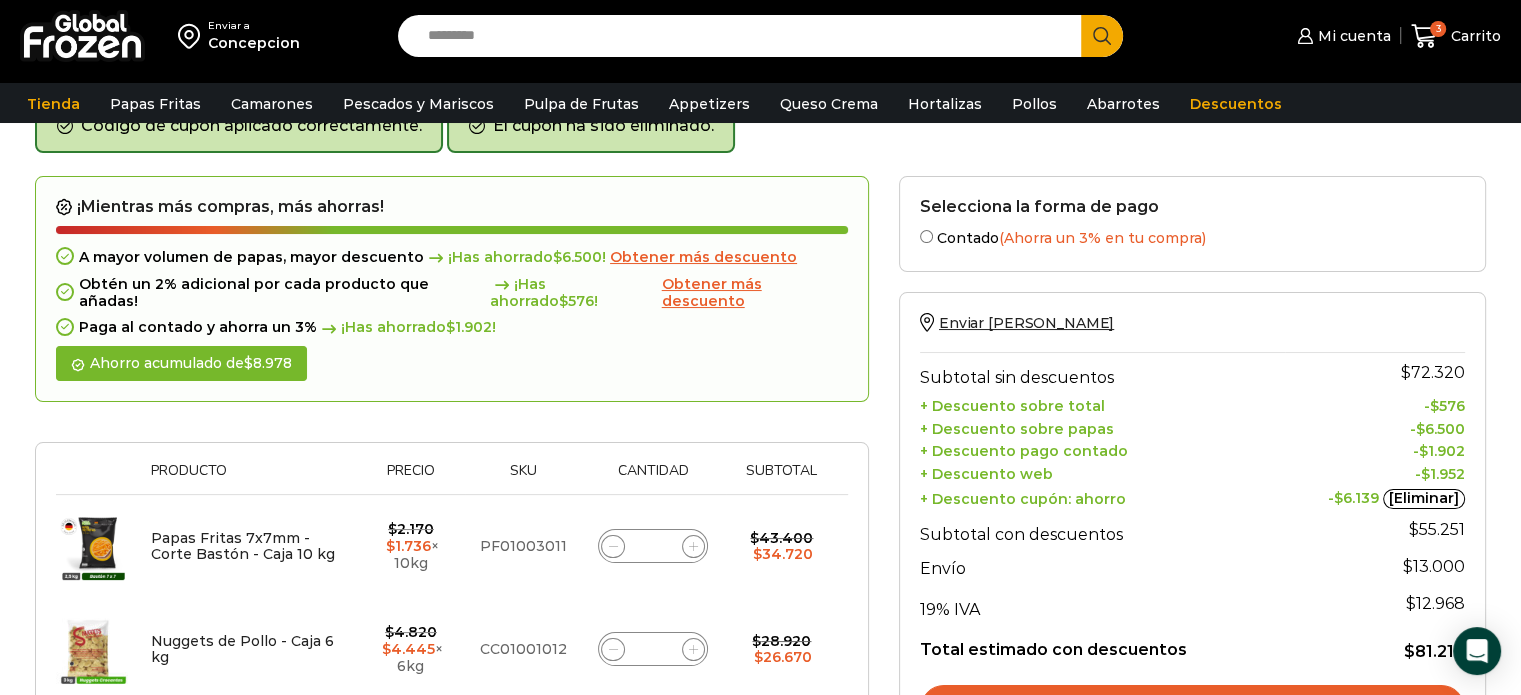 click on "[Eliminar]" at bounding box center (1424, 499) 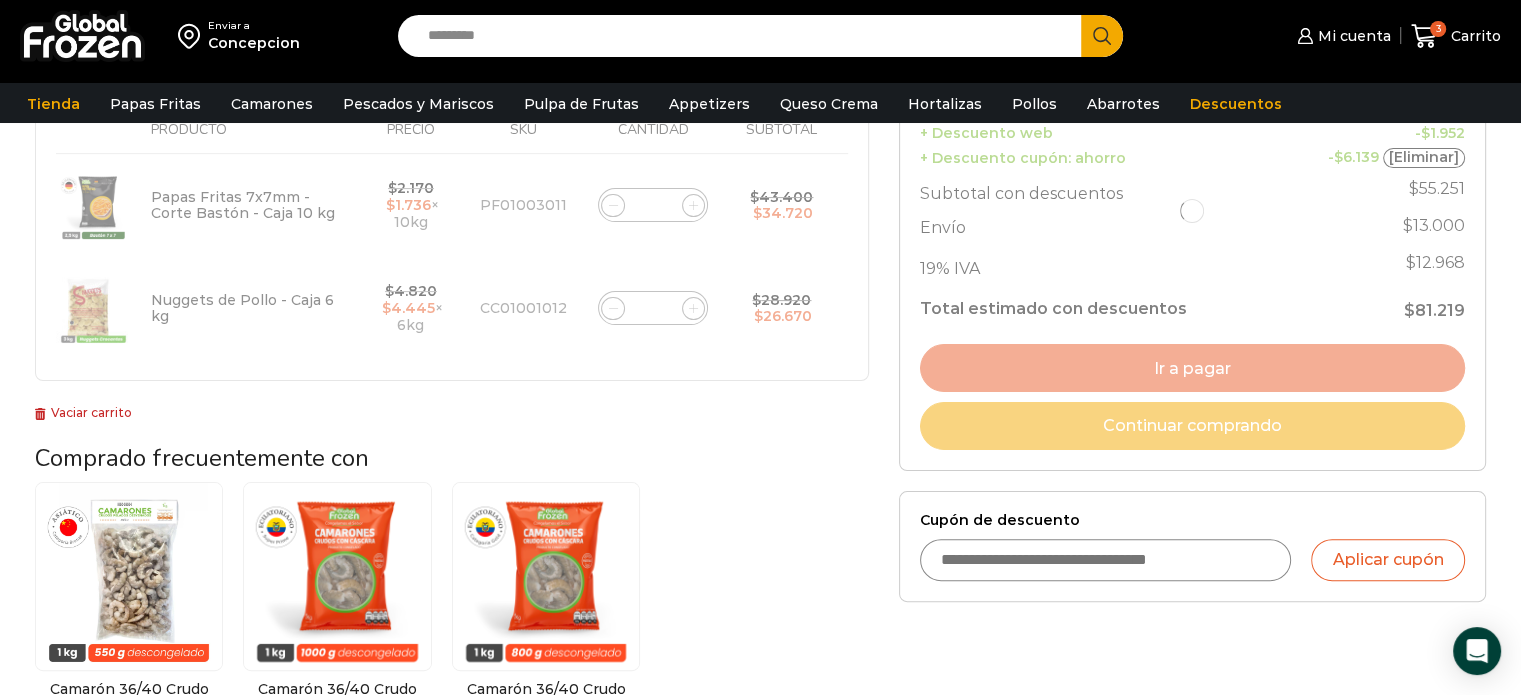 scroll, scrollTop: 413, scrollLeft: 0, axis: vertical 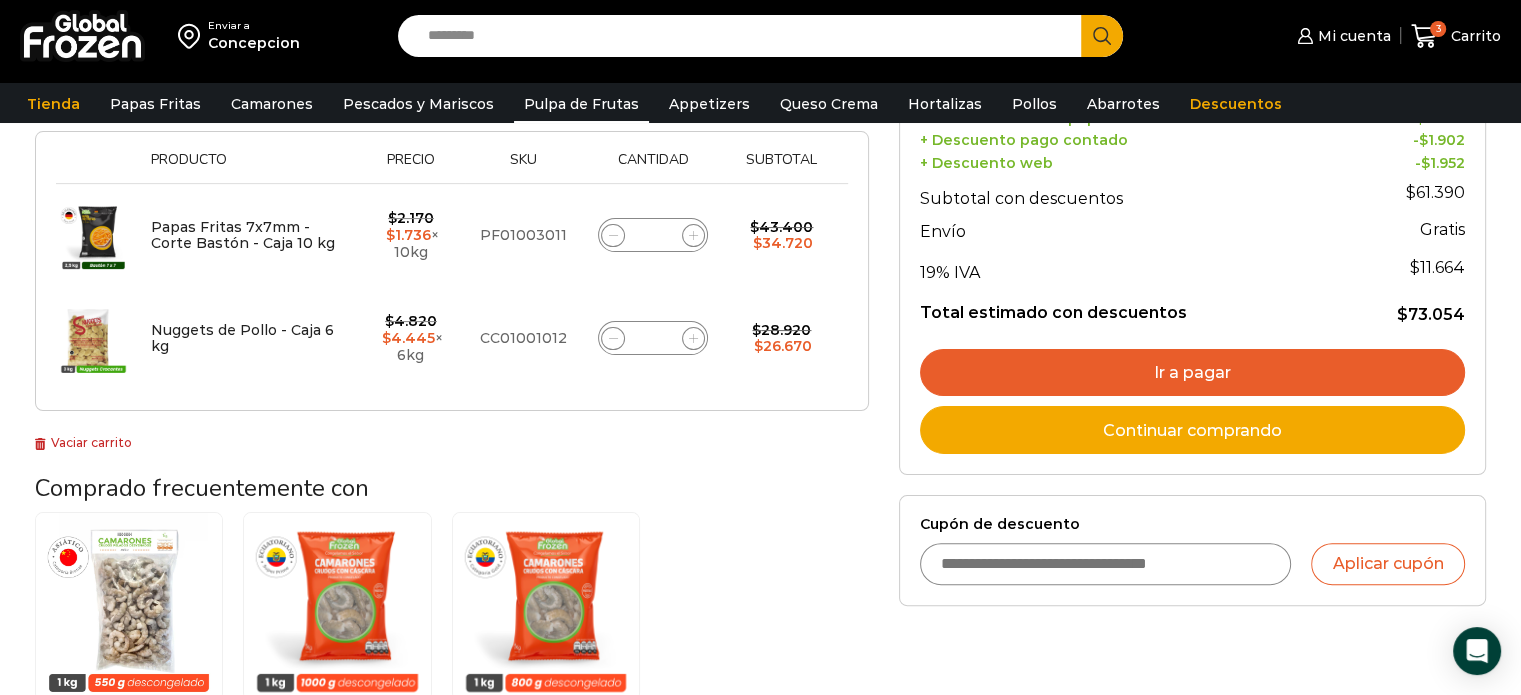 click on "Pulpa de Frutas" at bounding box center (581, 104) 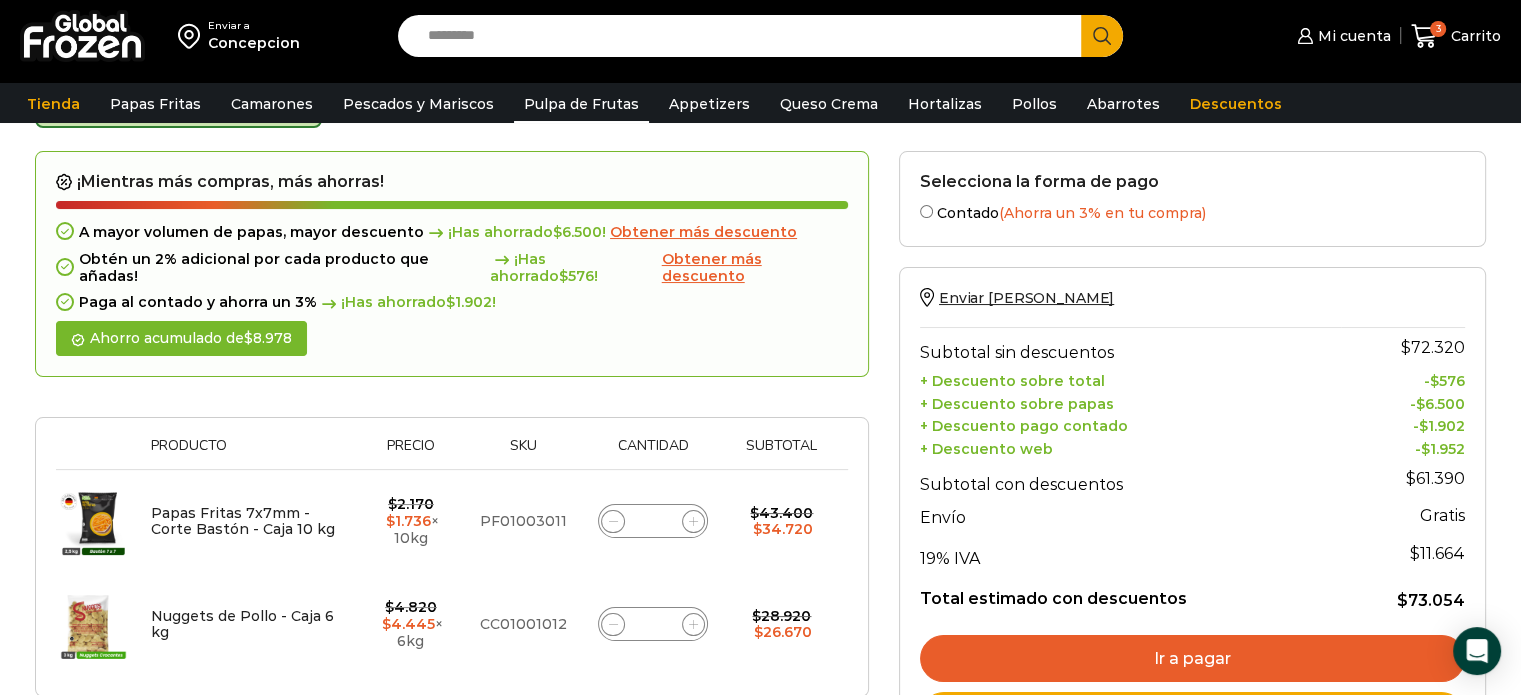 scroll, scrollTop: 112, scrollLeft: 0, axis: vertical 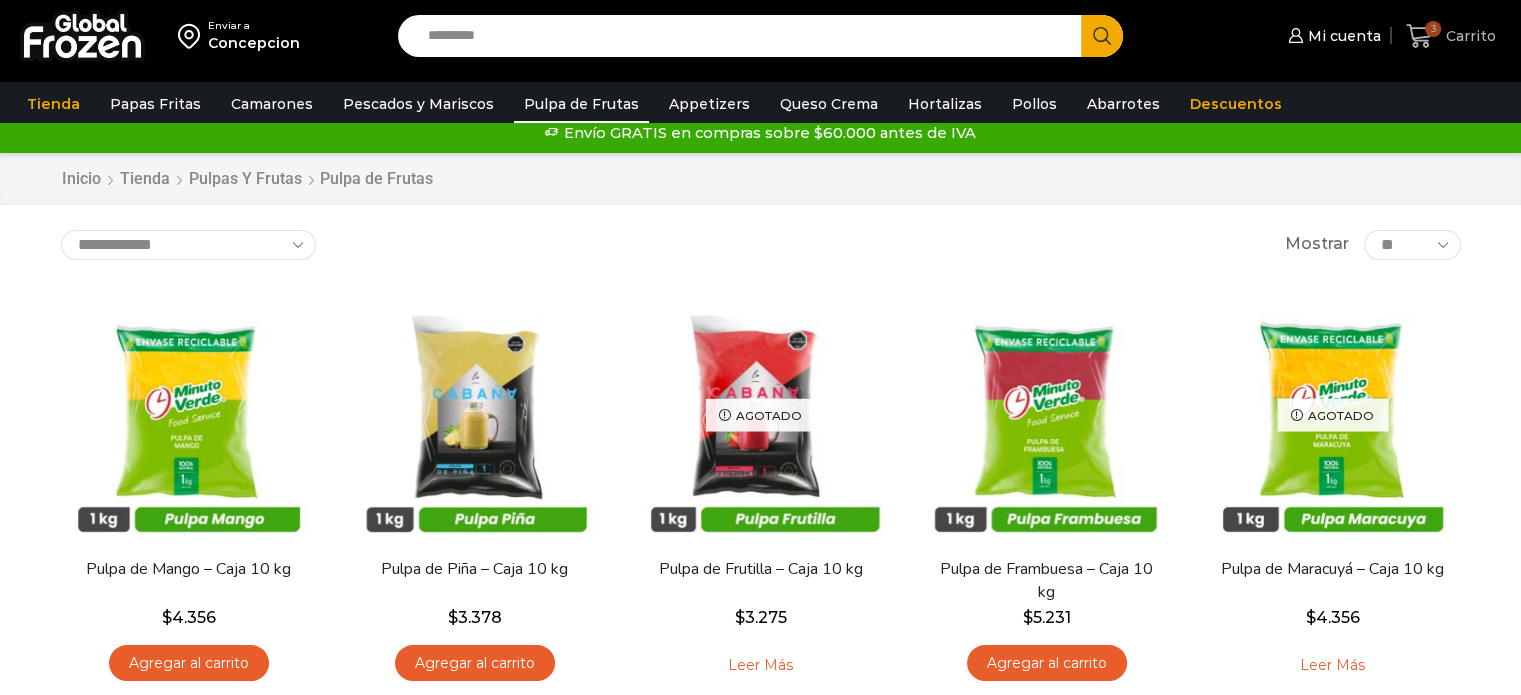 click on "Carrito" at bounding box center [1468, 36] 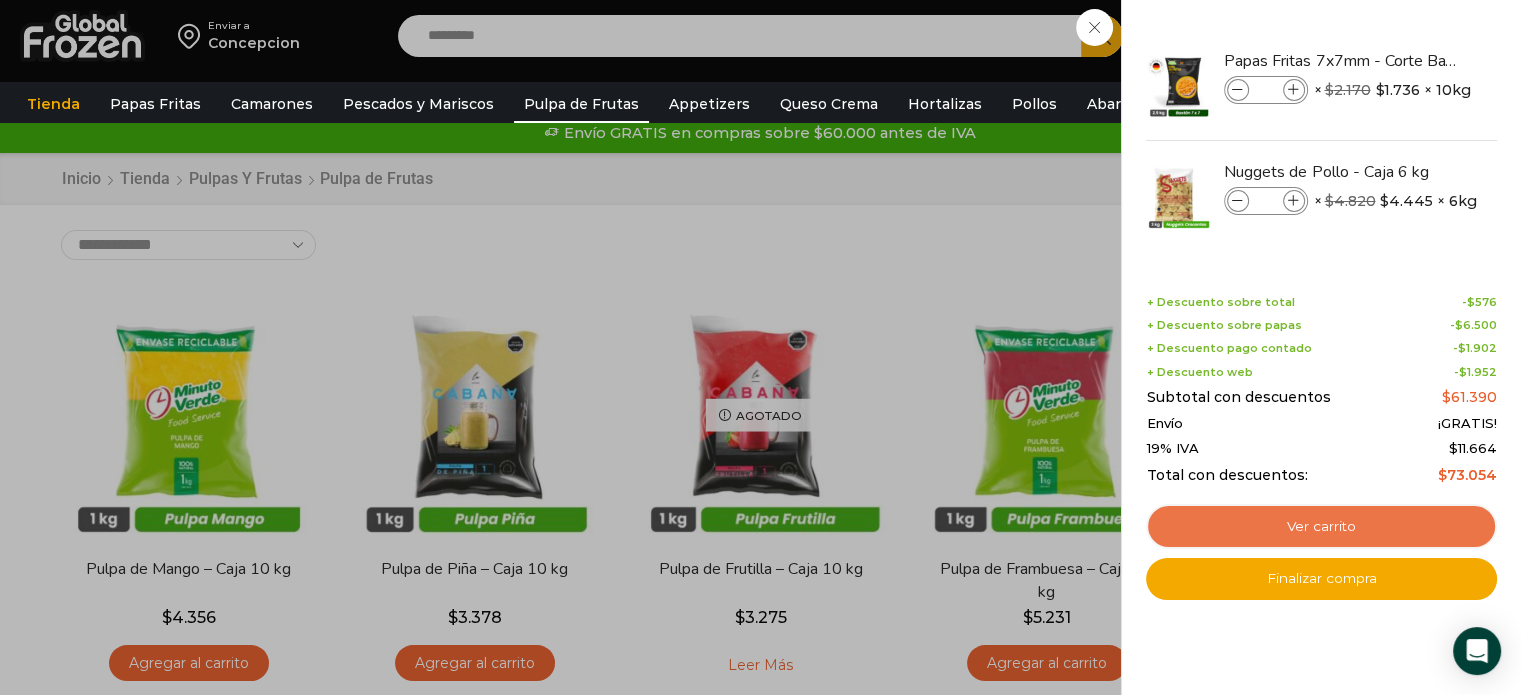 click on "Ver carrito" at bounding box center (1321, 527) 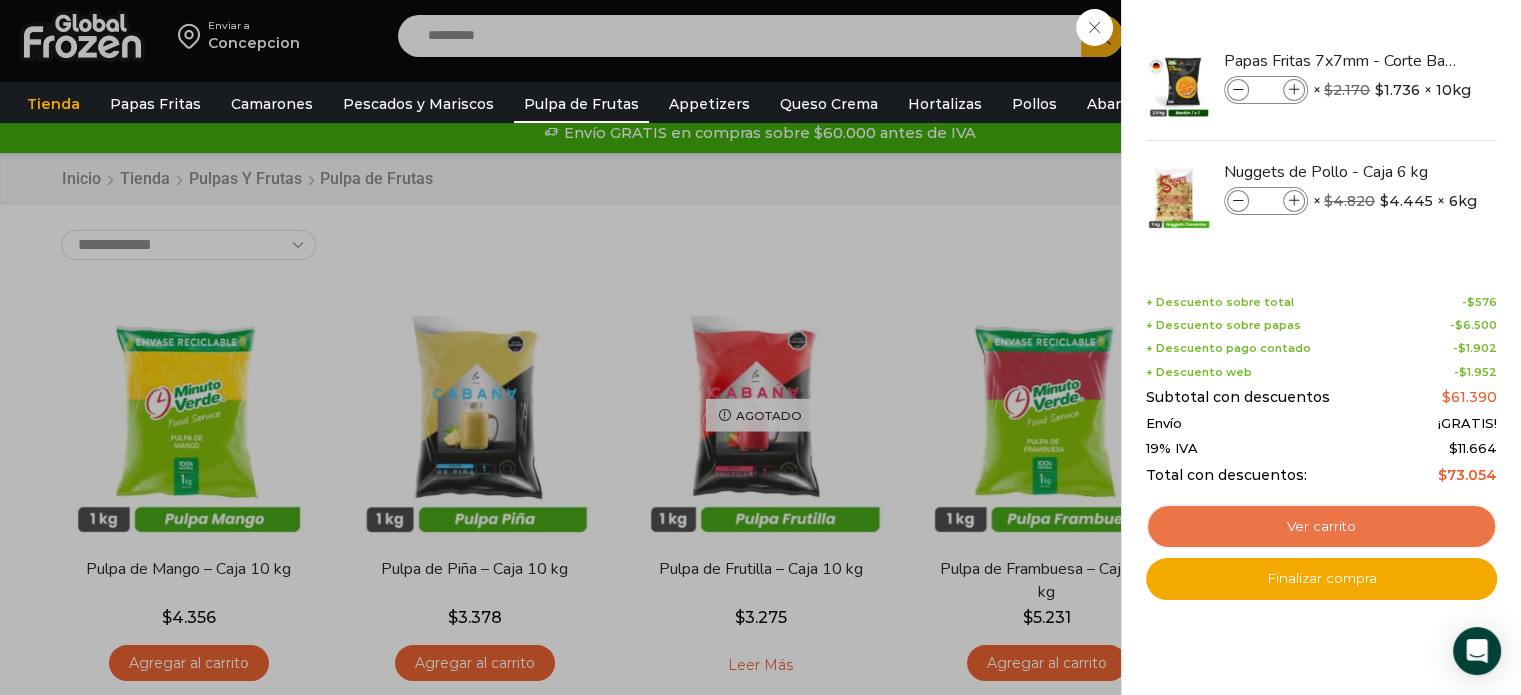 click on "Ver carrito" at bounding box center [1321, 527] 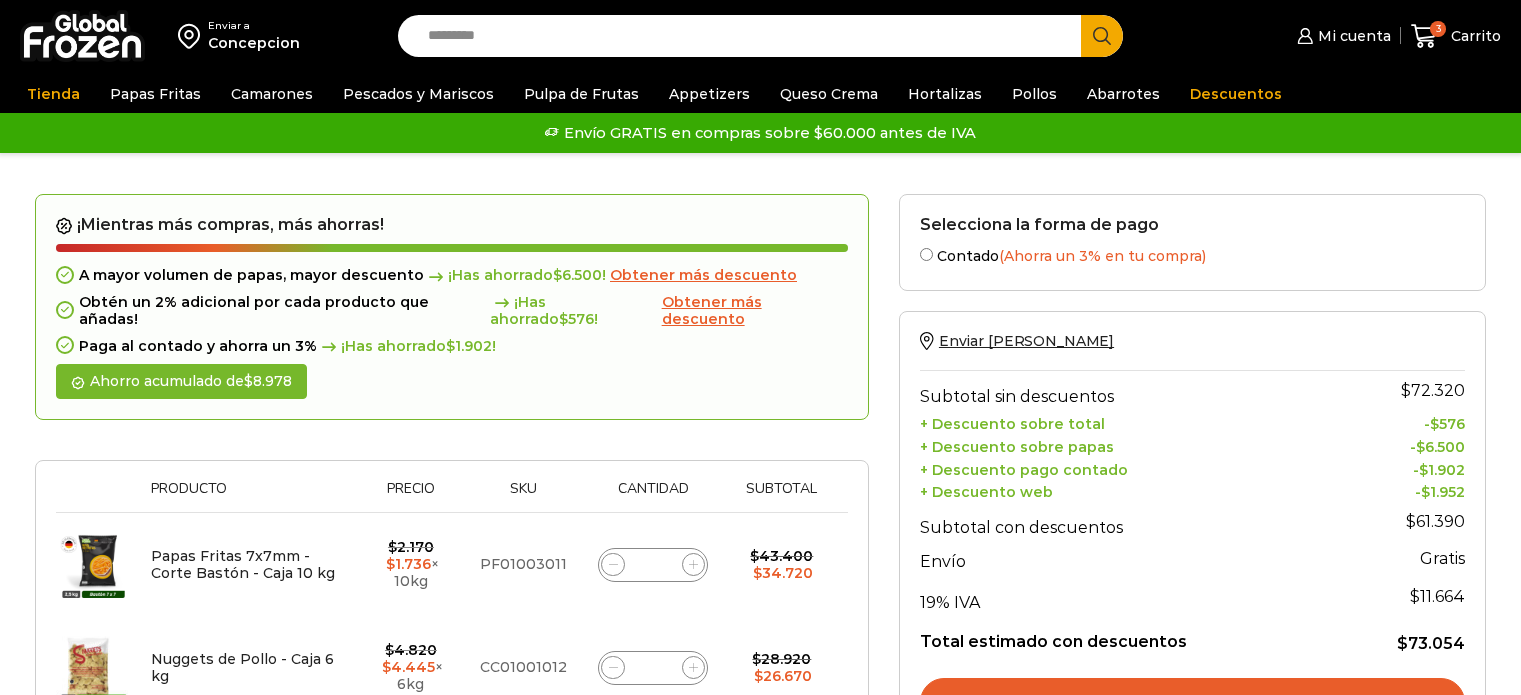 scroll, scrollTop: 0, scrollLeft: 0, axis: both 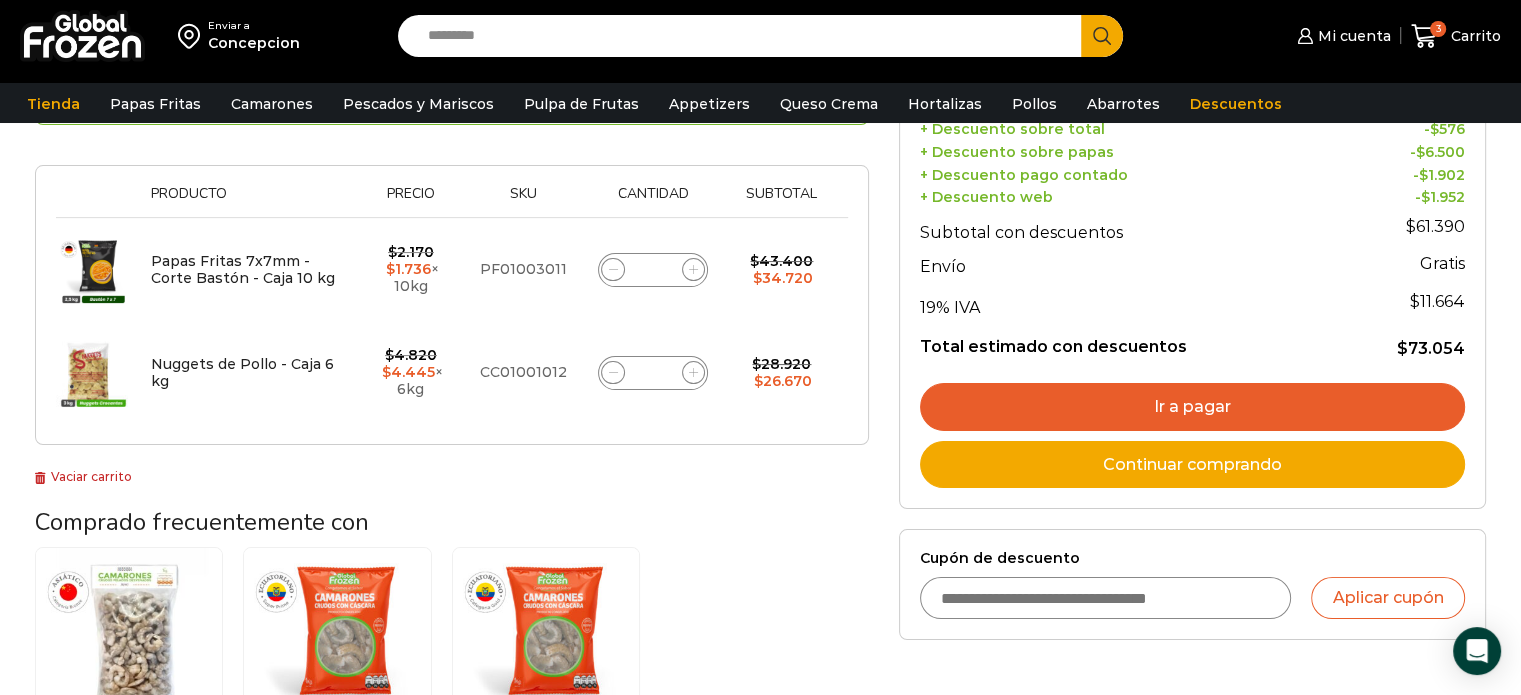 click on "Ir a pagar" at bounding box center [1192, 407] 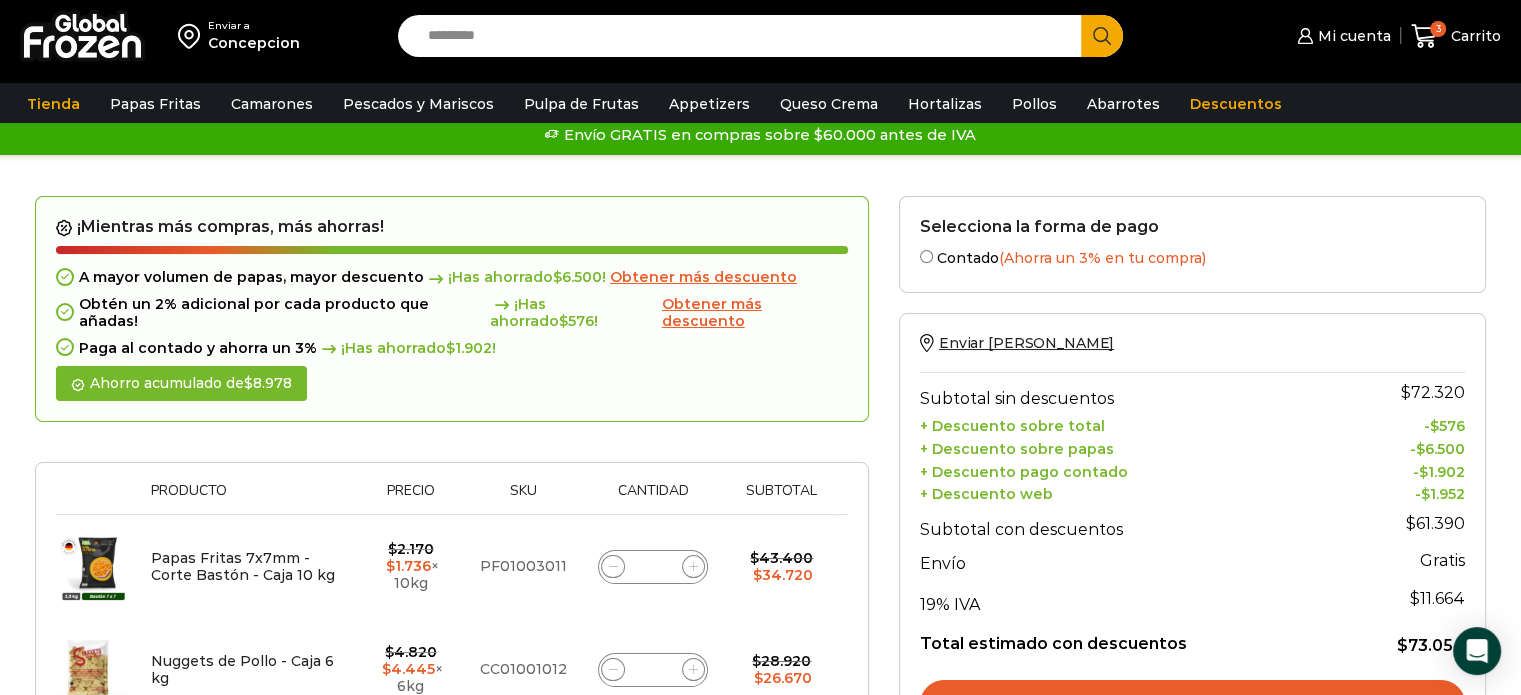 scroll, scrollTop: 0, scrollLeft: 0, axis: both 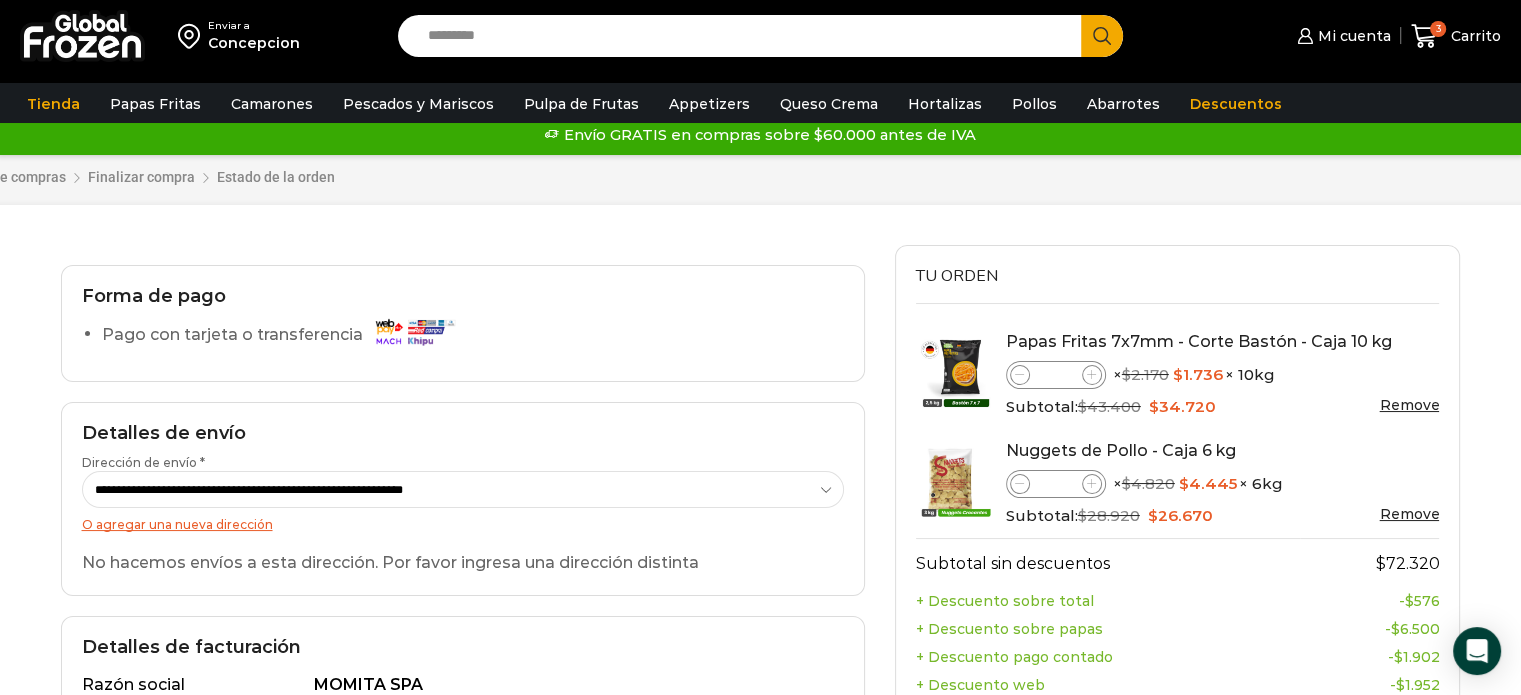 click on "**********" at bounding box center (463, 489) 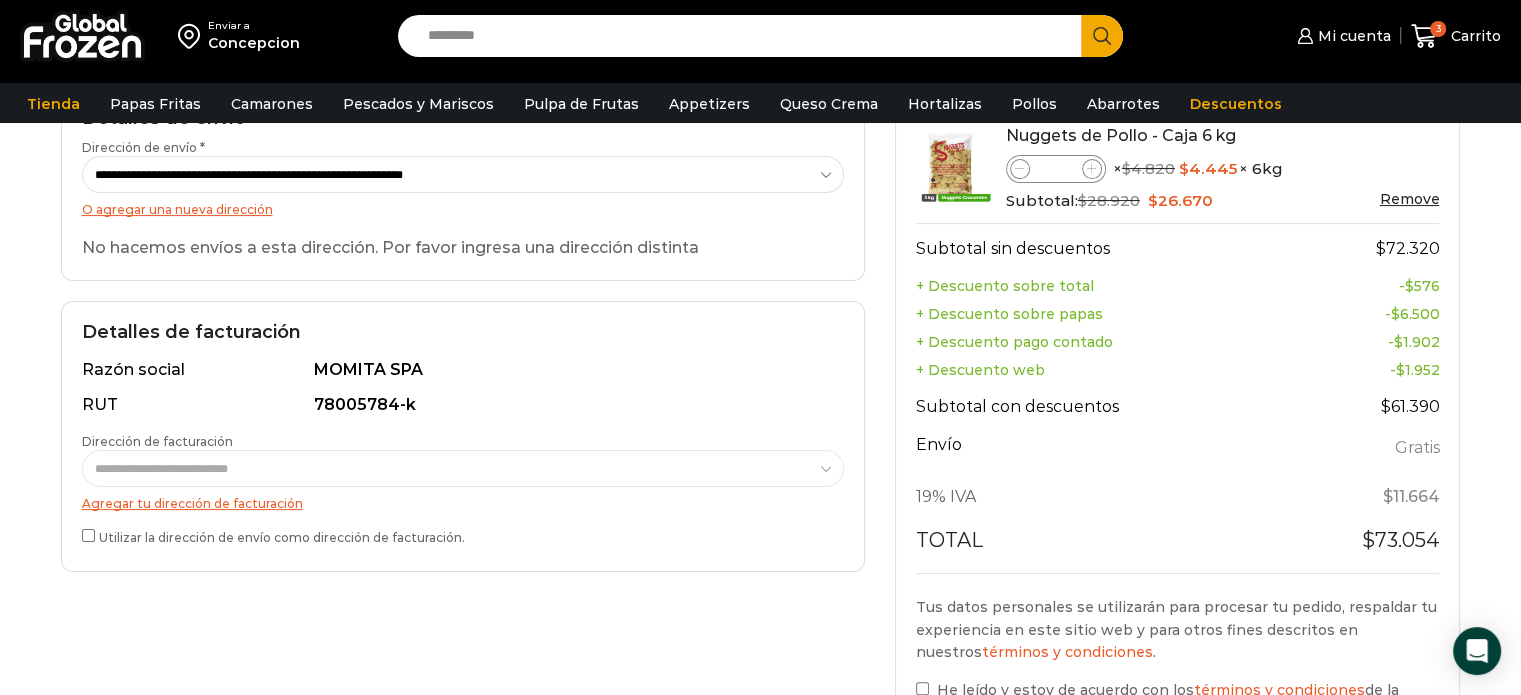 scroll, scrollTop: 327, scrollLeft: 0, axis: vertical 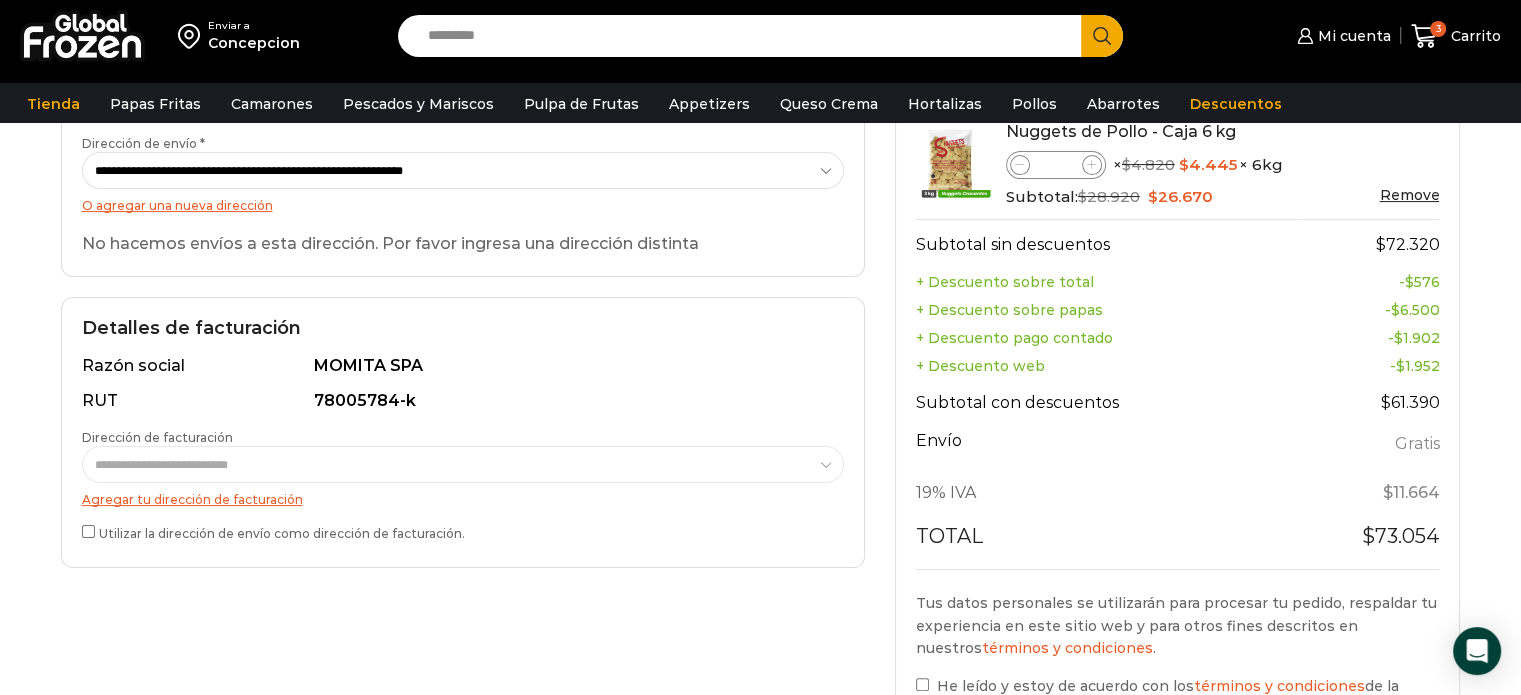 click on "O agregar una nueva dirección" at bounding box center (177, 205) 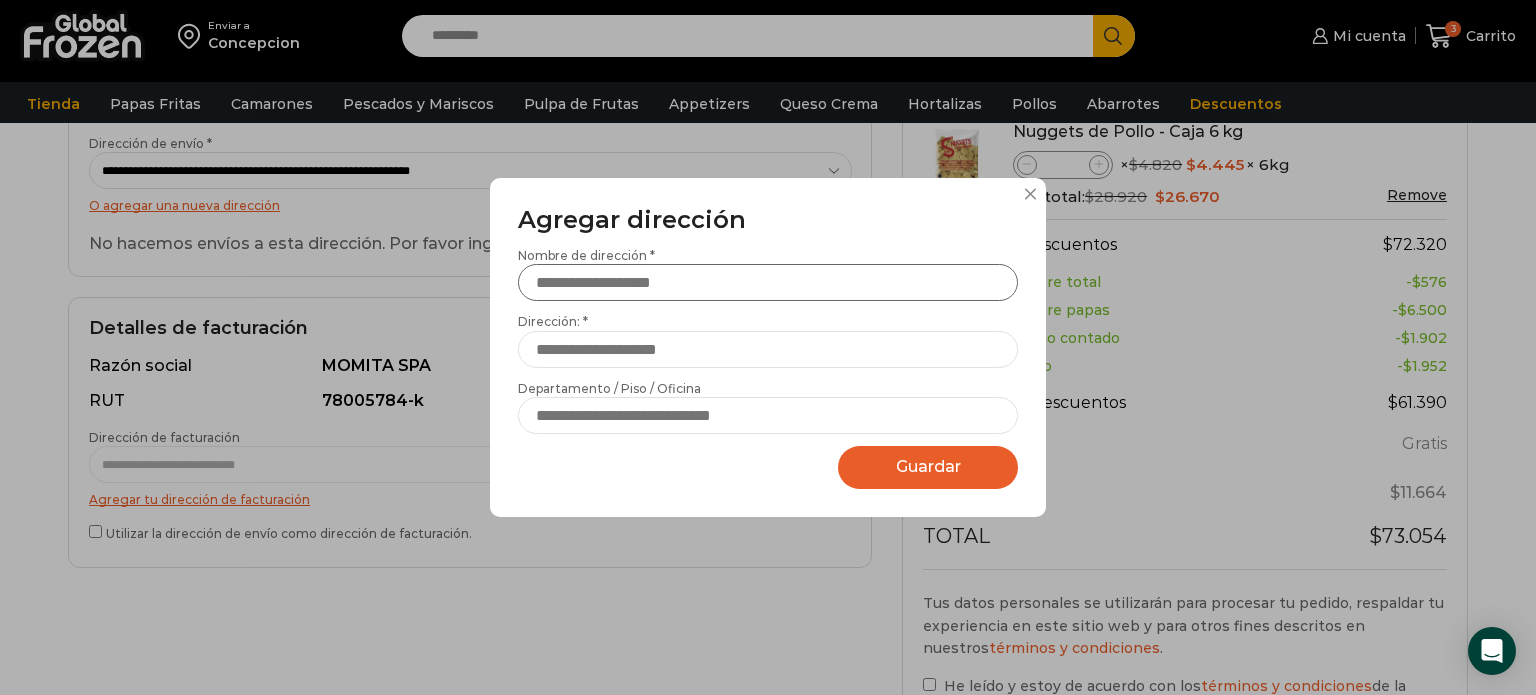 click on "Nombre de dirección *" at bounding box center [768, 282] 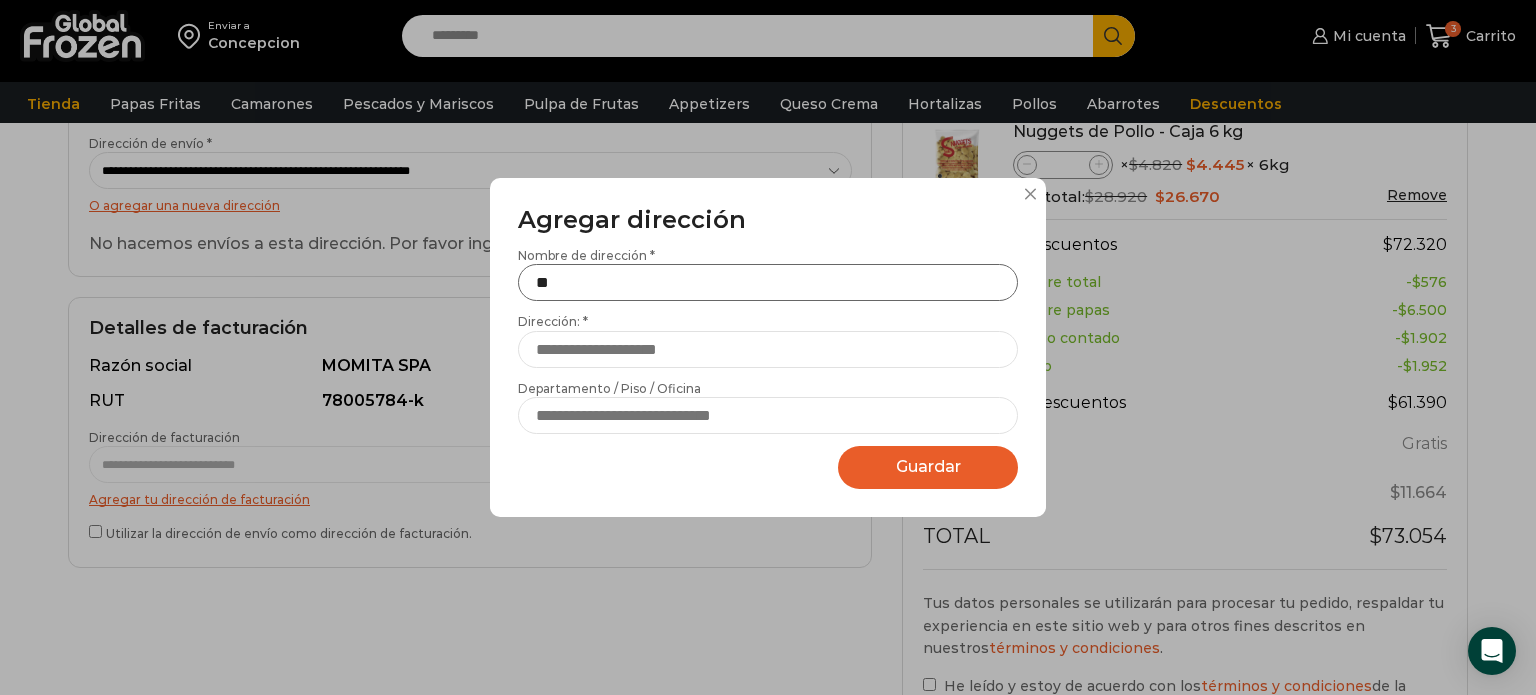 type on "*" 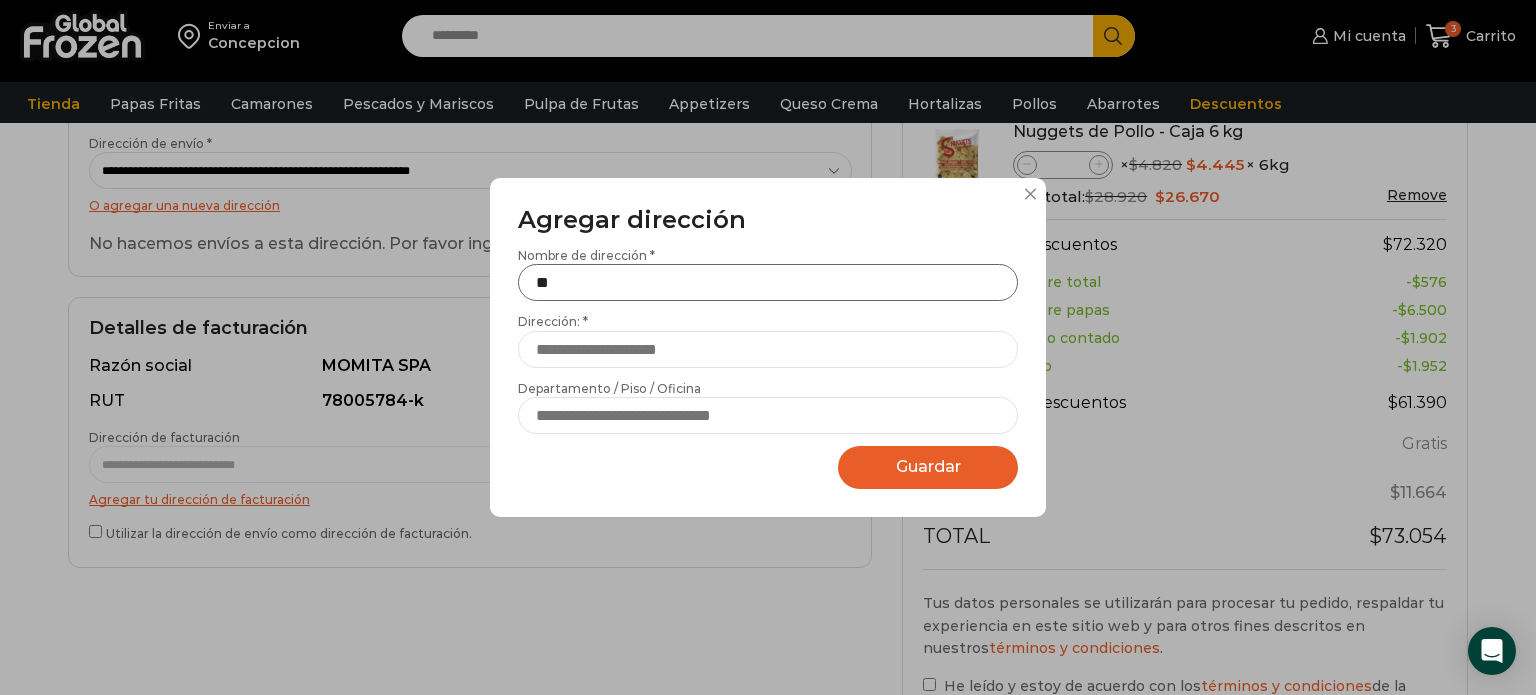 type on "*" 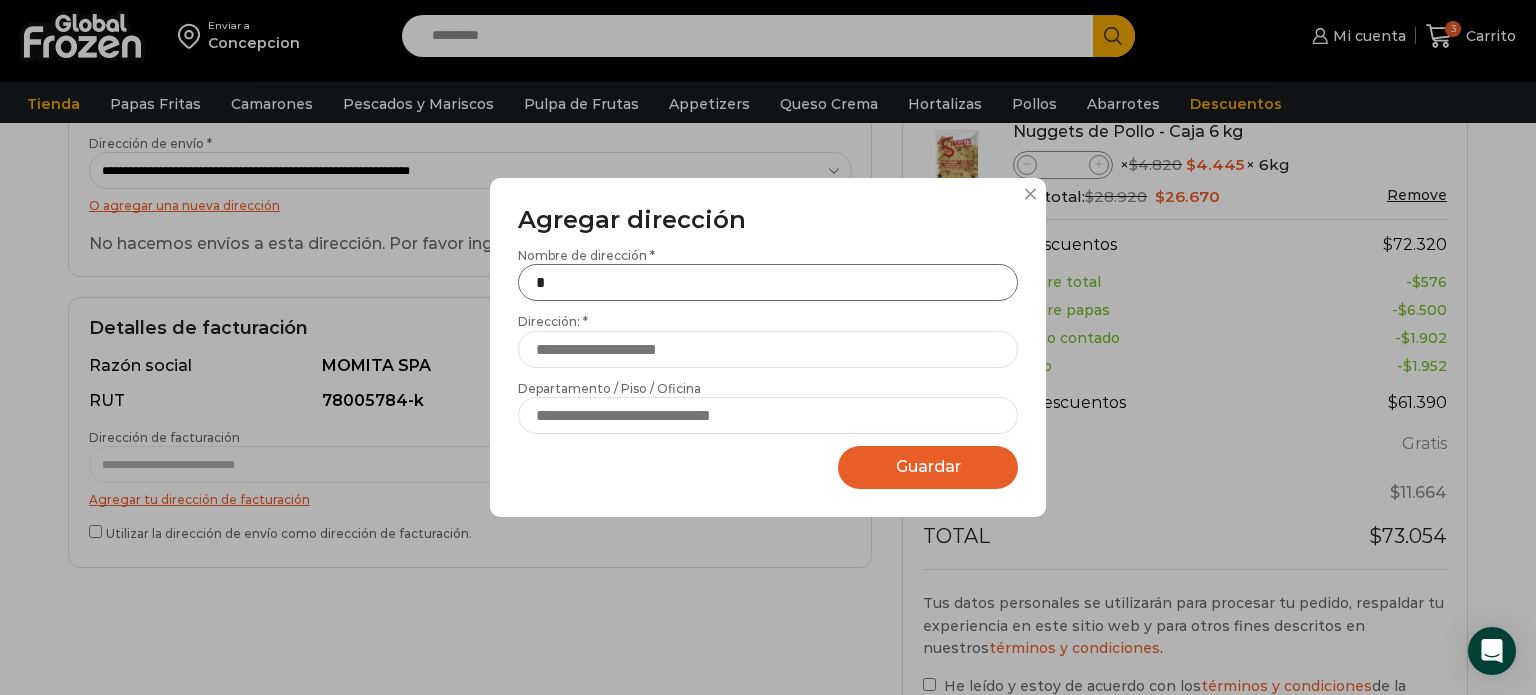 type 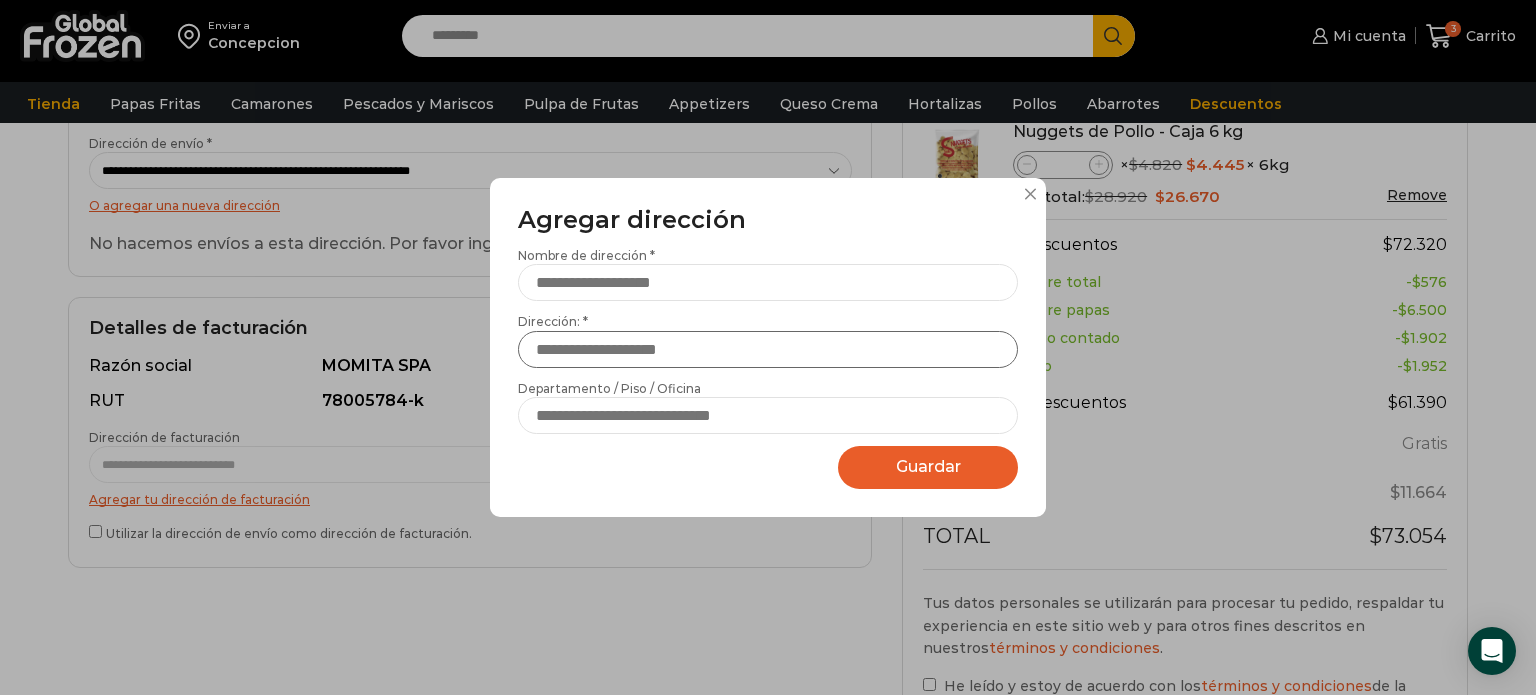 click on "Dirección: *" at bounding box center [768, 349] 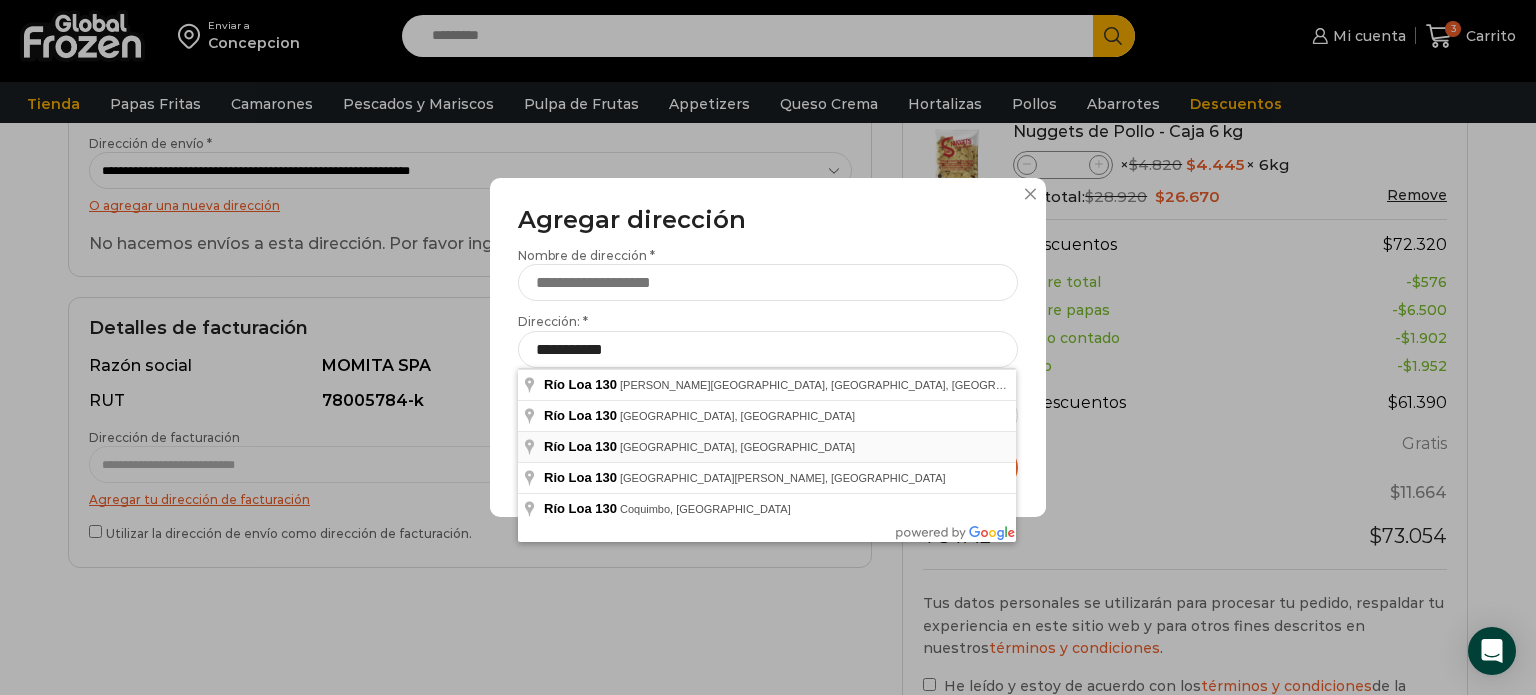 type on "**********" 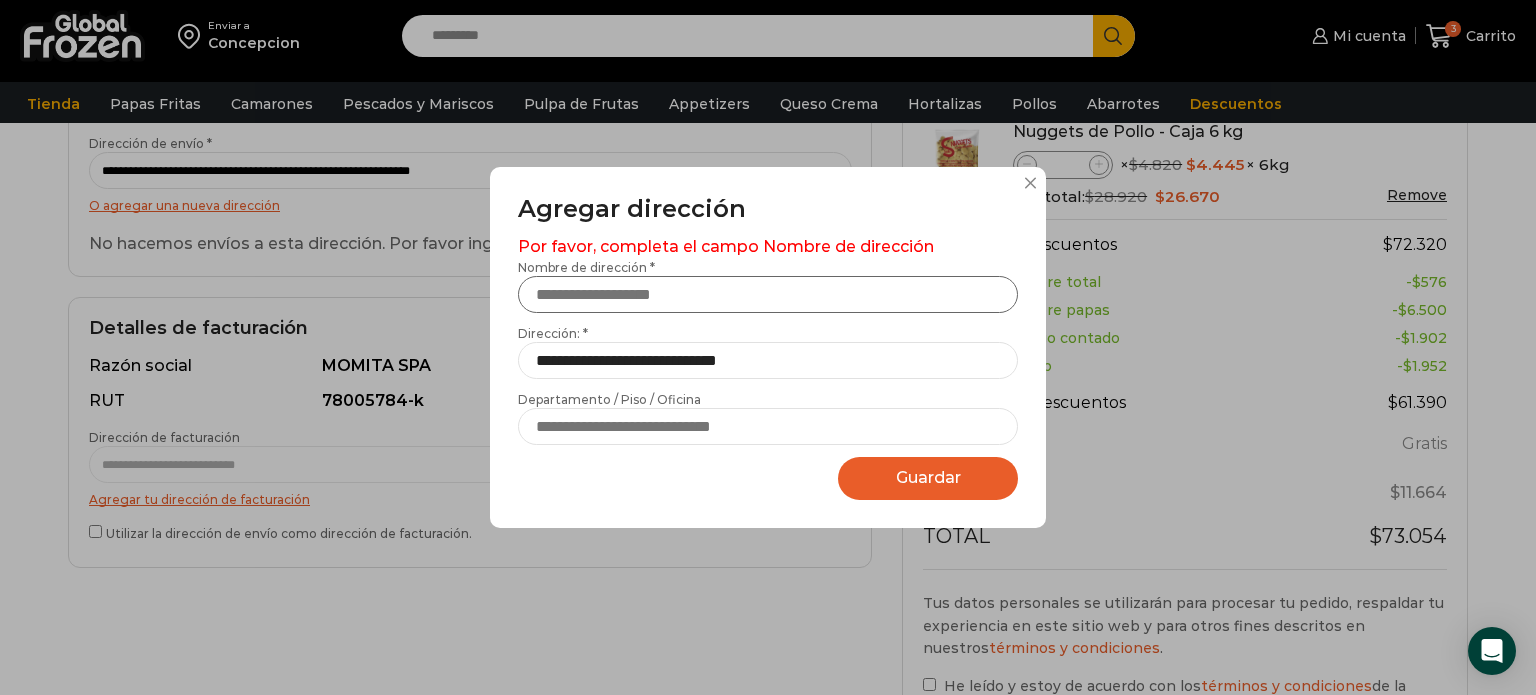 click on "Nombre de dirección *" at bounding box center (768, 294) 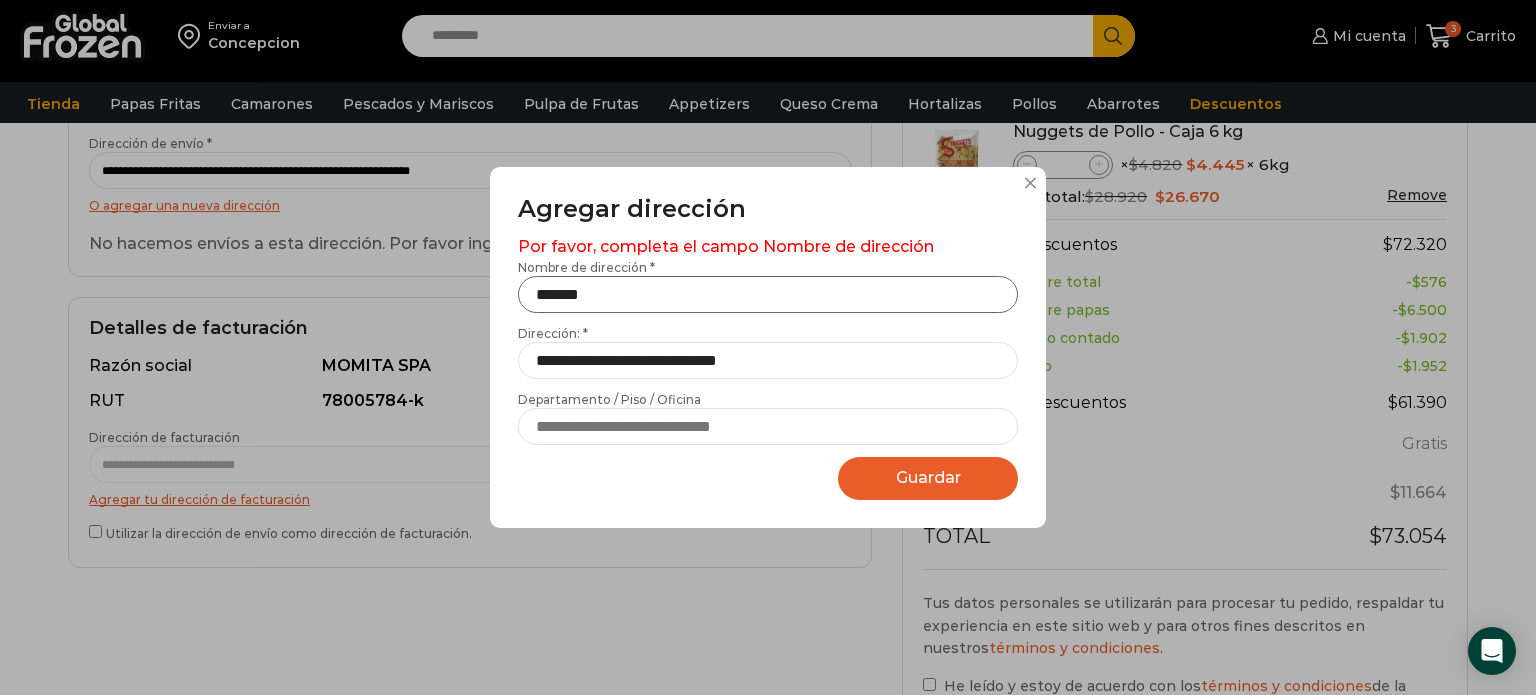 type on "*******" 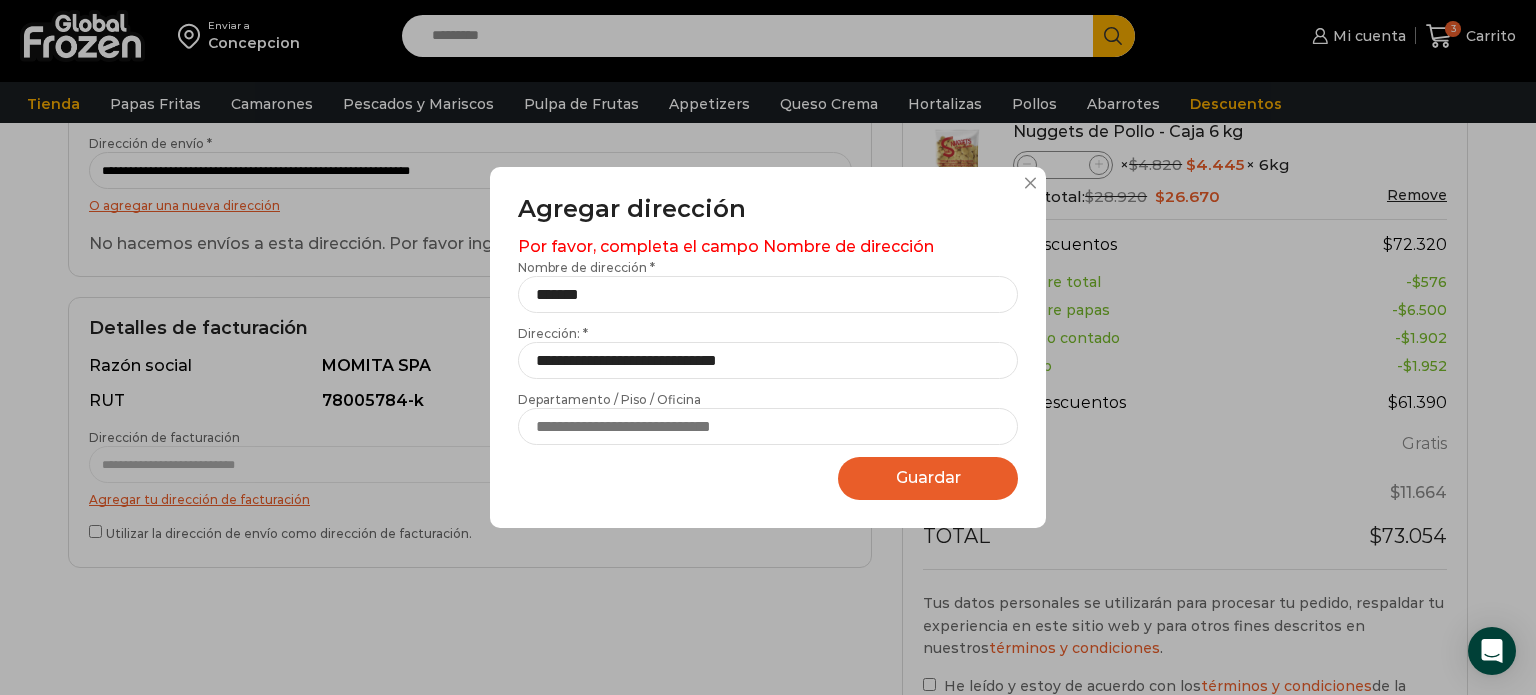 click on "Guardar Guardando..." at bounding box center (928, 478) 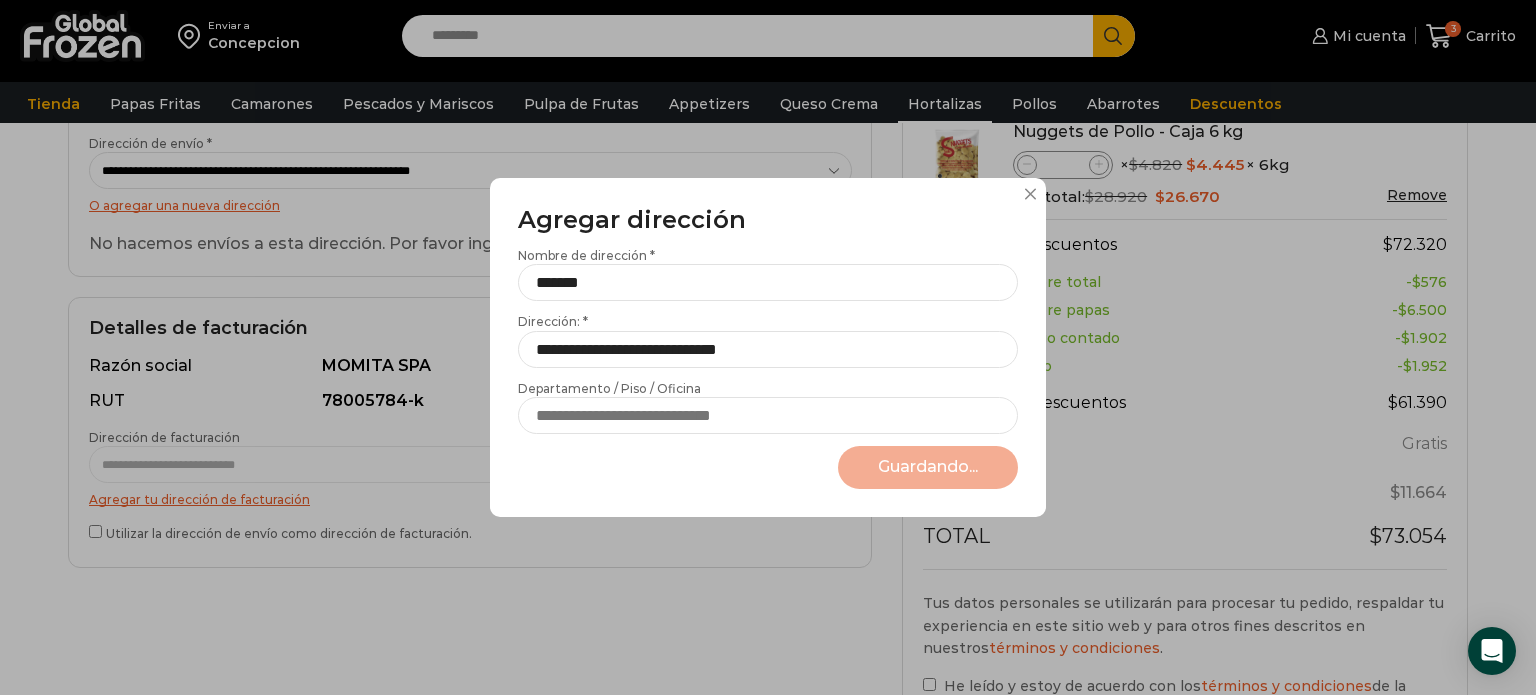 select on "*******" 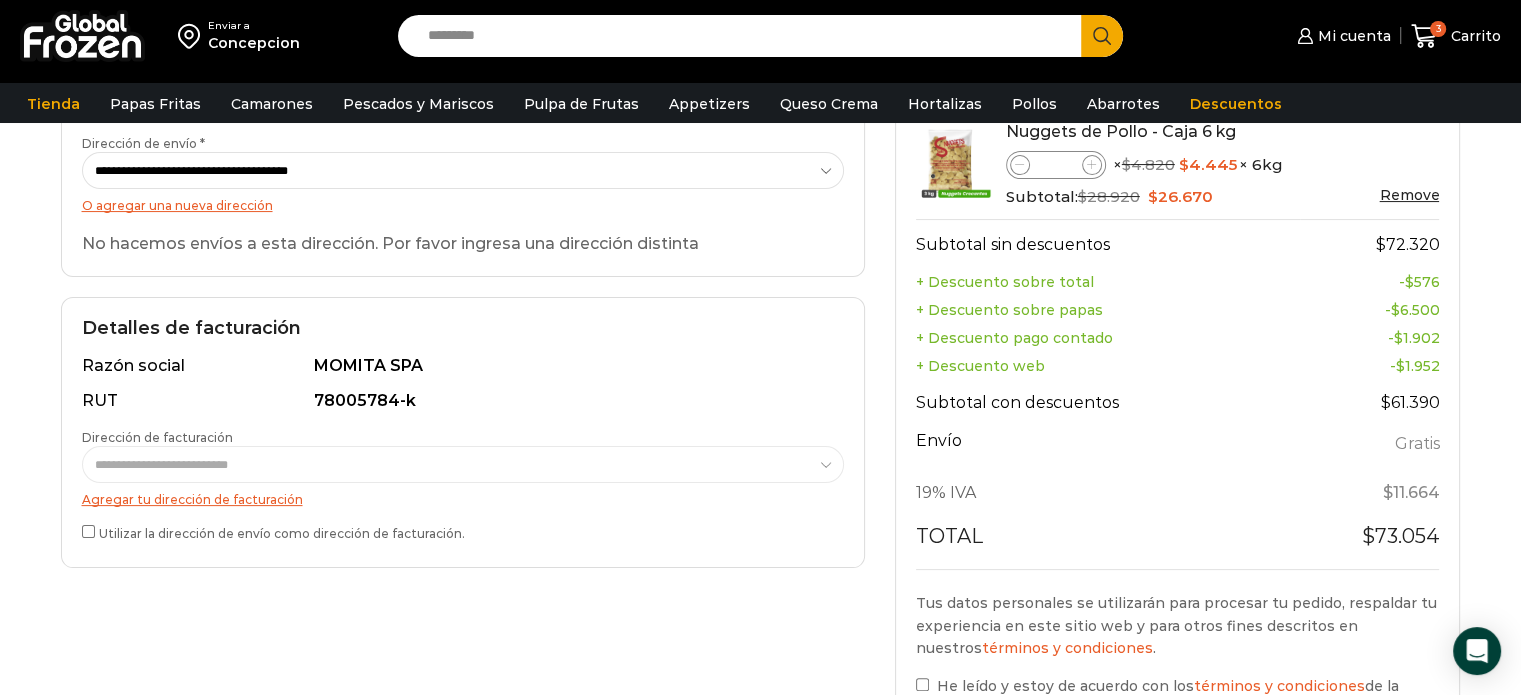 click on "O agregar una nueva dirección" at bounding box center (177, 205) 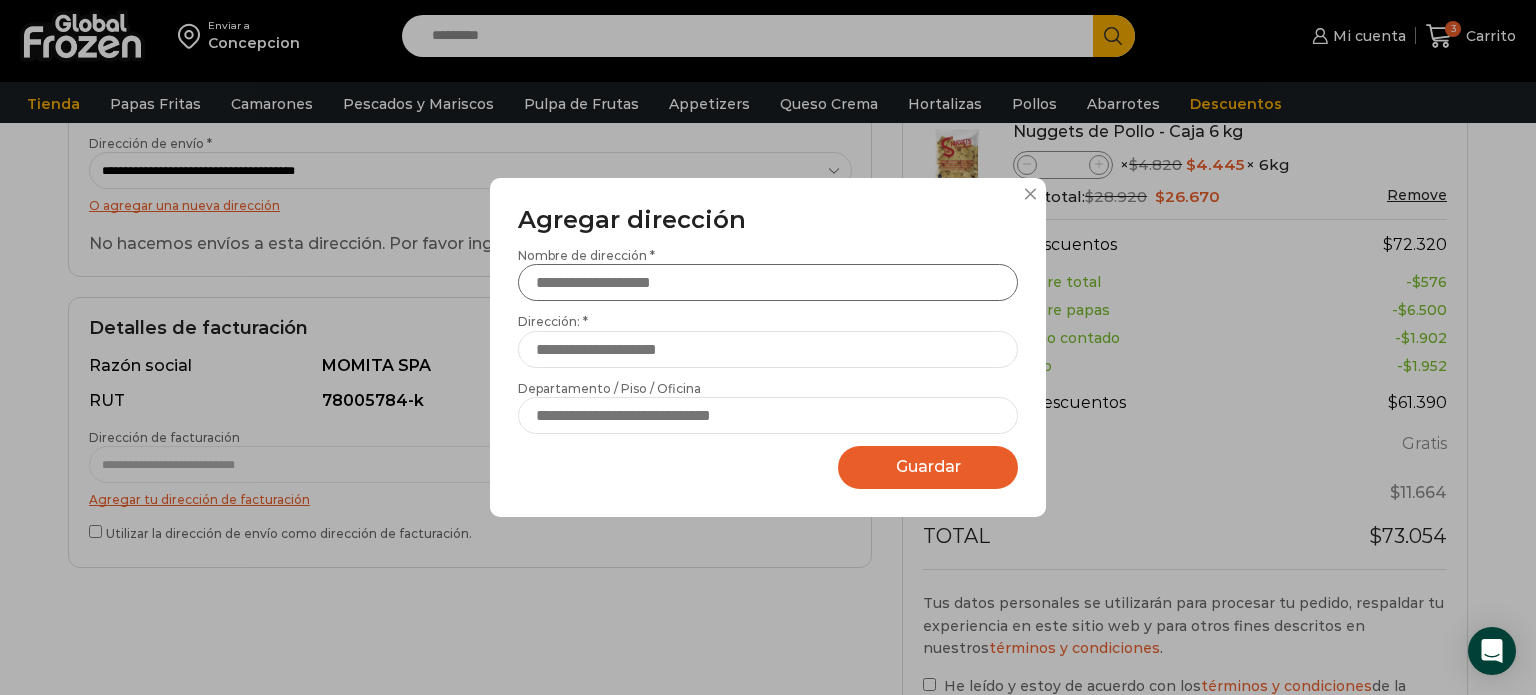 click on "Nombre de dirección *" at bounding box center [768, 282] 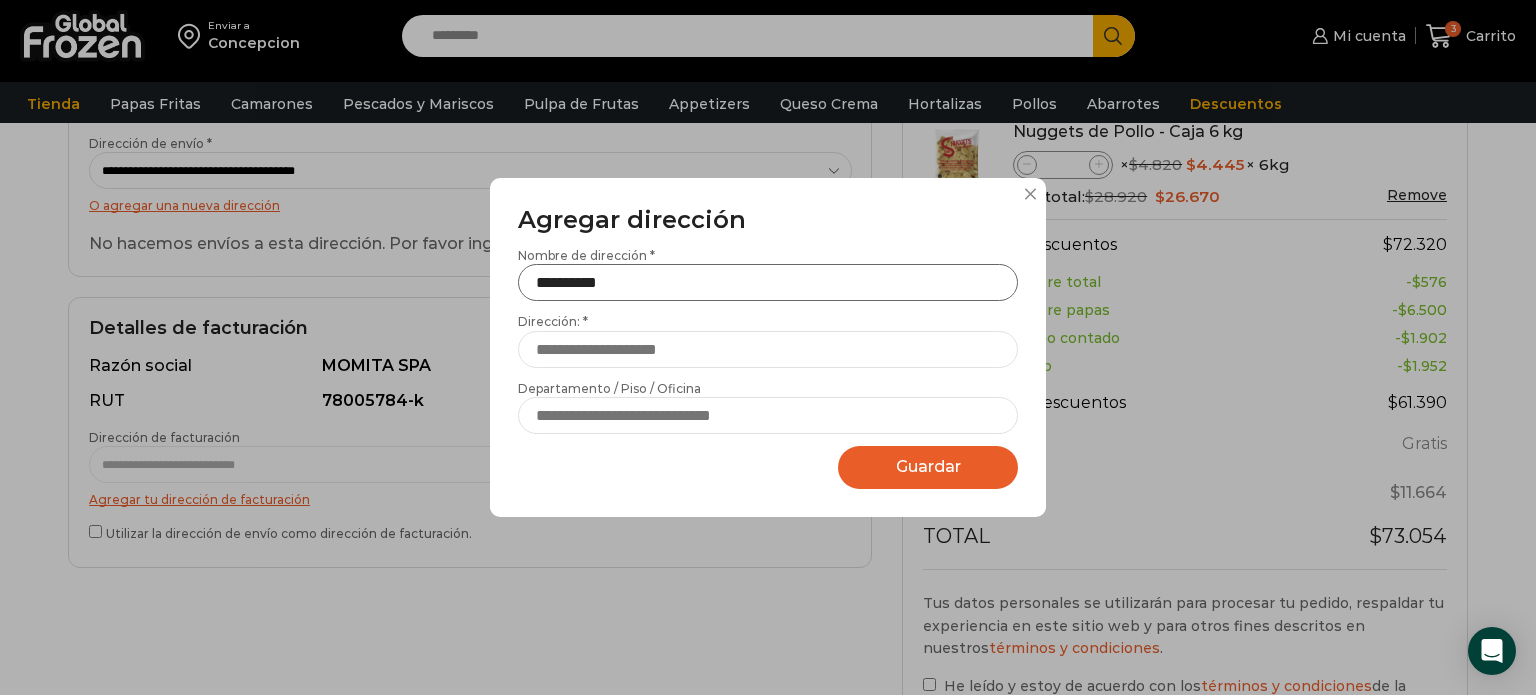 type on "**********" 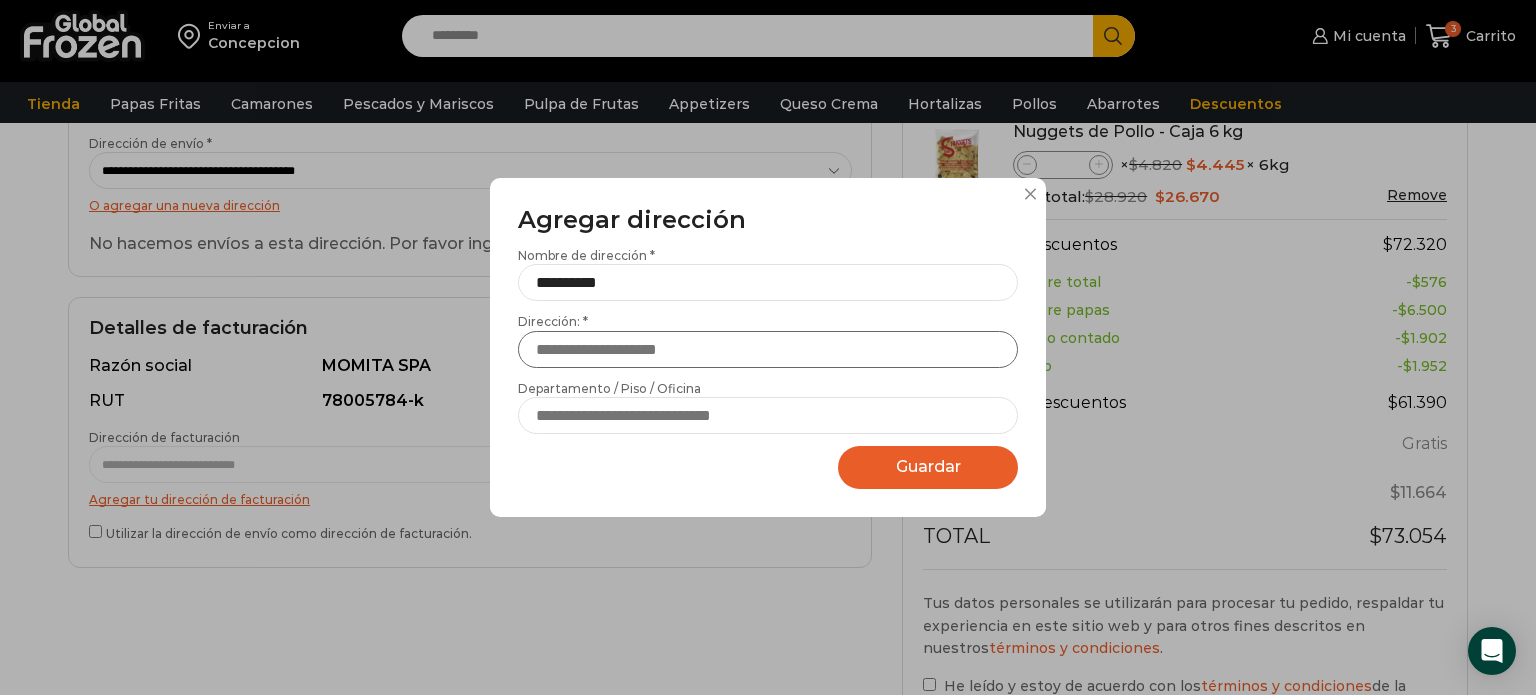 click on "Dirección: *" at bounding box center (768, 349) 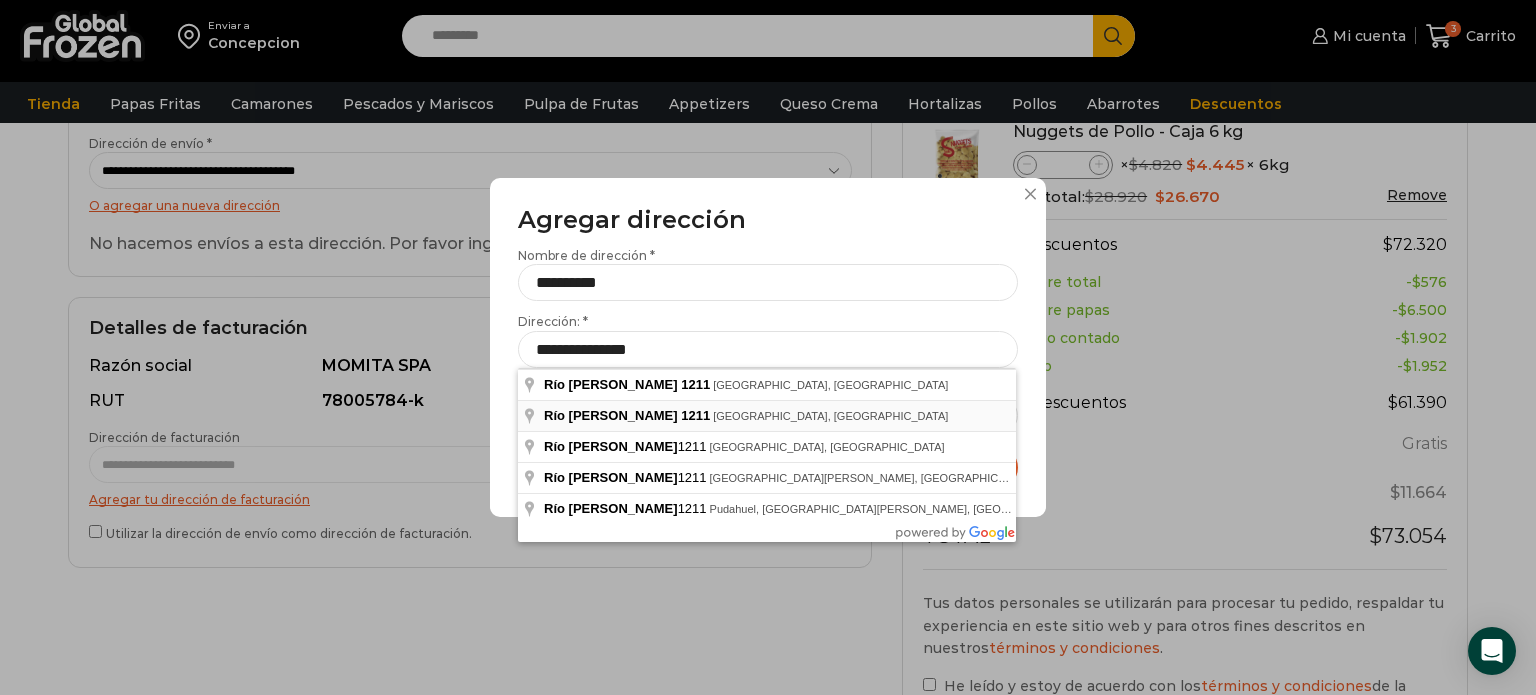 type on "**********" 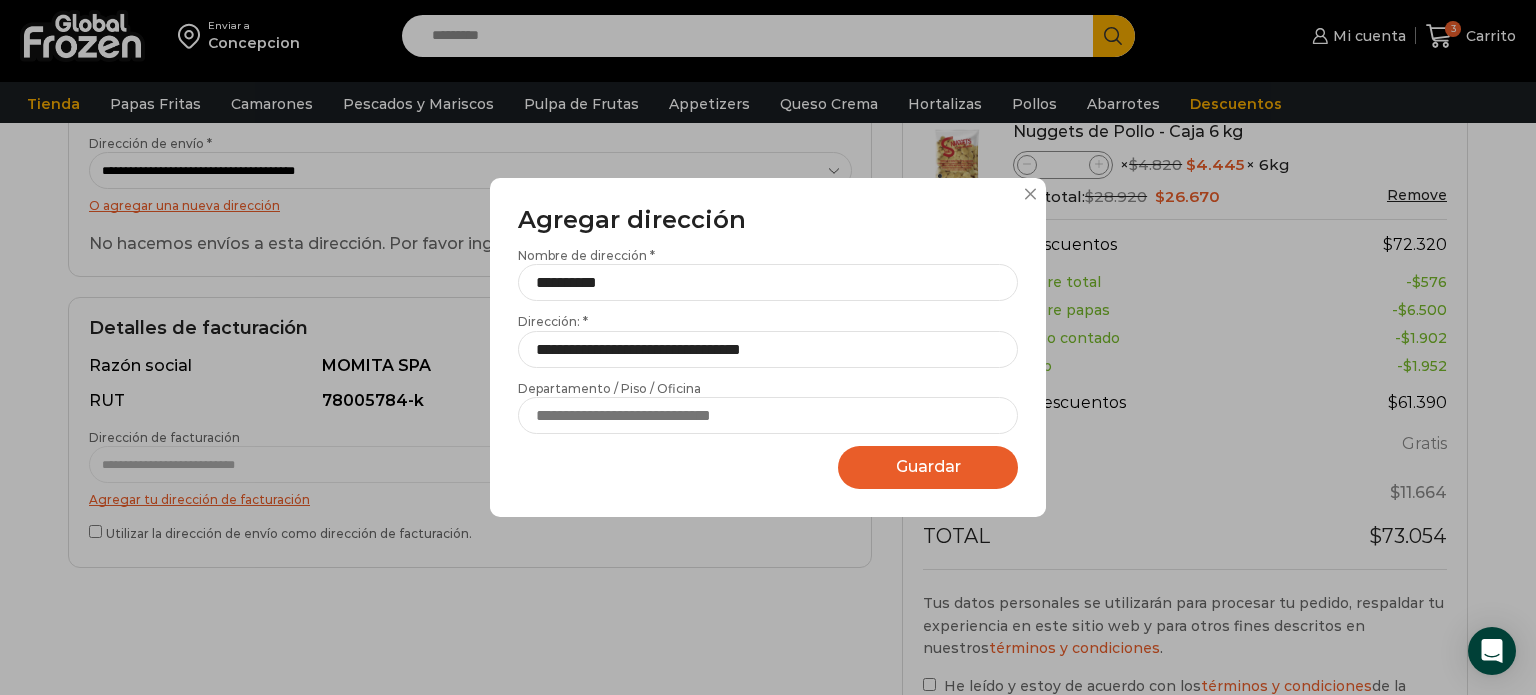 click on "Guardar Guardando..." at bounding box center [928, 467] 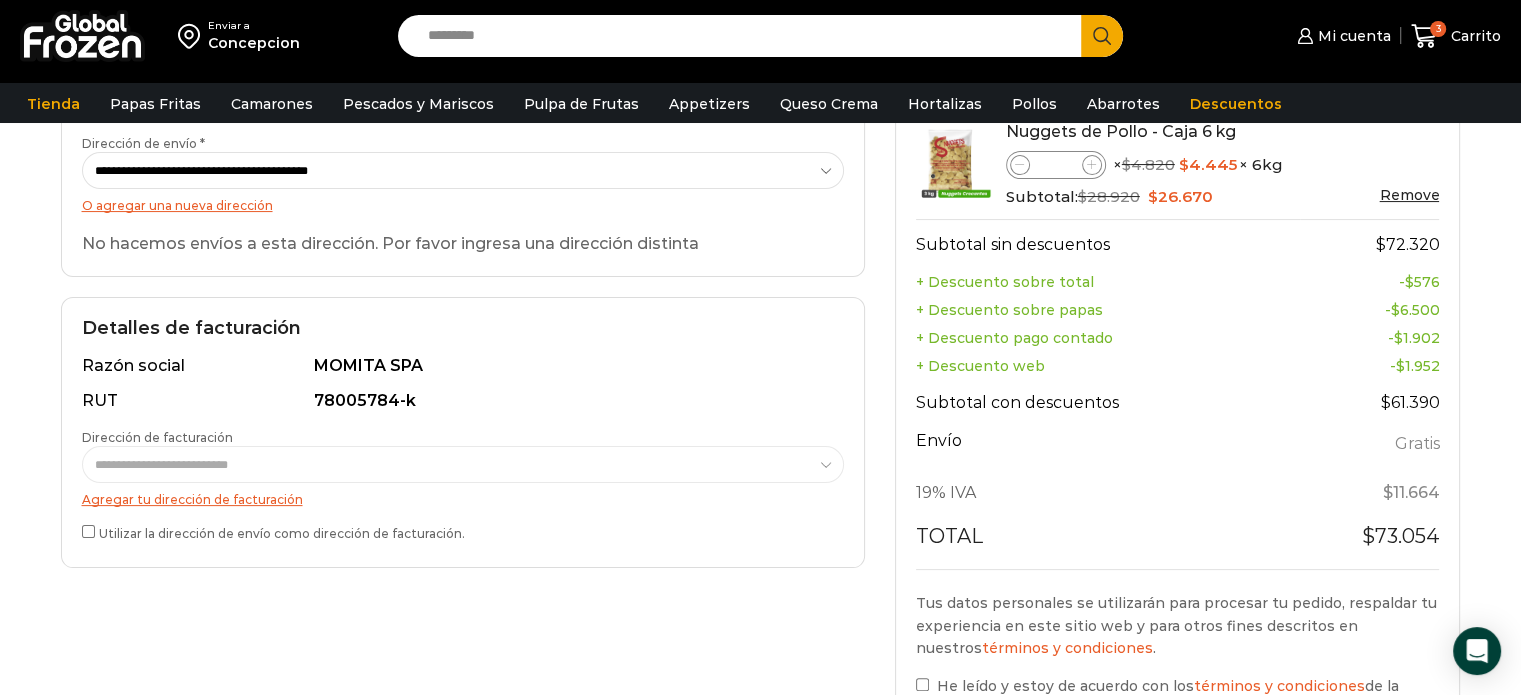 click on "O agregar una nueva dirección" at bounding box center (177, 205) 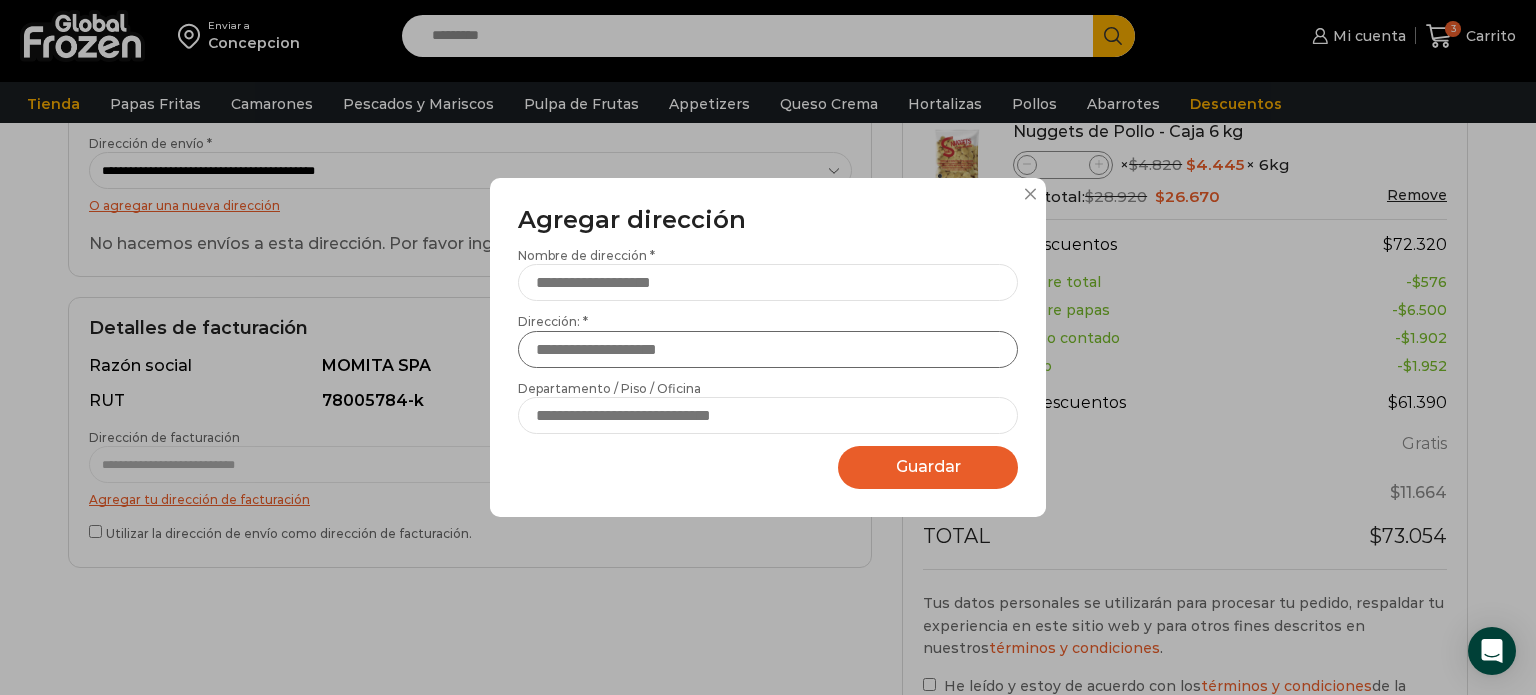 click on "Dirección: *" at bounding box center [768, 349] 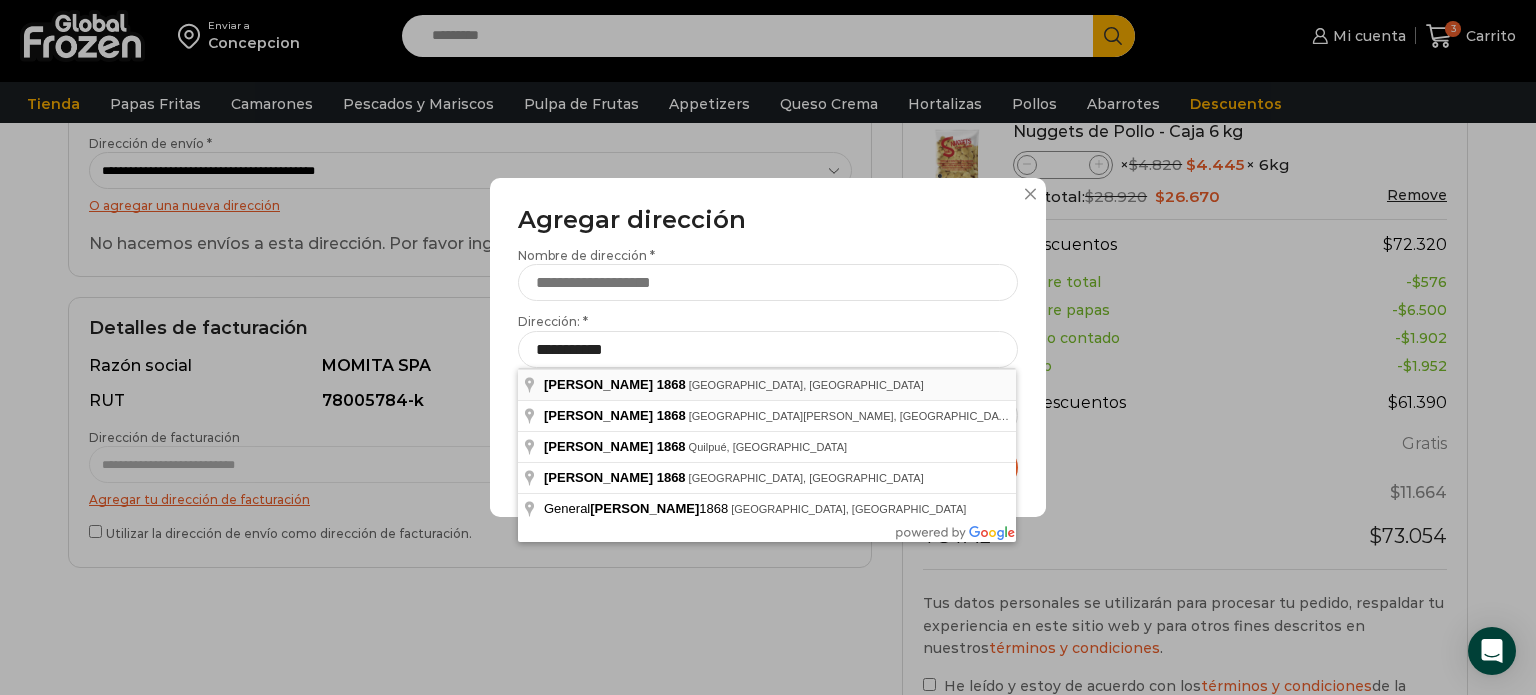 type on "**********" 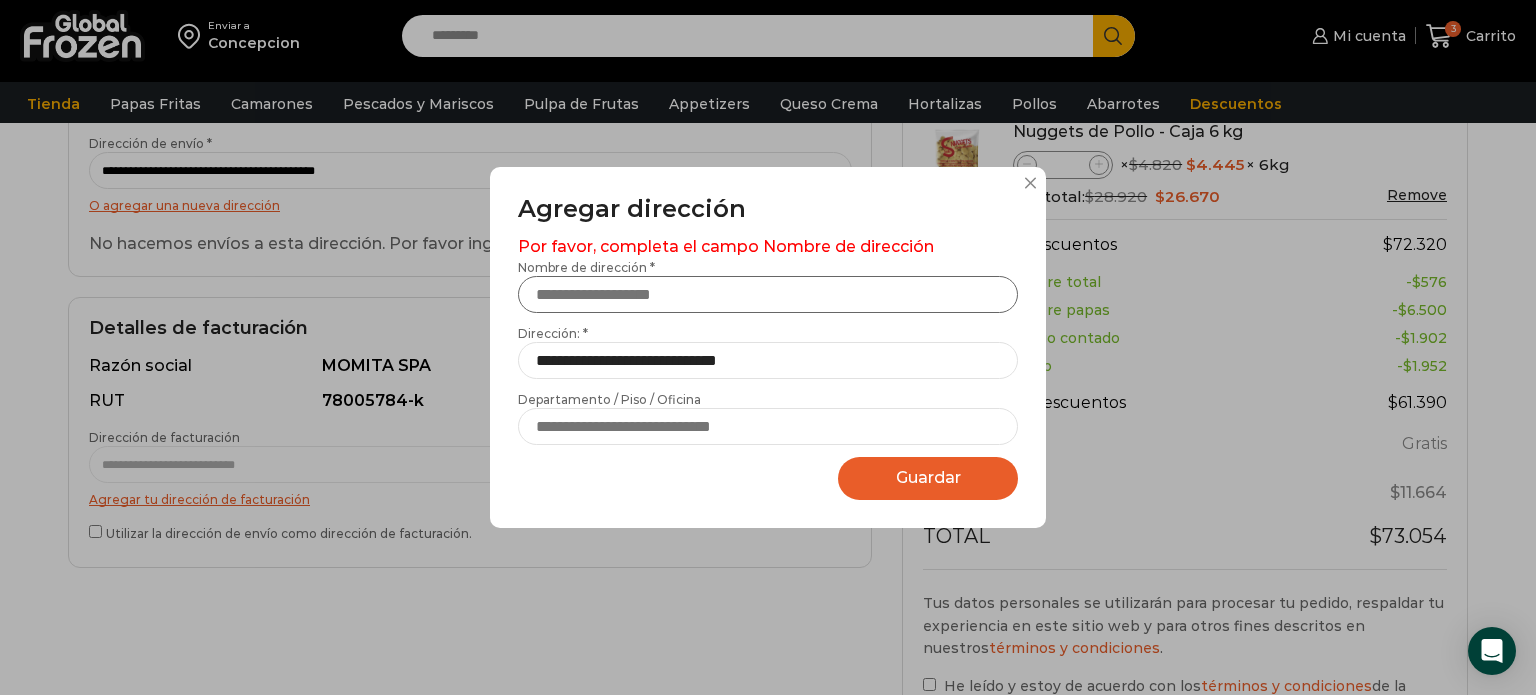 click on "Nombre de dirección *" at bounding box center (768, 294) 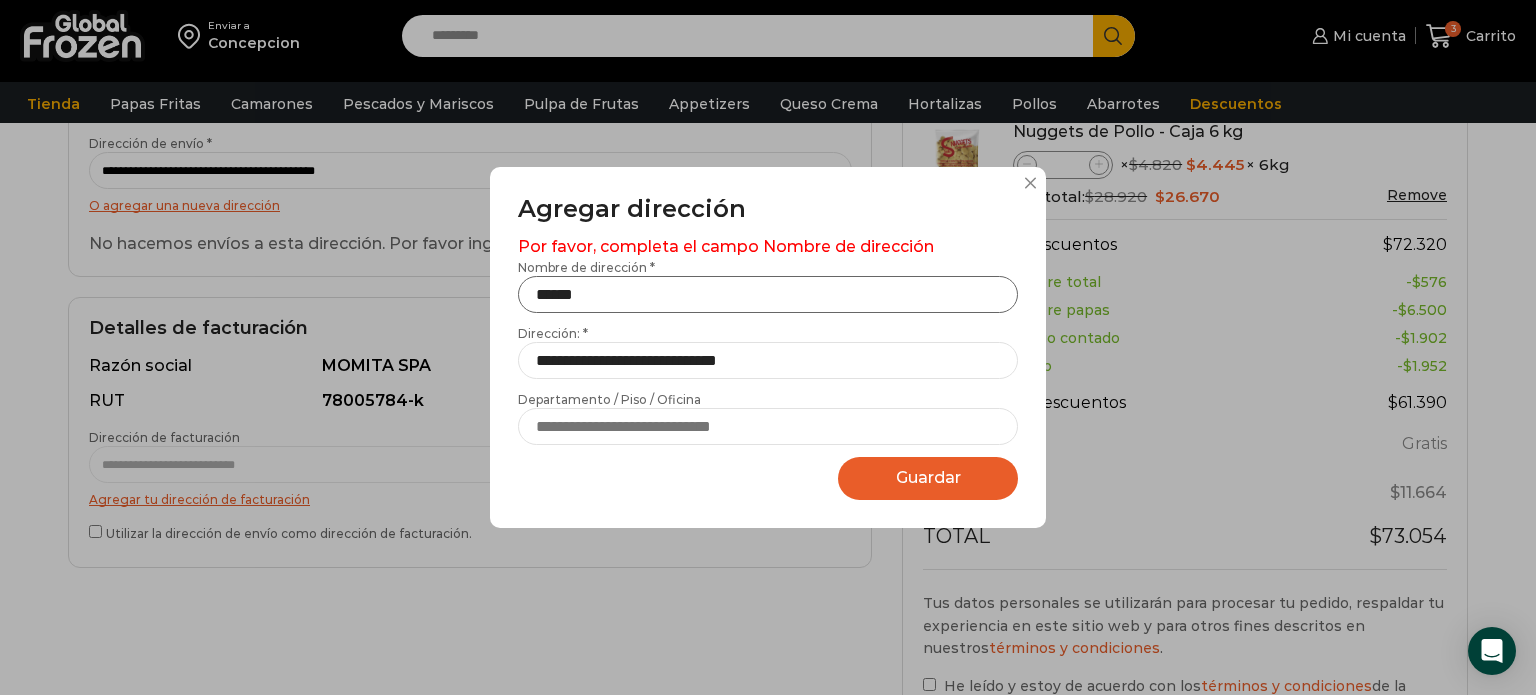 type on "******" 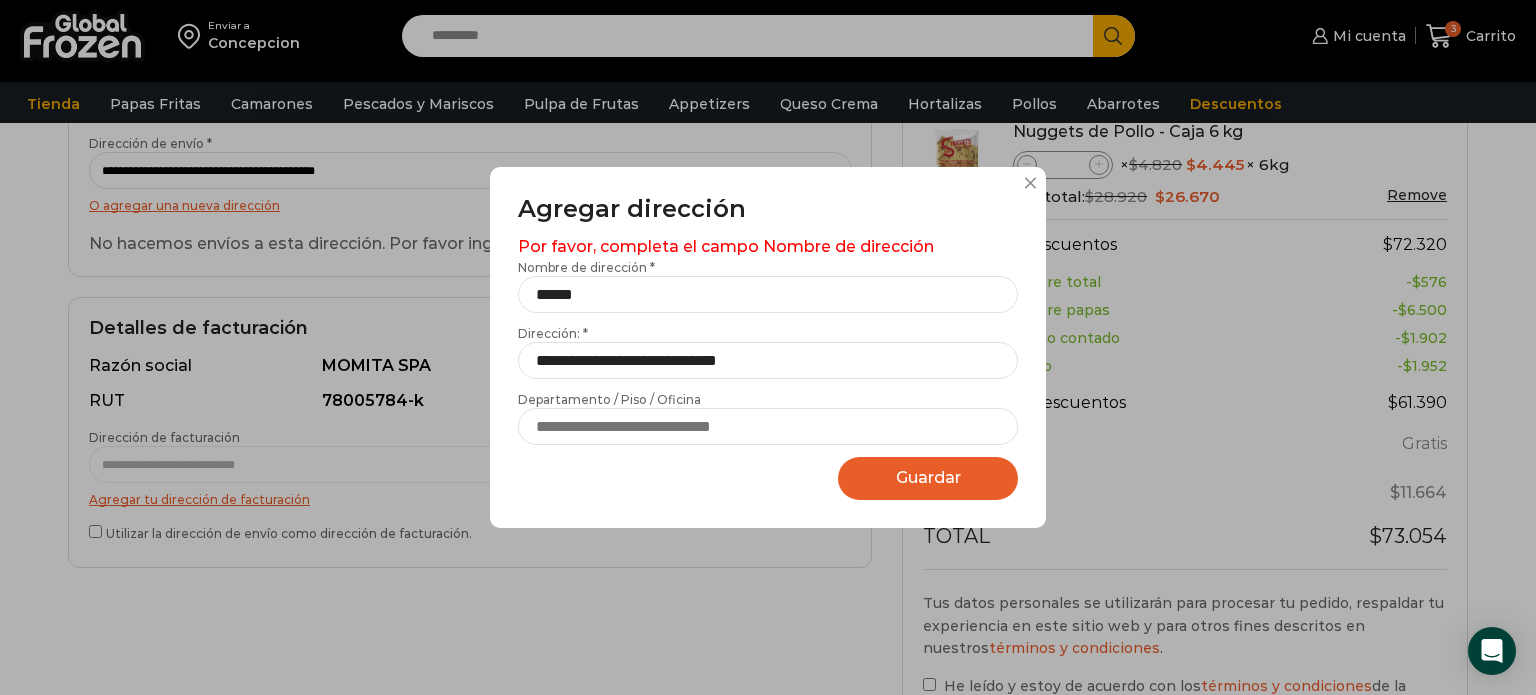 click on "Guardar Guardando..." at bounding box center [928, 478] 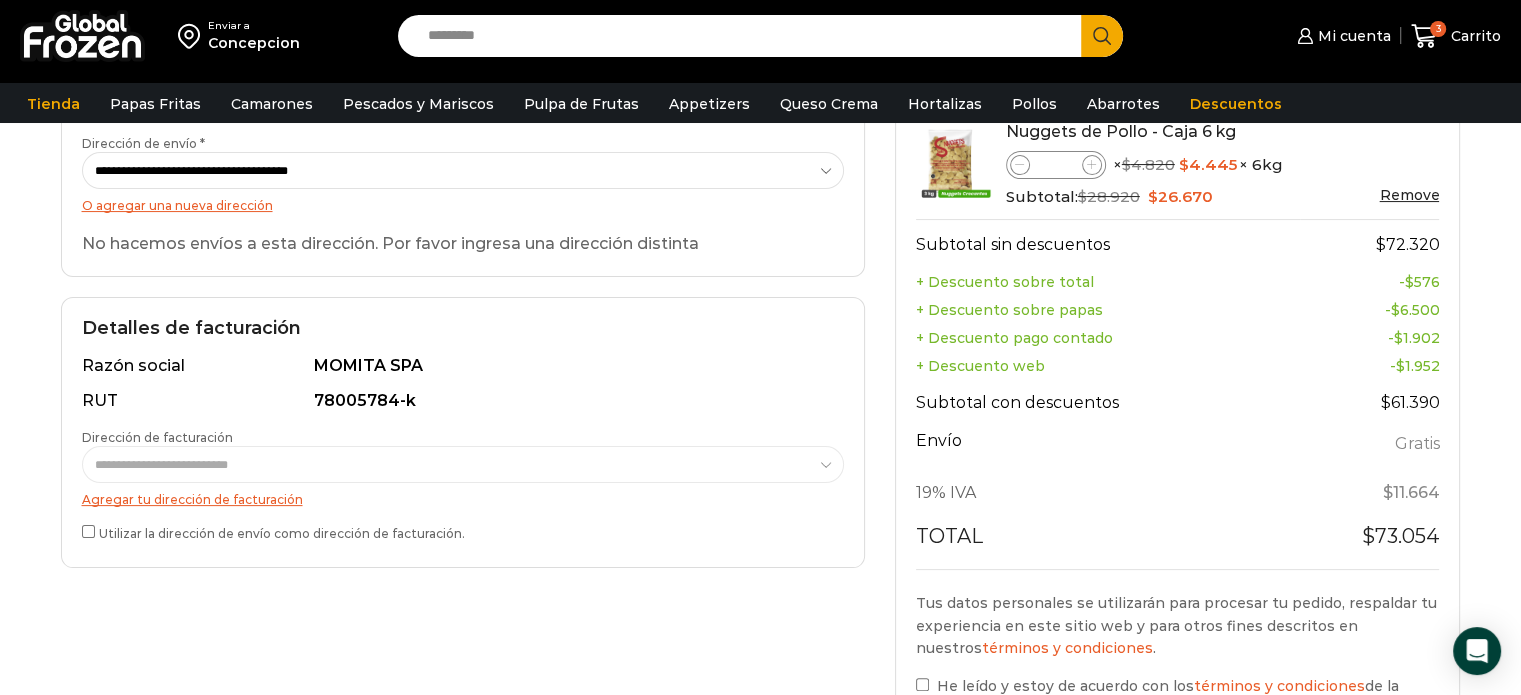 click on "**********" at bounding box center (463, 170) 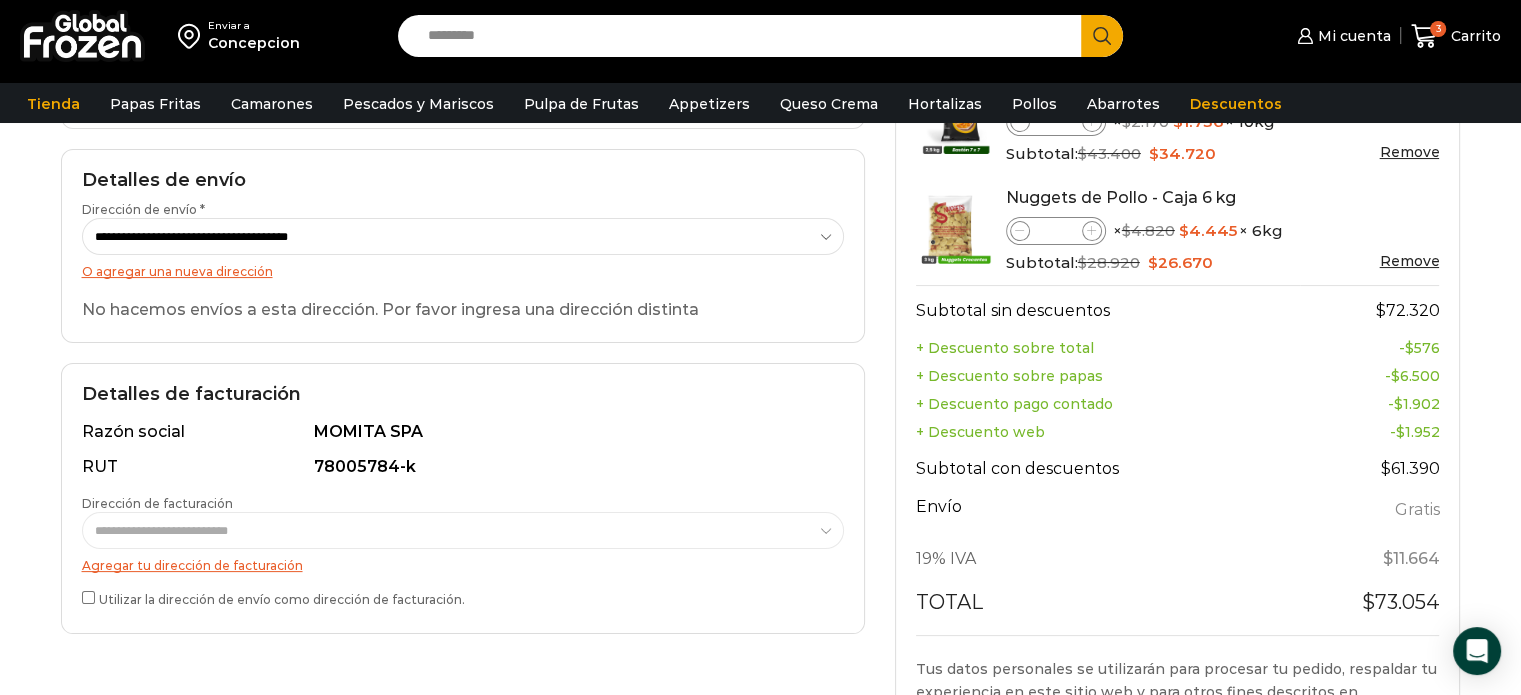scroll, scrollTop: 264, scrollLeft: 0, axis: vertical 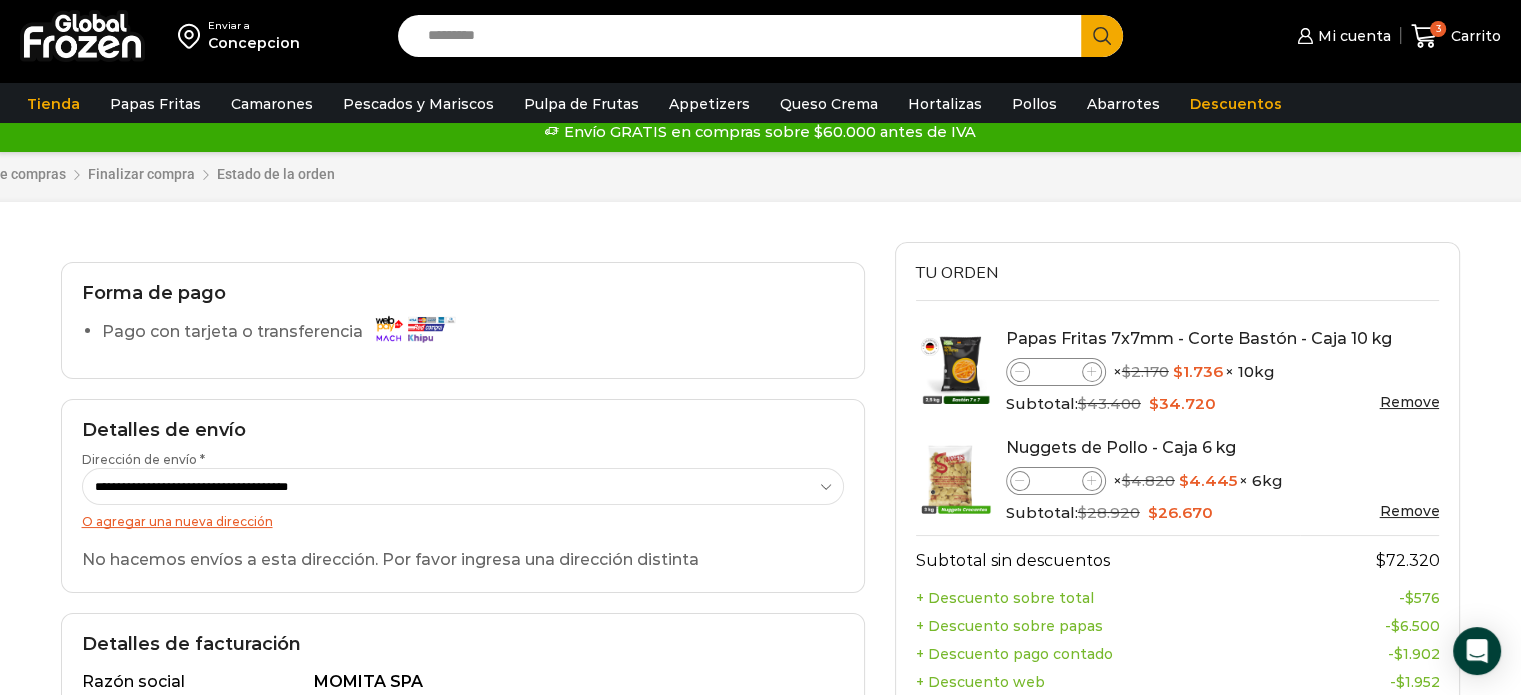click on "**********" at bounding box center [463, 486] 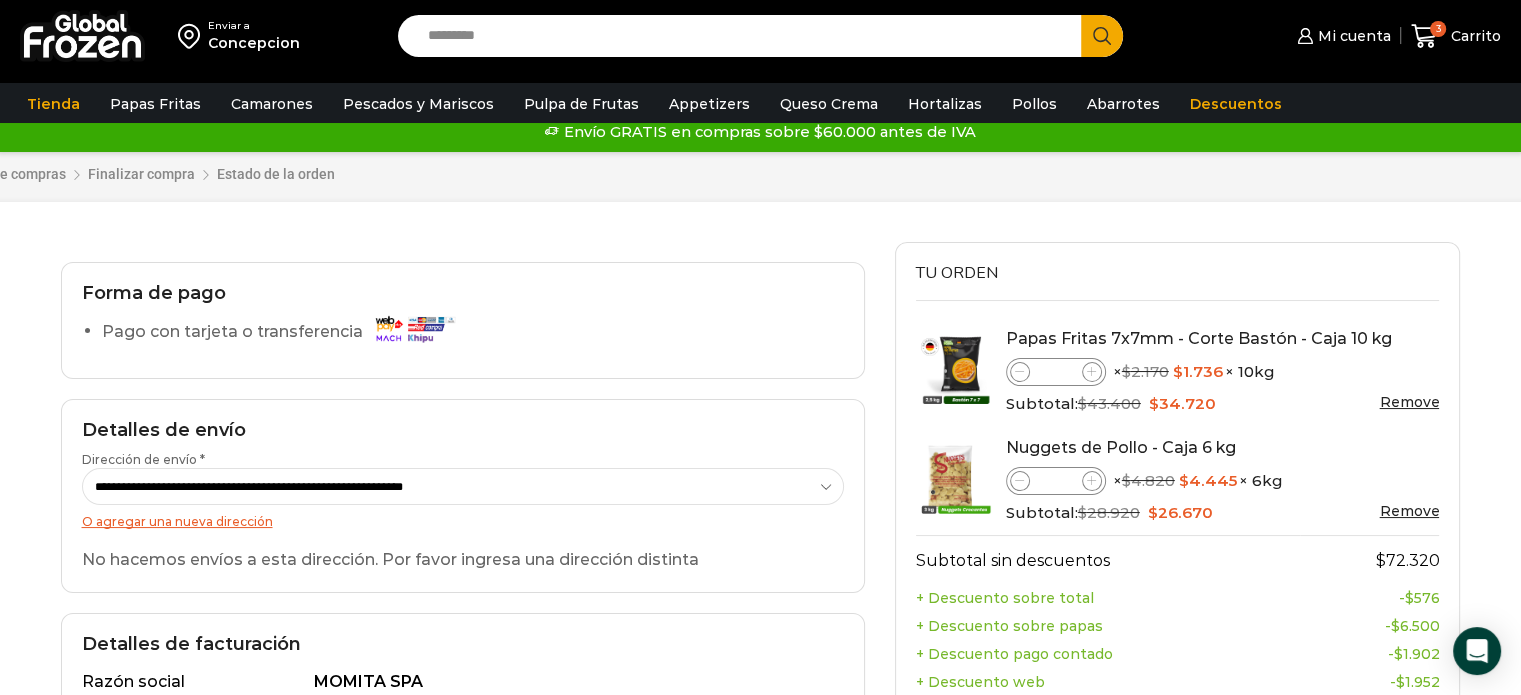 click on "**********" at bounding box center [463, 486] 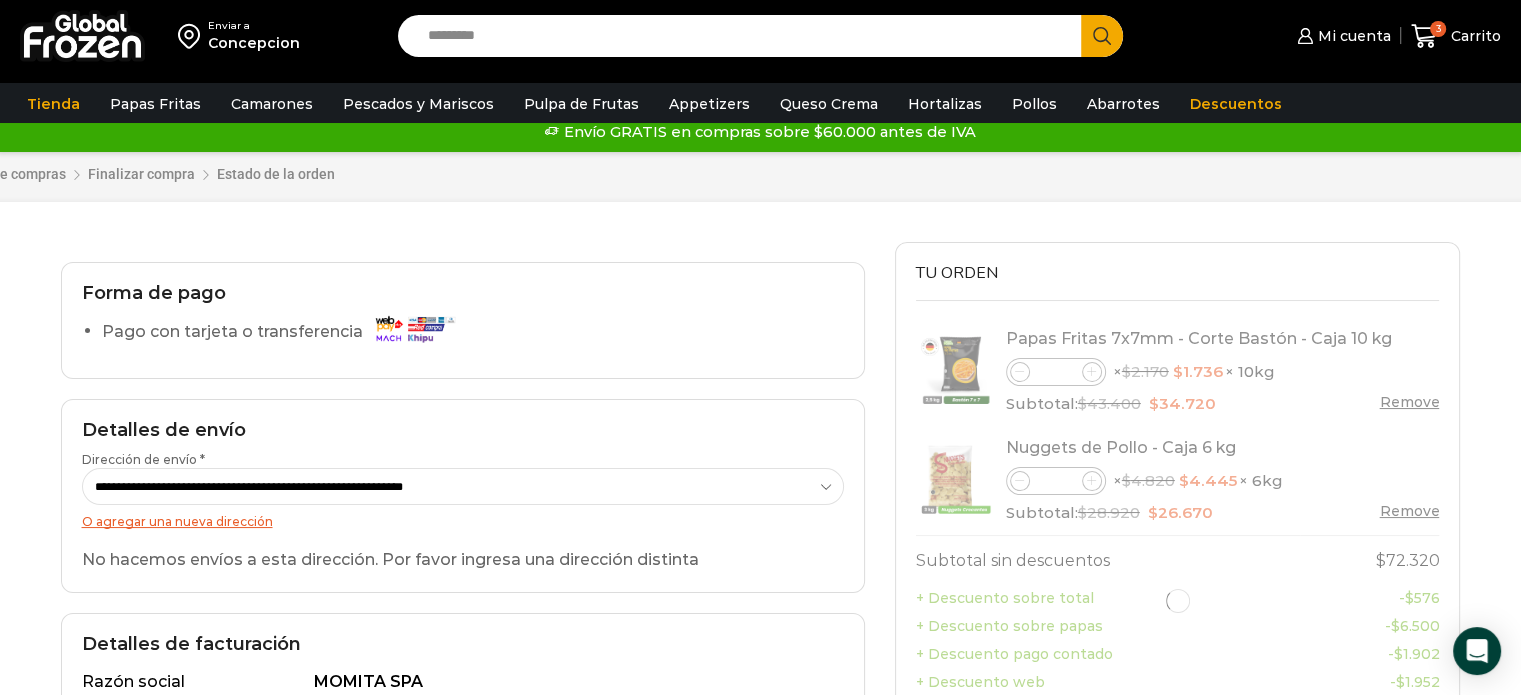 click on "O agregar una nueva dirección" at bounding box center (177, 521) 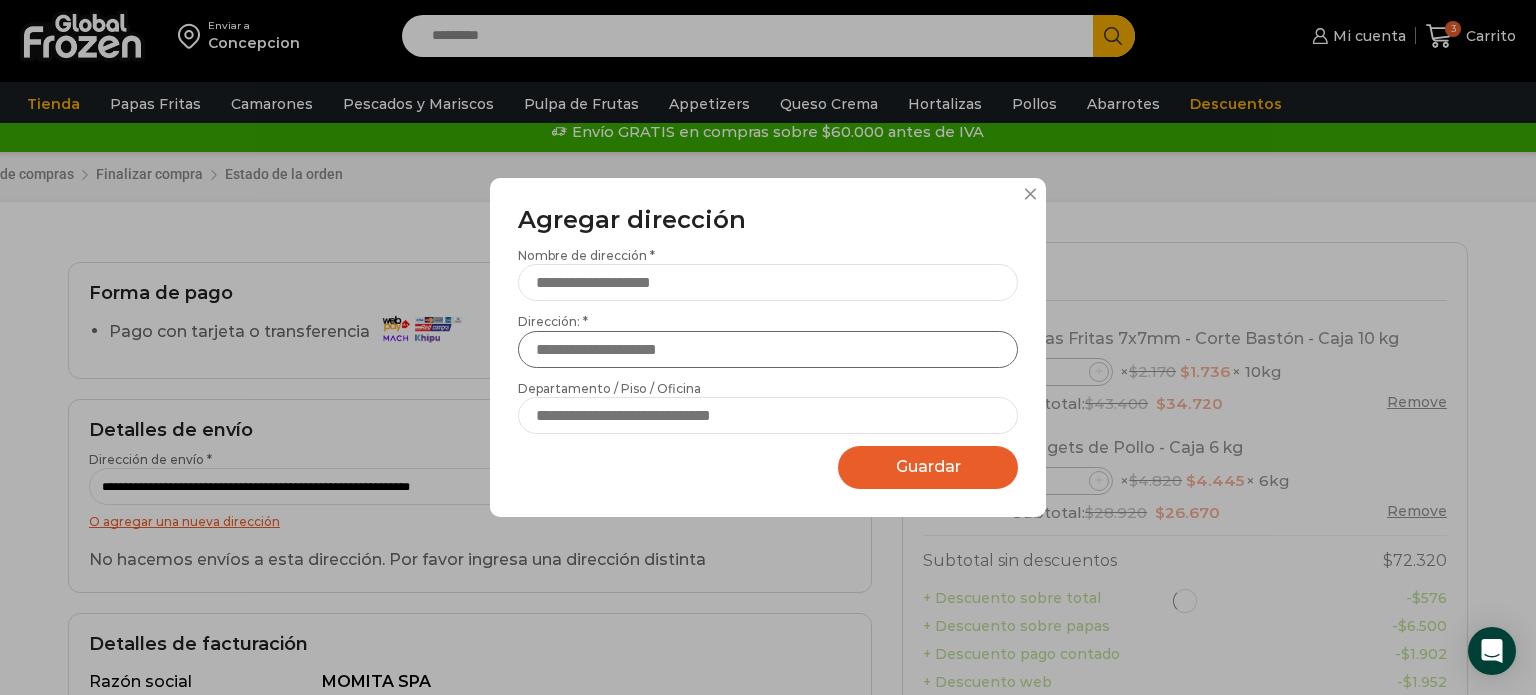 click on "Dirección: *" at bounding box center (768, 349) 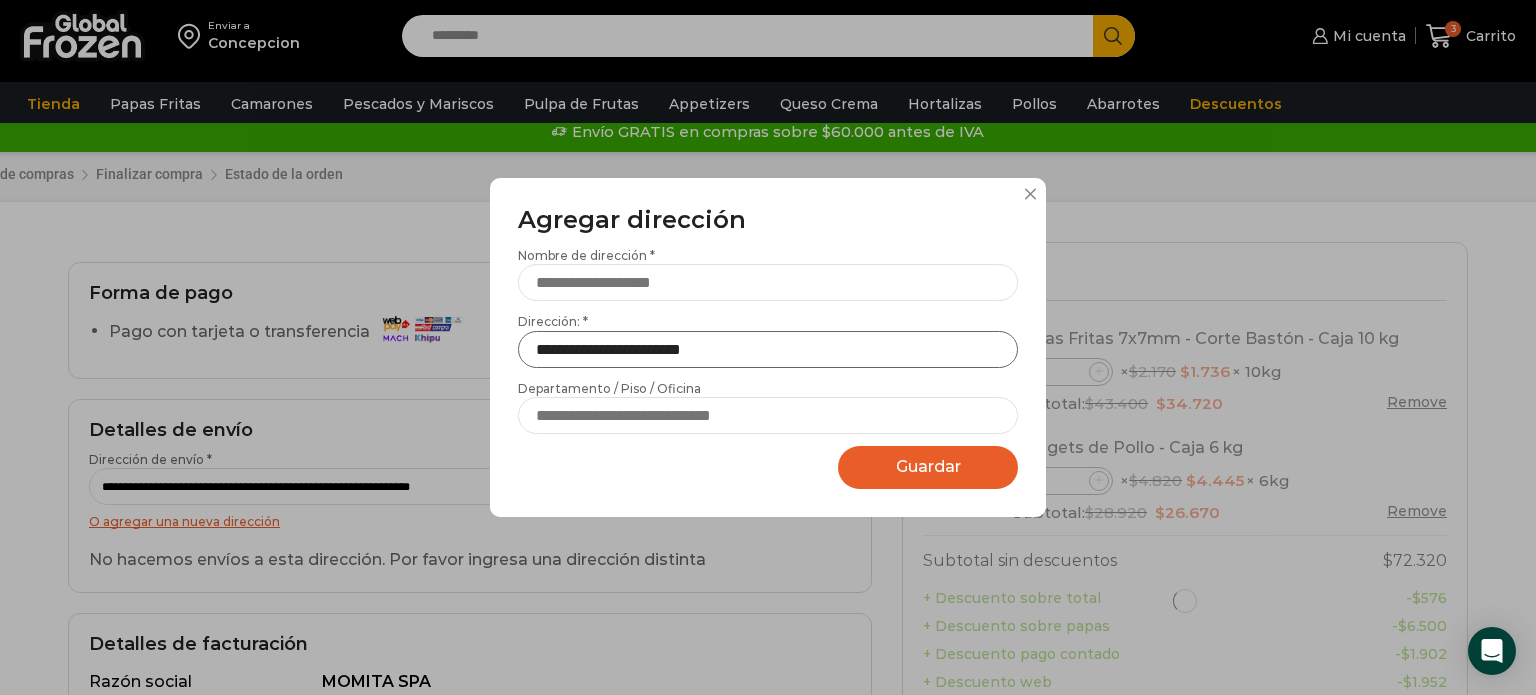 type on "**********" 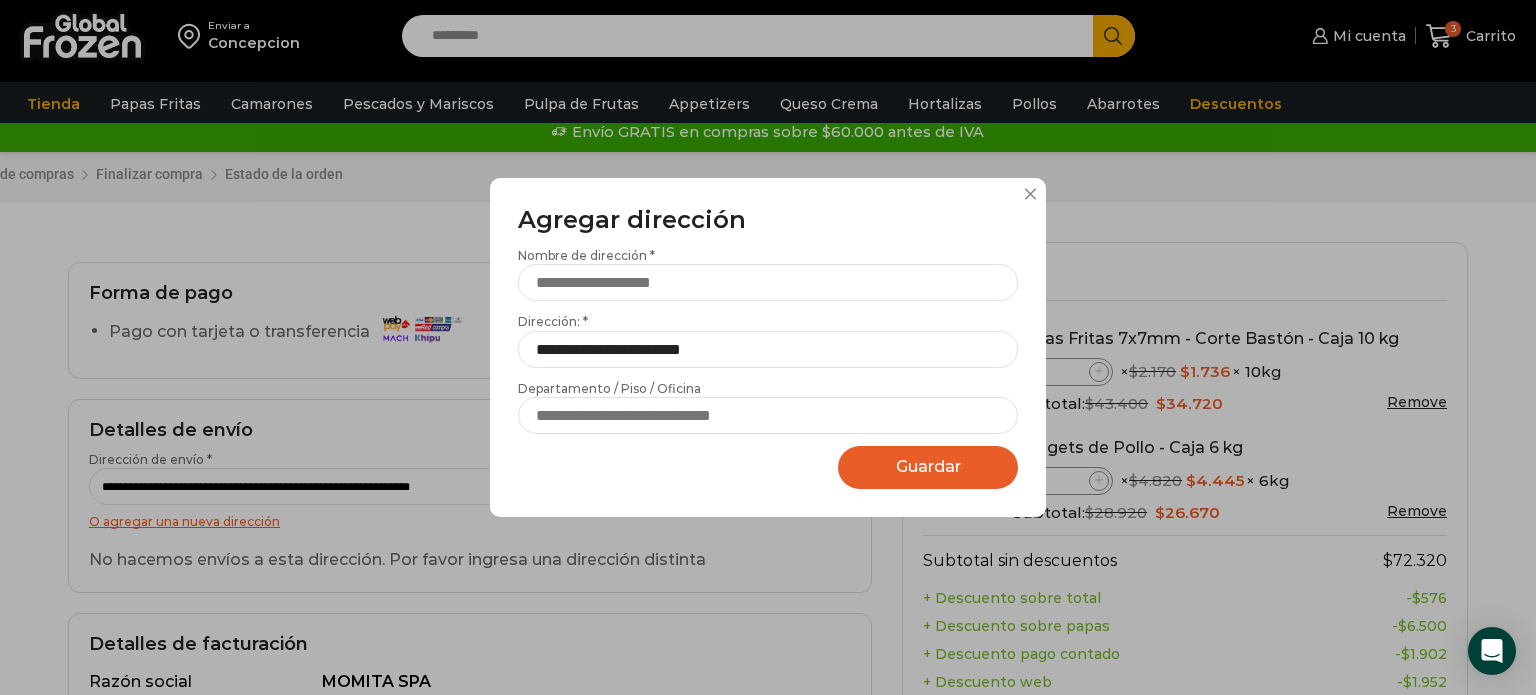 click at bounding box center [1030, 194] 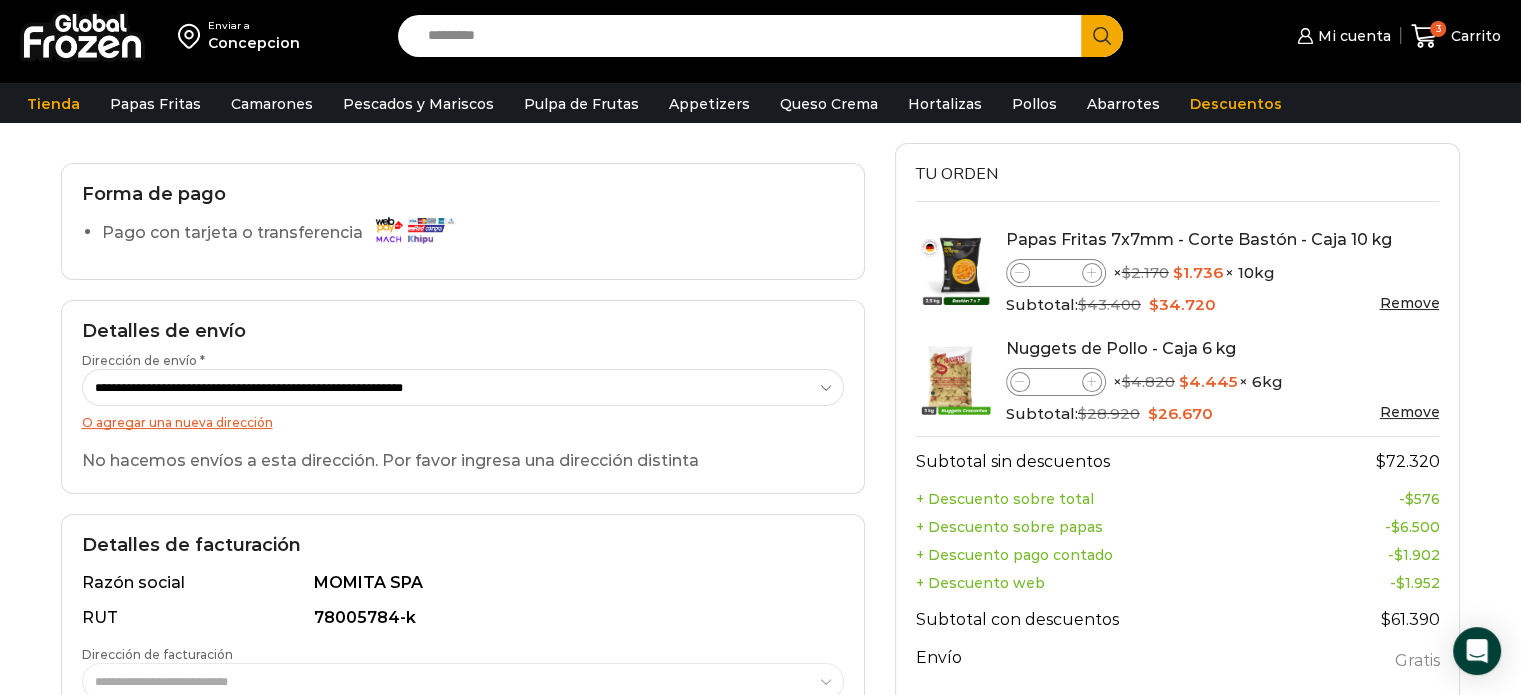 scroll, scrollTop: 130, scrollLeft: 0, axis: vertical 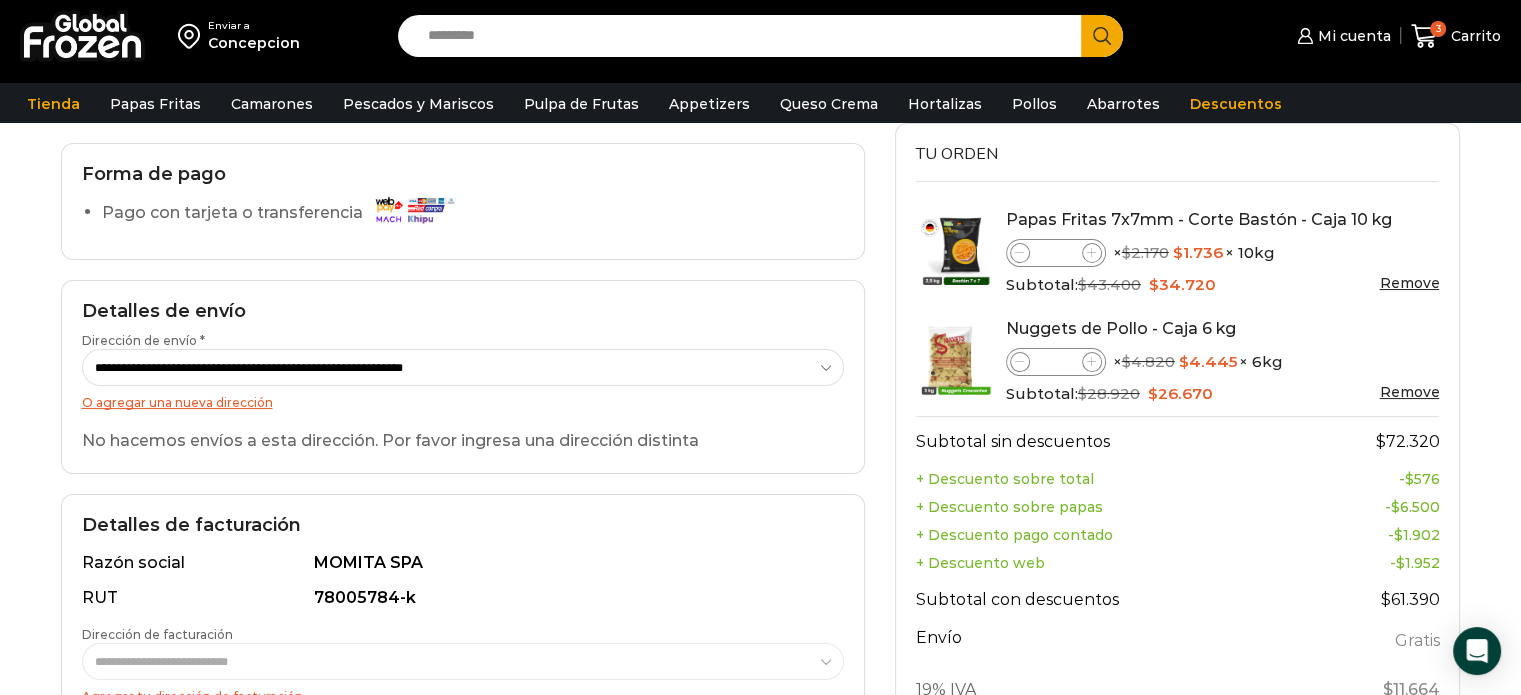 click on "O agregar una nueva dirección" at bounding box center (177, 402) 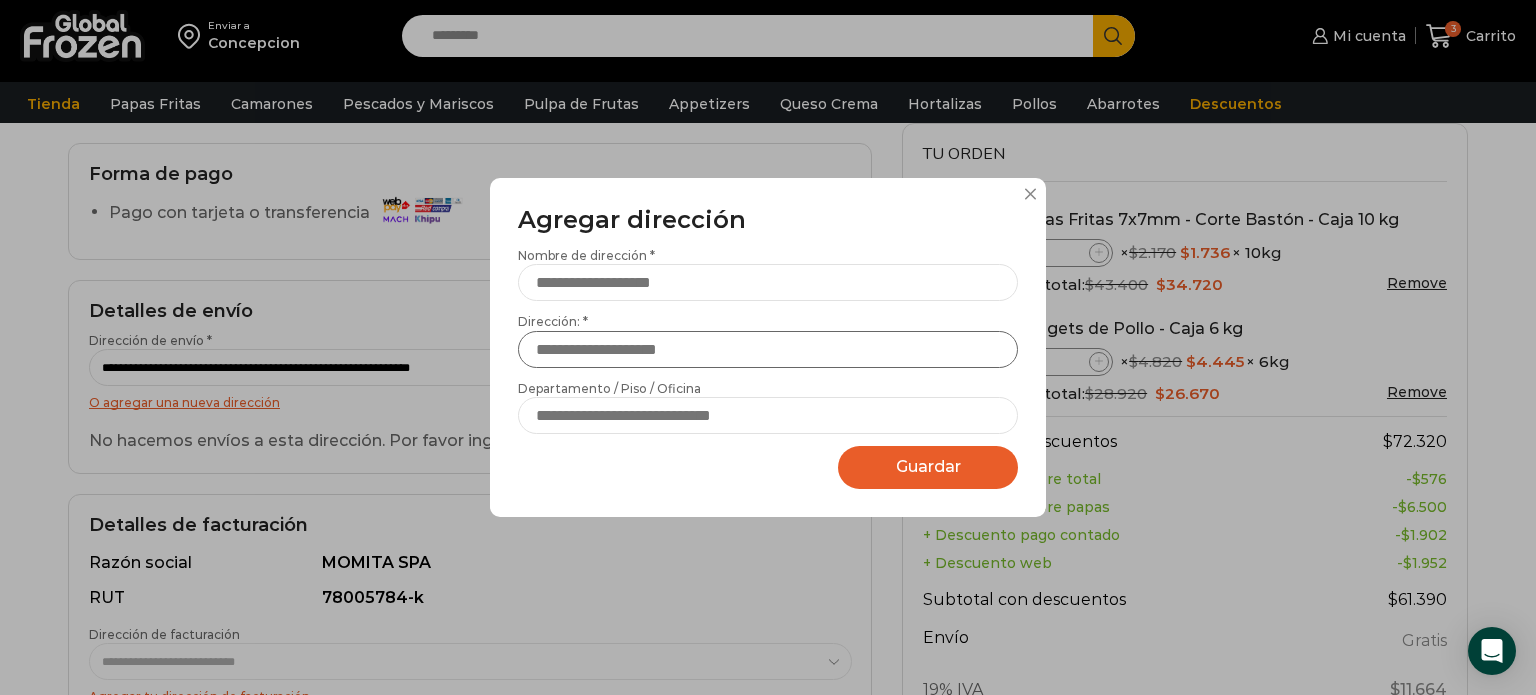 click on "Dirección: *" at bounding box center (768, 349) 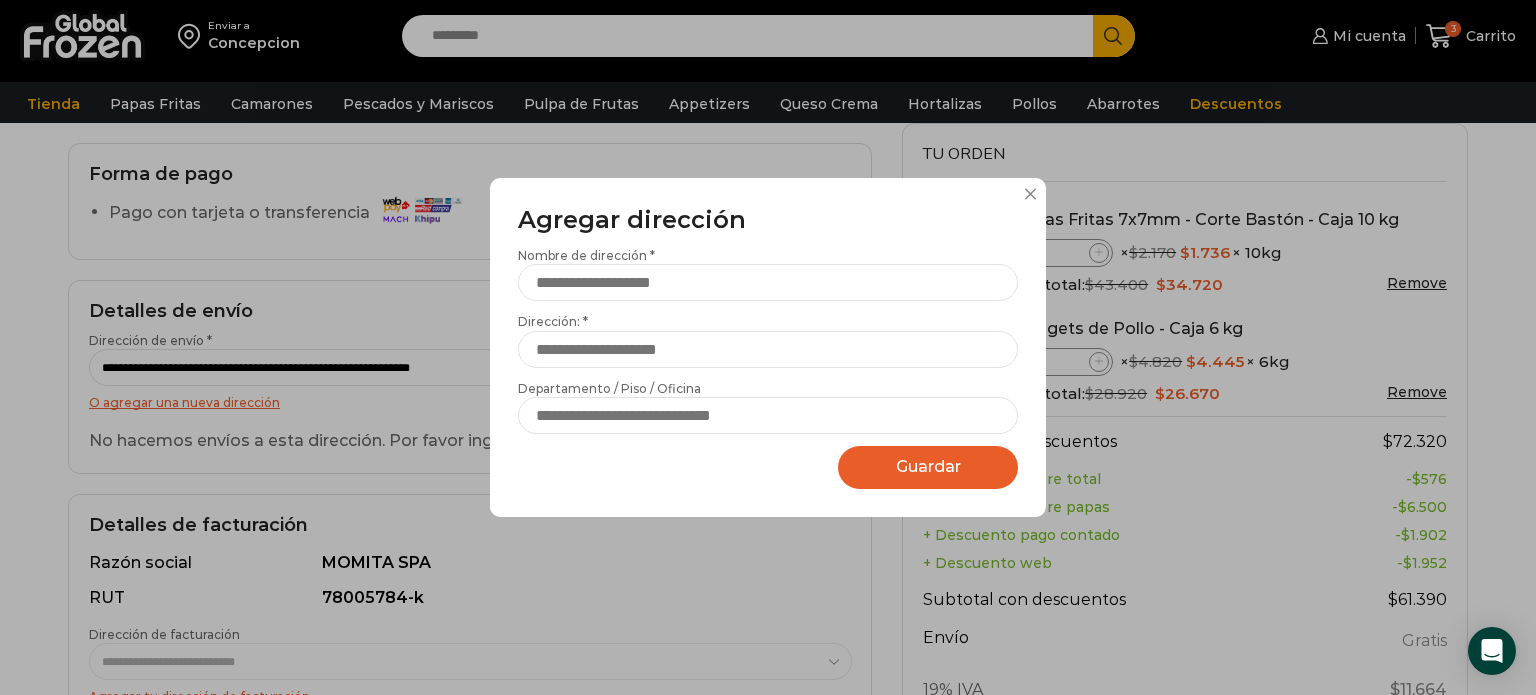 click at bounding box center [1030, 194] 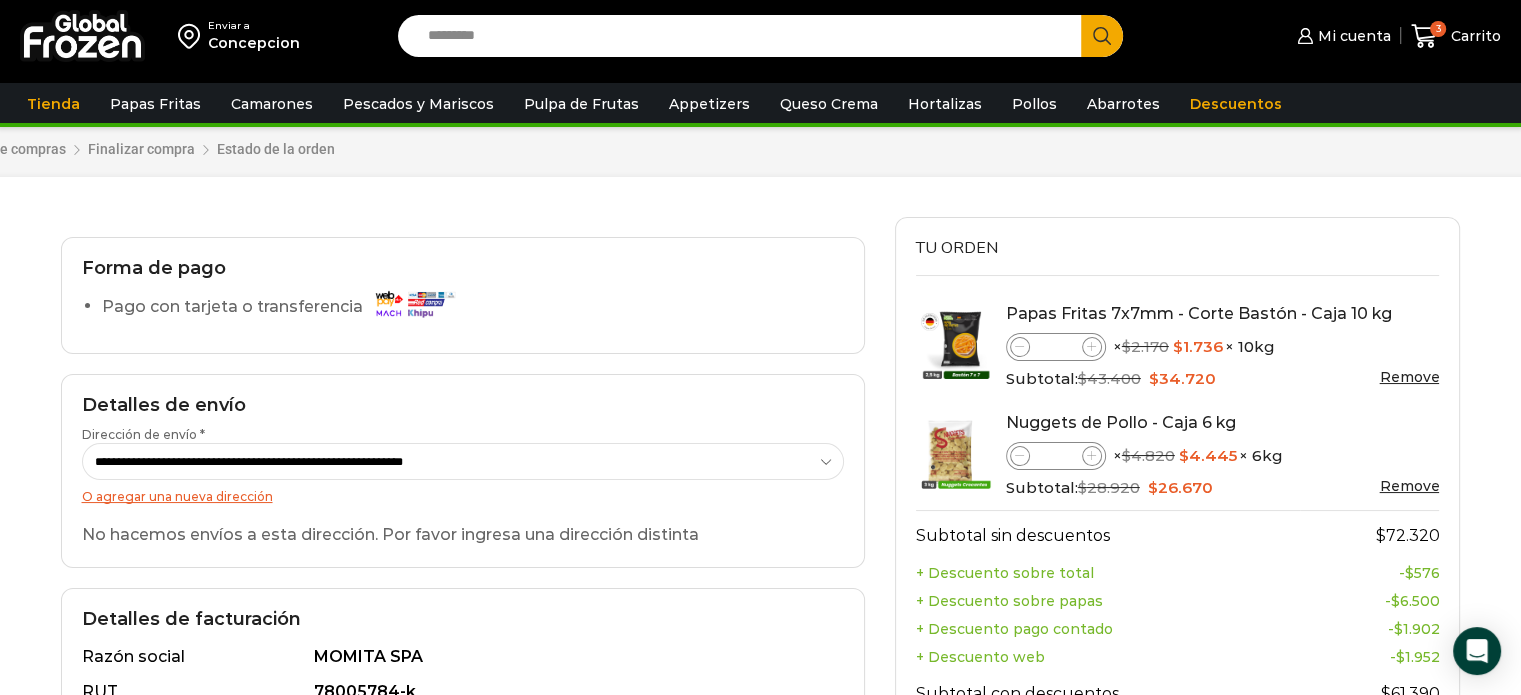 scroll, scrollTop: 0, scrollLeft: 0, axis: both 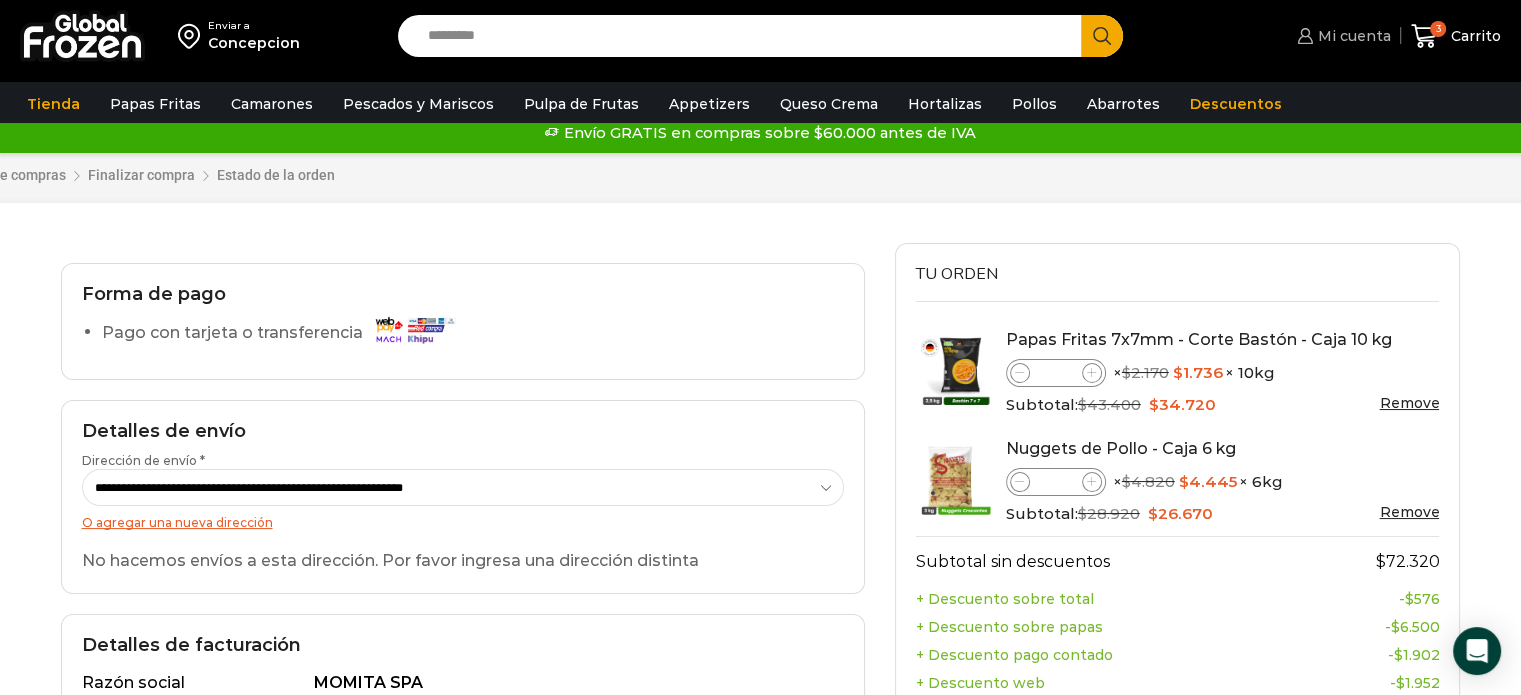 click on "Mi cuenta" at bounding box center (1341, 36) 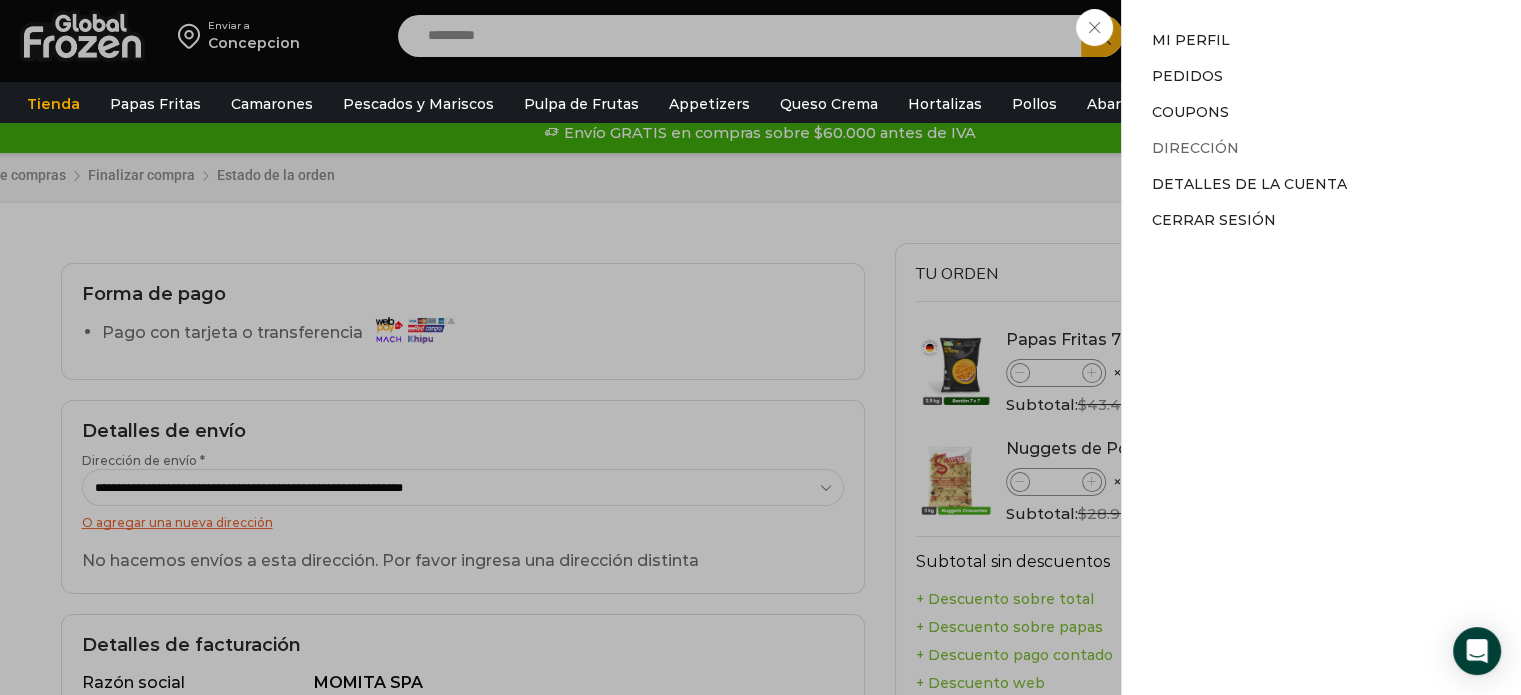 click on "Dirección" at bounding box center (1195, 148) 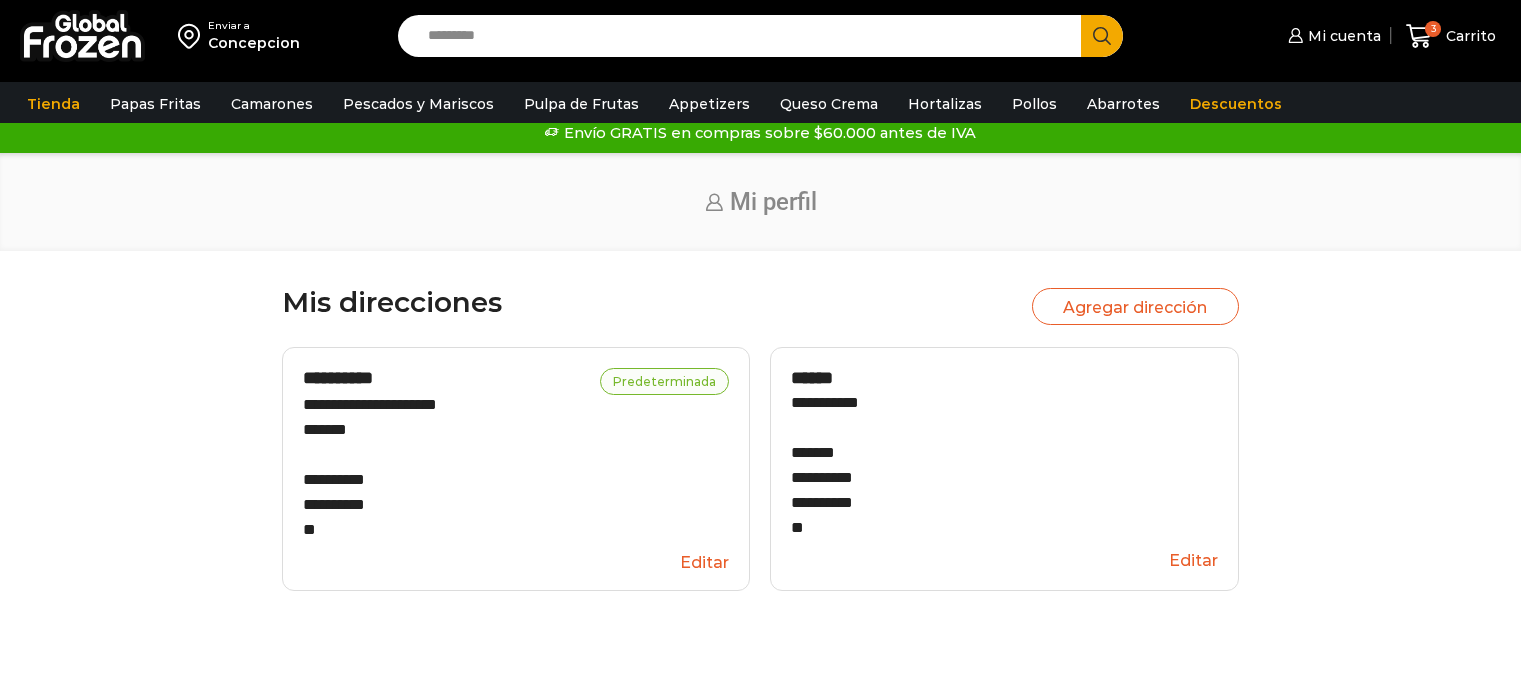 scroll, scrollTop: 0, scrollLeft: 0, axis: both 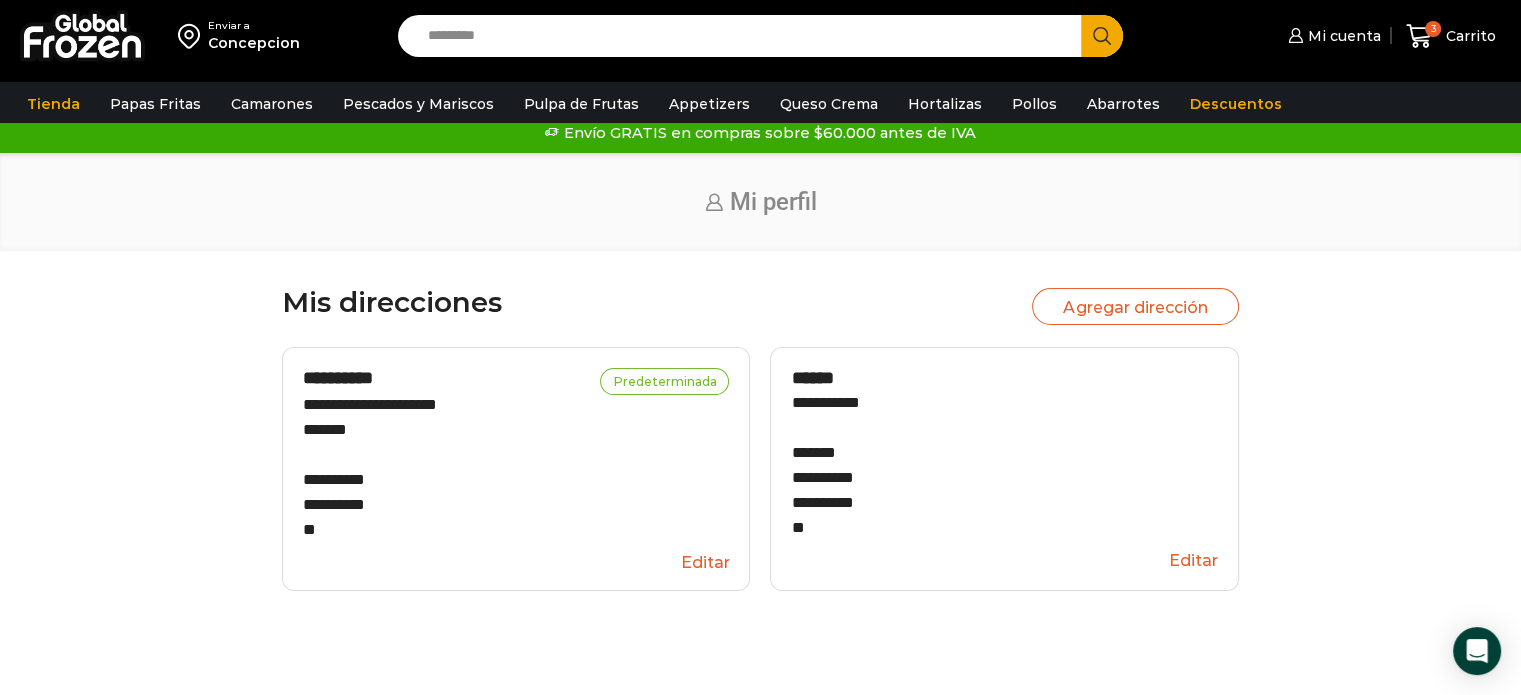 click on "Editar" at bounding box center [516, 563] 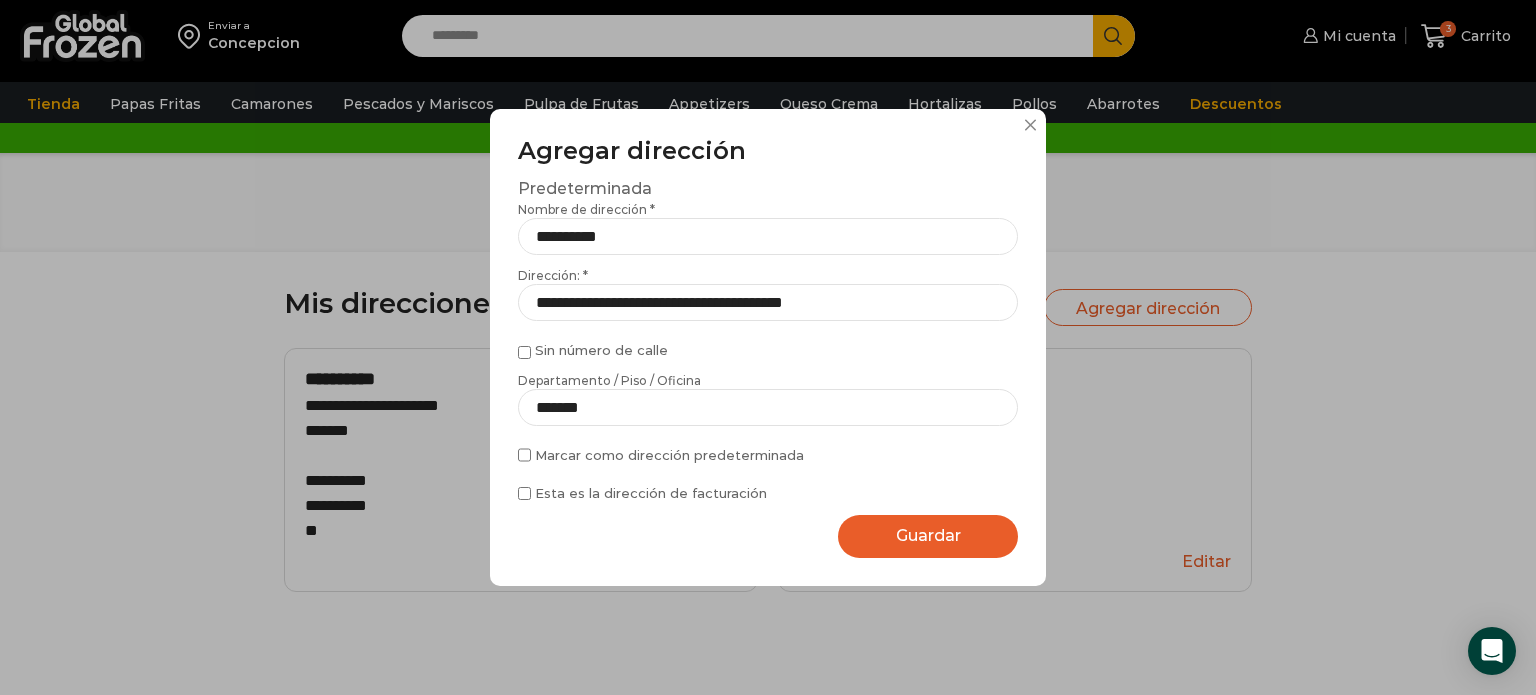 click at bounding box center [1030, 125] 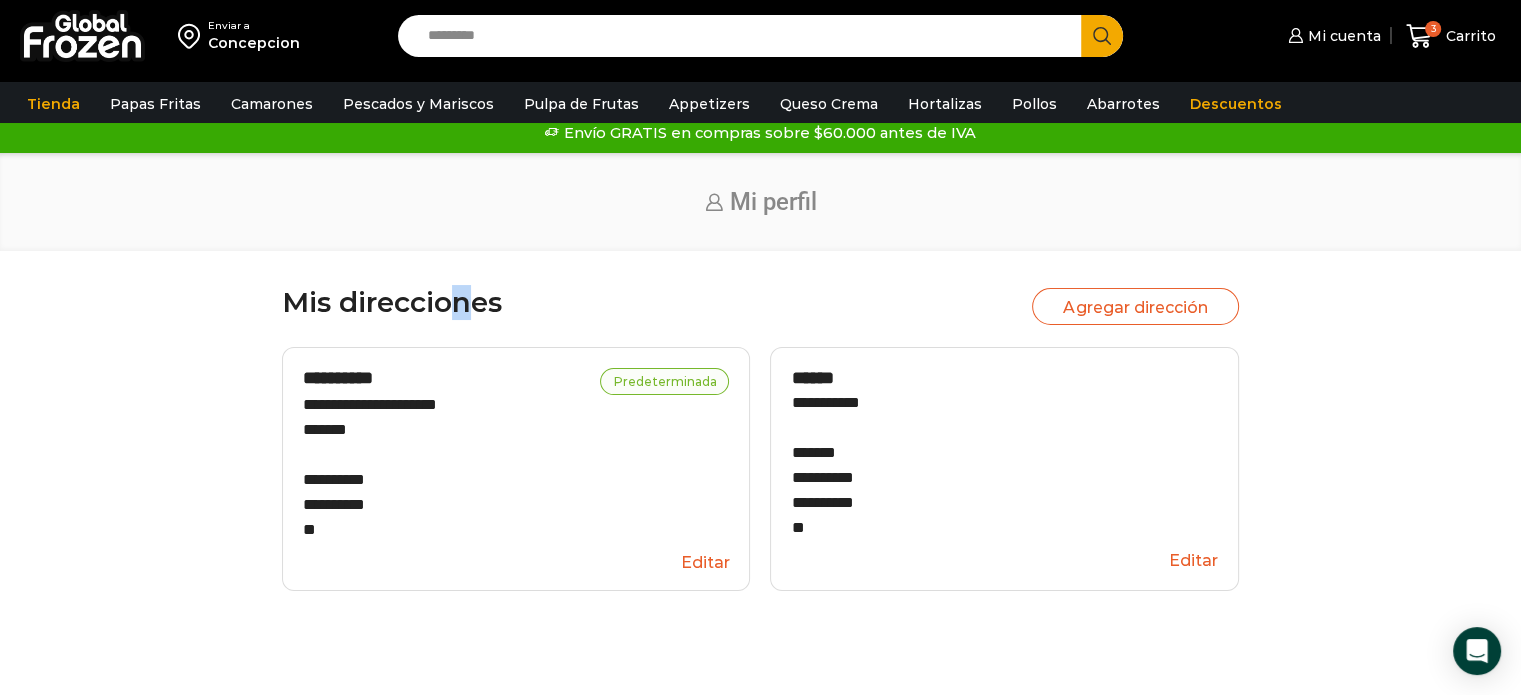 drag, startPoint x: 580, startPoint y: 519, endPoint x: 464, endPoint y: 279, distance: 266.56332 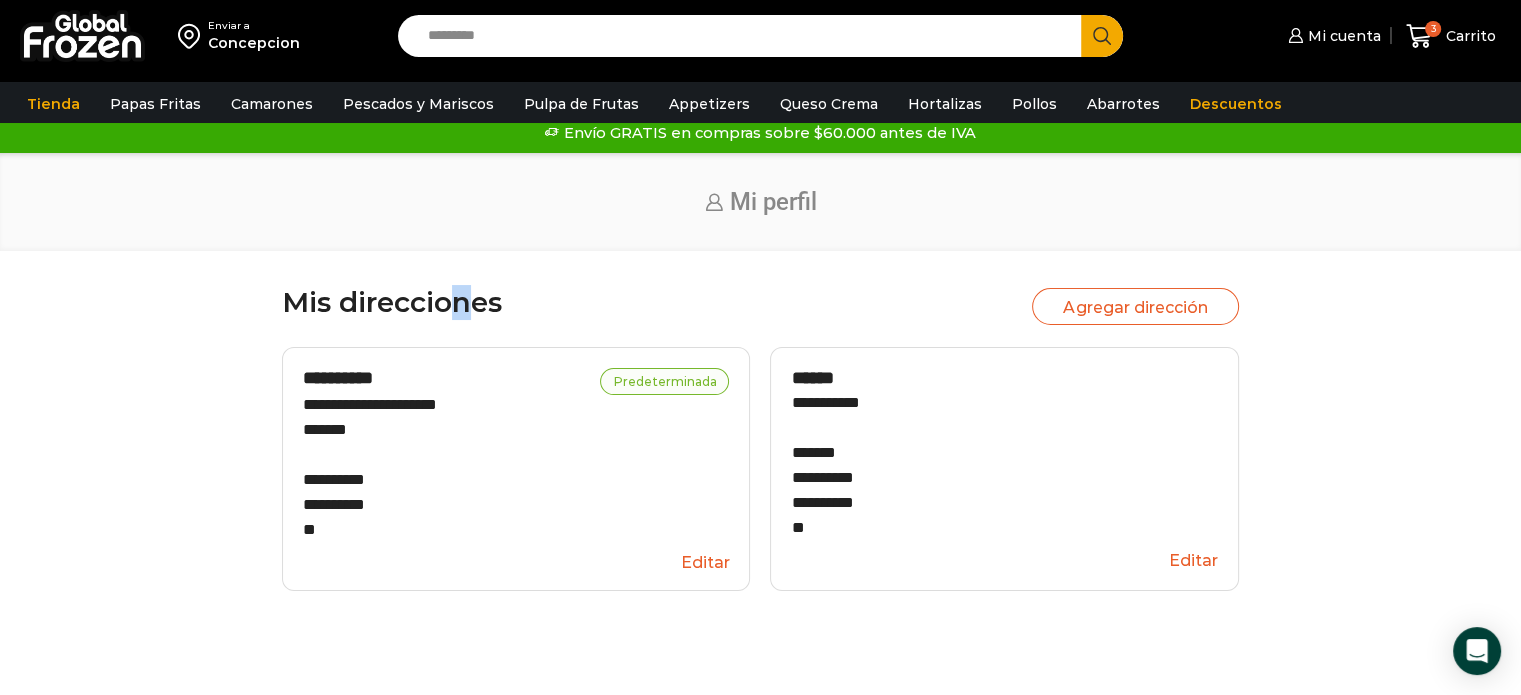 click on "Editar" at bounding box center (1004, 561) 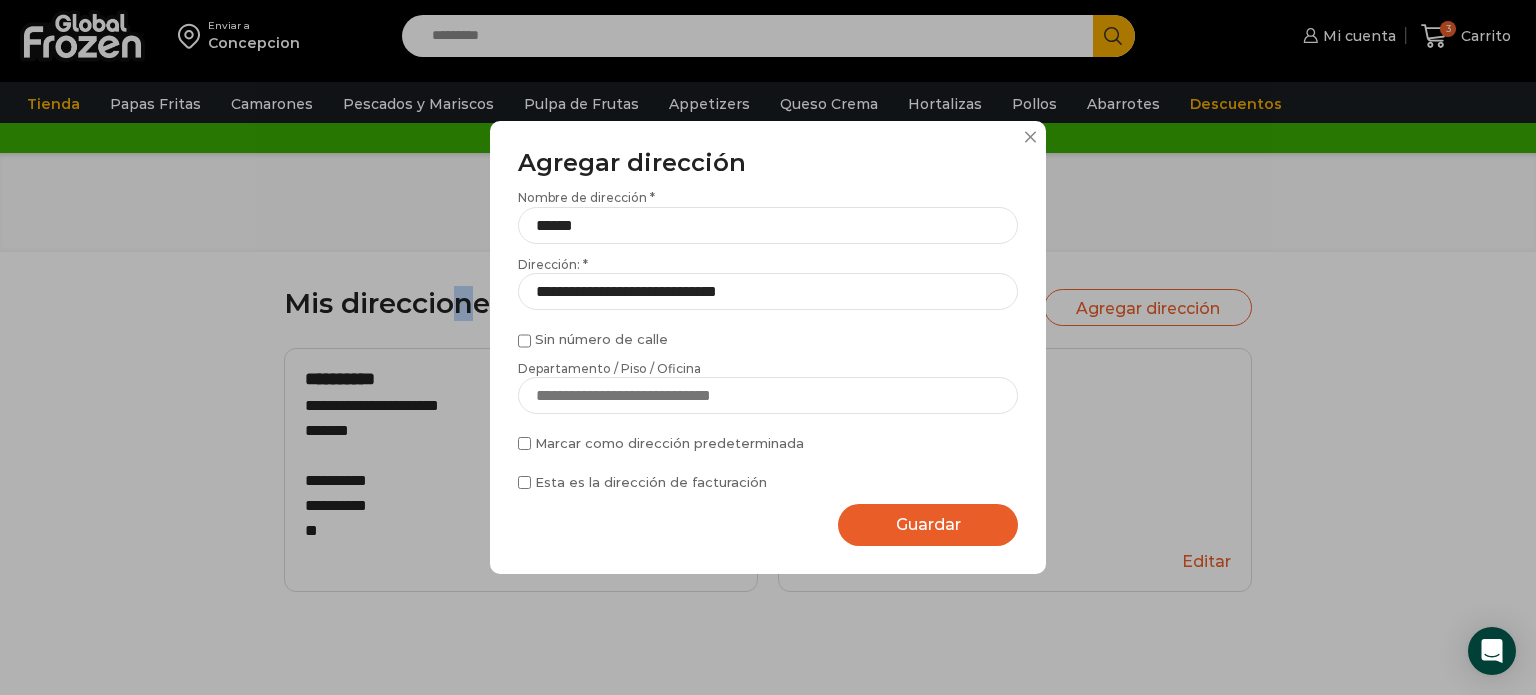 click at bounding box center (1030, 137) 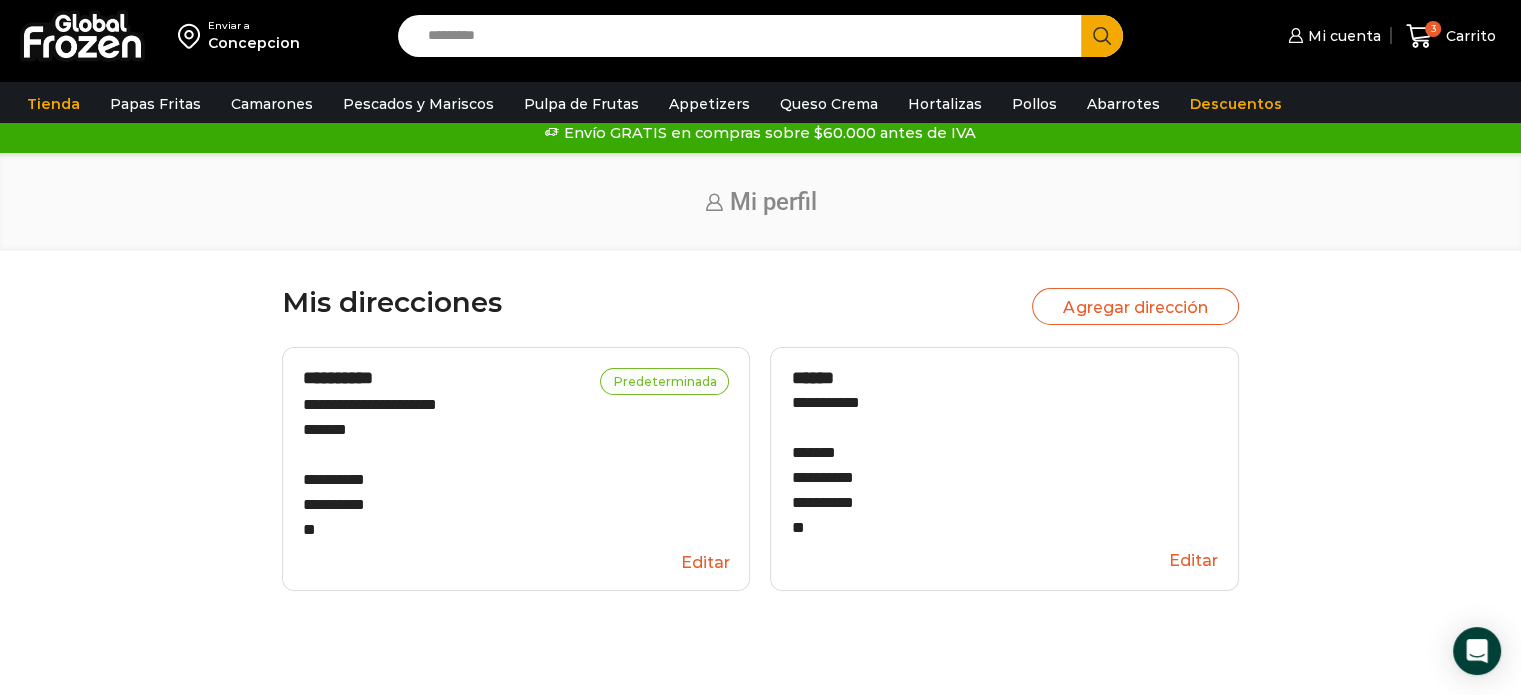 click on "Editar" at bounding box center (516, 563) 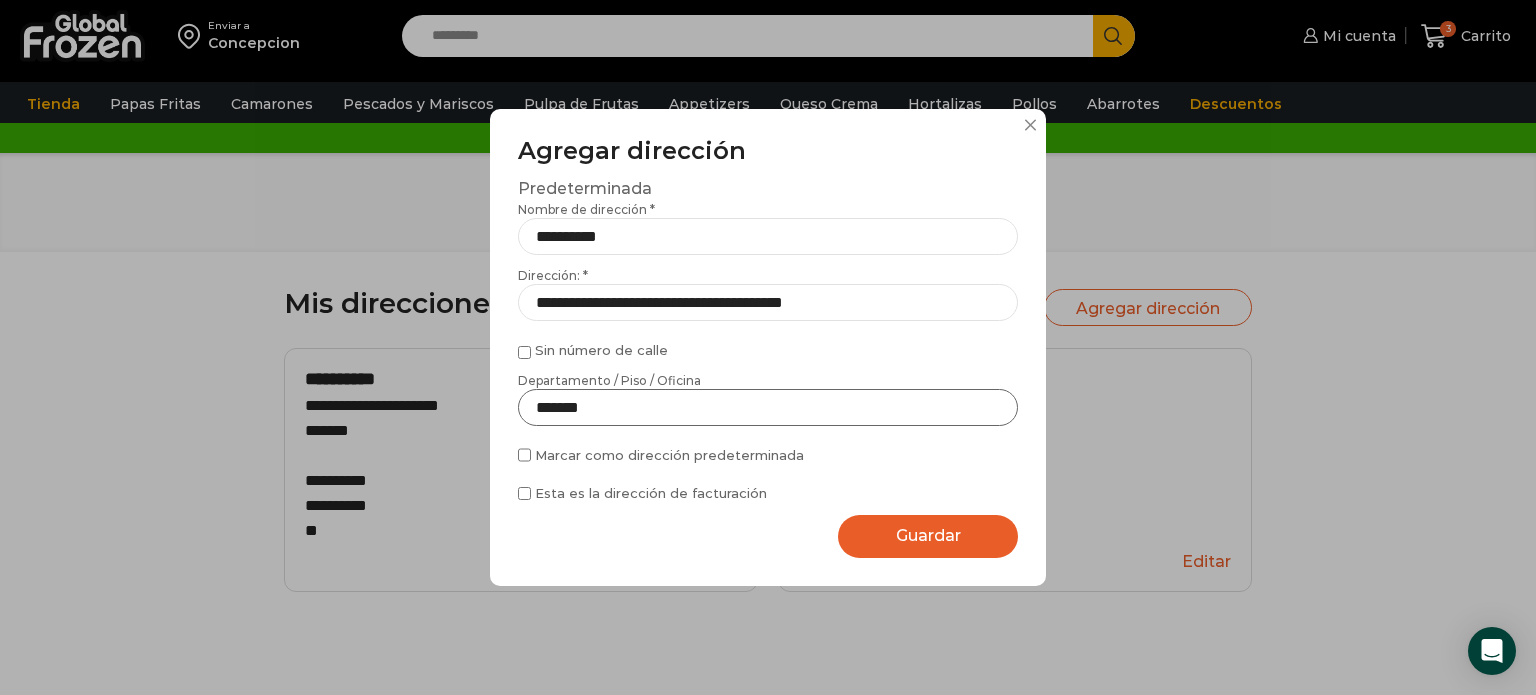 click on "*******" at bounding box center [768, 407] 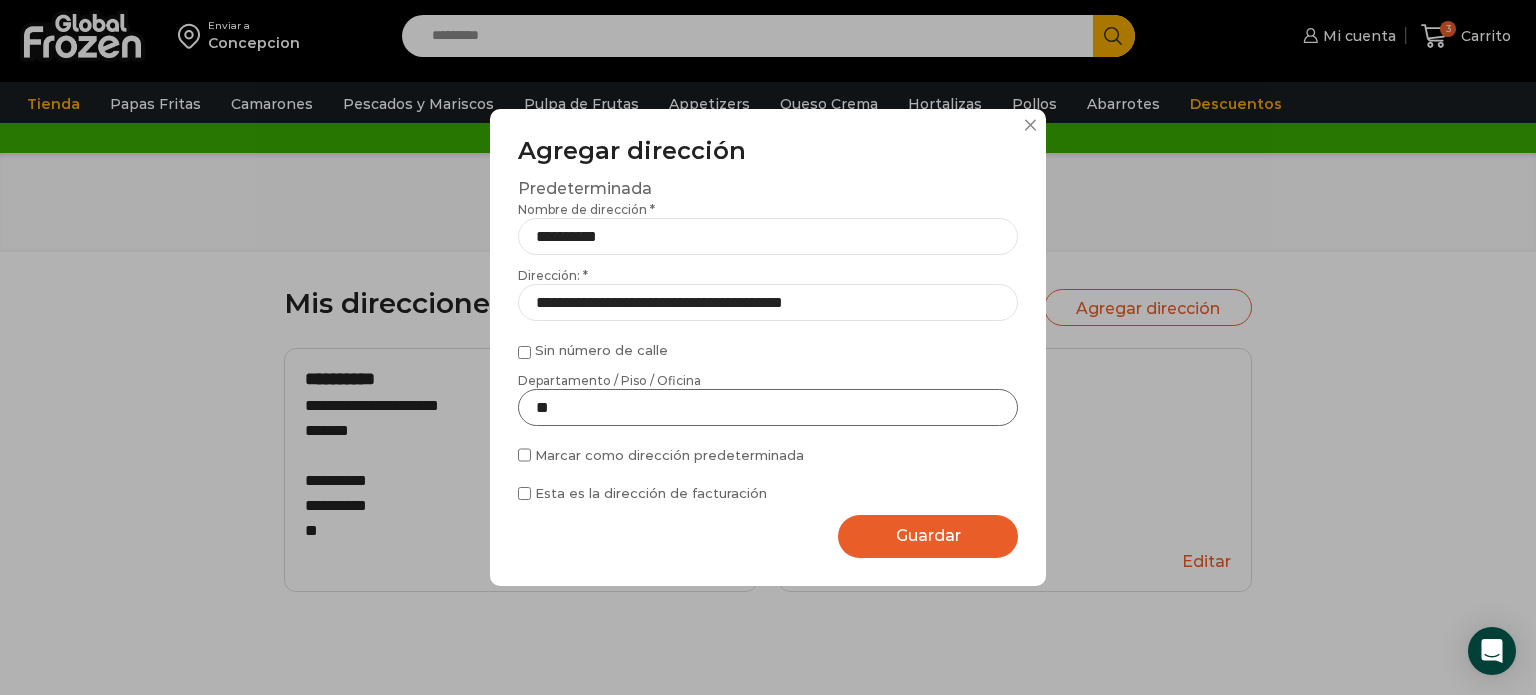 type on "*" 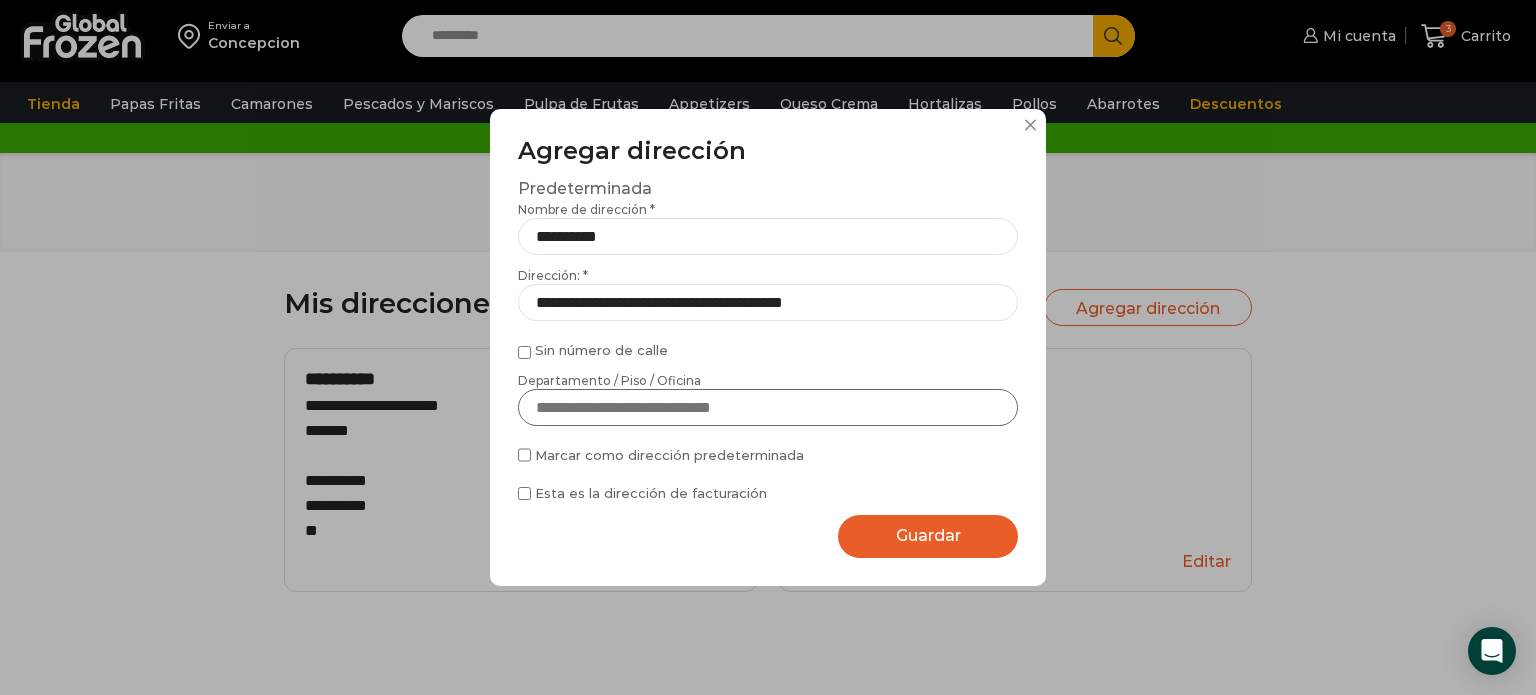 type 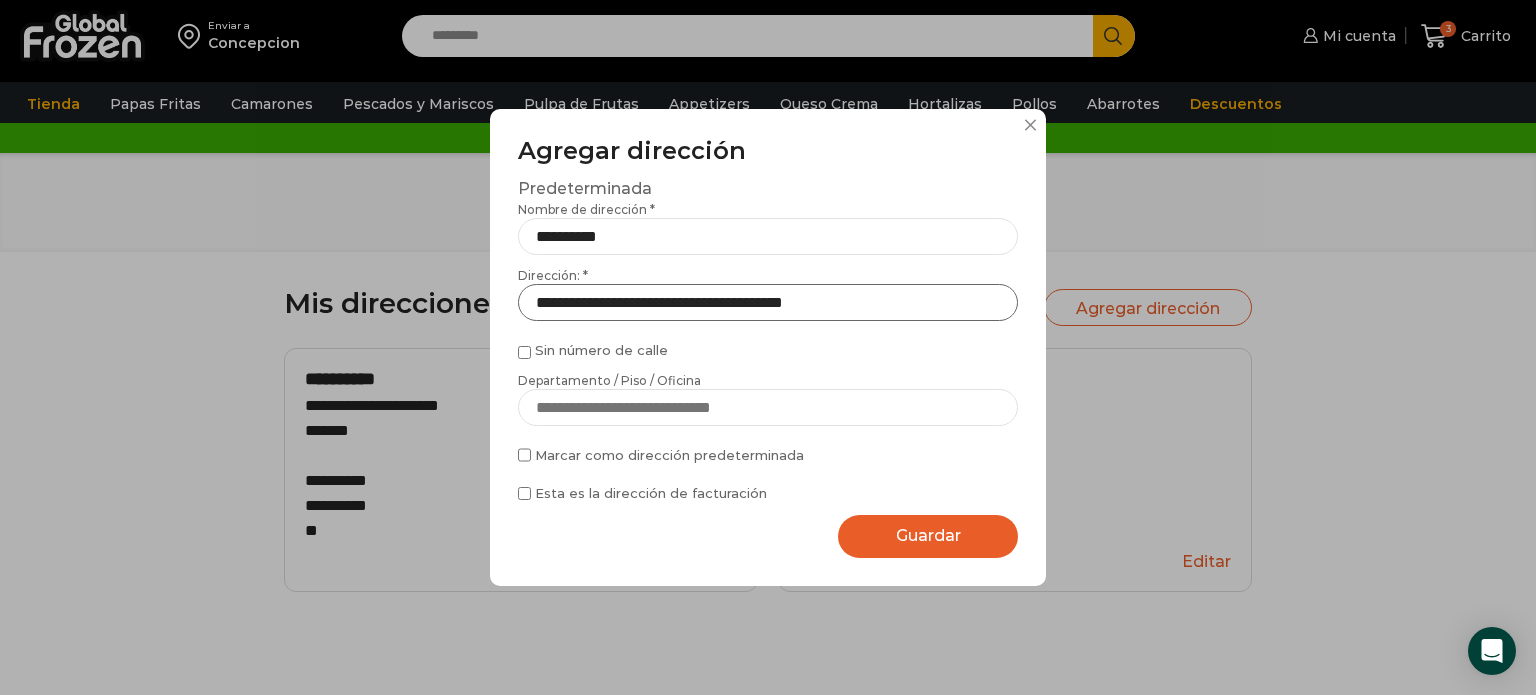 click on "**********" at bounding box center [768, 302] 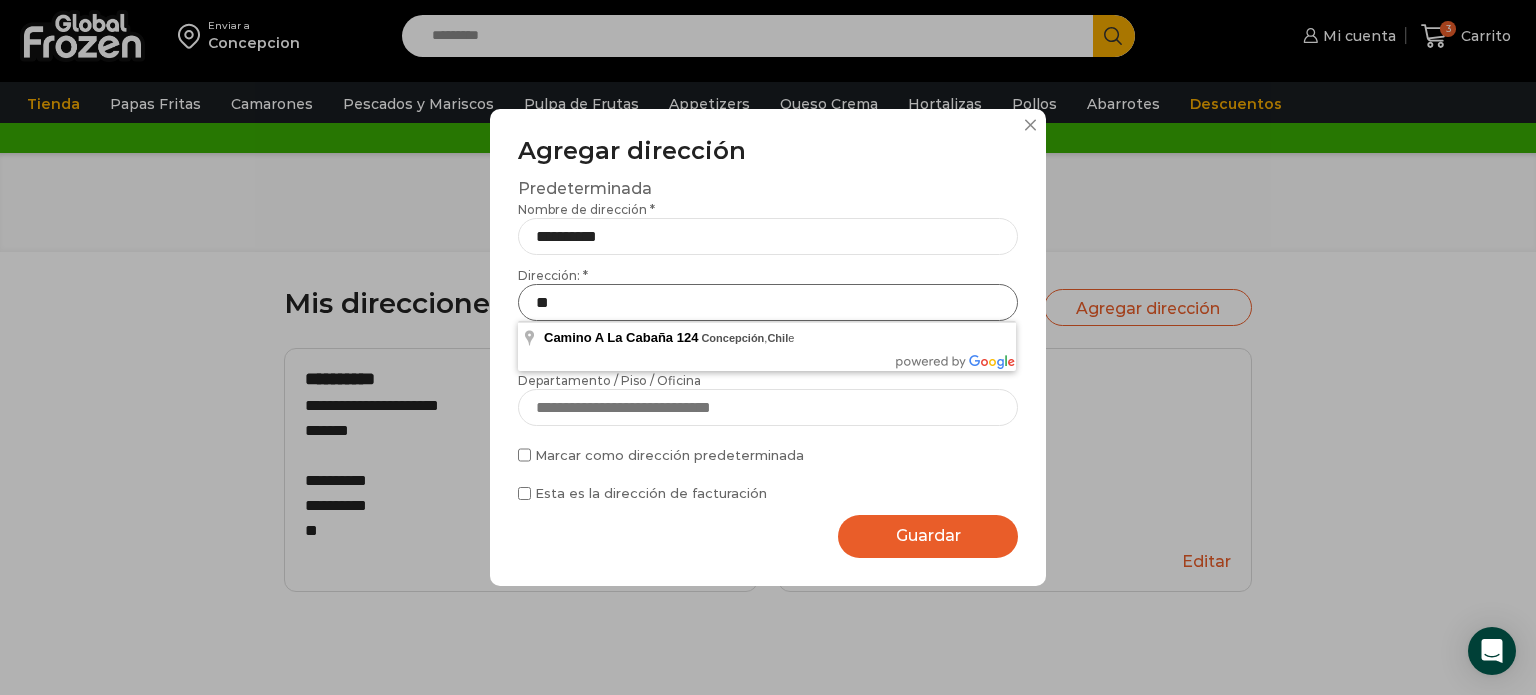 type on "*" 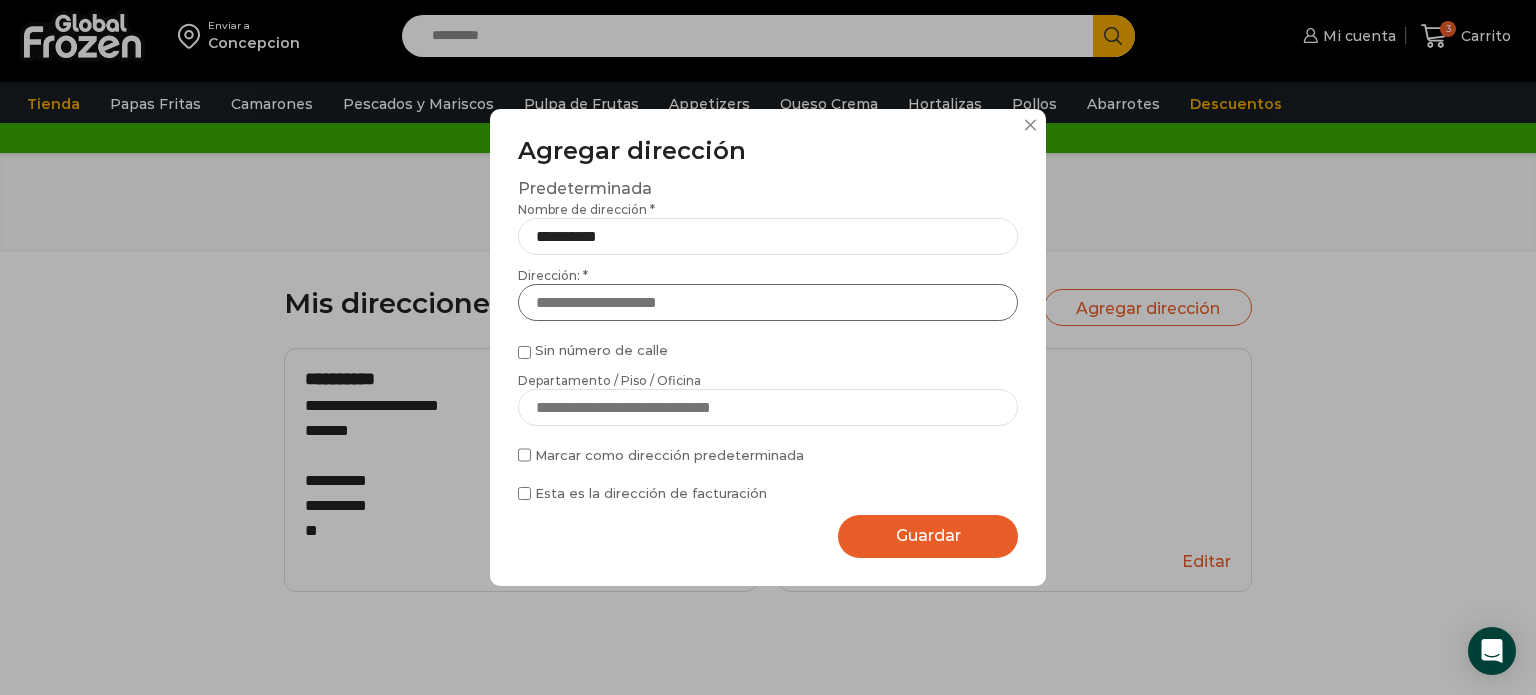 type 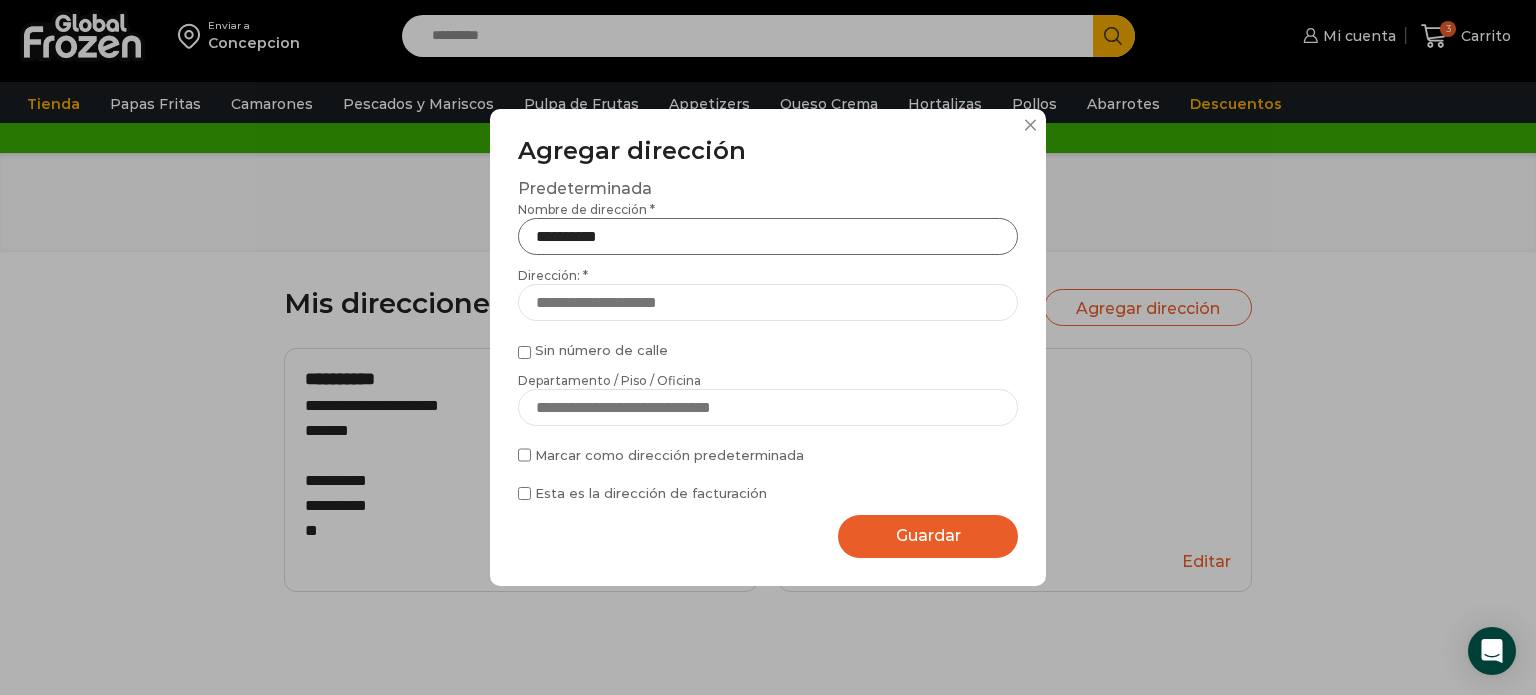 click on "**********" at bounding box center (768, 236) 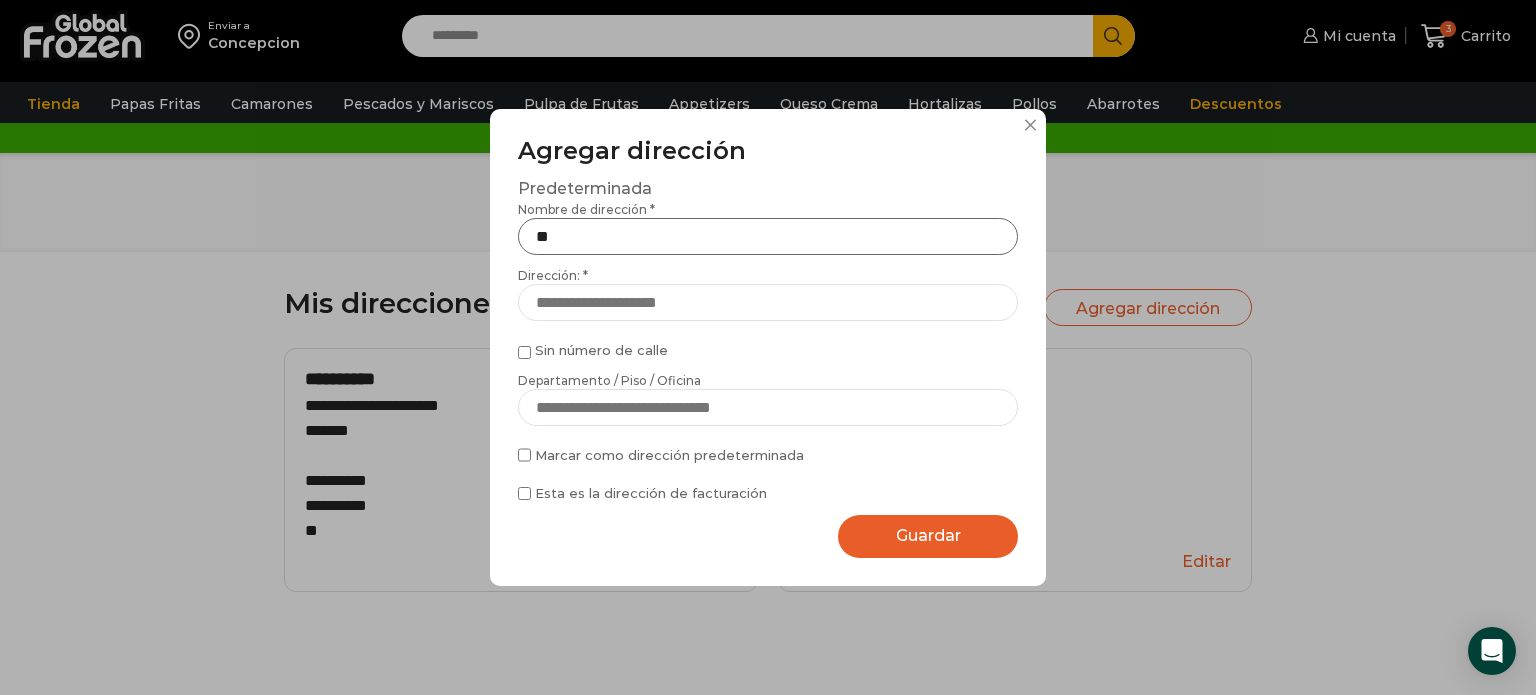 type on "*" 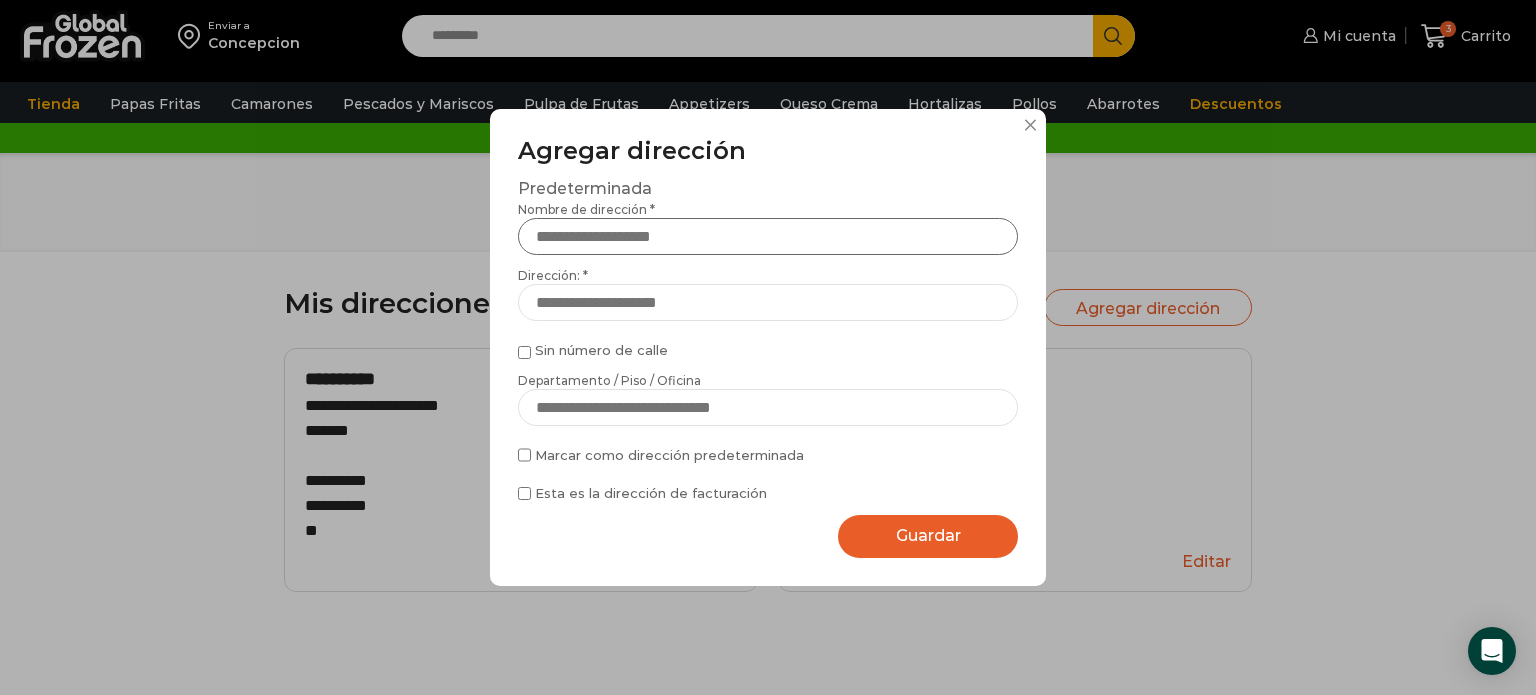 type 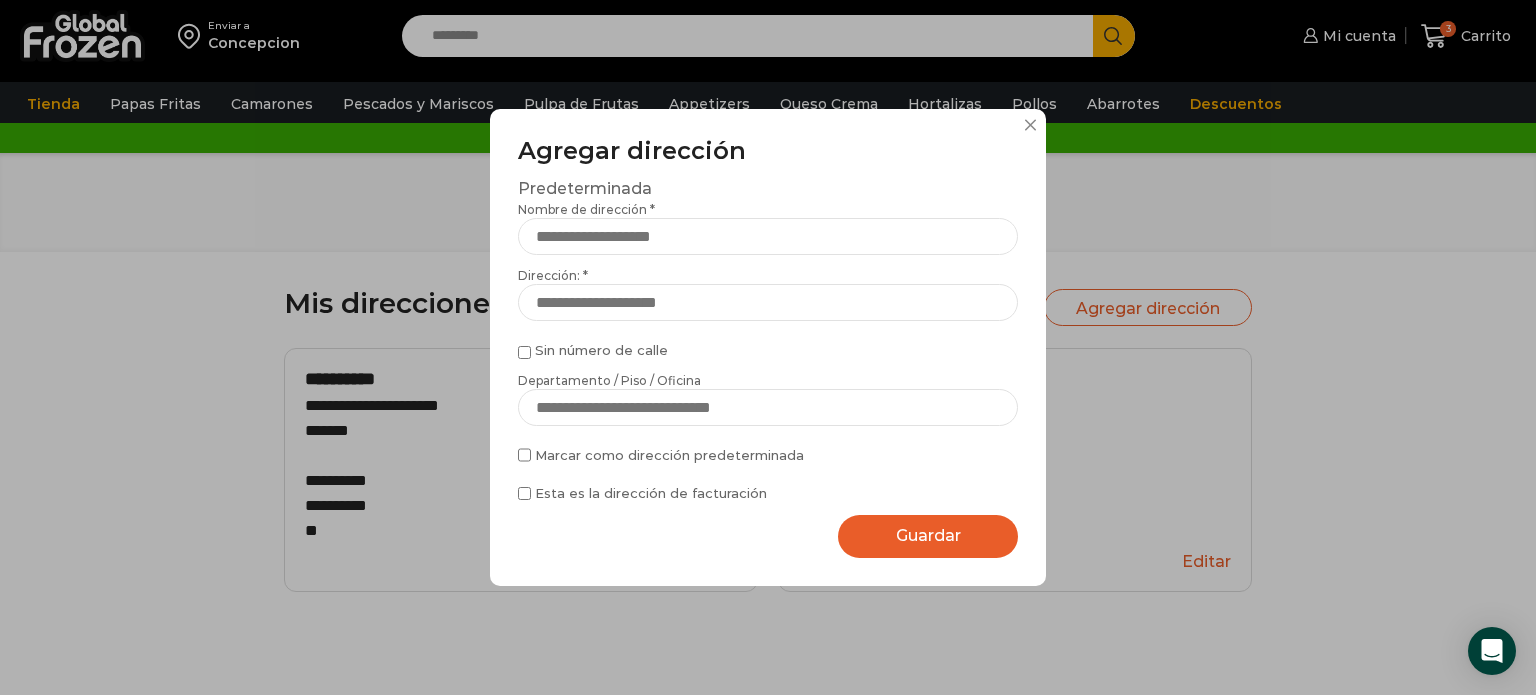 click on "Guardar Guardando..." at bounding box center (928, 536) 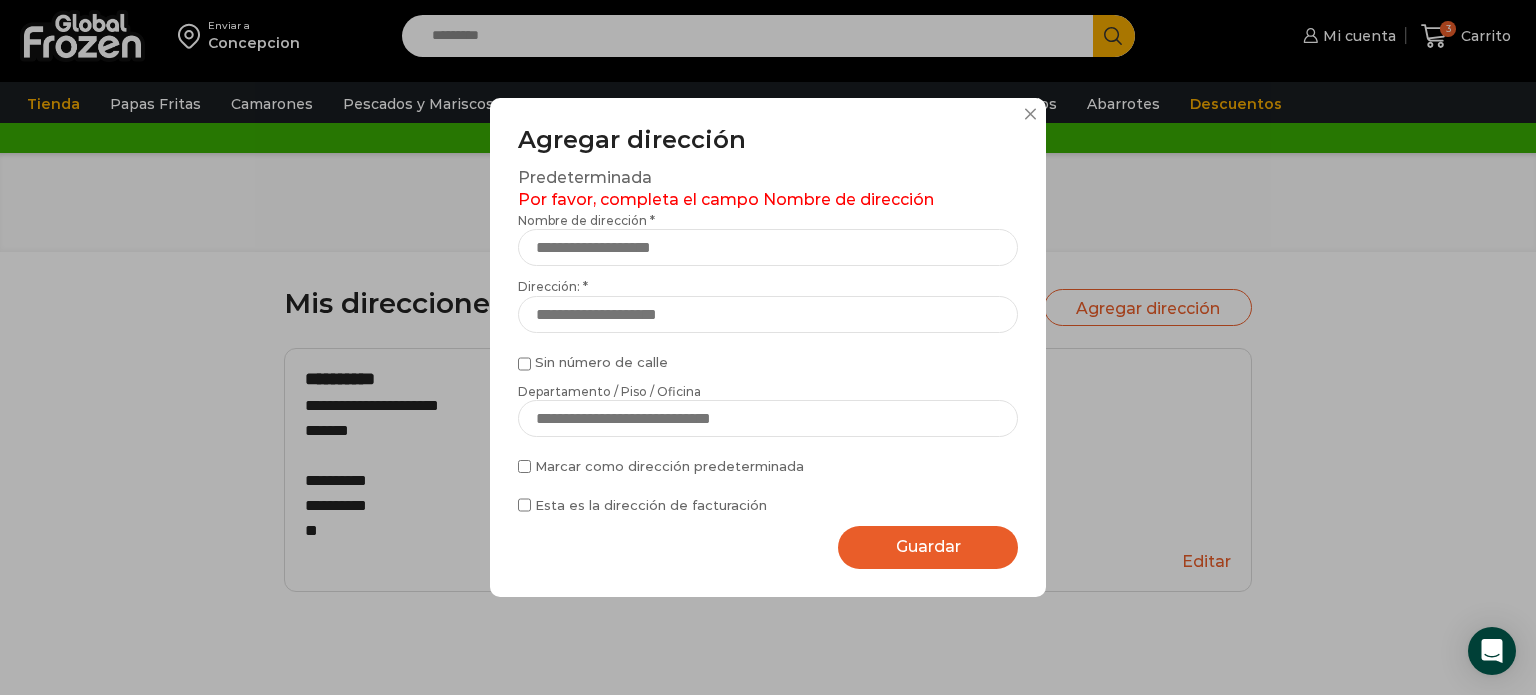 click on "**********" at bounding box center (768, 347) 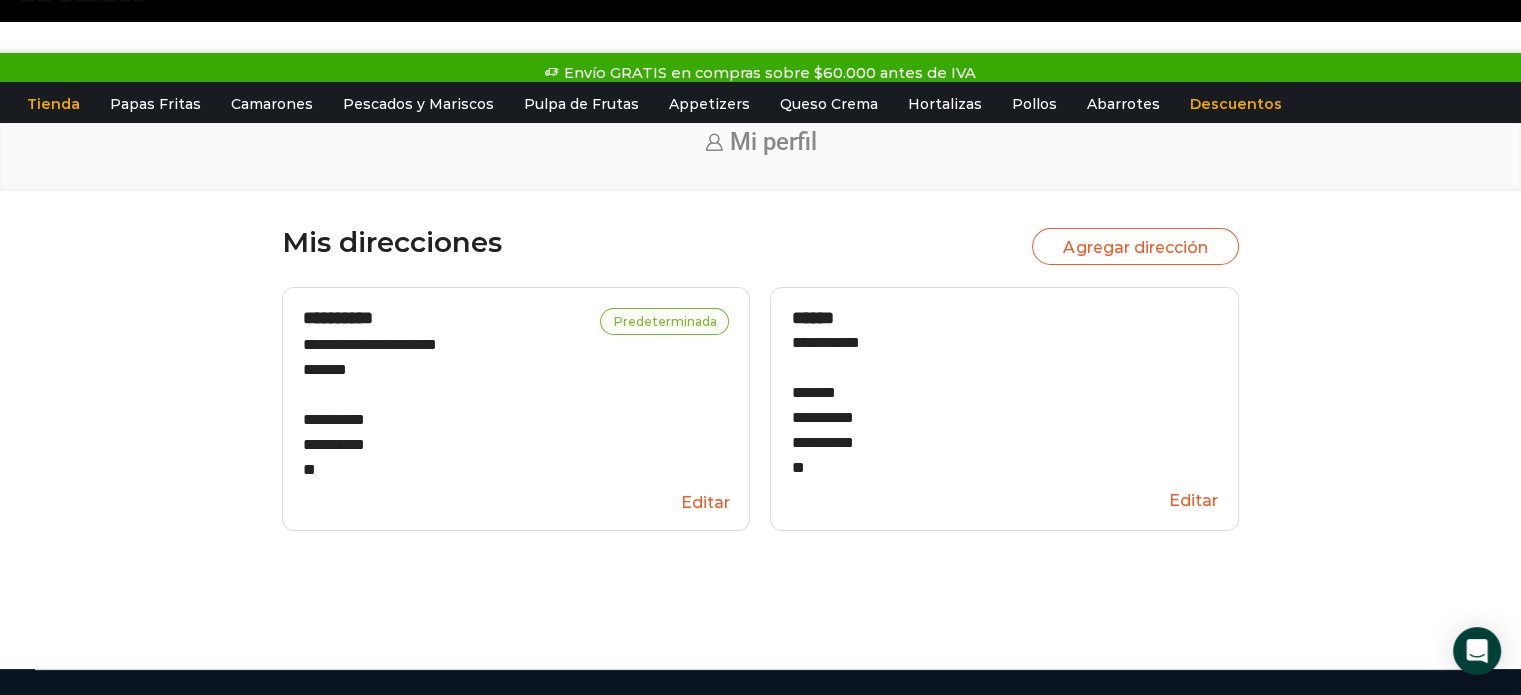scroll, scrollTop: 0, scrollLeft: 0, axis: both 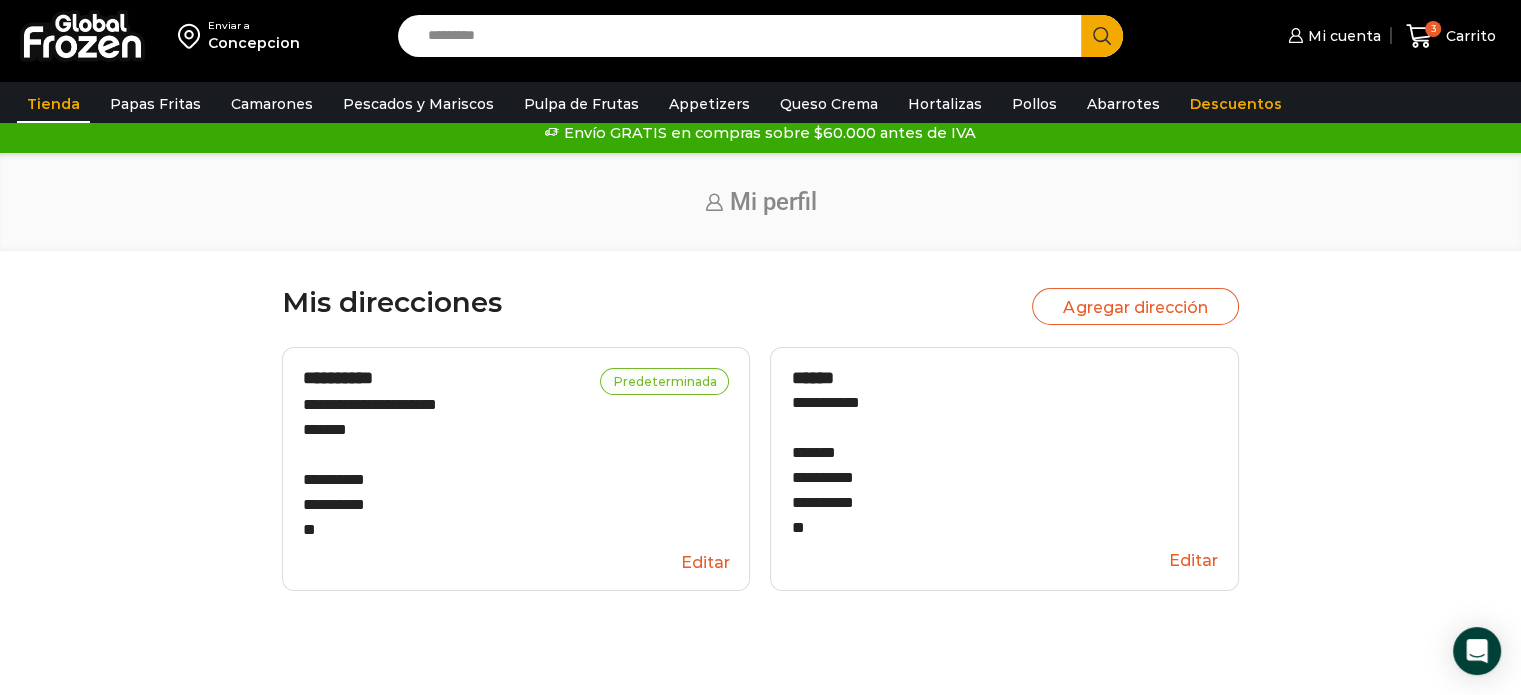 click on "Tienda" at bounding box center [53, 104] 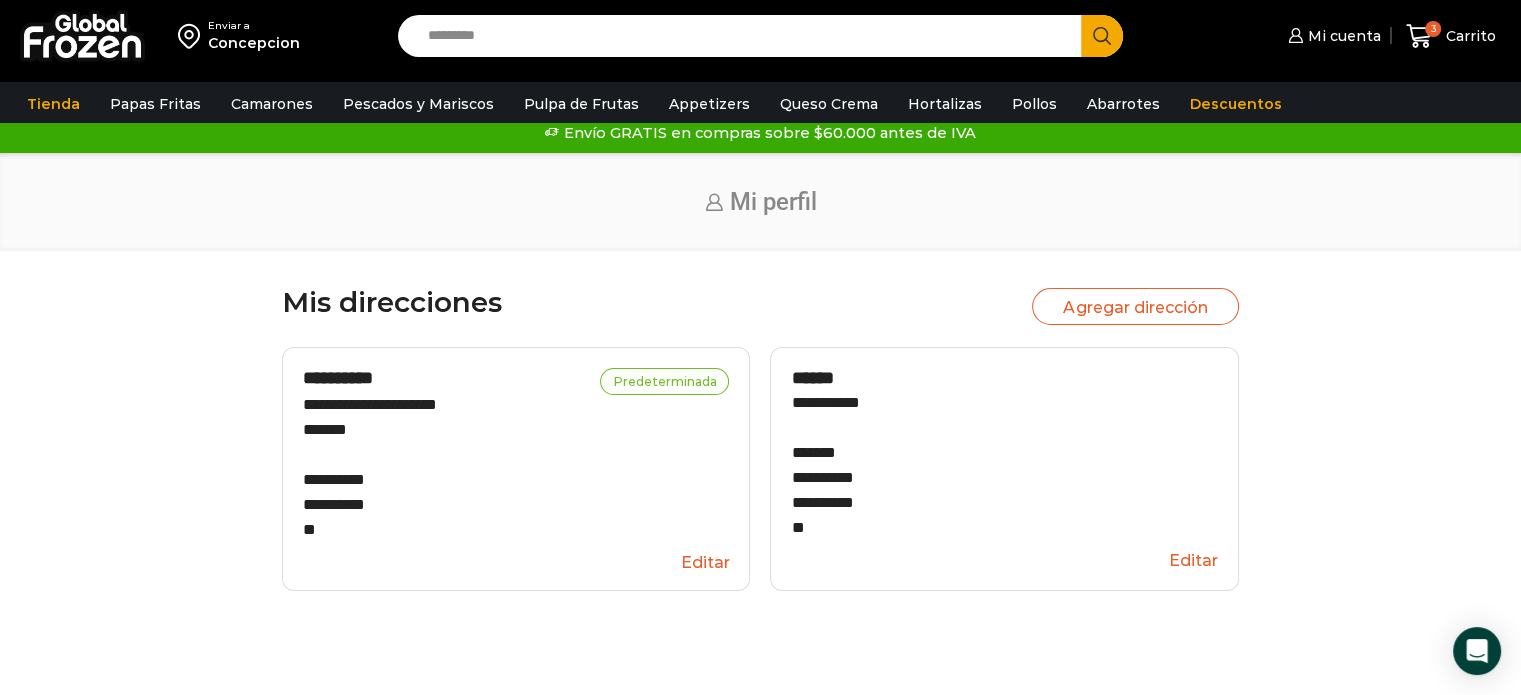 click on "Enviar a
Concepcion" at bounding box center (239, 36) 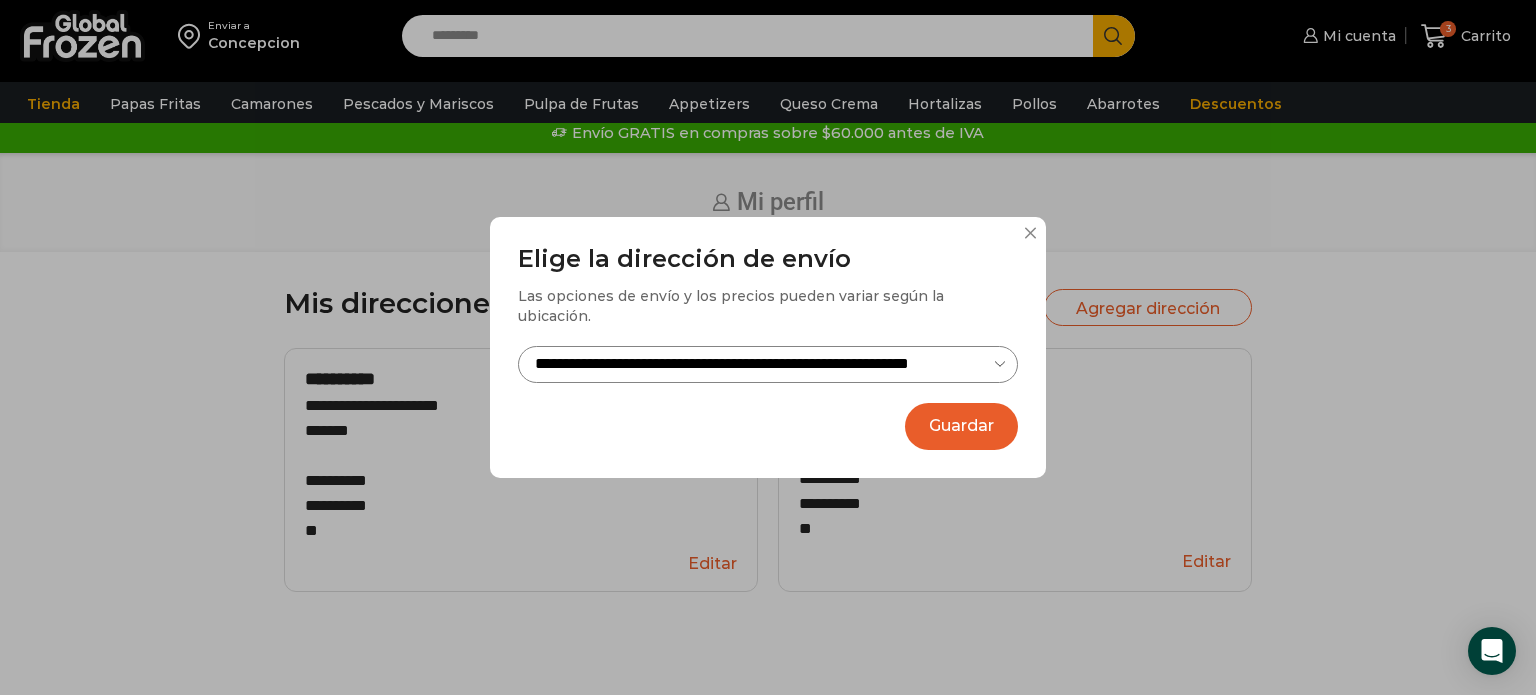 click on "**********" at bounding box center [768, 347] 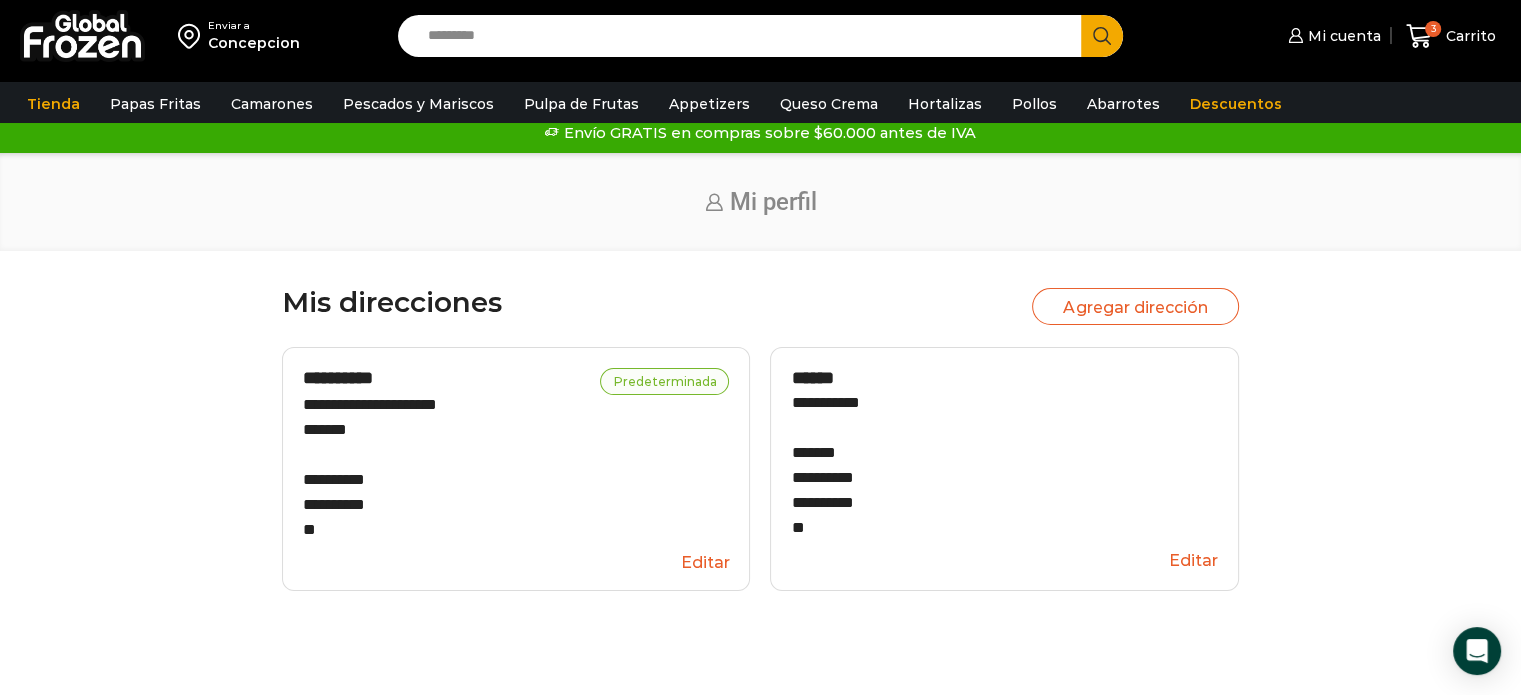 click at bounding box center [193, 36] 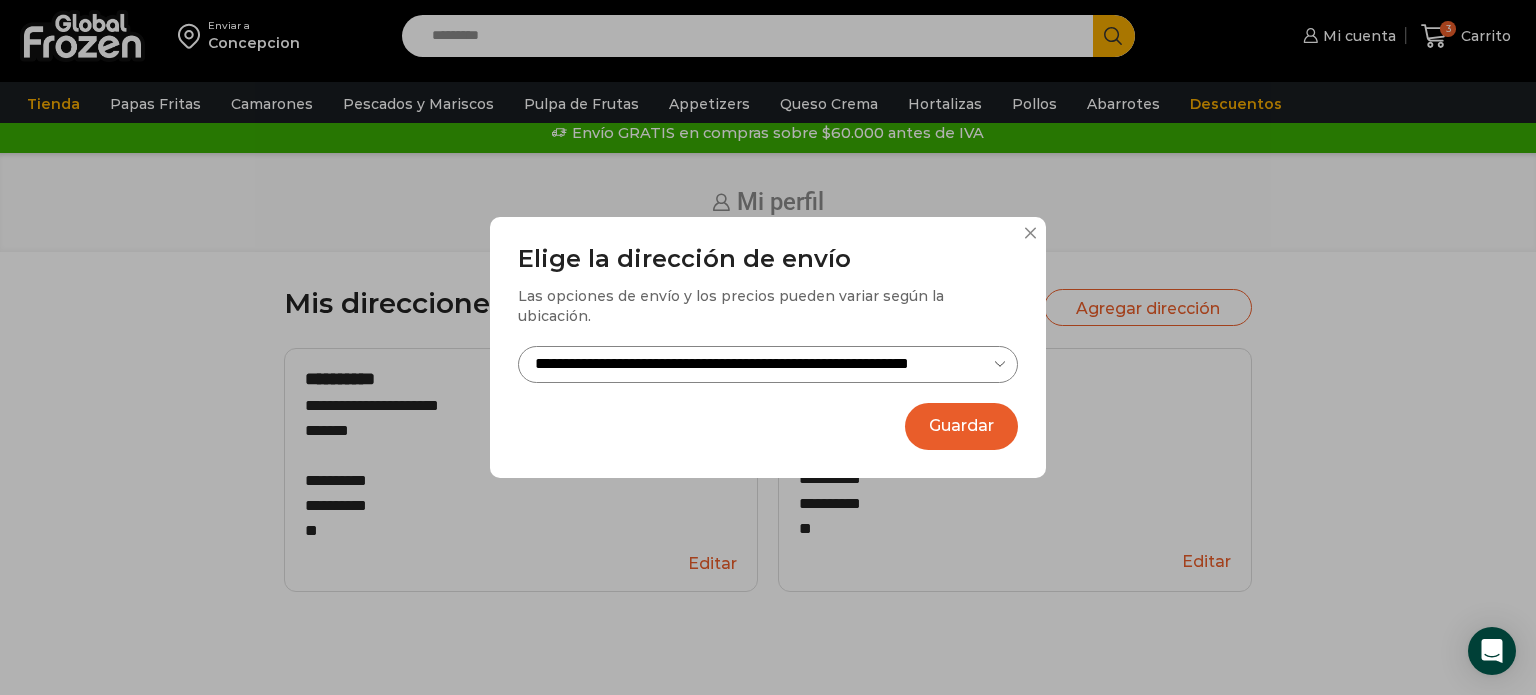 click on "**********" at bounding box center (768, 347) 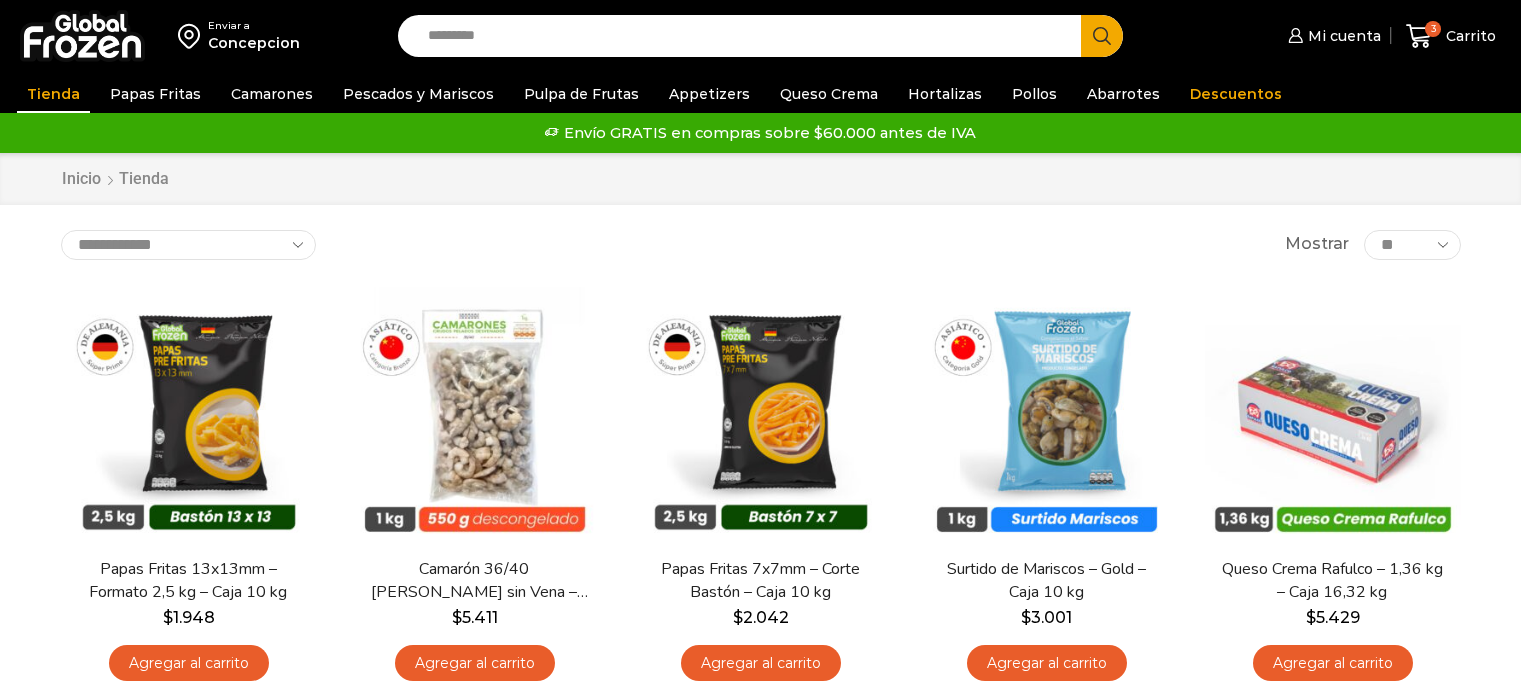click on "Concepcion" at bounding box center [254, 43] 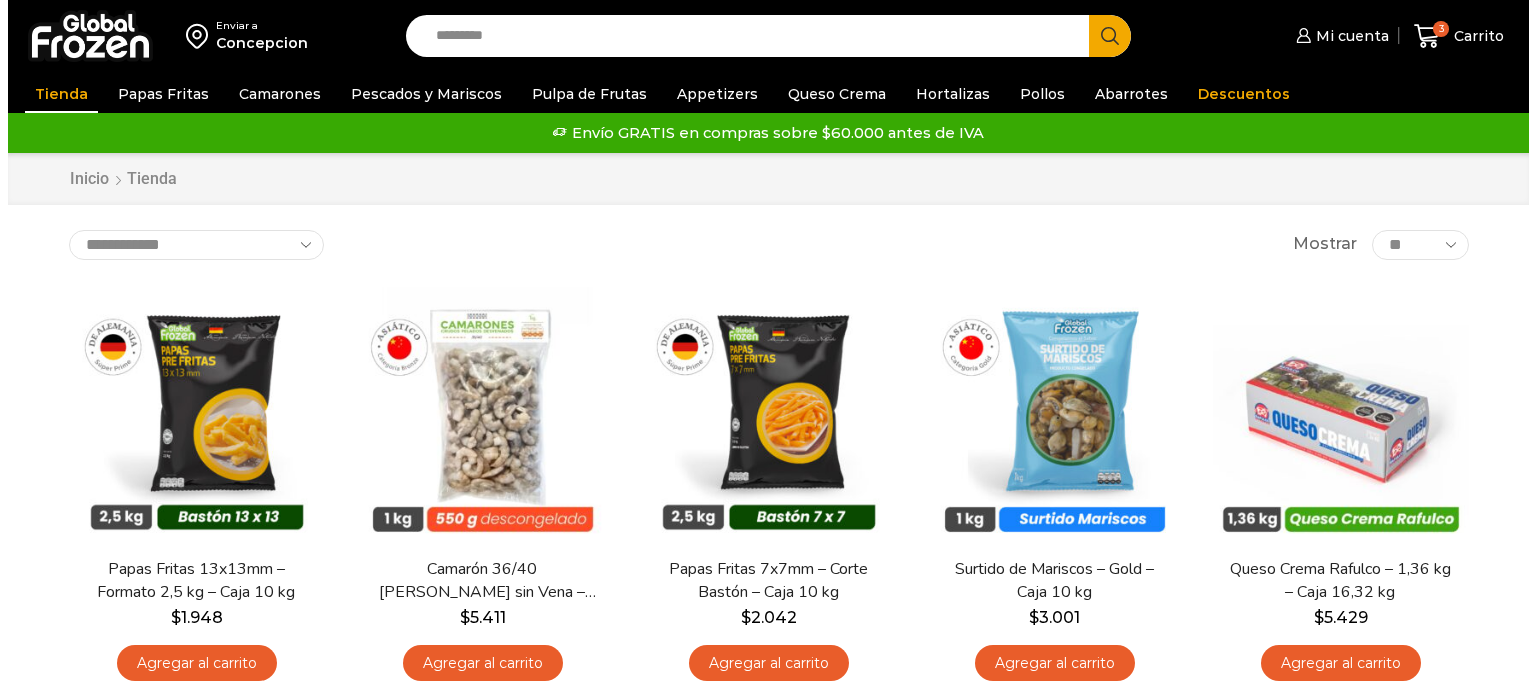 scroll, scrollTop: 0, scrollLeft: 0, axis: both 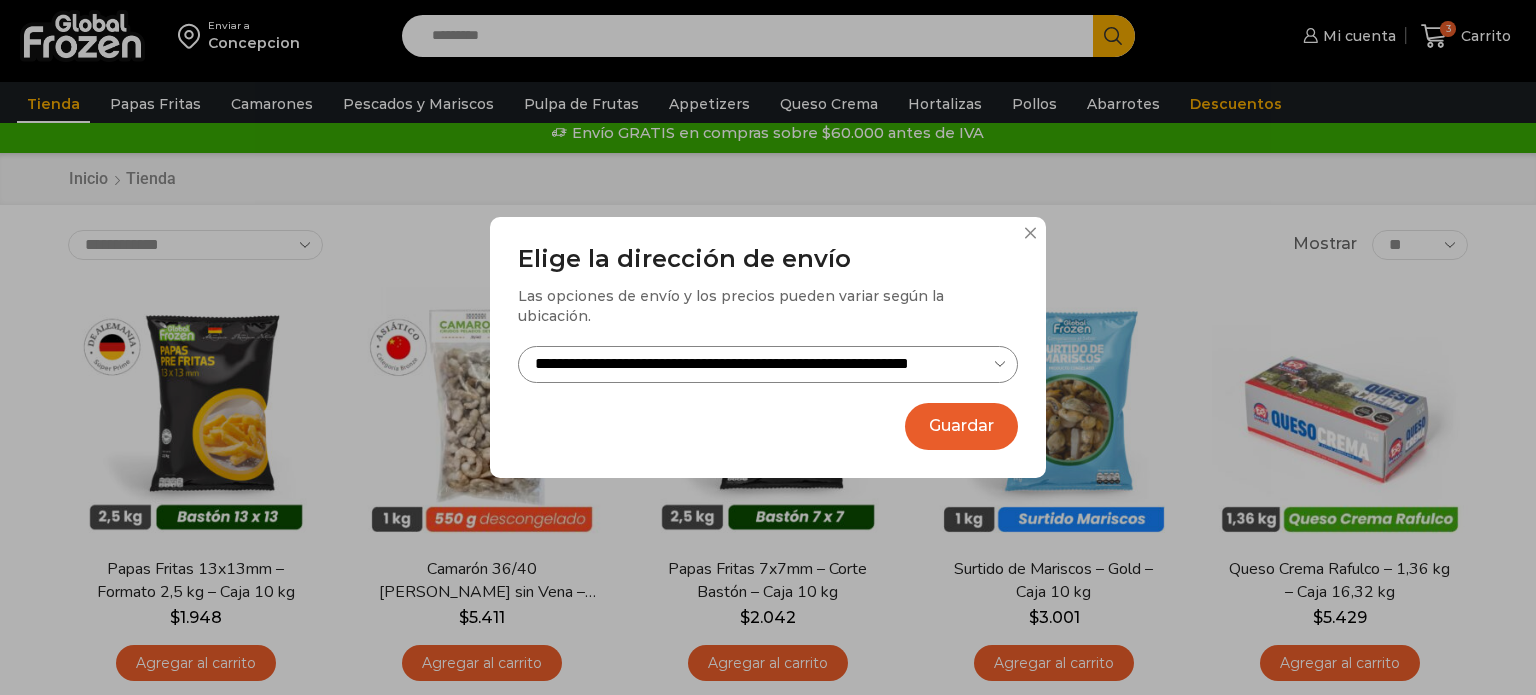 click on "**********" at bounding box center (768, 347) 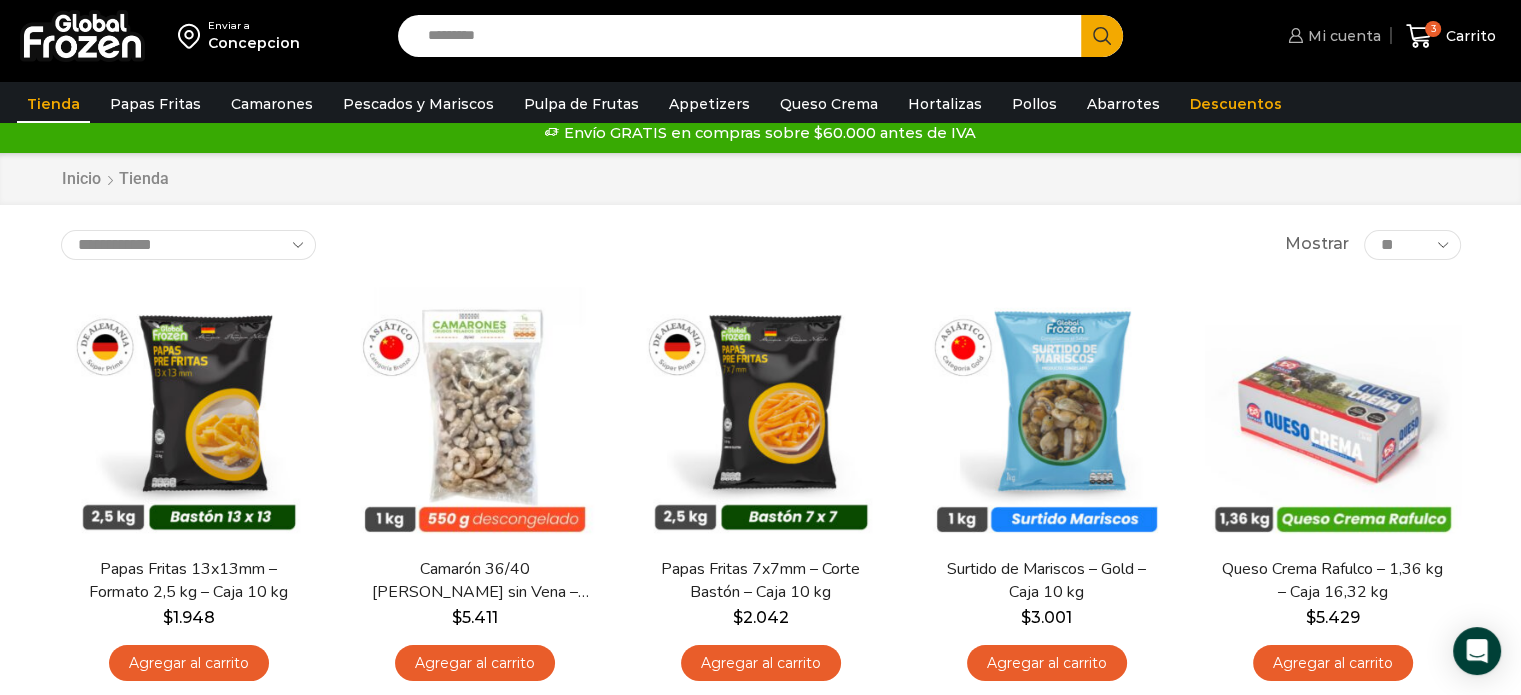 click on "Mi cuenta" at bounding box center [1342, 36] 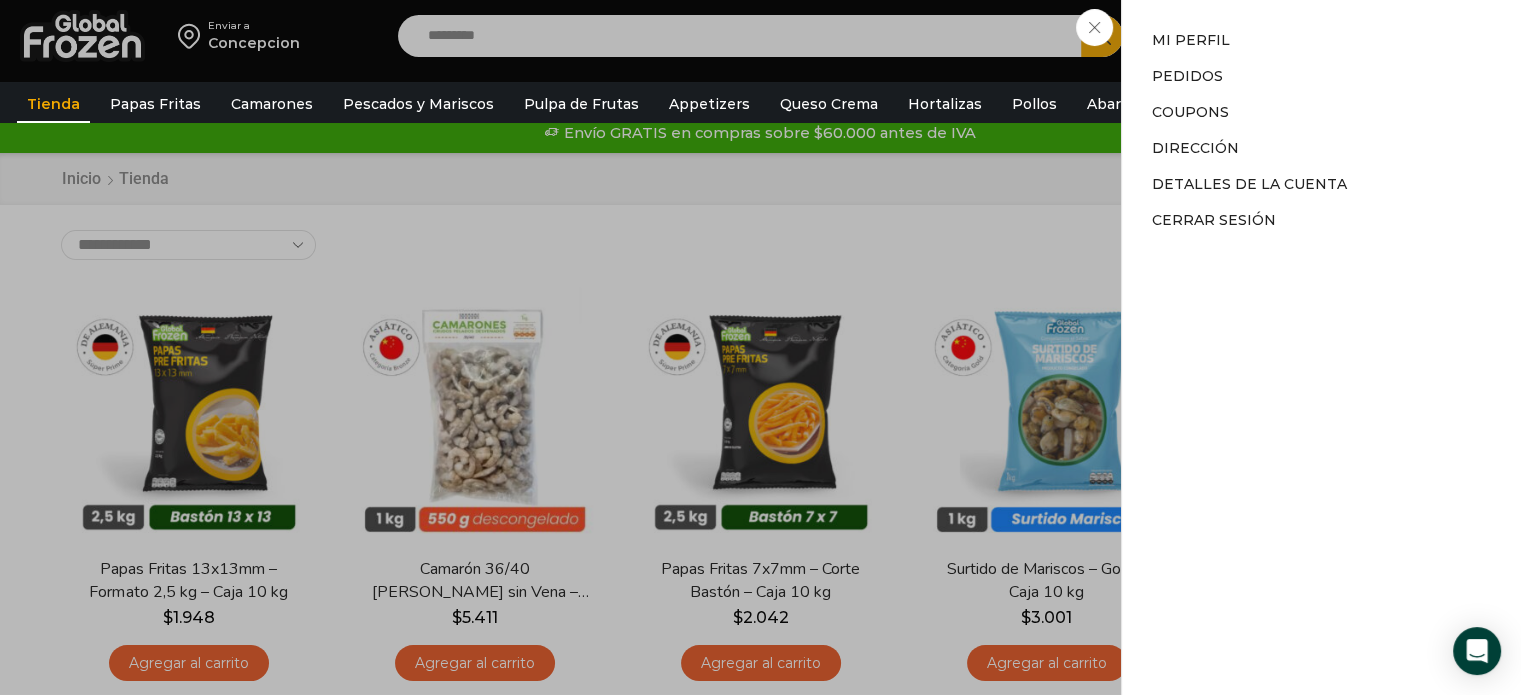 click on "Mi cuenta
Mi perfil
Pedidos
Descargas
Coupons
Dirección
Detalles de la cuenta
Cerrar sesión" at bounding box center (1321, 347) 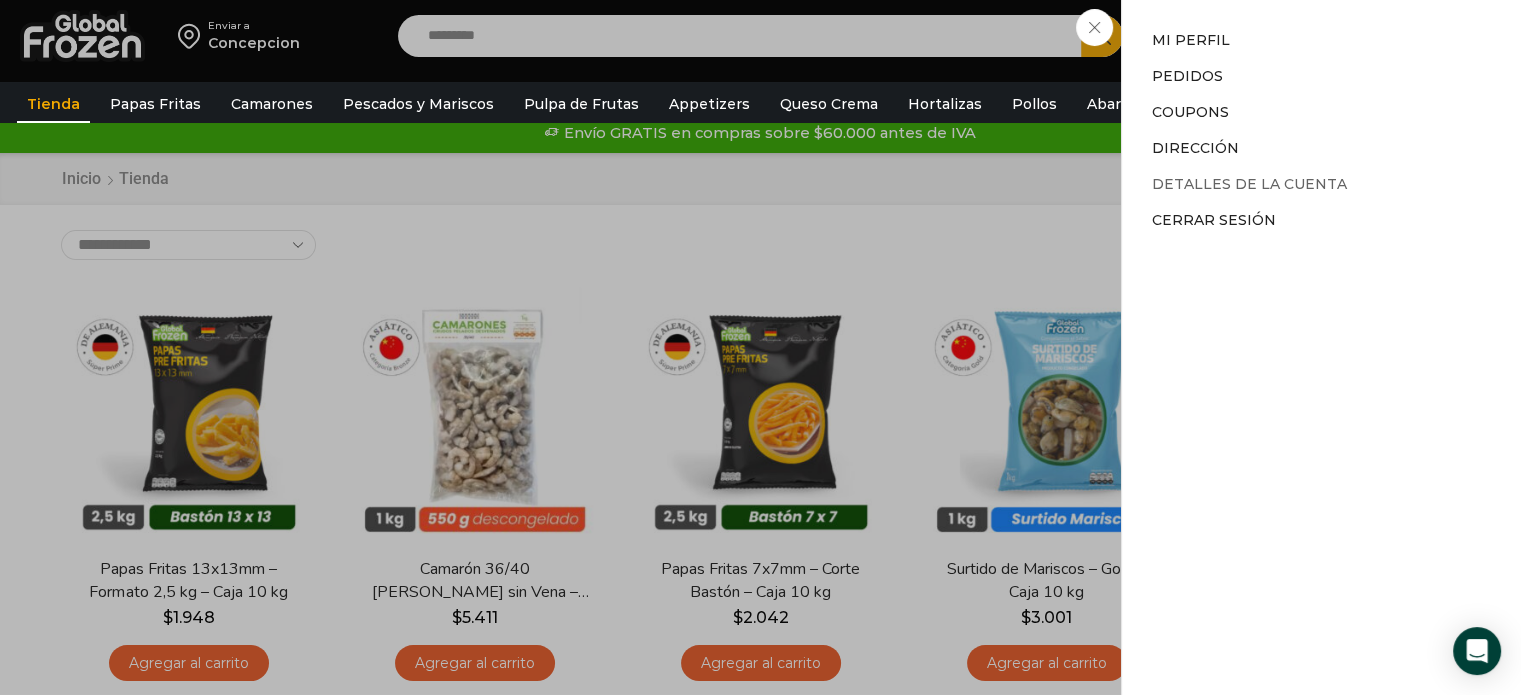 click on "Detalles de la cuenta" at bounding box center (1249, 184) 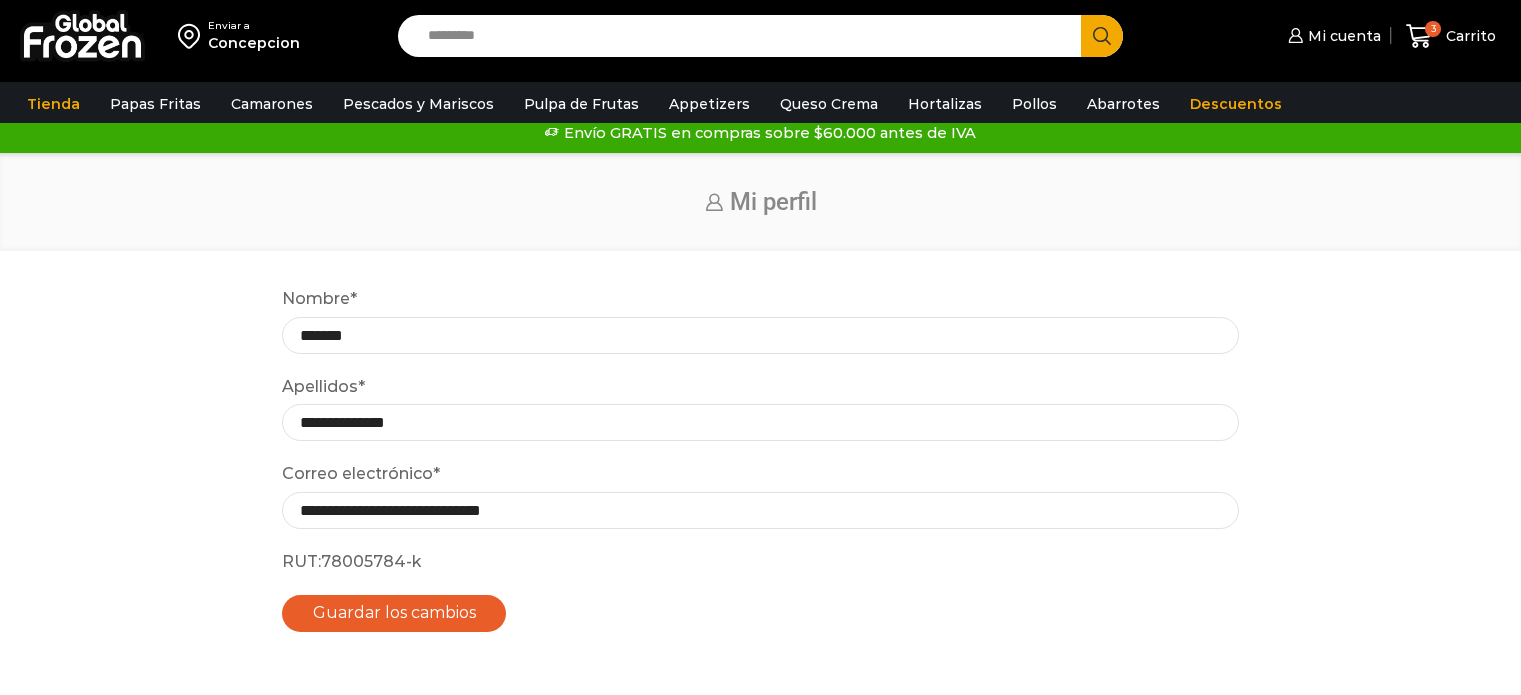 scroll, scrollTop: 0, scrollLeft: 0, axis: both 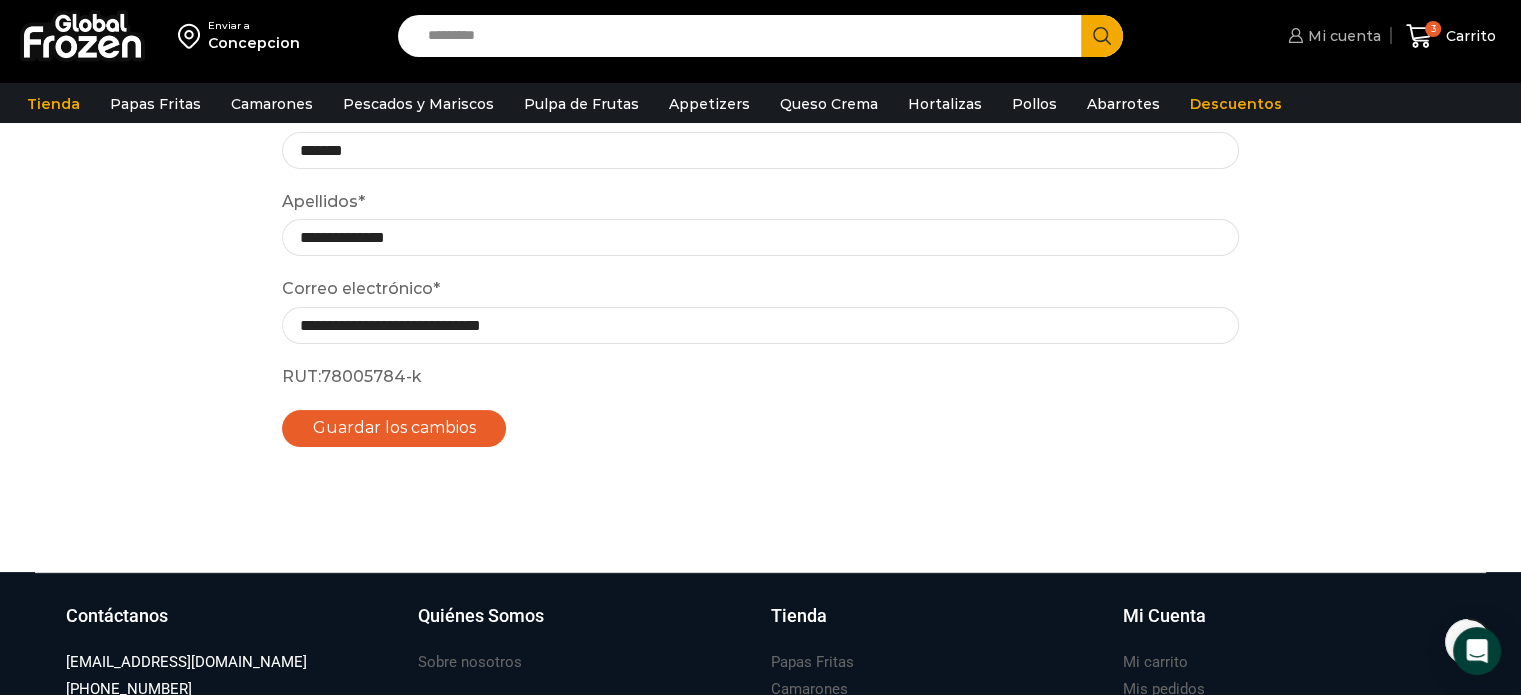 click on "Mi cuenta" at bounding box center [1342, 36] 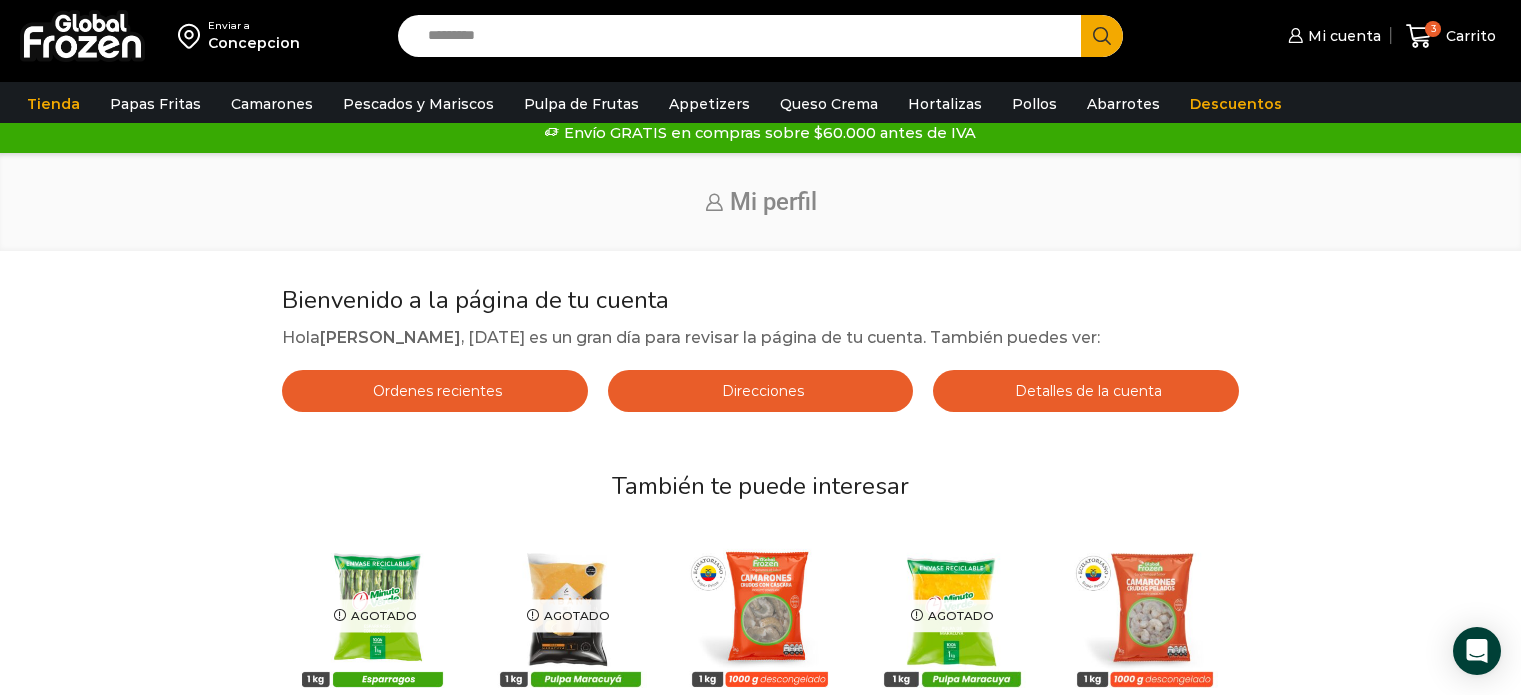 scroll, scrollTop: 0, scrollLeft: 0, axis: both 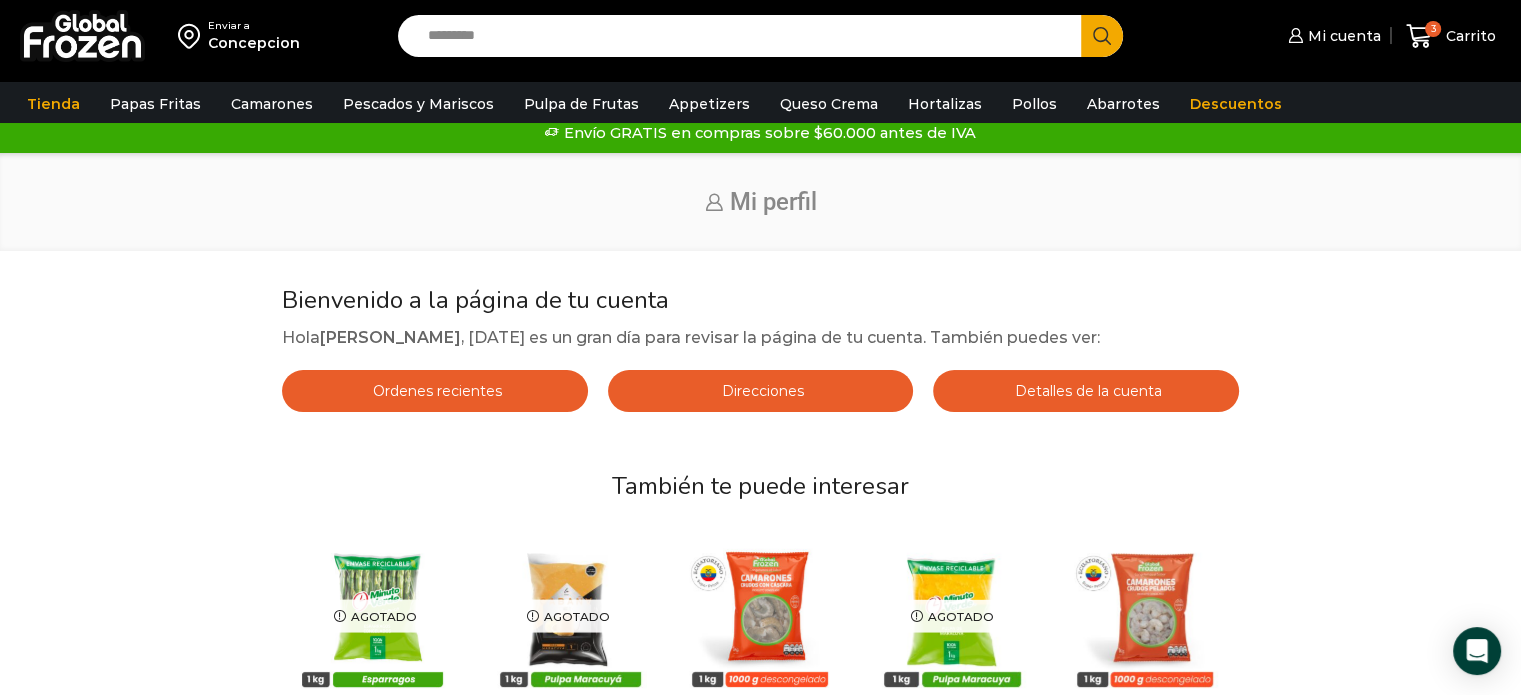 click on "Concepcion" at bounding box center (254, 43) 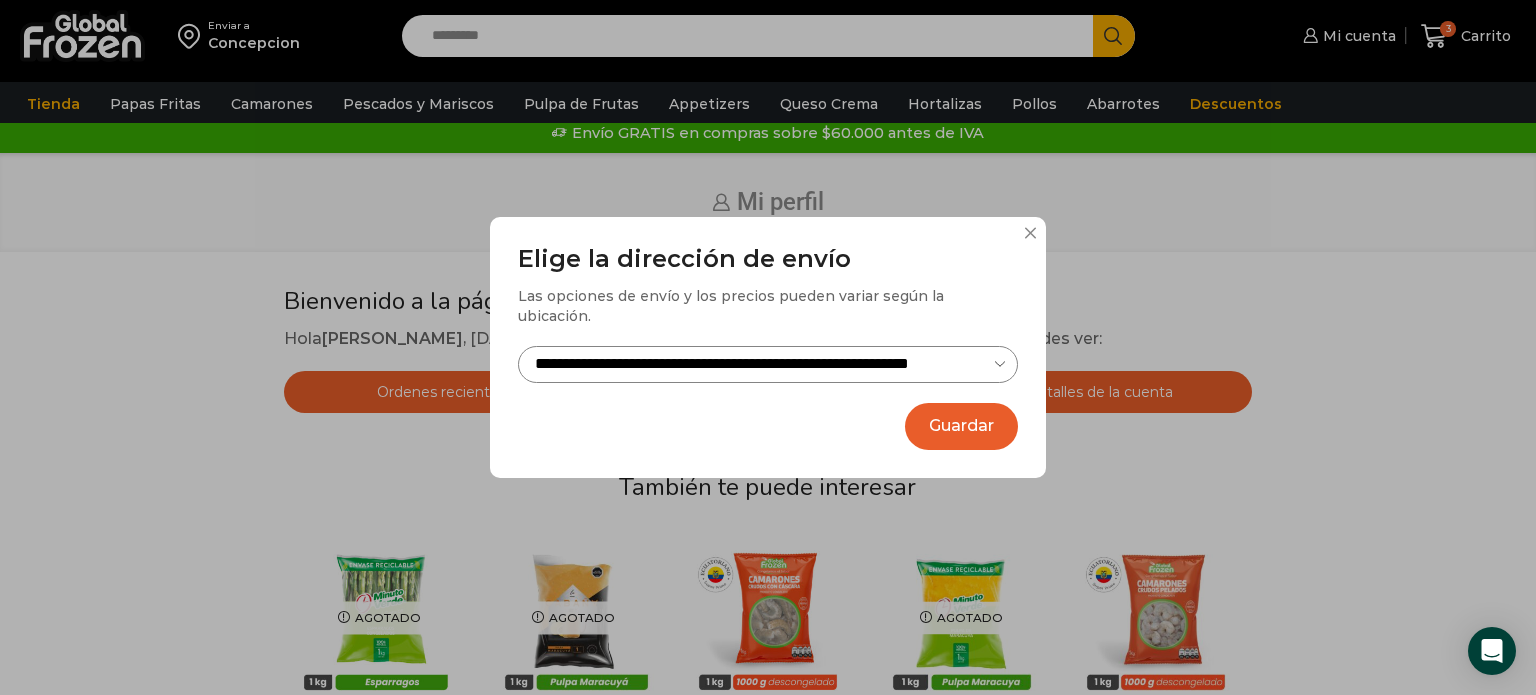 click on "**********" at bounding box center [768, 347] 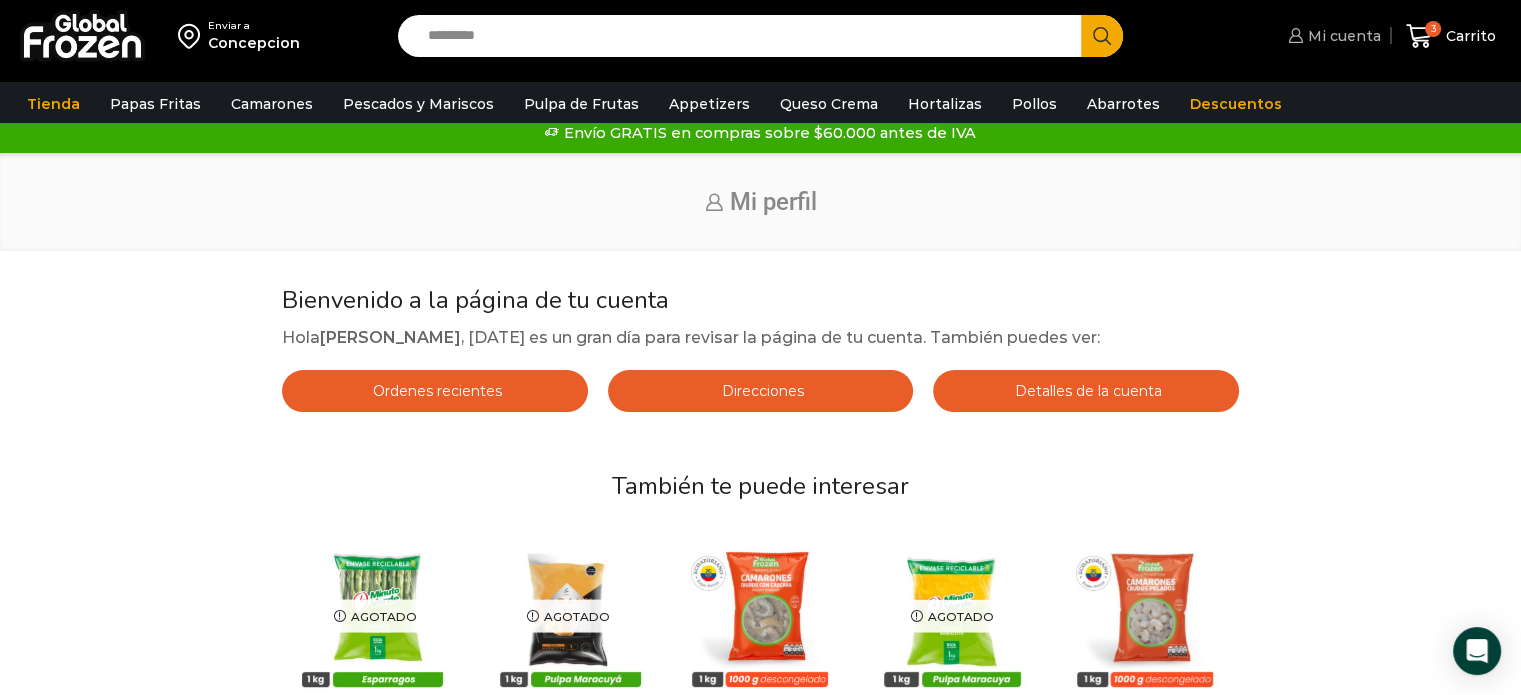 click on "Mi cuenta" at bounding box center (1342, 36) 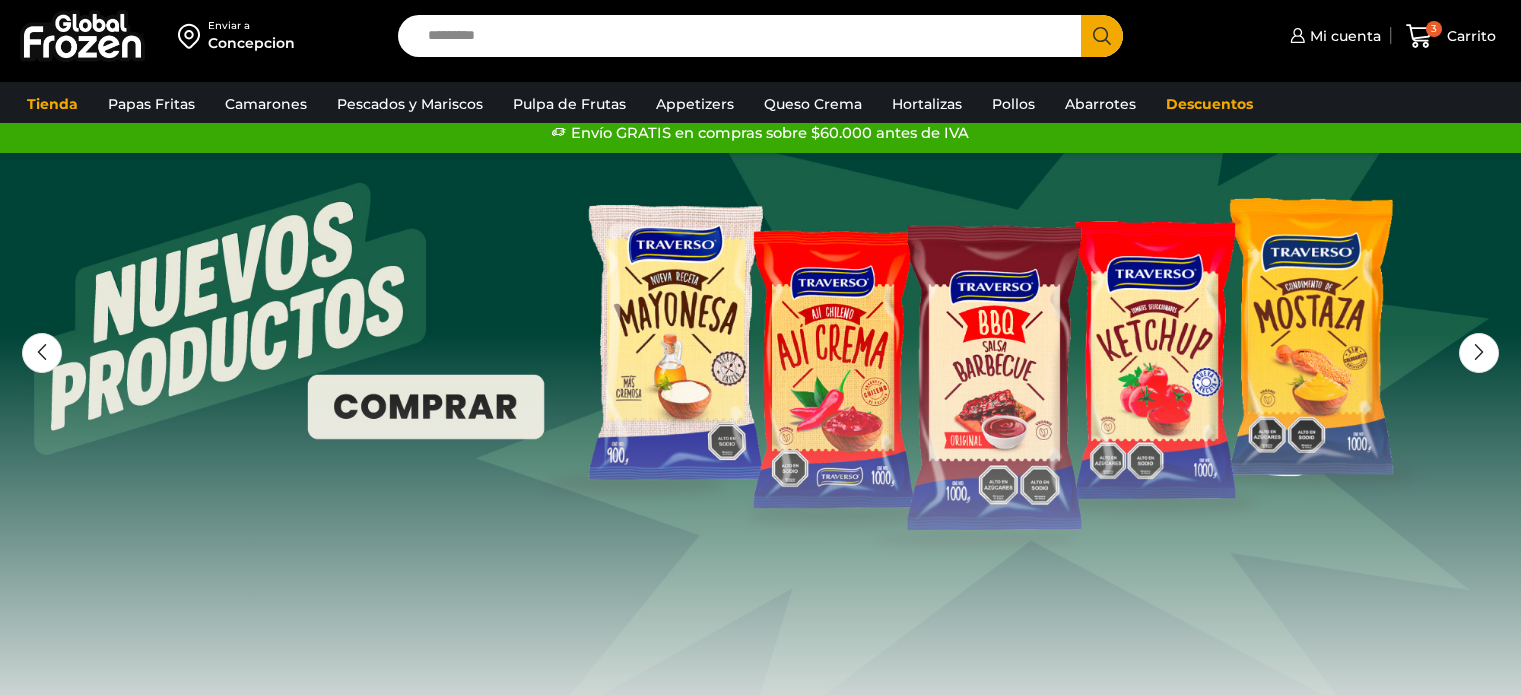 scroll, scrollTop: 0, scrollLeft: 0, axis: both 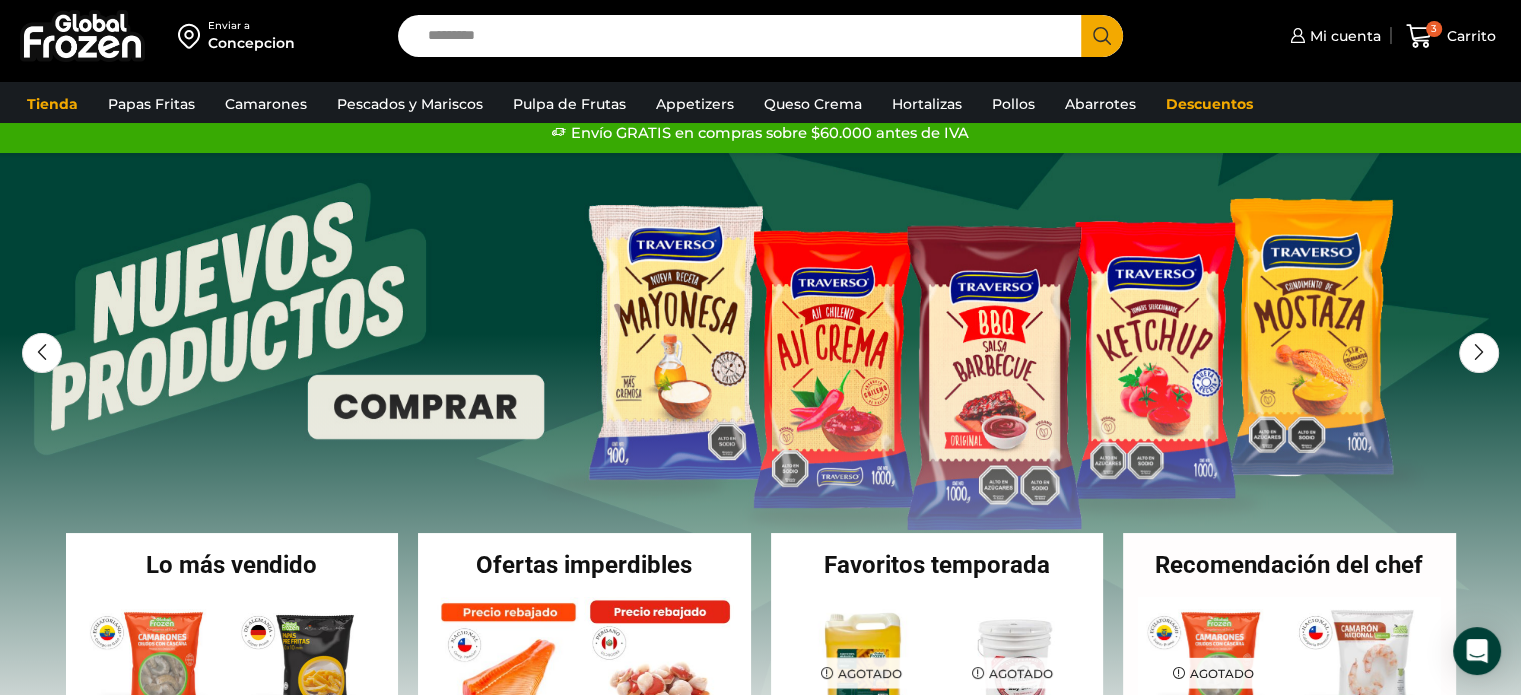 click at bounding box center [82, 36] 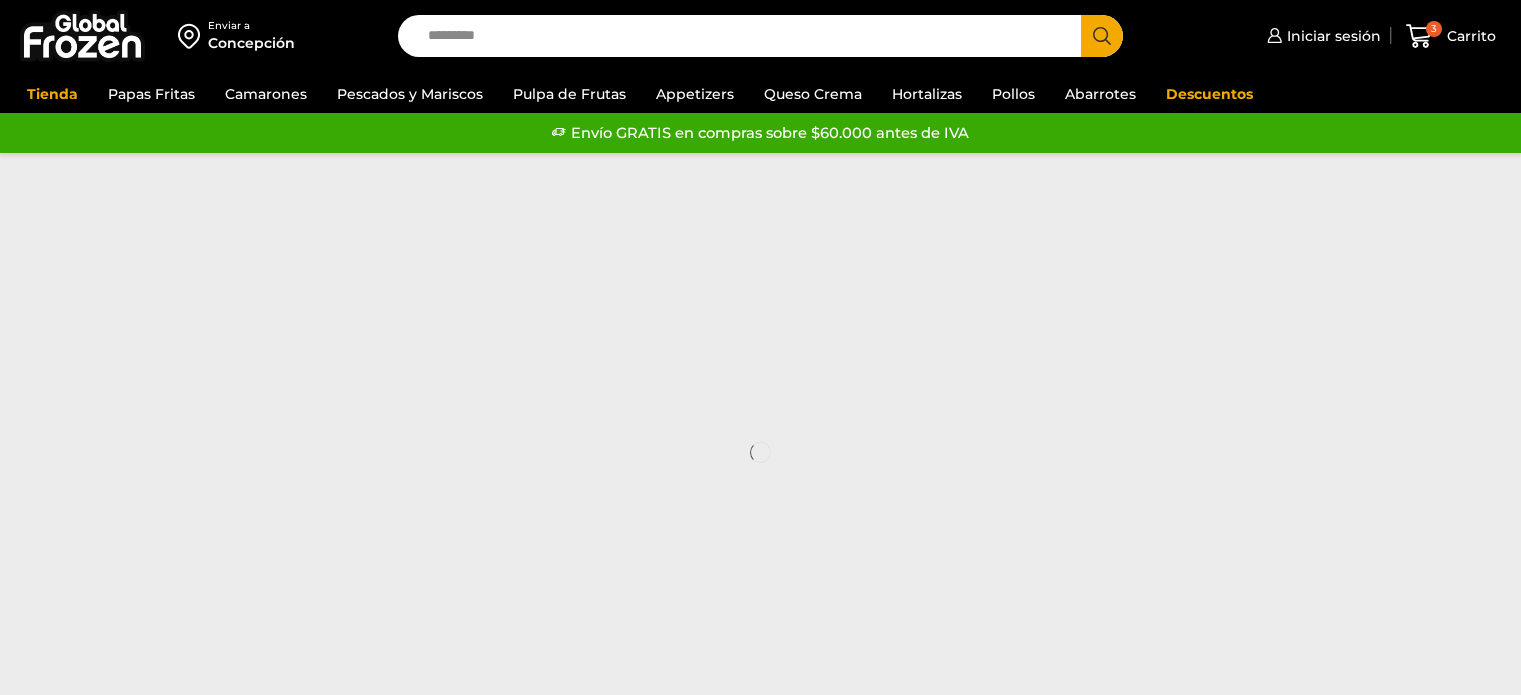 scroll, scrollTop: 0, scrollLeft: 0, axis: both 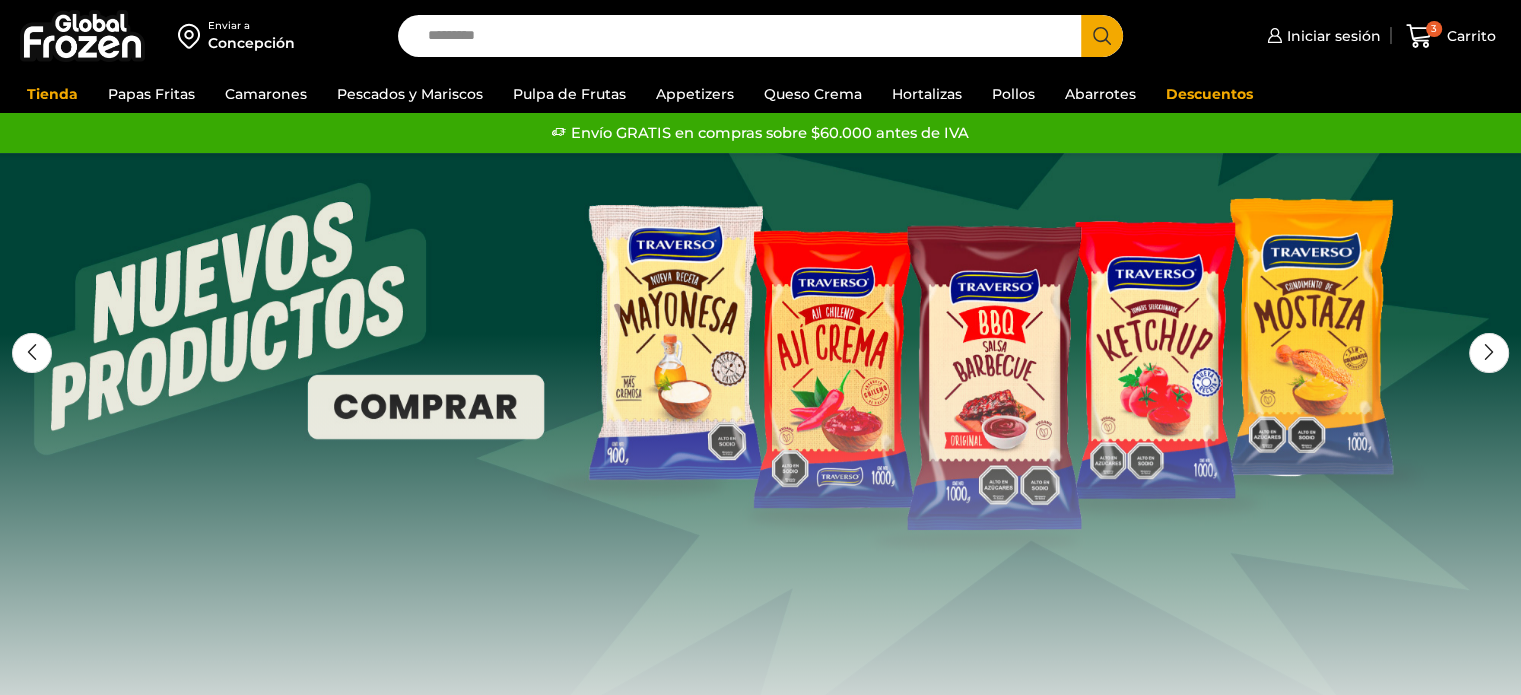 drag, startPoint x: 0, startPoint y: 0, endPoint x: 671, endPoint y: 513, distance: 844.636 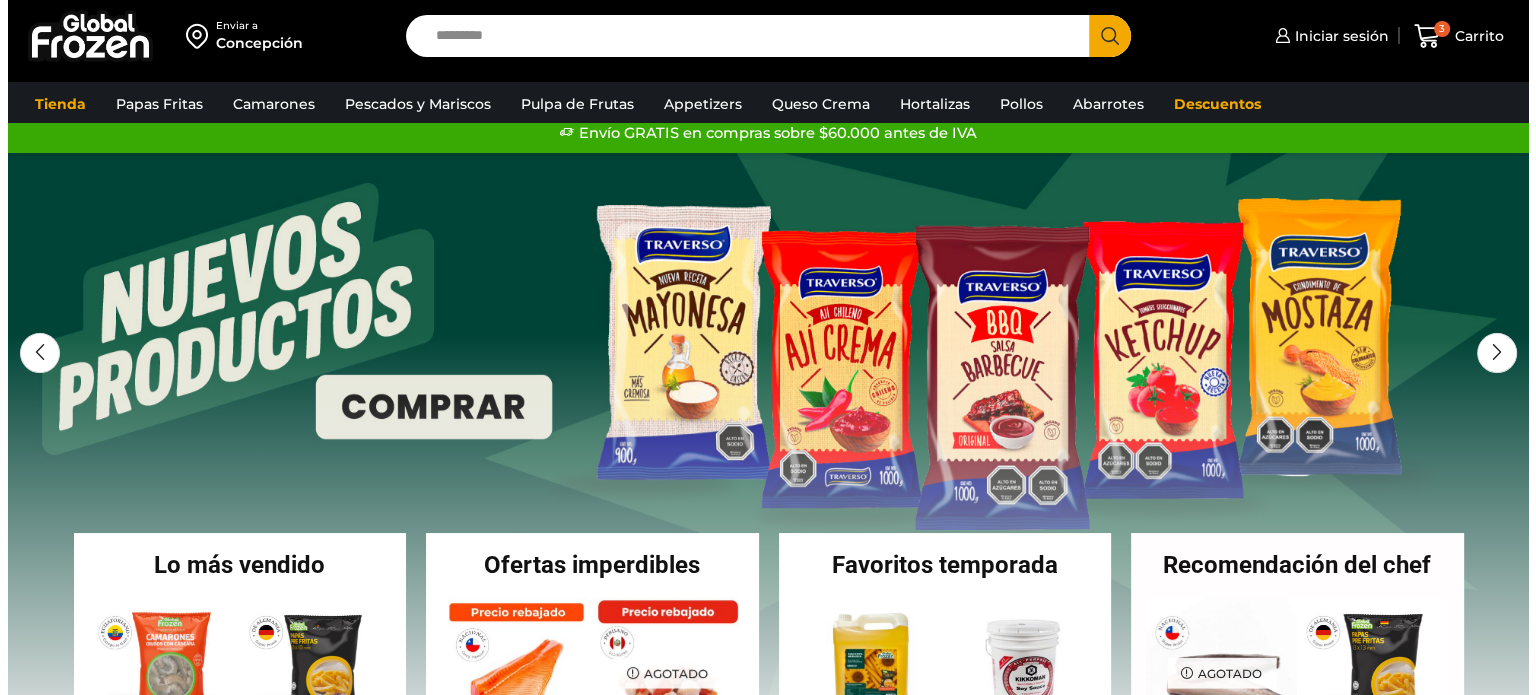 scroll, scrollTop: 0, scrollLeft: 0, axis: both 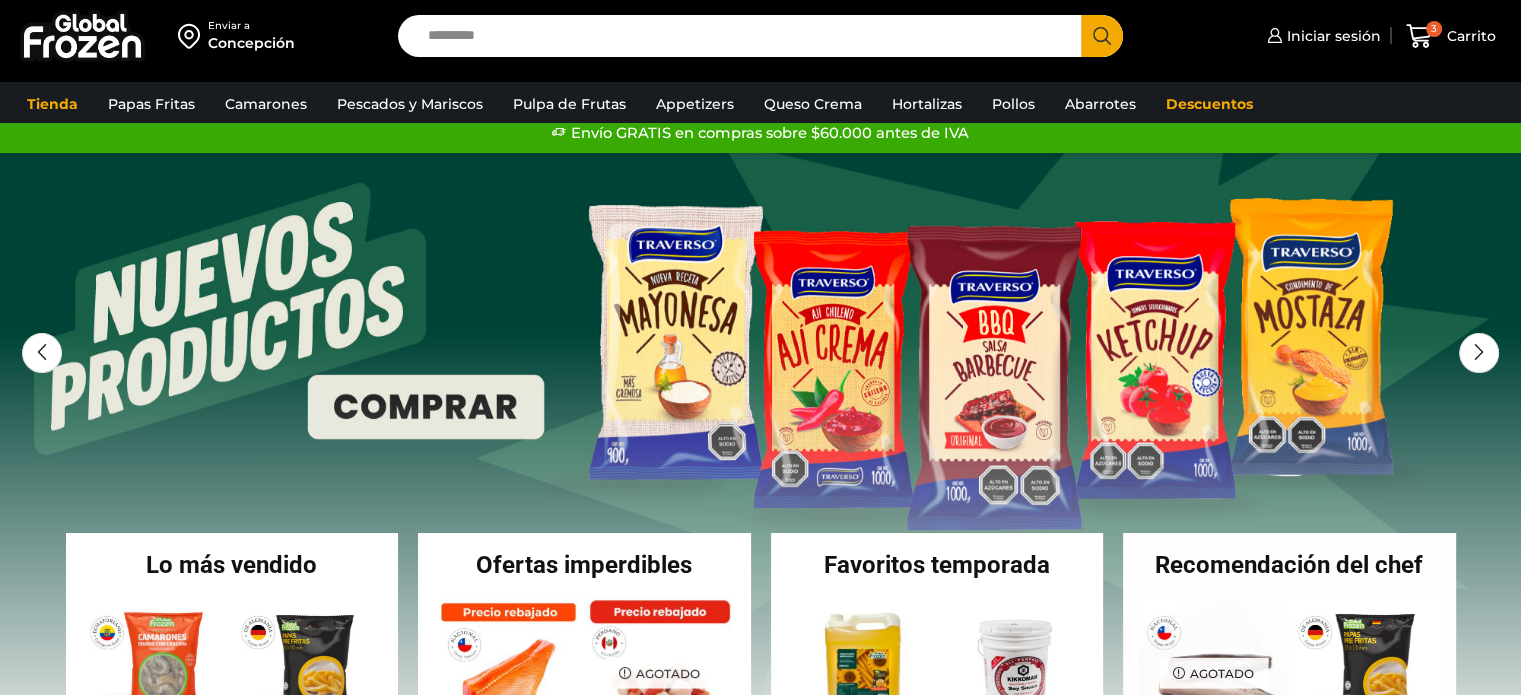 click on "Envío GRATIS en compras sobre $60.000 antes de IVA
Envío GRATIS en compras sobre $60.000 antes de IVA
Envío GRATIS en compras sobre $60.000 antes de IVA" at bounding box center [760, 133] 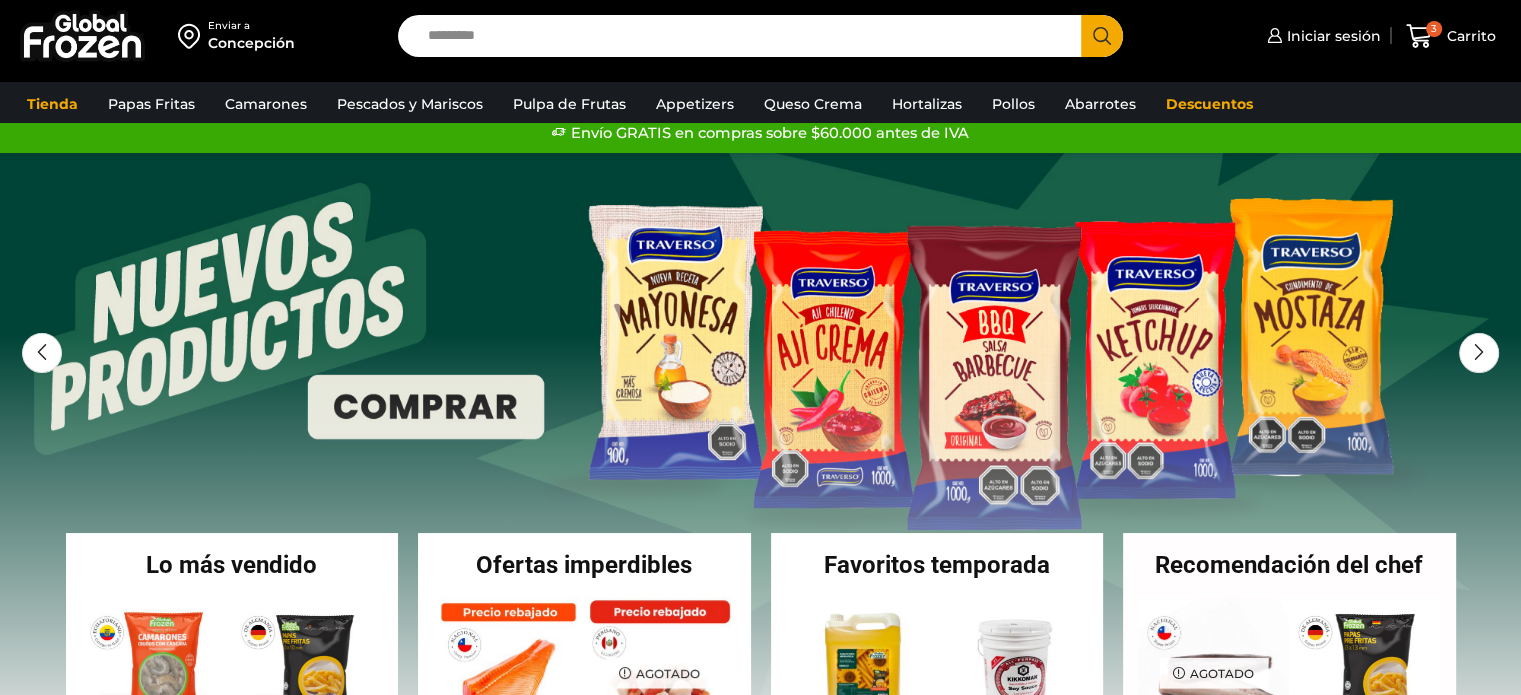 click on "Concepción" at bounding box center (251, 43) 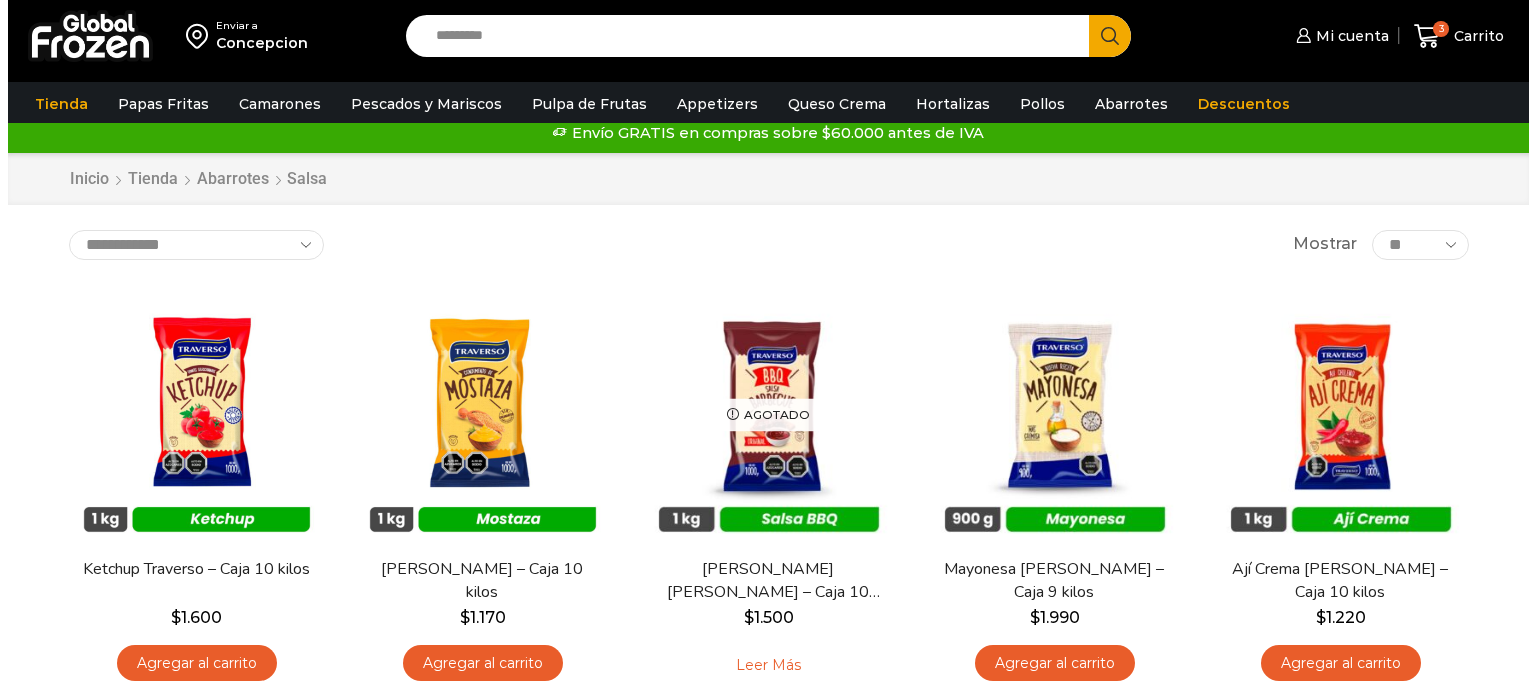 scroll, scrollTop: 0, scrollLeft: 0, axis: both 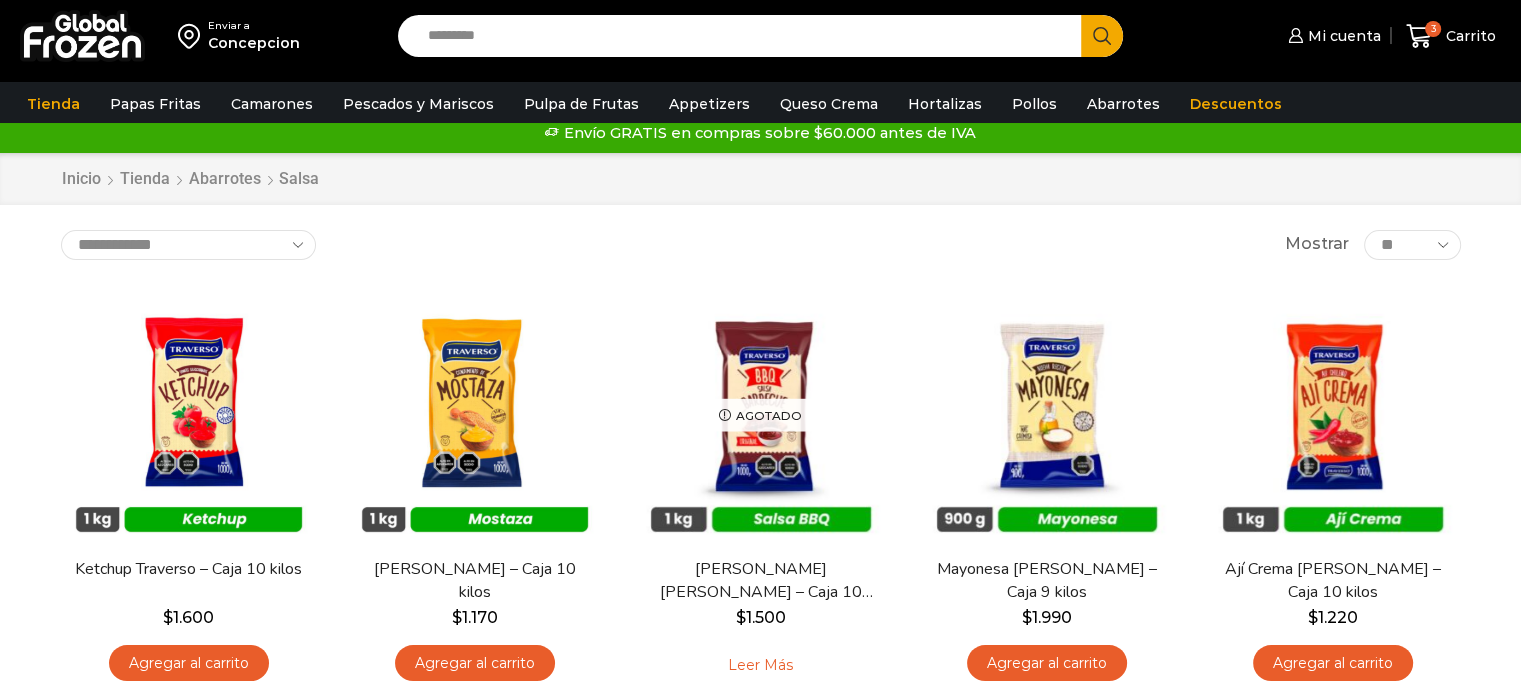 click on "Concepcion" at bounding box center [254, 43] 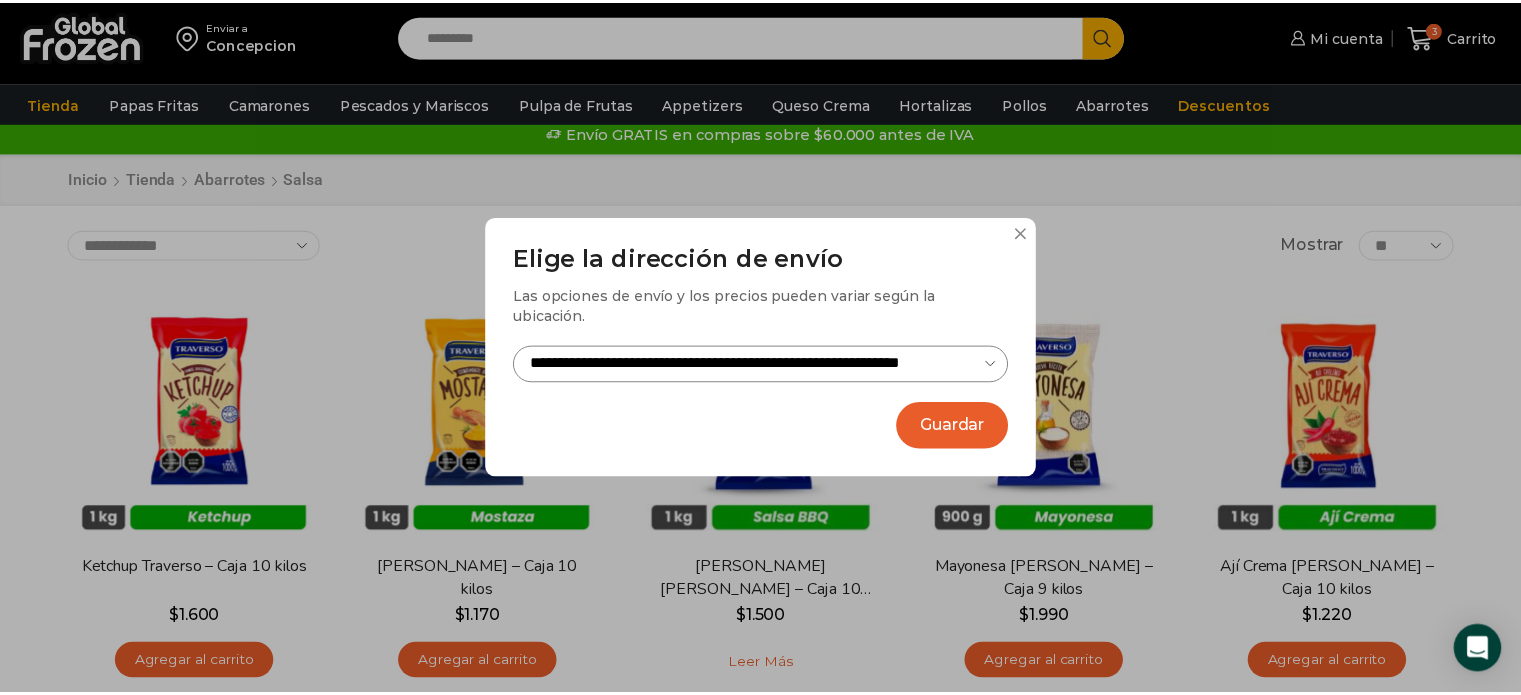 scroll, scrollTop: 0, scrollLeft: 0, axis: both 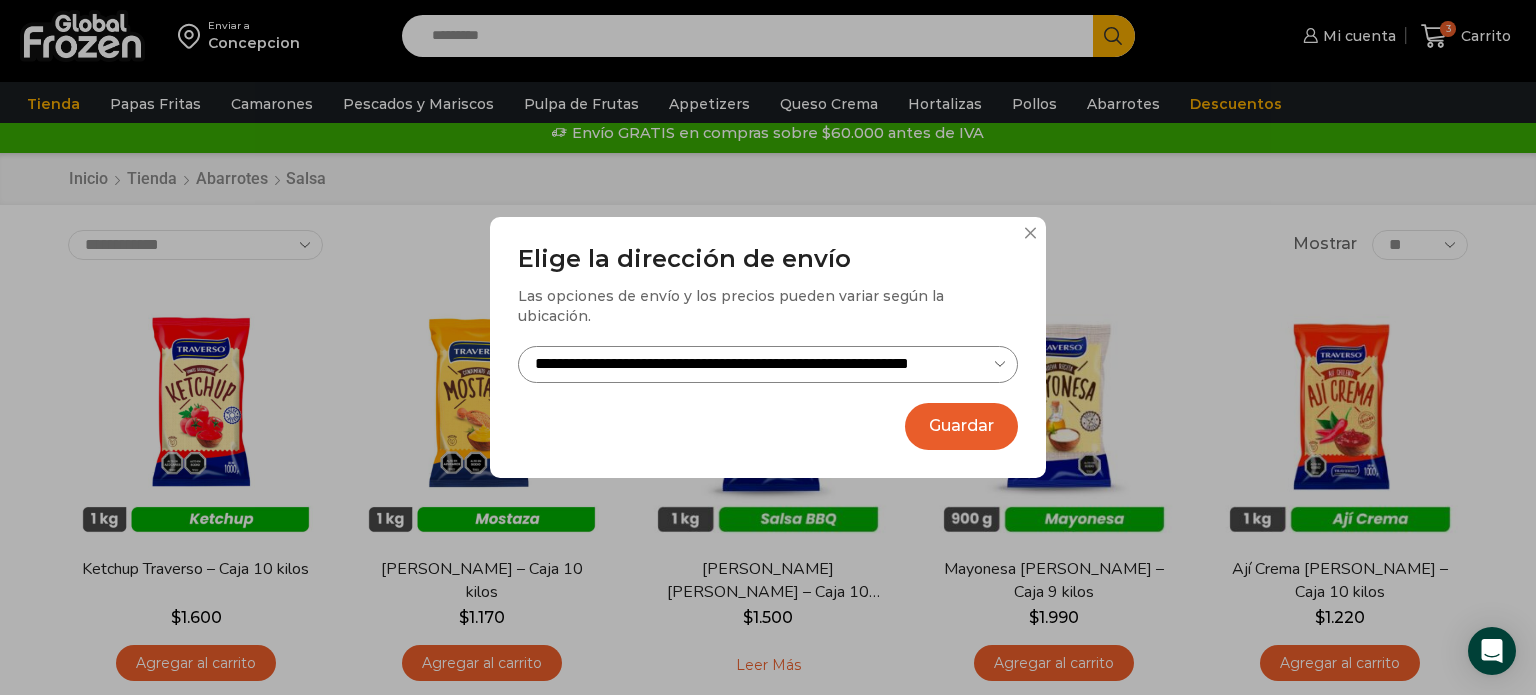 click on "**********" at bounding box center (768, 364) 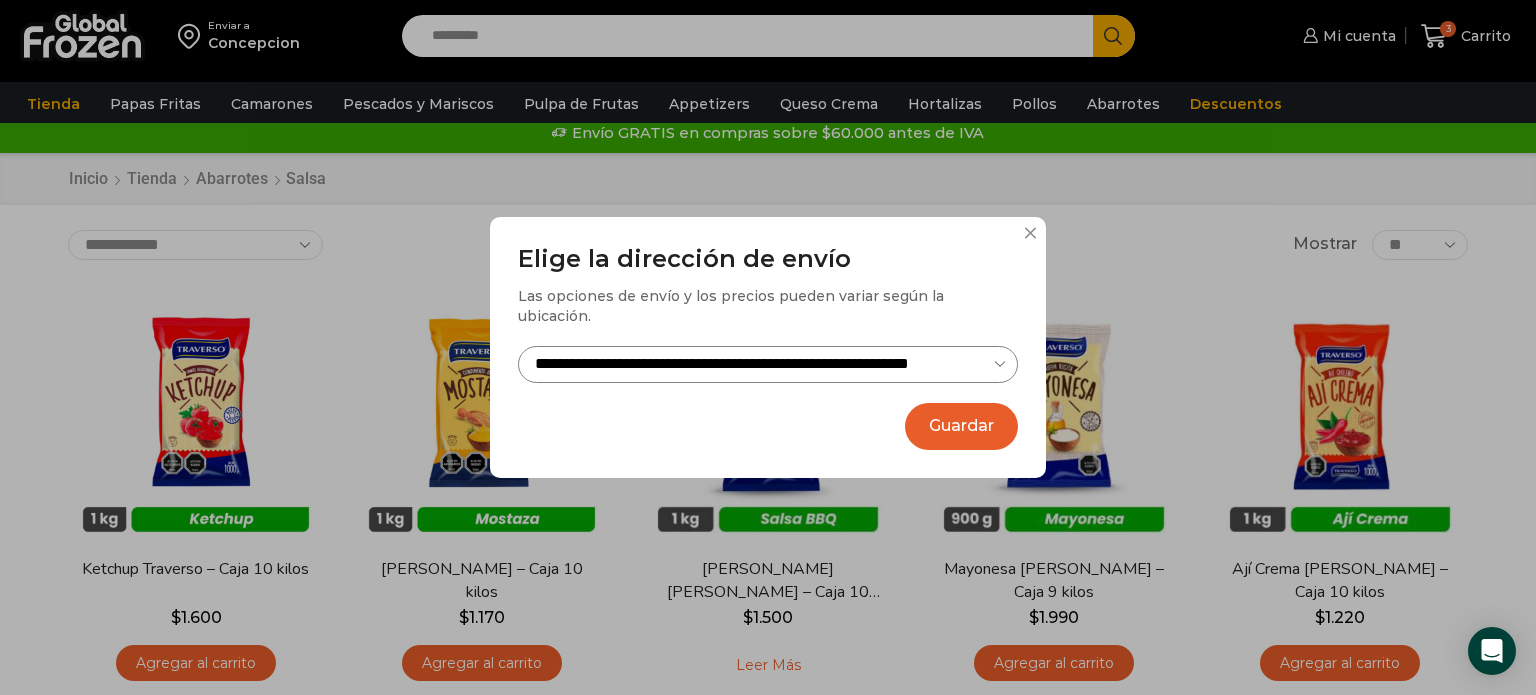 click on "**********" at bounding box center [768, 364] 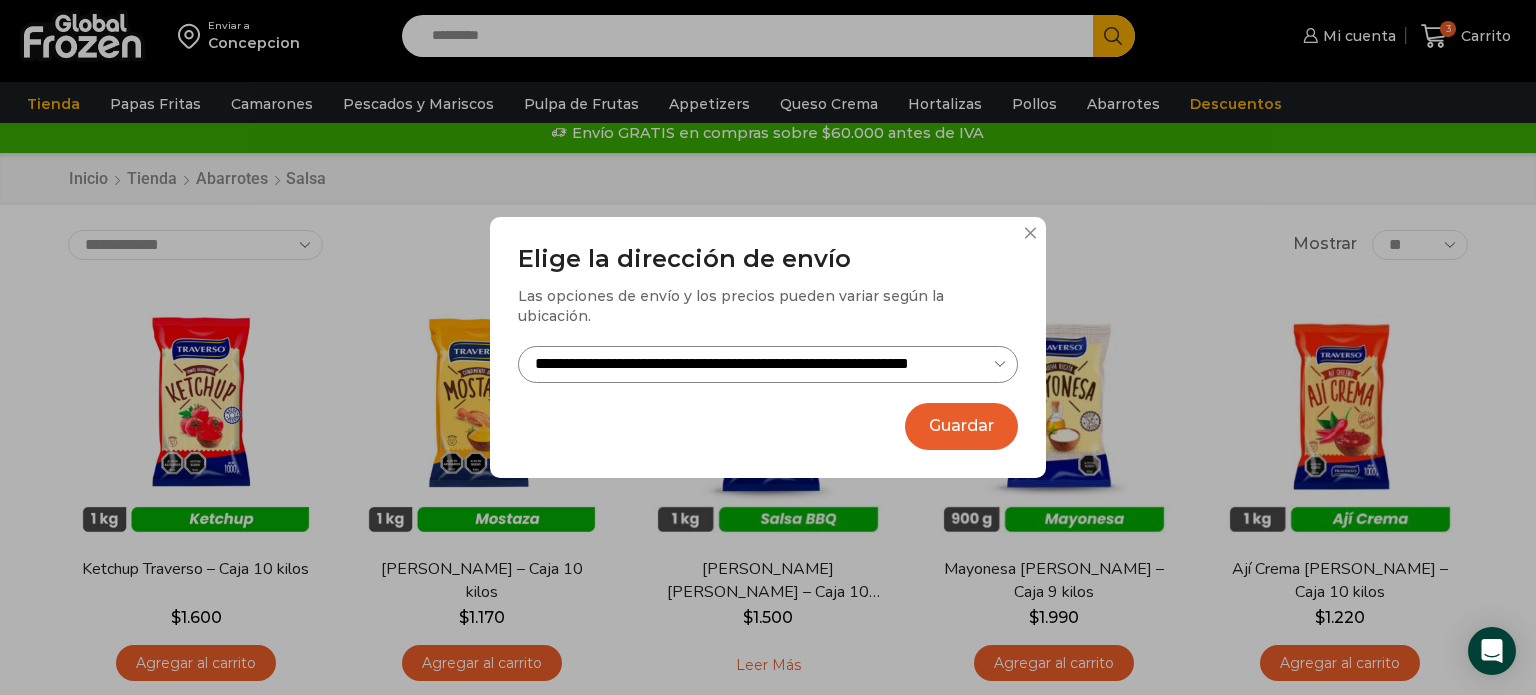 click on "**********" at bounding box center [768, 347] 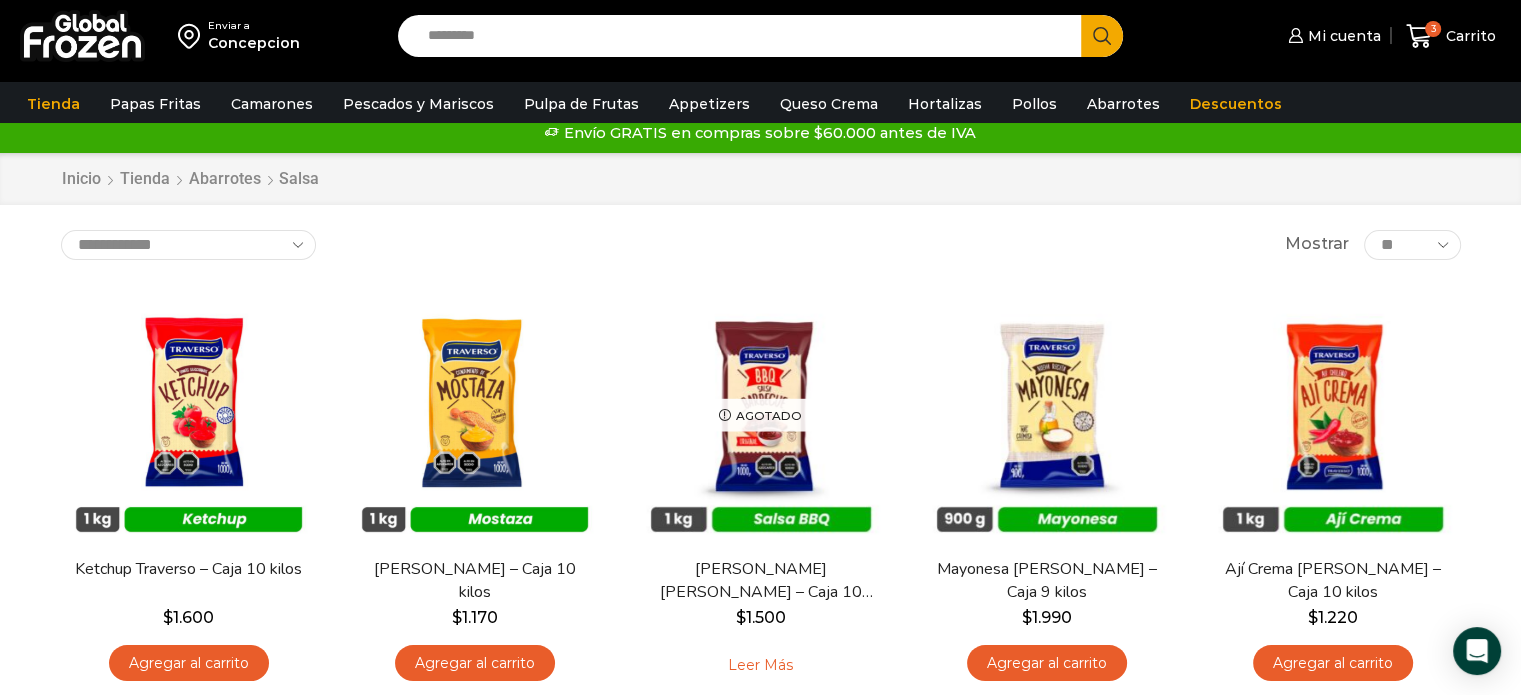 click on "Concepcion" at bounding box center (254, 43) 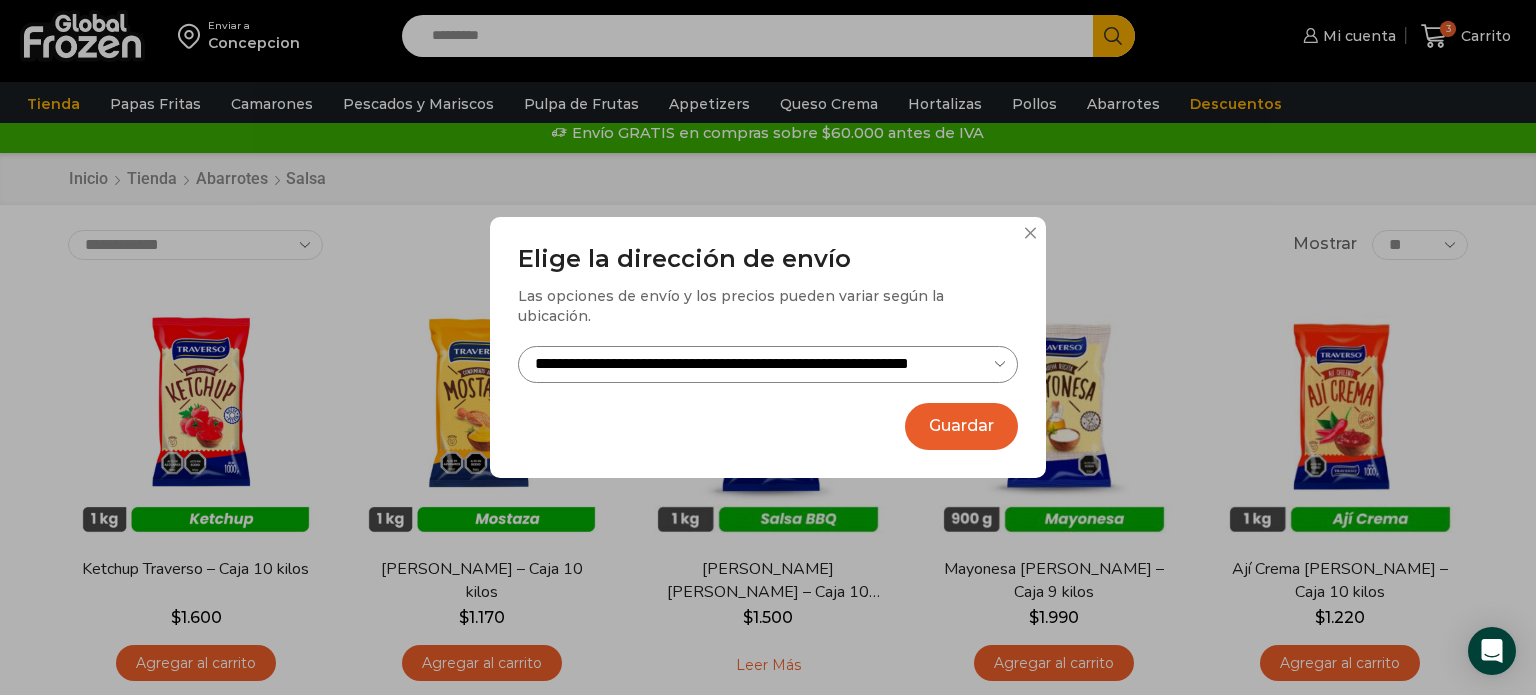 click on "**********" at bounding box center (768, 347) 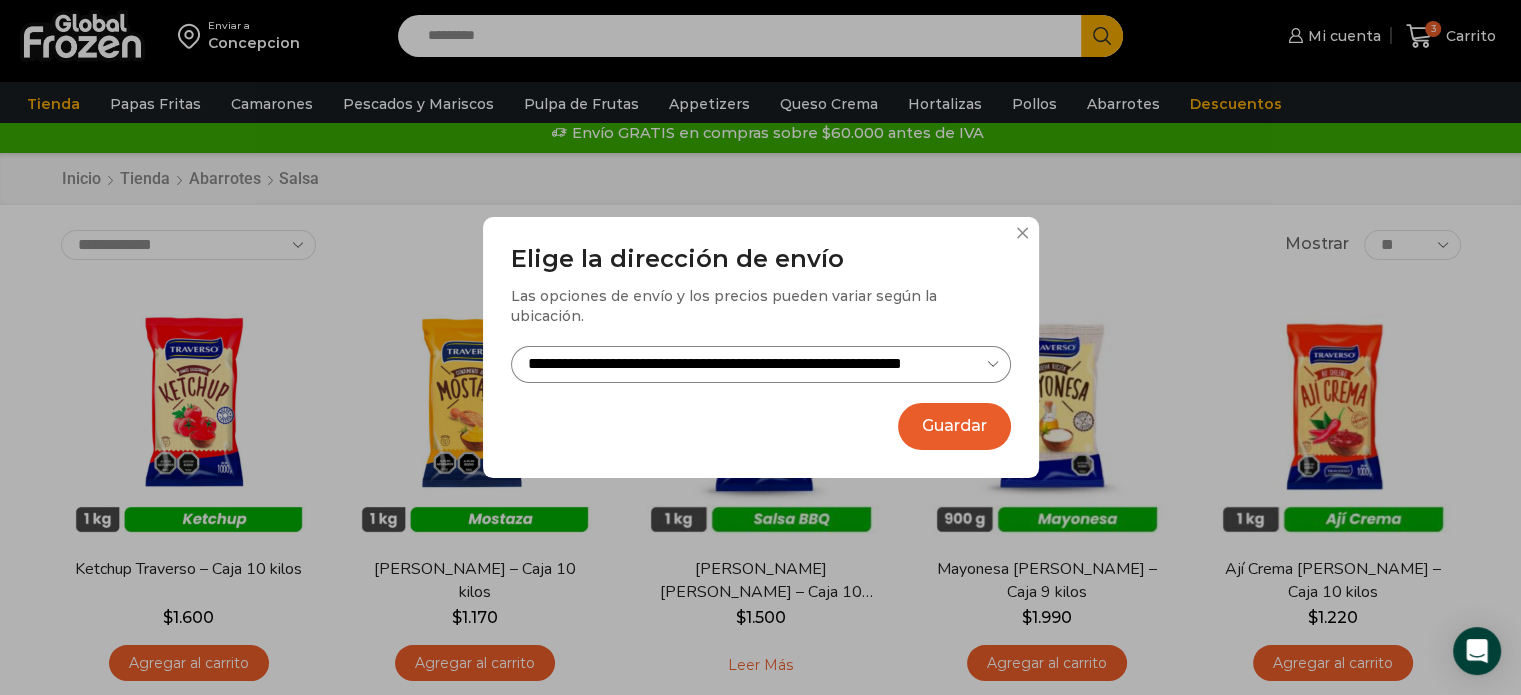 click on "Concepcion" at bounding box center [254, 43] 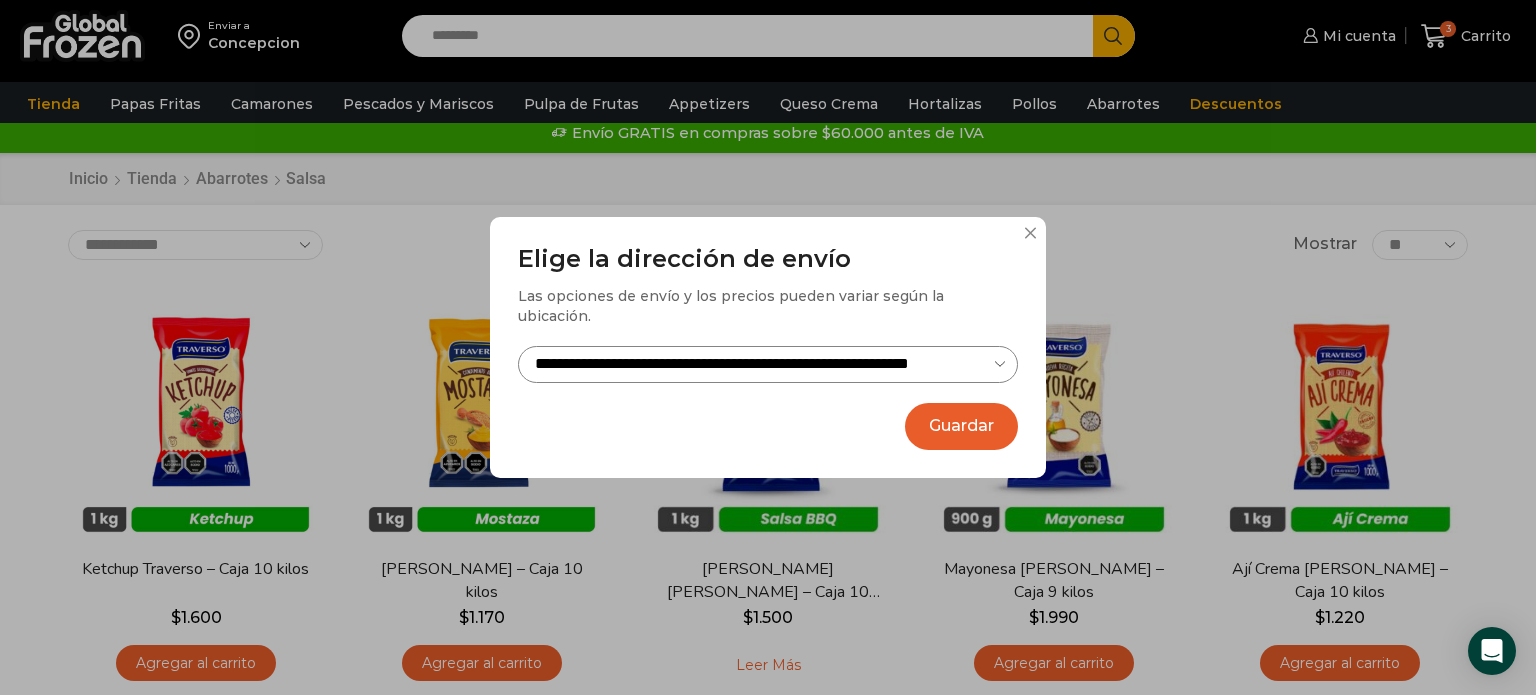 click on "**********" at bounding box center (768, 347) 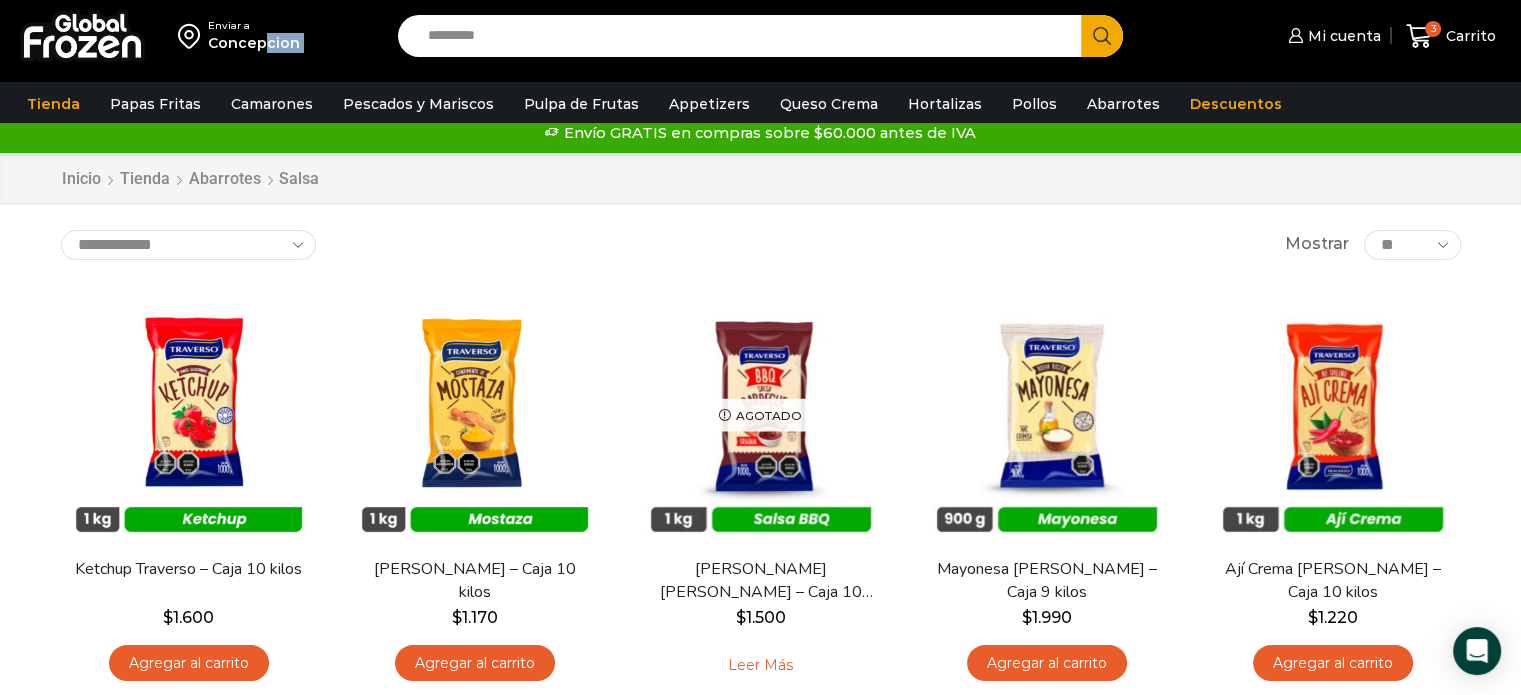 click on "Concepcion" at bounding box center (254, 43) 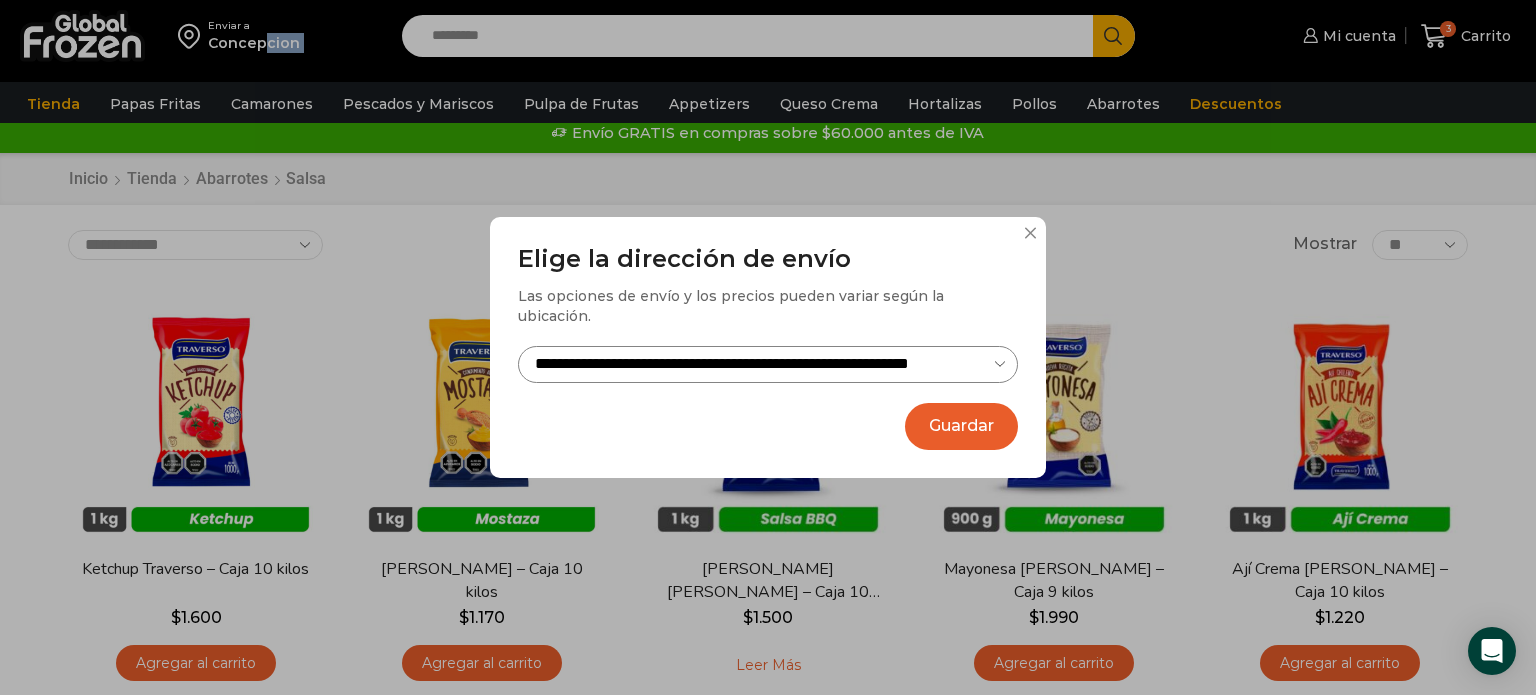 click on "**********" at bounding box center (768, 364) 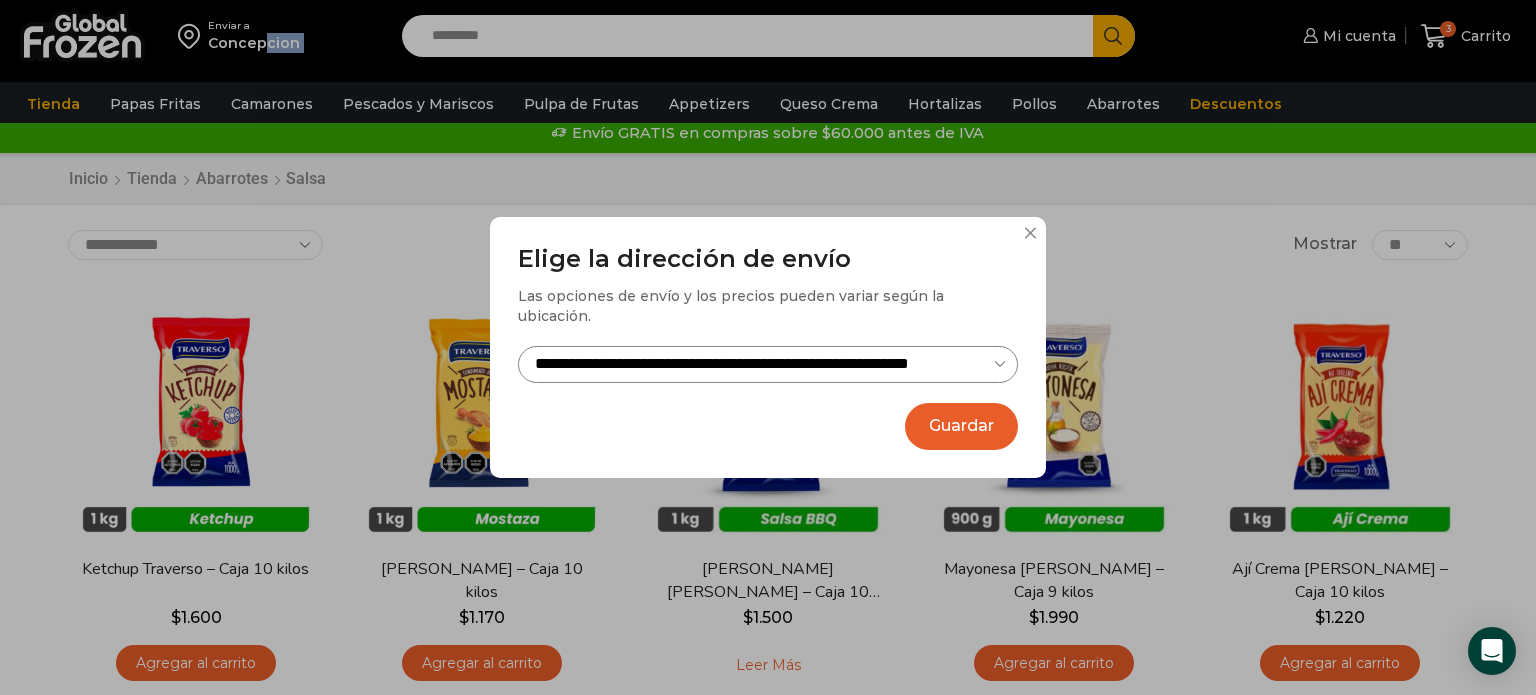 click on "**********" at bounding box center (768, 364) 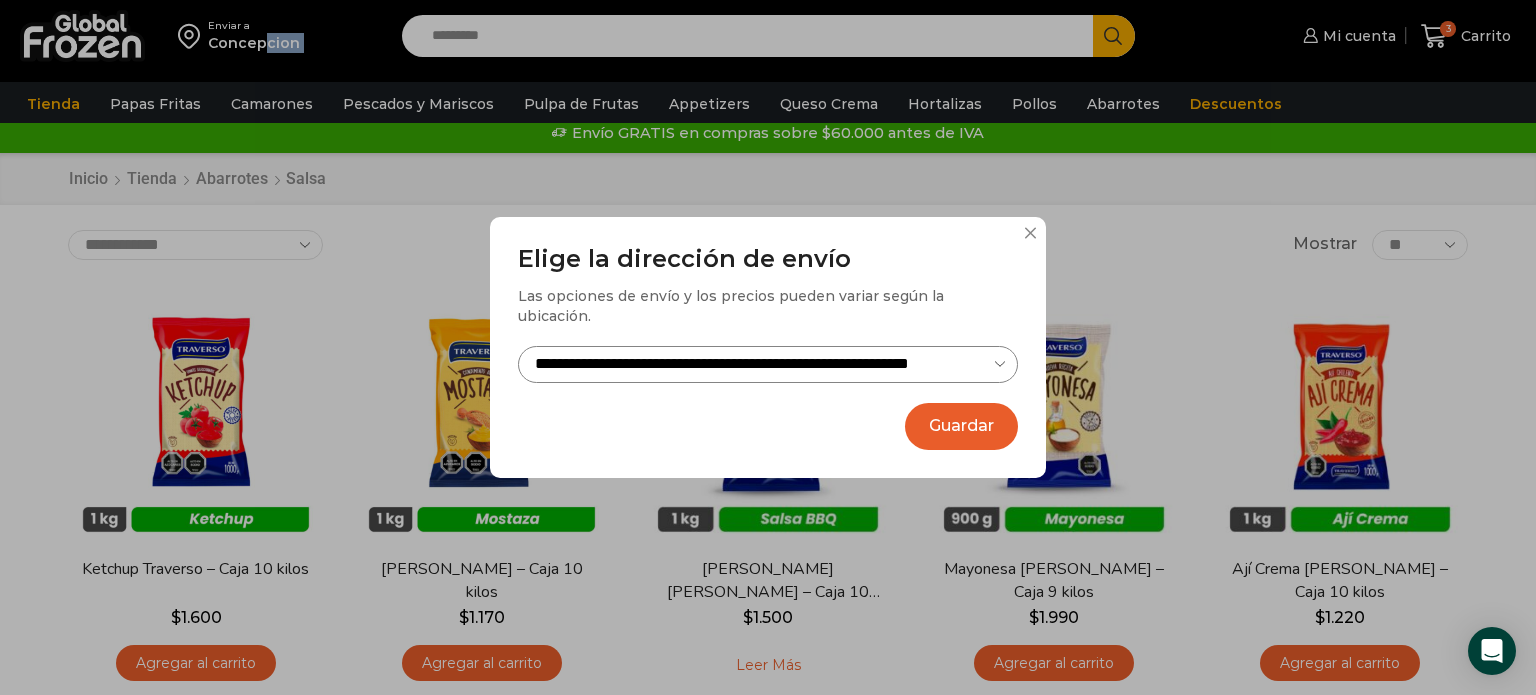 click on "Guardar" at bounding box center (961, 426) 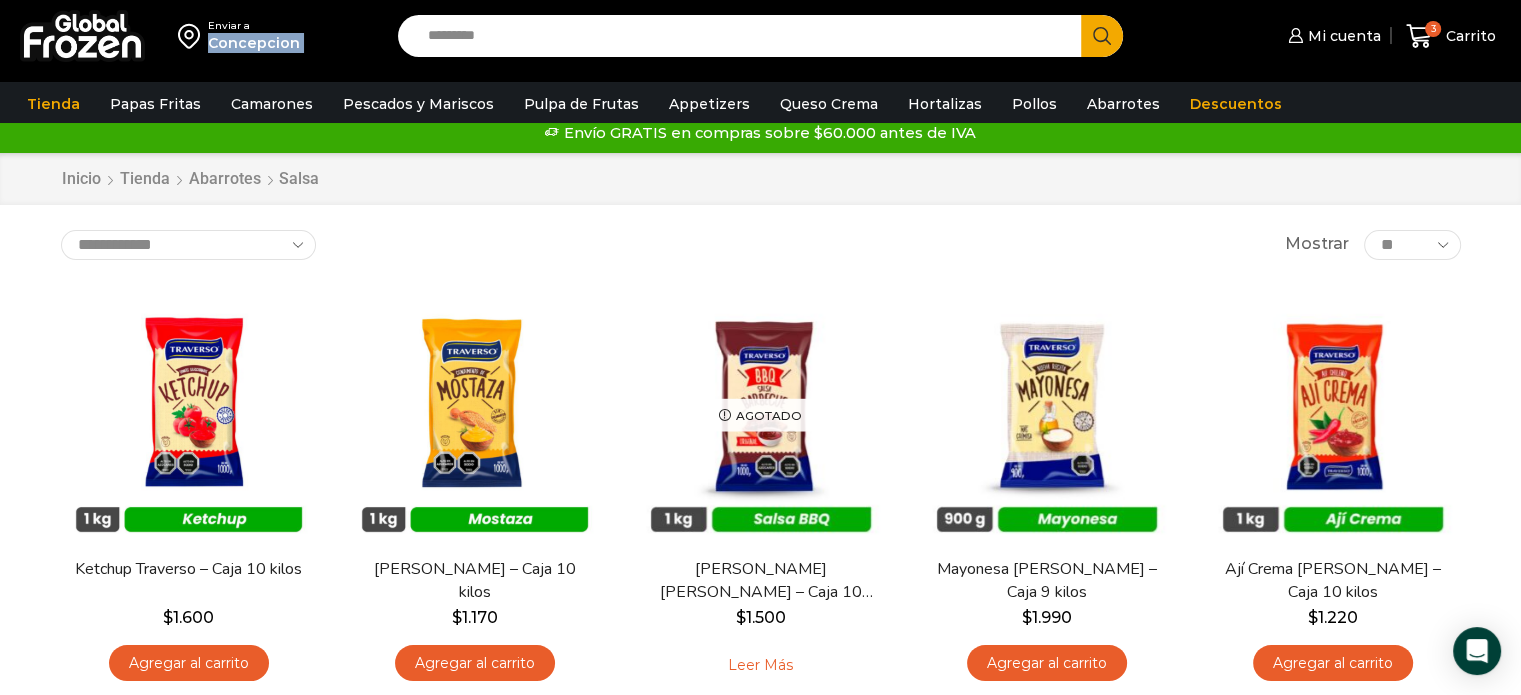 click on "Envío GRATIS en compras sobre $60.000 antes de IVA
Envío GRATIS en compras sobre $60.000 antes de IVA
Envío GRATIS en compras sobre $60.000 antes de IVA" at bounding box center (760, 133) 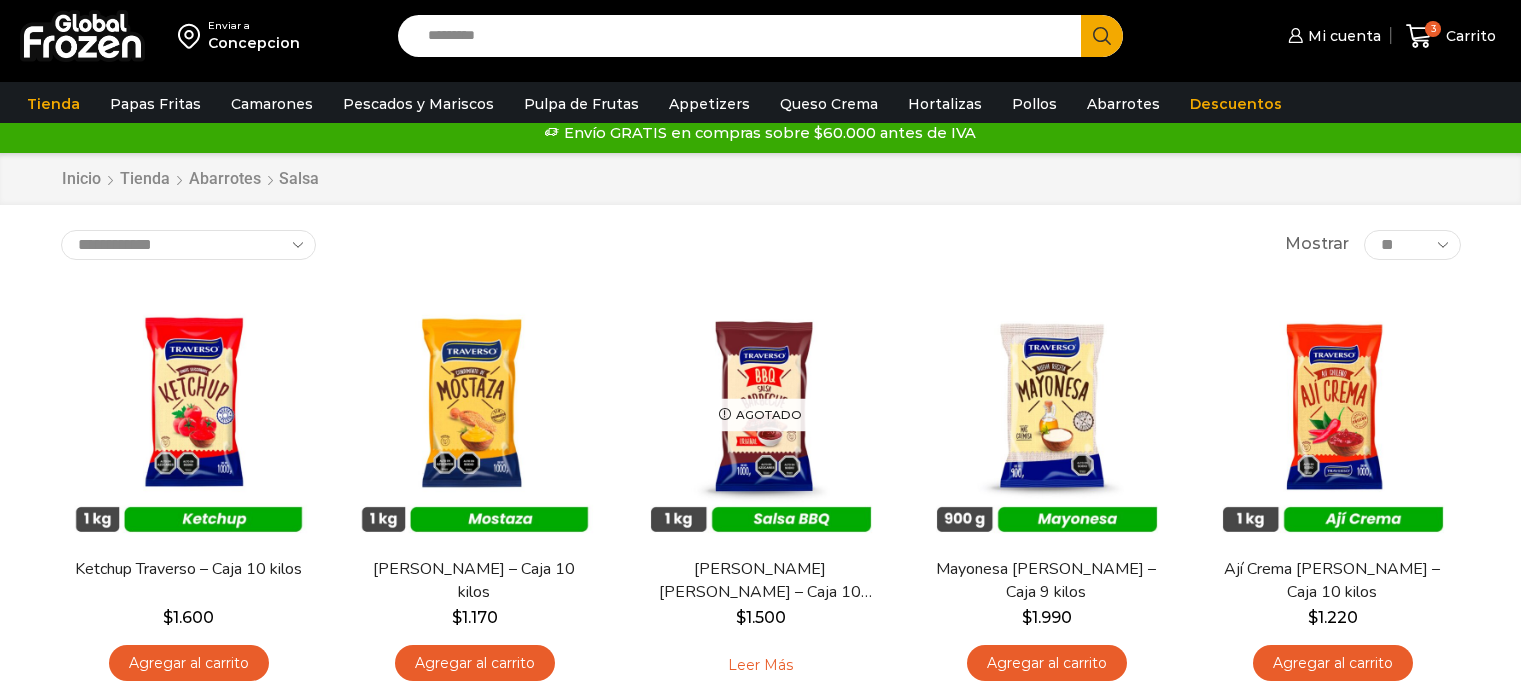 scroll, scrollTop: 0, scrollLeft: 0, axis: both 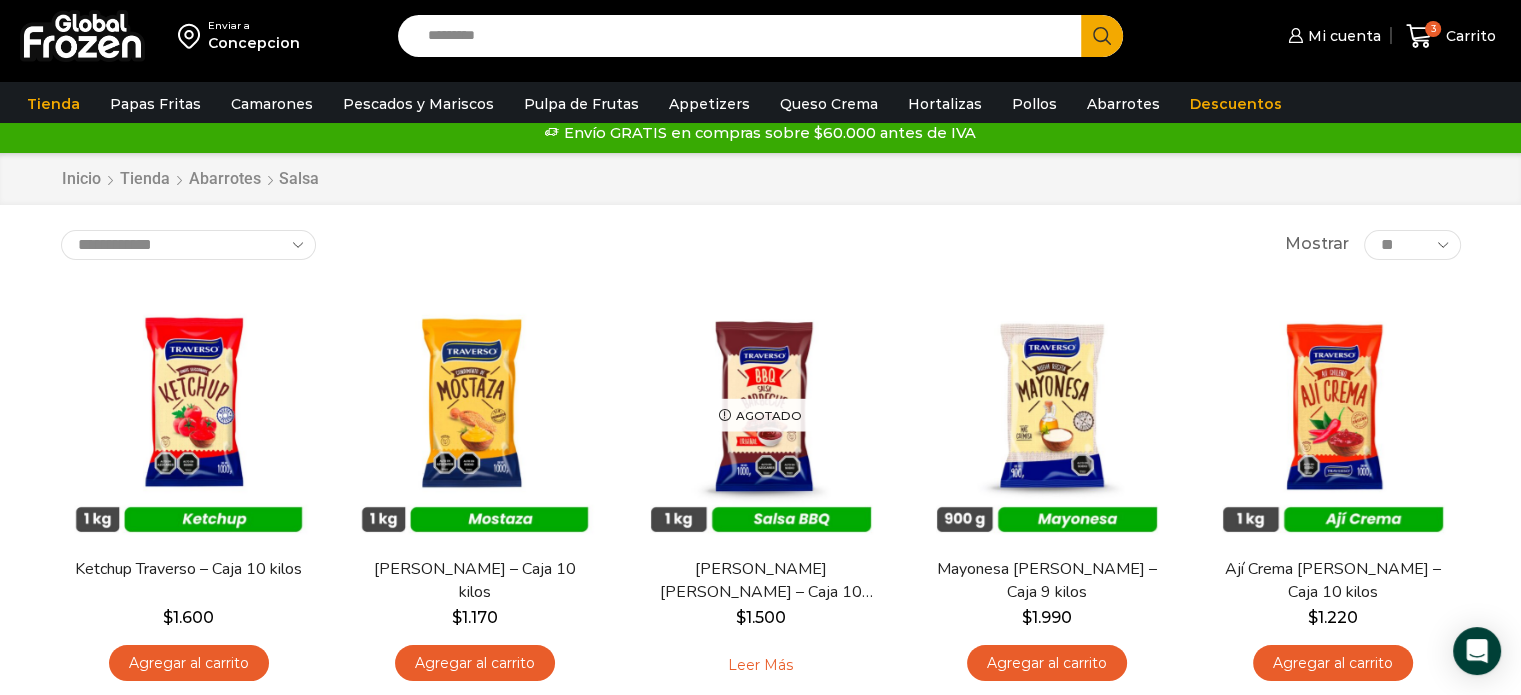click on "Concepcion" at bounding box center (254, 43) 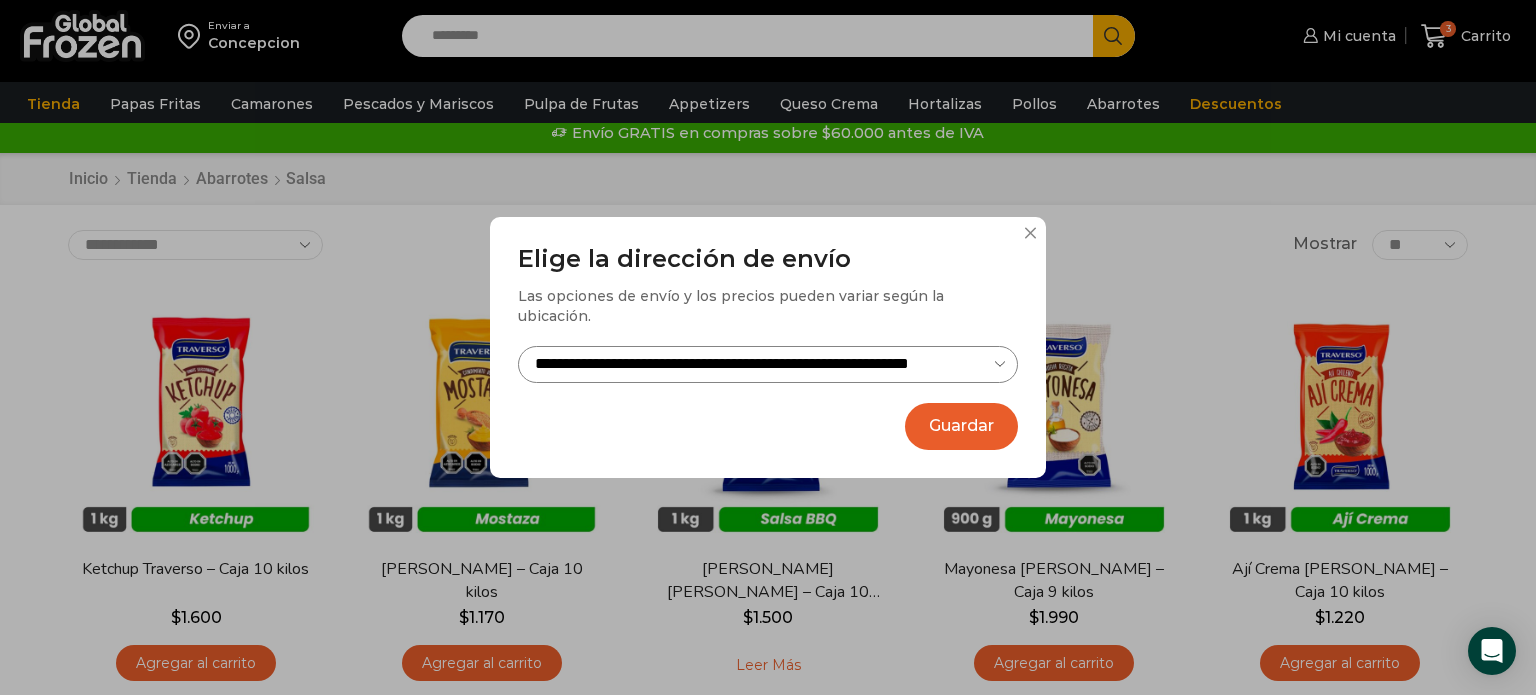 click at bounding box center [1030, 233] 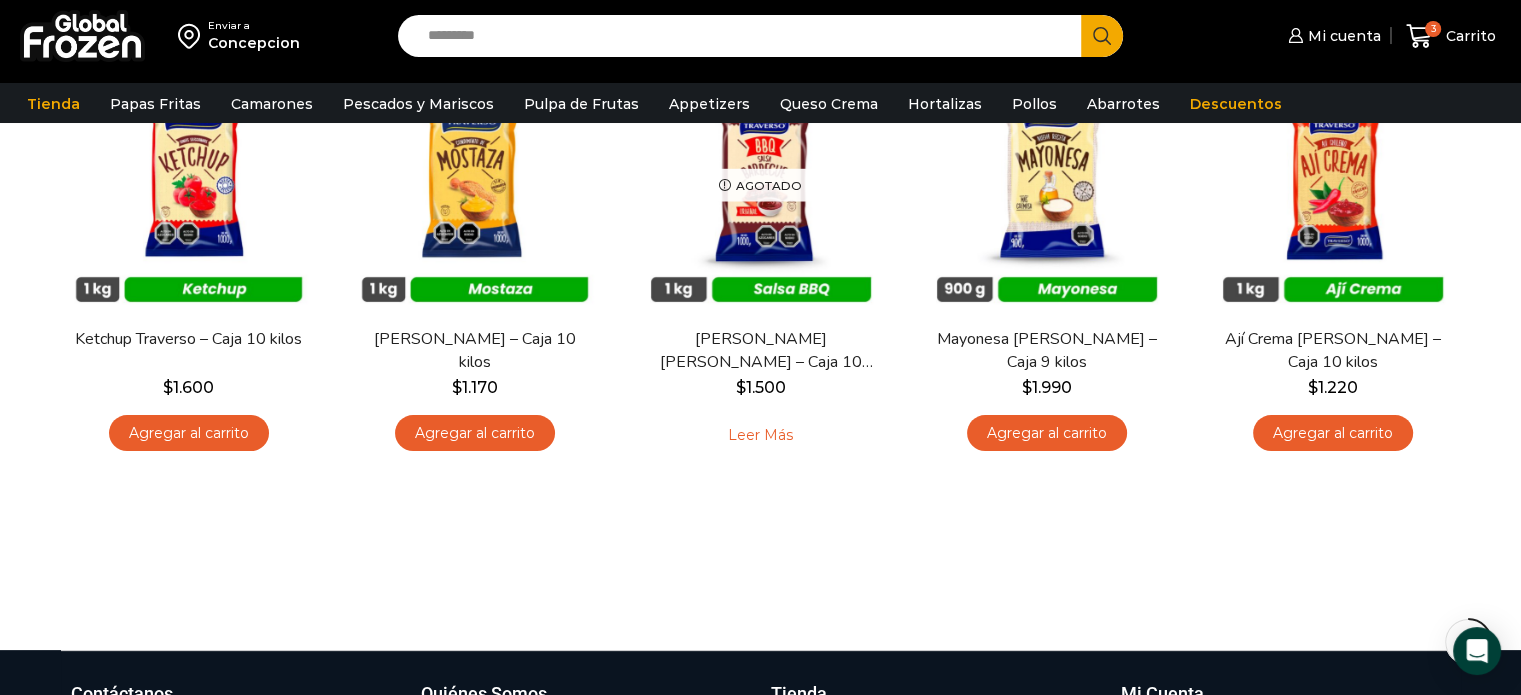 scroll, scrollTop: 243, scrollLeft: 0, axis: vertical 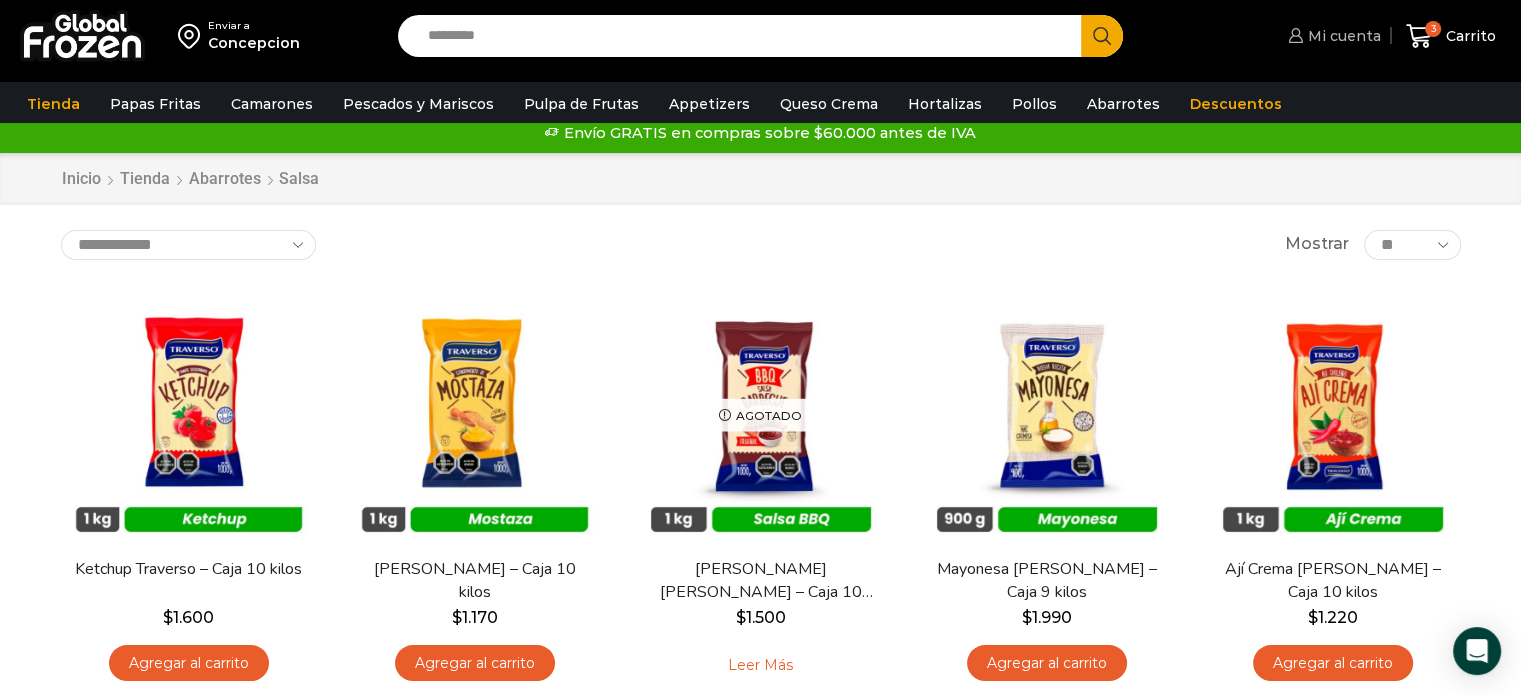 click on "Mi cuenta" at bounding box center [1342, 36] 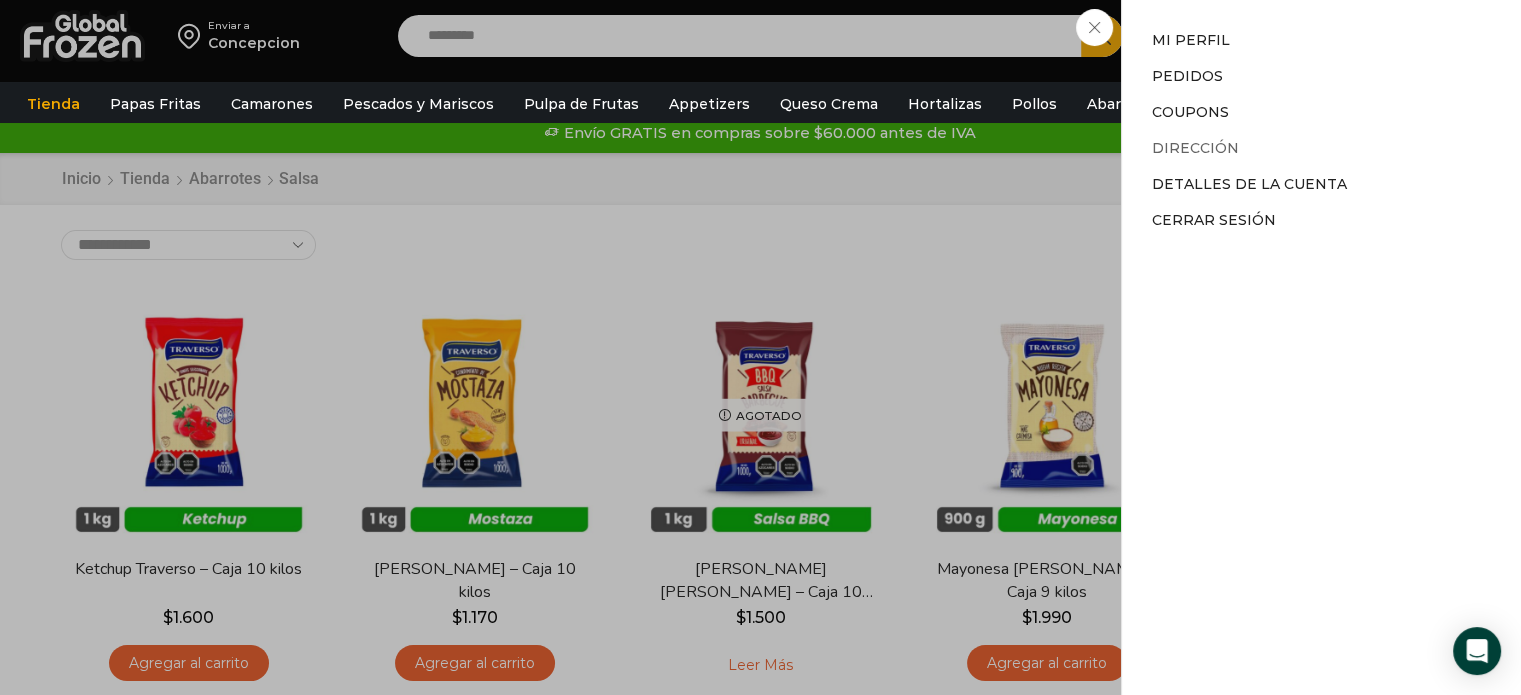click on "Dirección" at bounding box center [1195, 148] 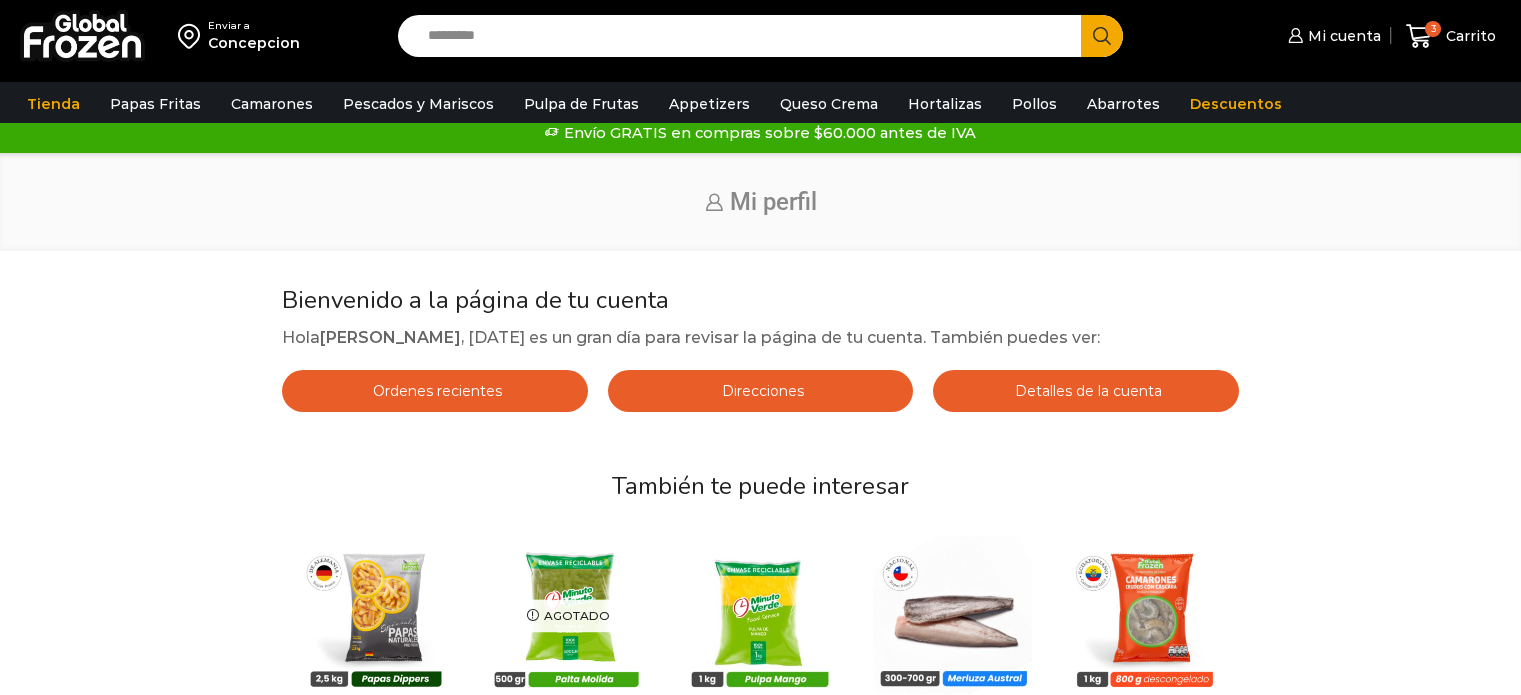scroll, scrollTop: 0, scrollLeft: 0, axis: both 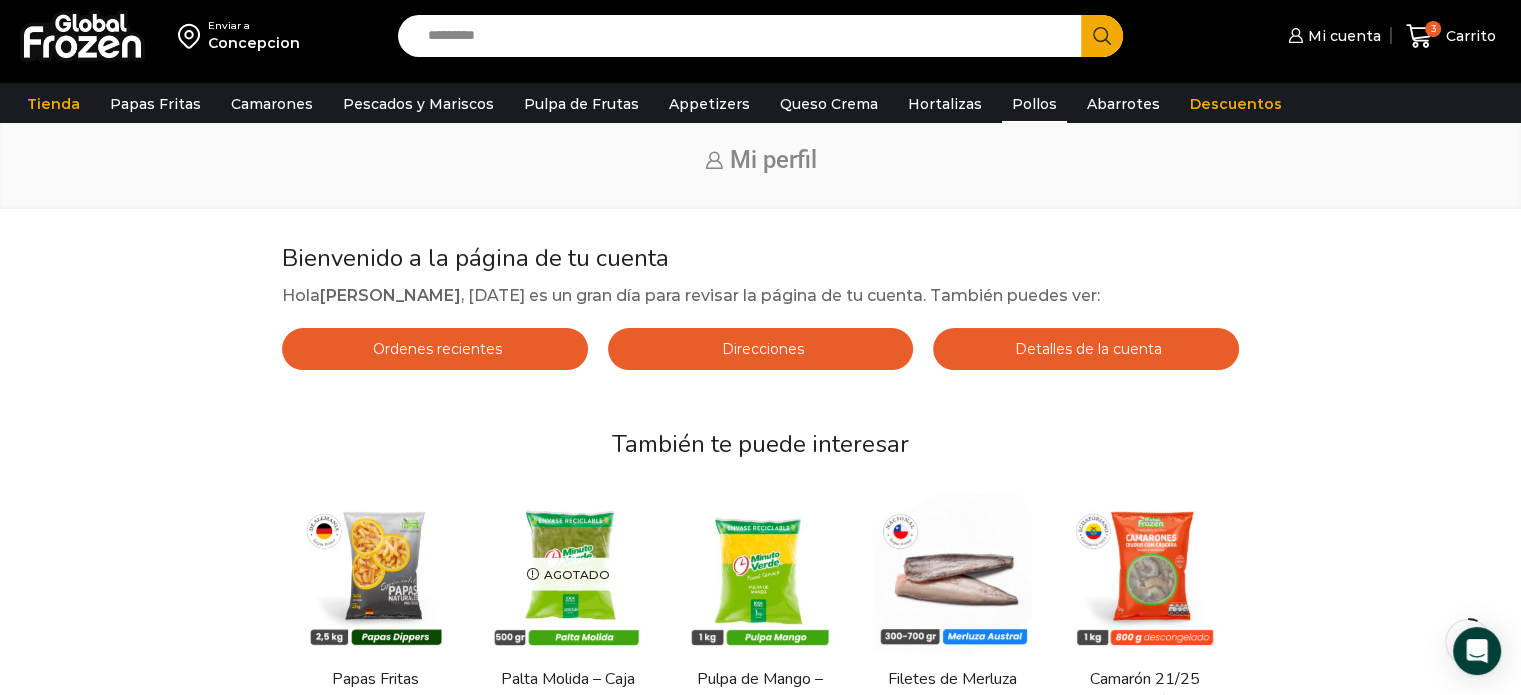 click on "Pollos" at bounding box center (1034, 104) 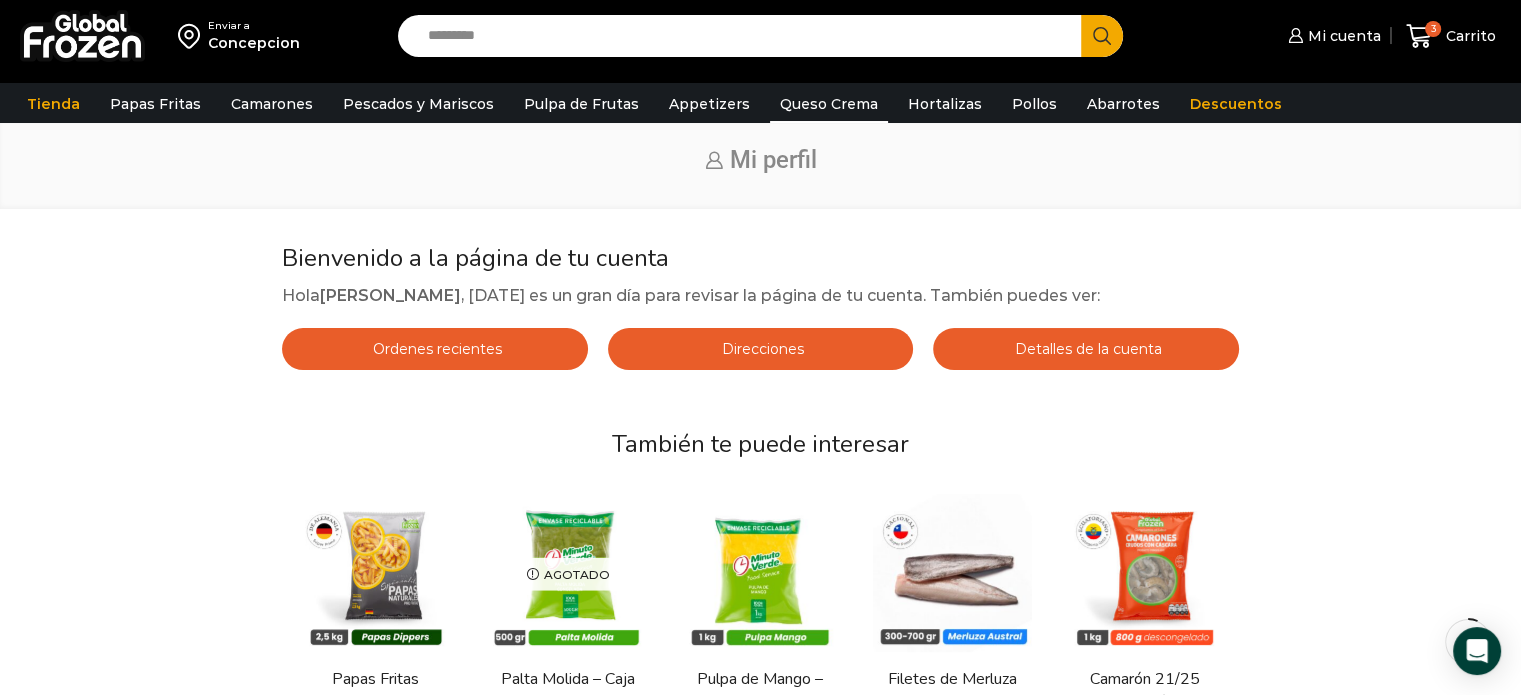 click on "Queso Crema" at bounding box center (829, 104) 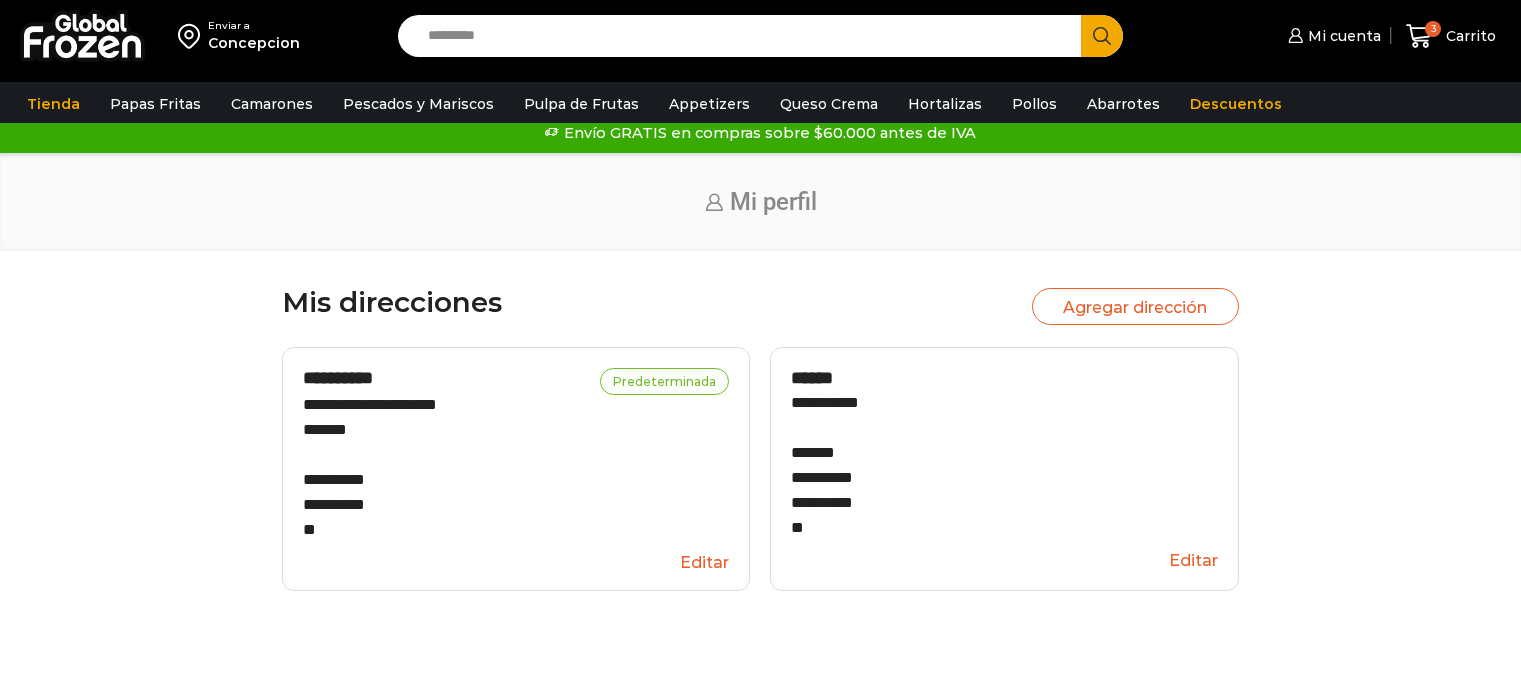 scroll, scrollTop: 0, scrollLeft: 0, axis: both 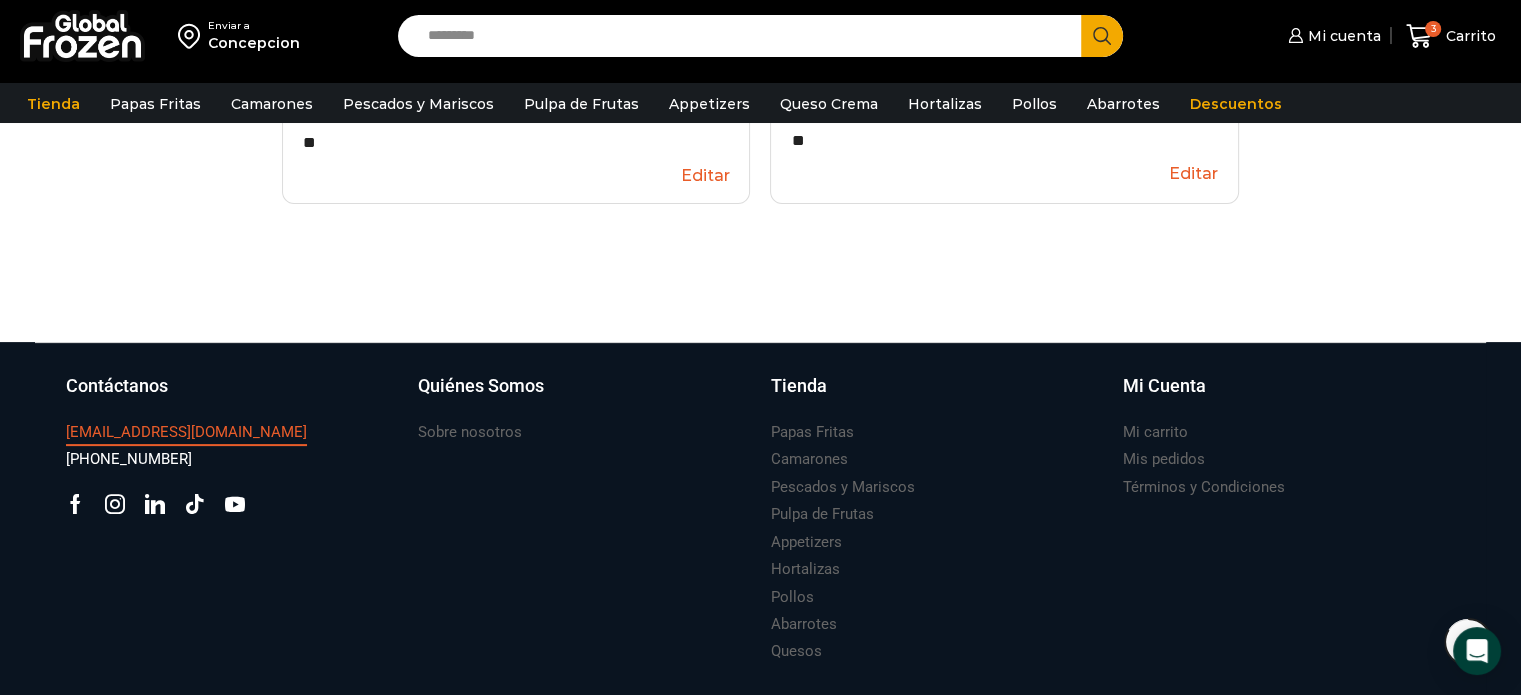 click on "[EMAIL_ADDRESS][DOMAIN_NAME]" at bounding box center [186, 432] 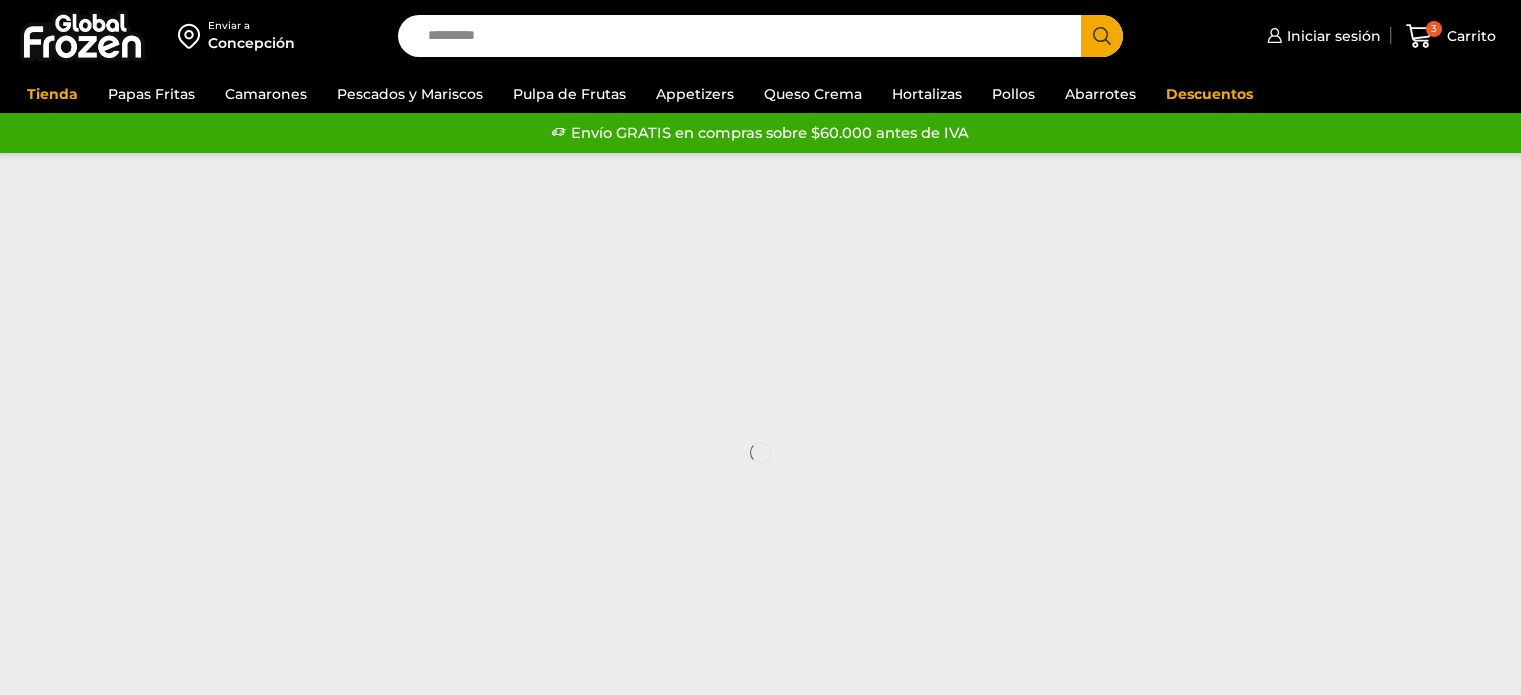 scroll, scrollTop: 0, scrollLeft: 0, axis: both 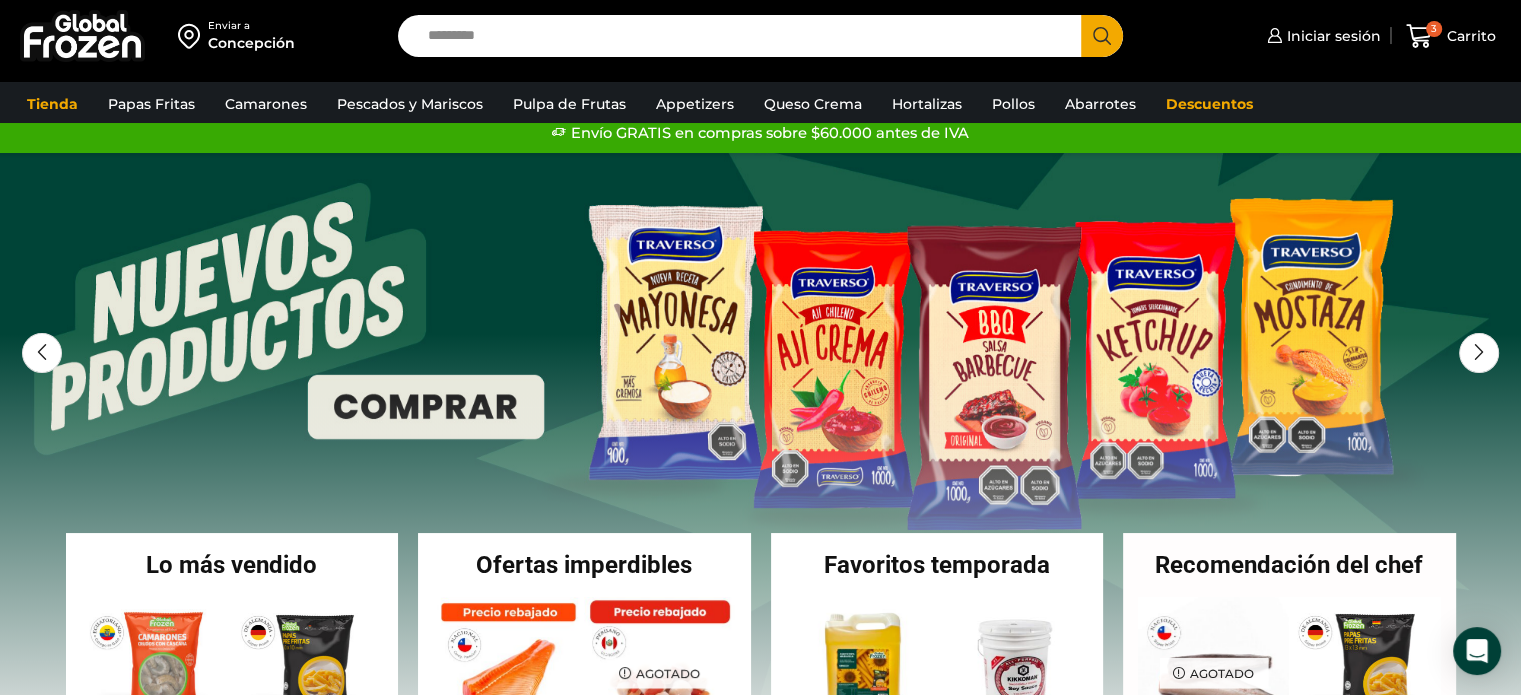 click on "Concepción" at bounding box center [251, 43] 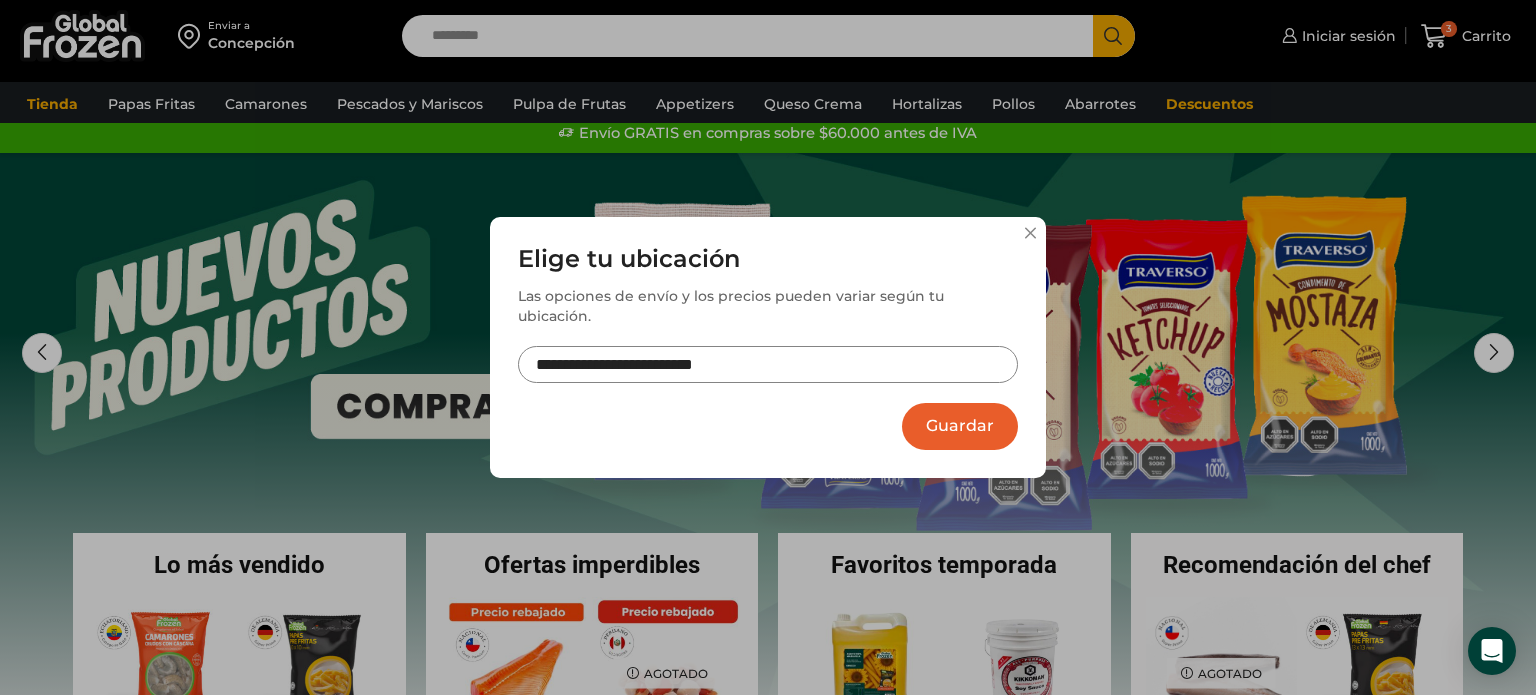 click on "Guardar" at bounding box center [960, 426] 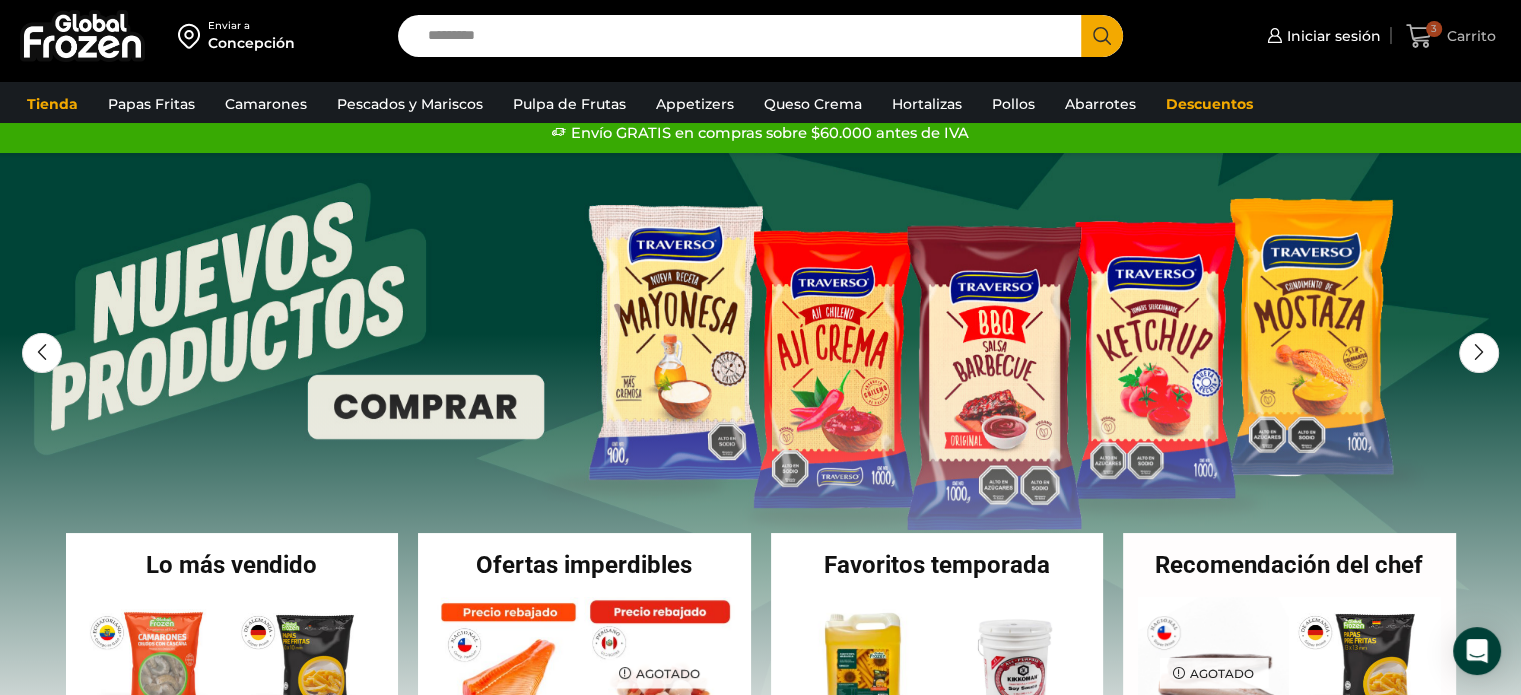 click 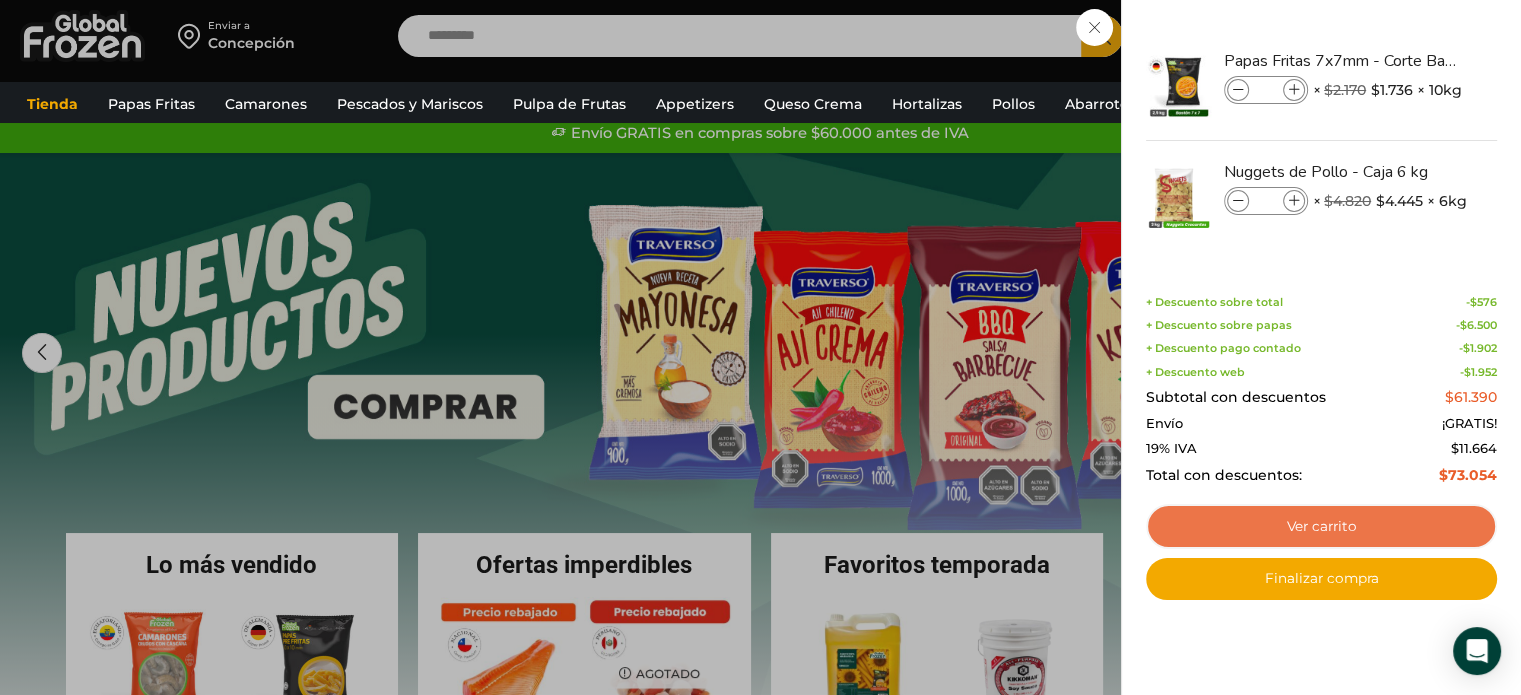 click on "Ver carrito" at bounding box center [1321, 527] 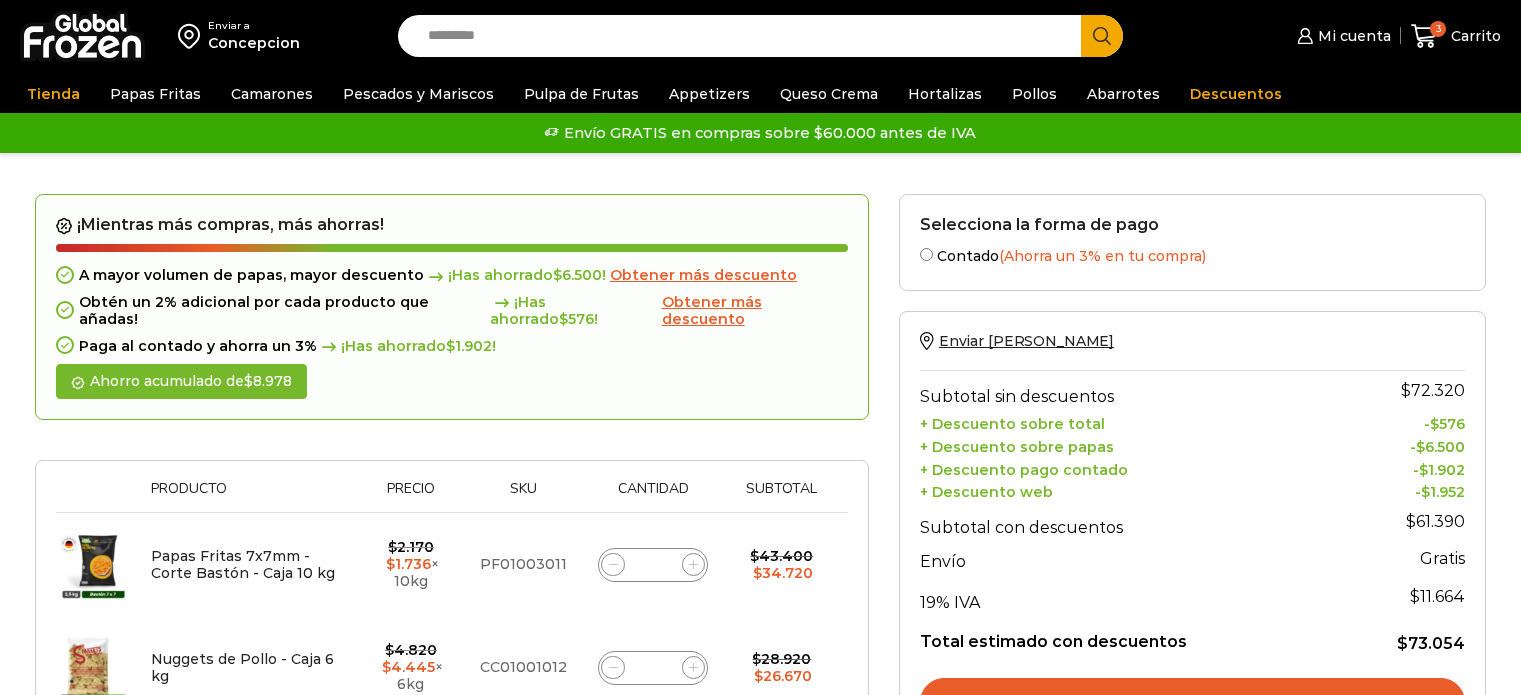 scroll, scrollTop: 0, scrollLeft: 0, axis: both 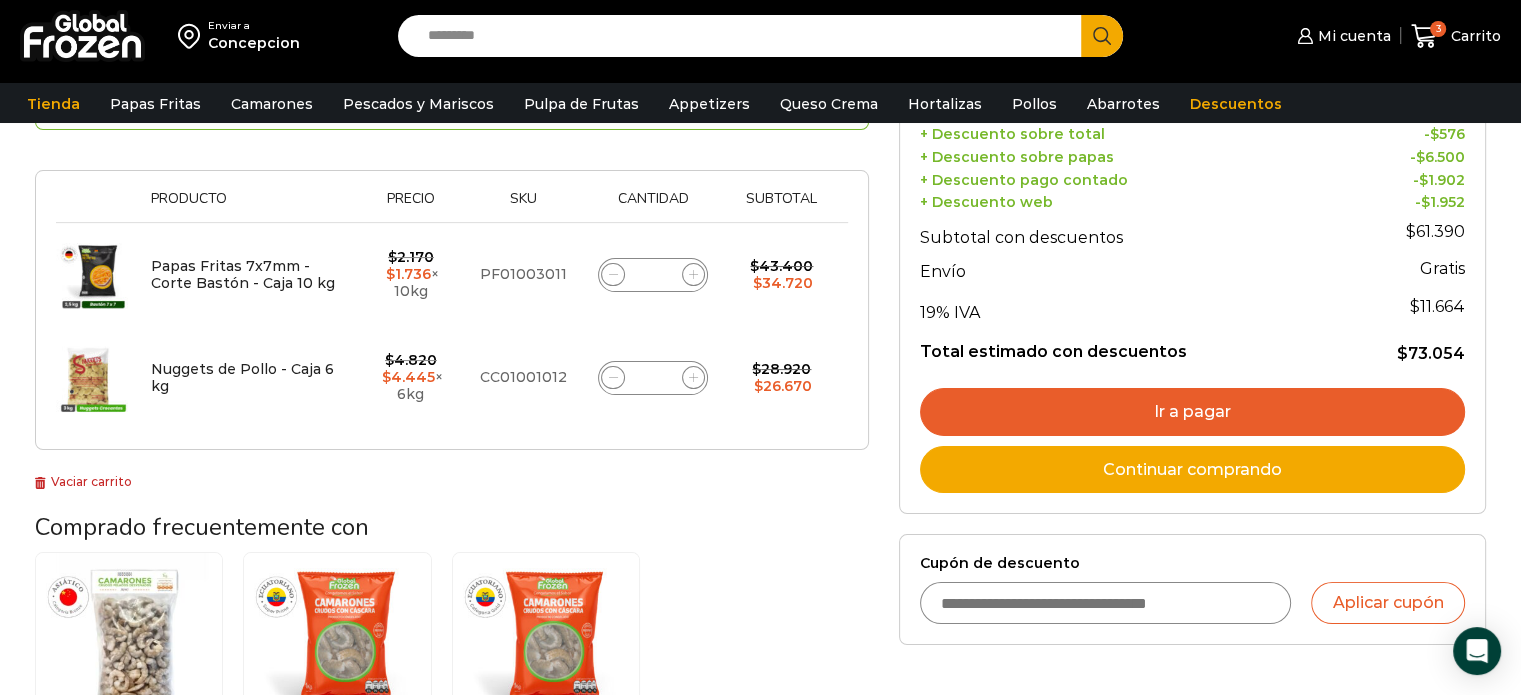click on "Ir a pagar" at bounding box center (1192, 412) 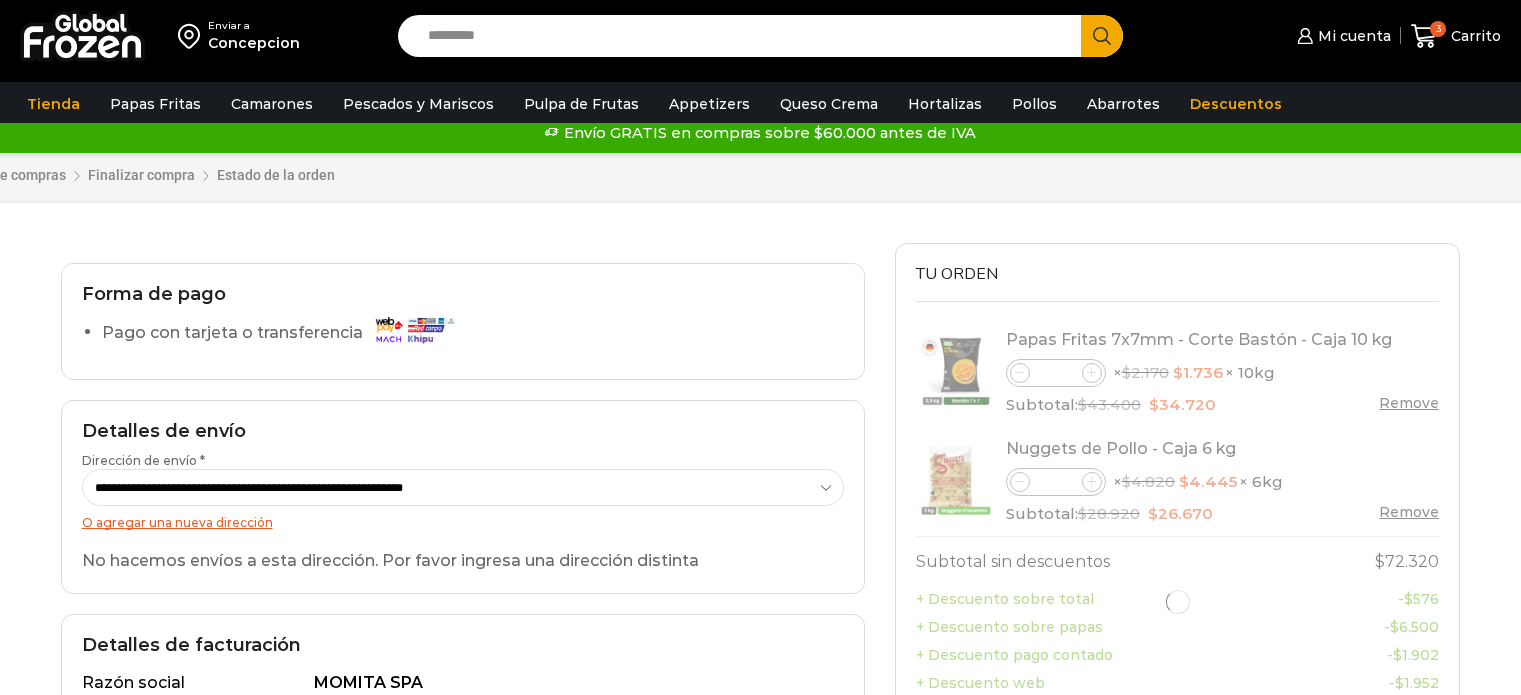 scroll, scrollTop: 0, scrollLeft: 0, axis: both 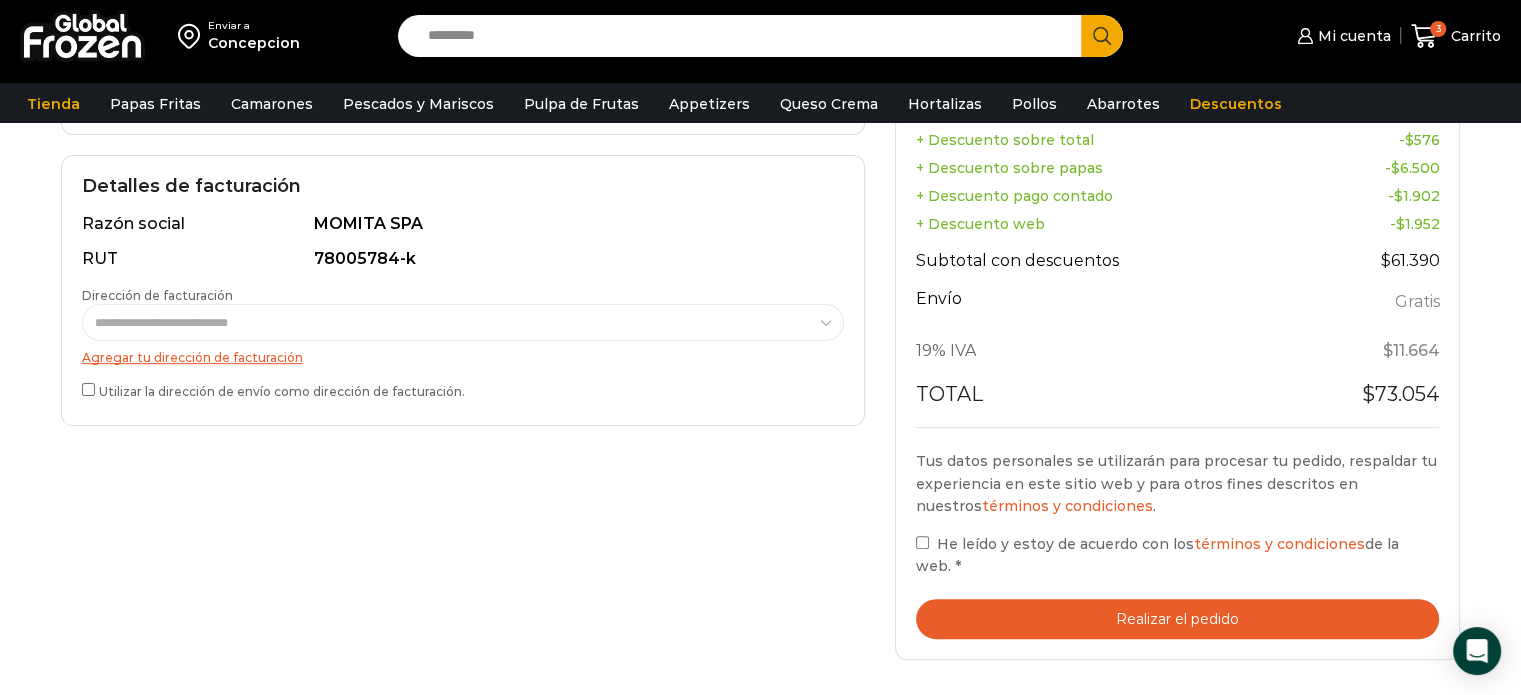 click on "Tus datos personales se utilizarán para procesar tu pedido, respaldar tu experiencia en este sitio web y para otros fines descritos en nuestros  términos y condiciones .
[vc_row][vc_column width=”1/6″][/vc_column][vc_column width=”2/3″][vc_custom_heading text=”TÉRMINOS Y CONDICIONES DE VENTA GLOBAL FROZEN SPA” font_container=”tag:h2|text_align:center” google_fonts=”font_family:Roboto%3A100%2C100italic%2C300%2C300italic%2Cregular%2Citalic%2C500%2C500italic%2C700%2C700italic%2C900%2C900italic|font_style:500%20bold%20regular%3A500%3Anormal” css=”.vc_custom_1734188444366{margin-bottom: 60px !important;}”][vc_column_text css=””]
GENERALIDADES Las presentes condiciones generales de venta (en adelante, los “Términos y Condiciones”) regulan las operaciones comerciales realizadas entre  Global Frozen SPA
PRODUCTOS
PRECIOS 3.1. Los precios de los productos son expresados en pesos chilenos (CLP), salvo que se acuerde lo contrario por escrito.
PEDIDOS" at bounding box center (1178, 544) 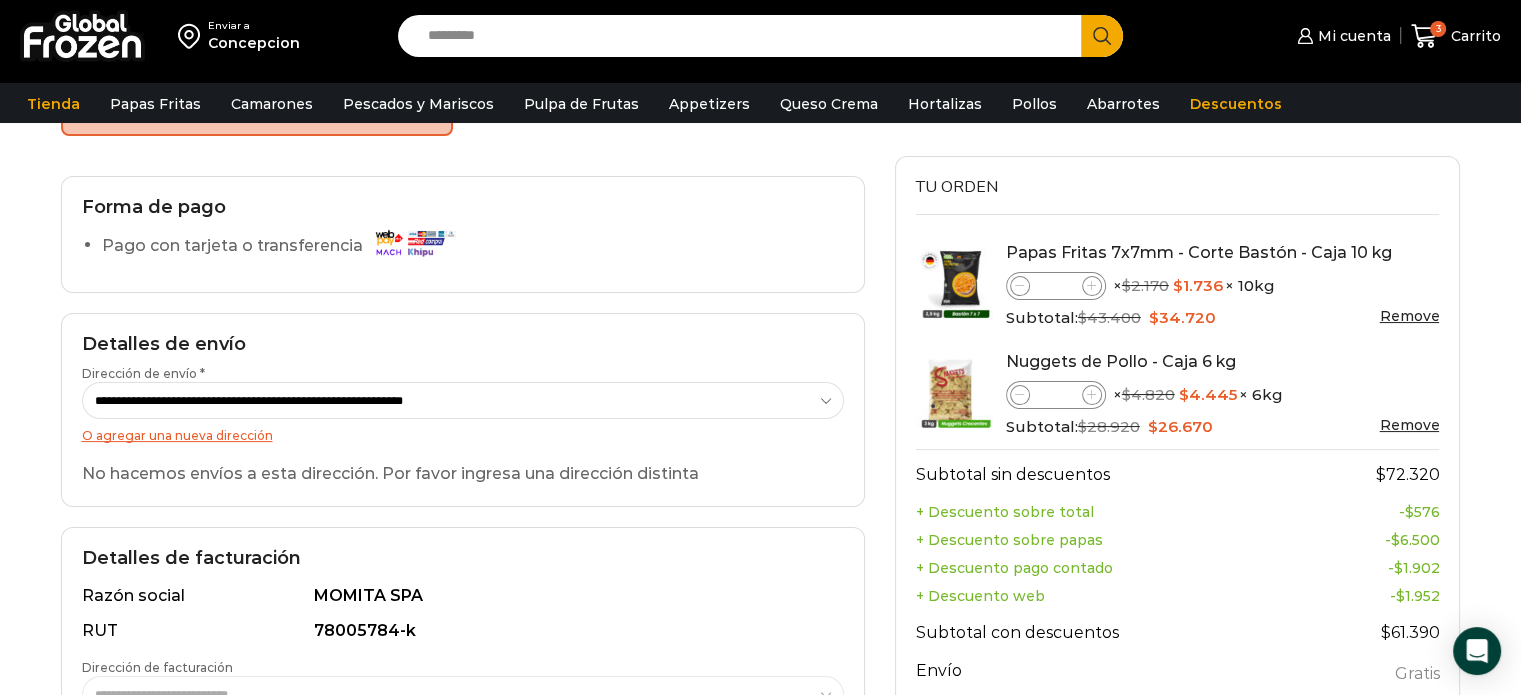 scroll, scrollTop: 163, scrollLeft: 0, axis: vertical 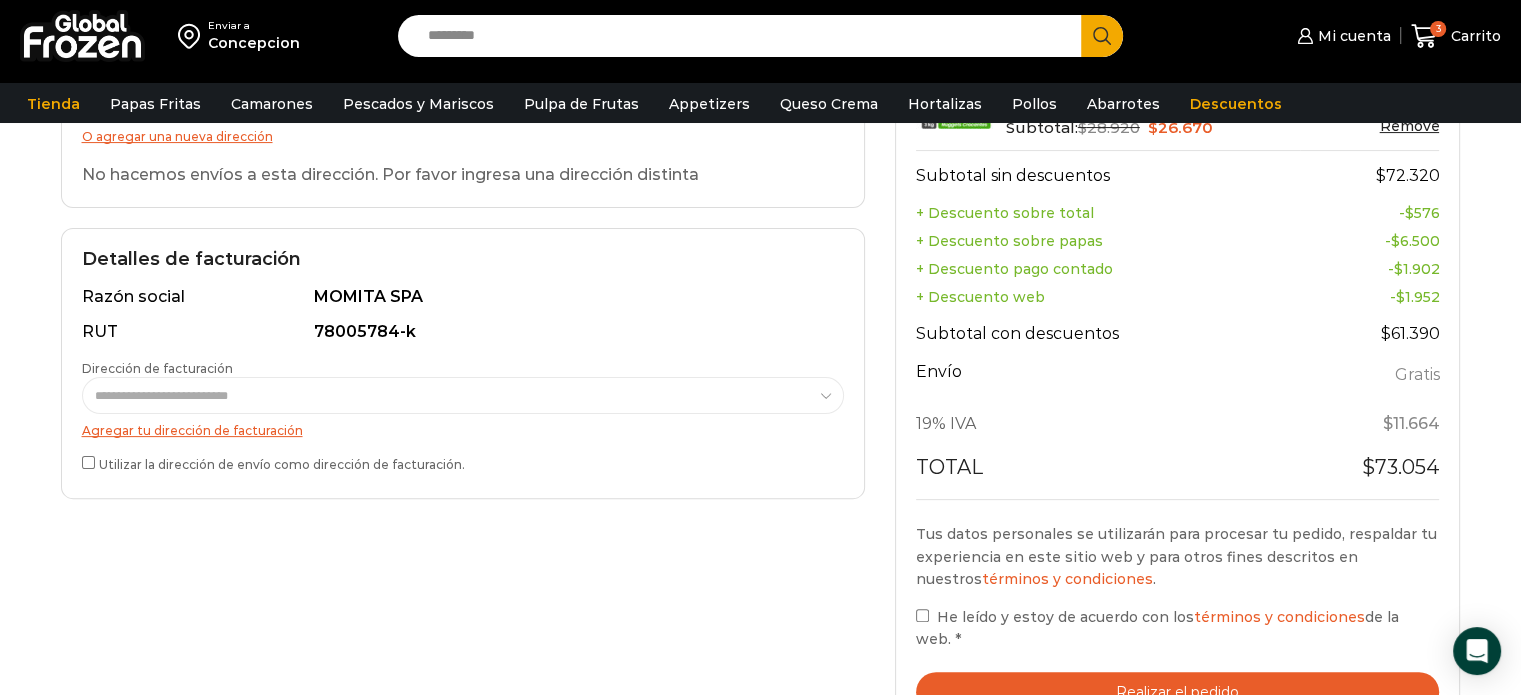 click on "**********" at bounding box center [463, 419] 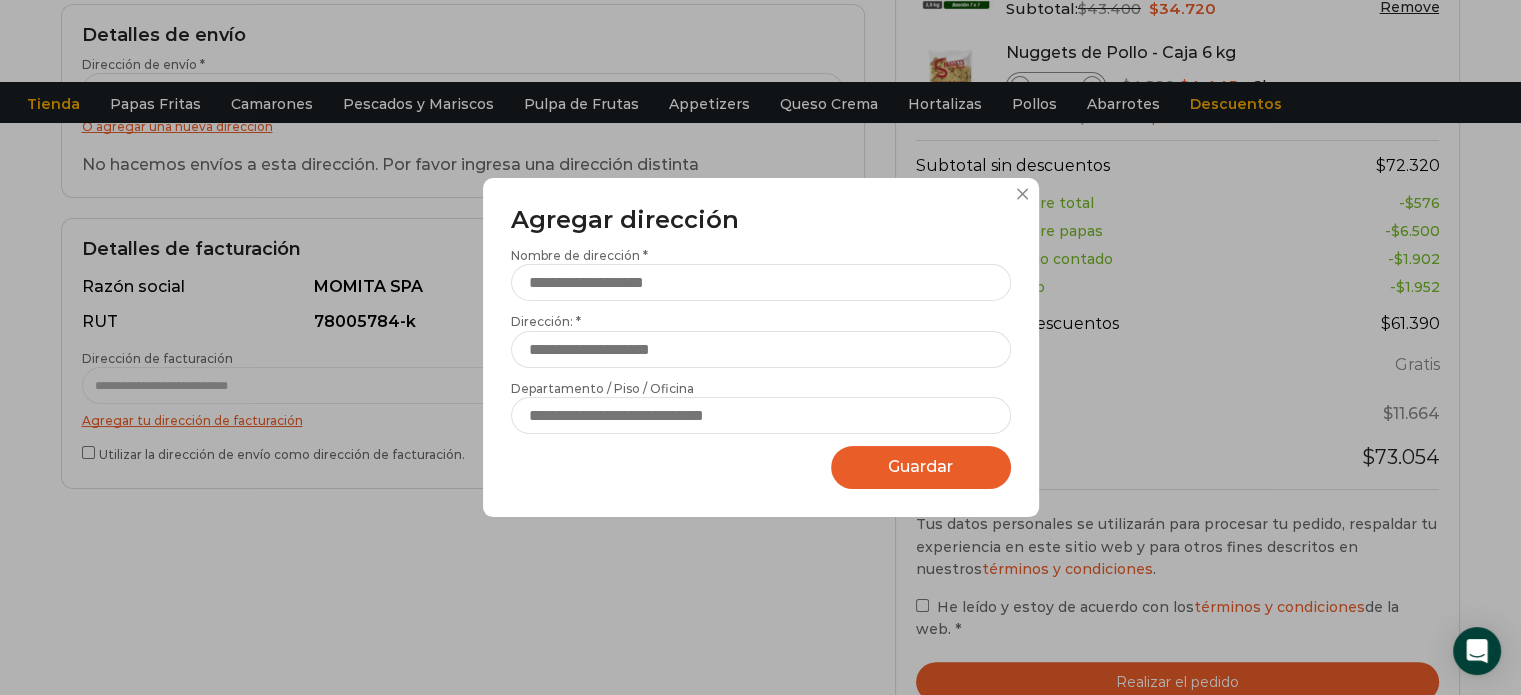 scroll, scrollTop: 0, scrollLeft: 0, axis: both 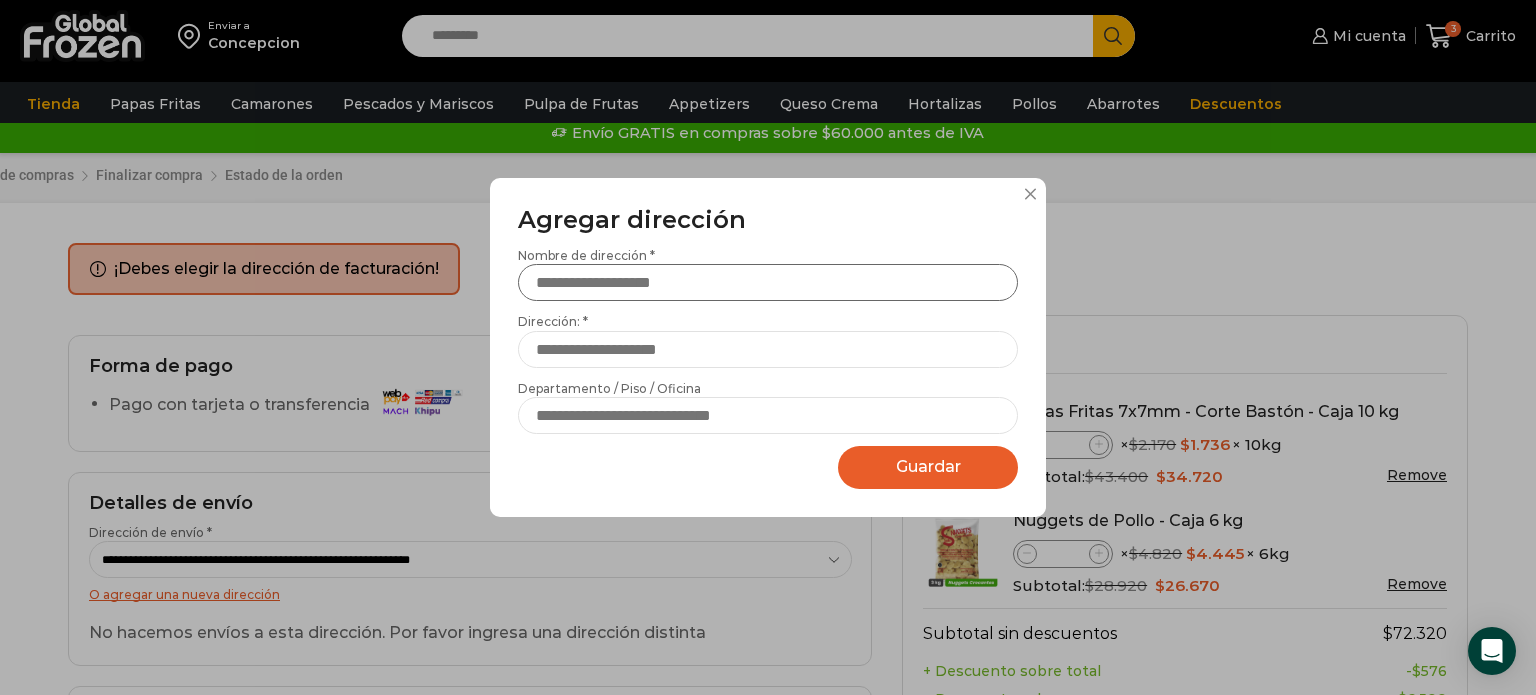 click on "Nombre de dirección *" at bounding box center (768, 282) 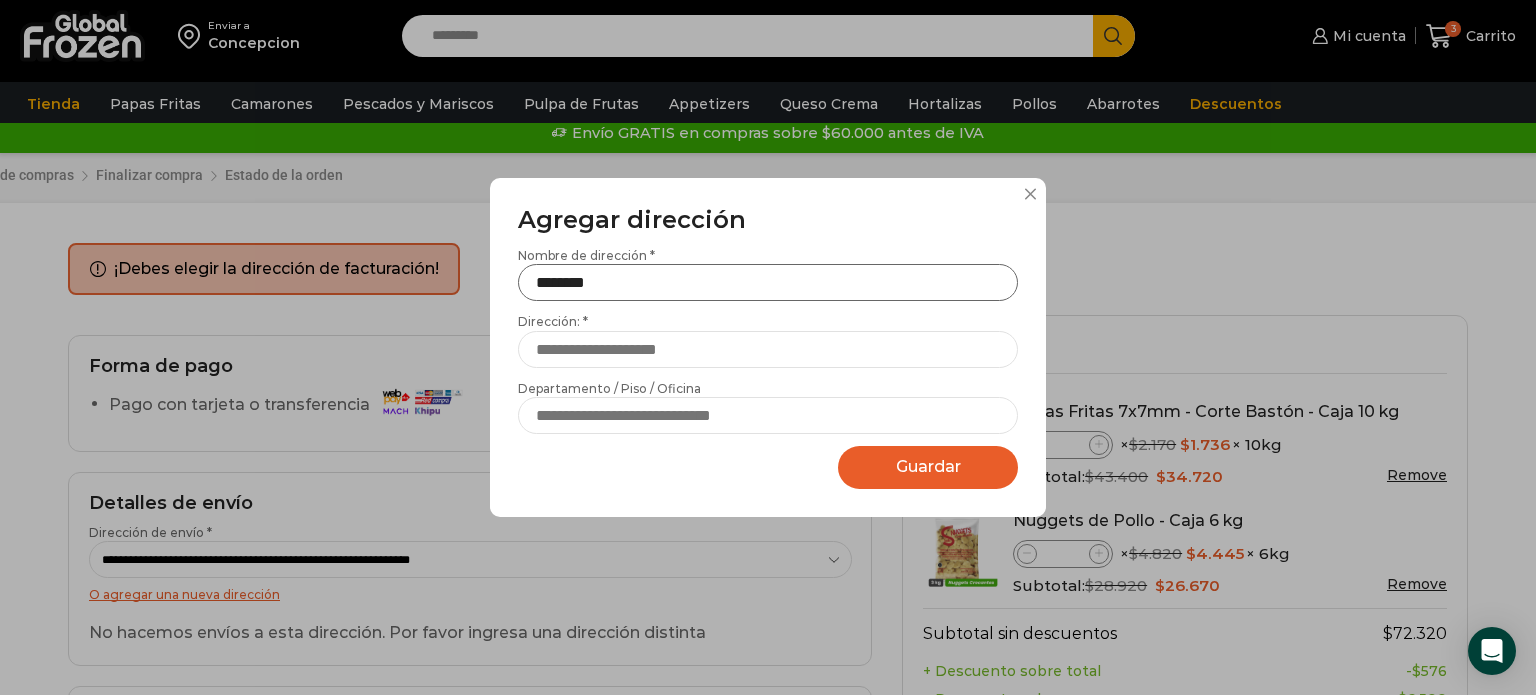 type on "*******" 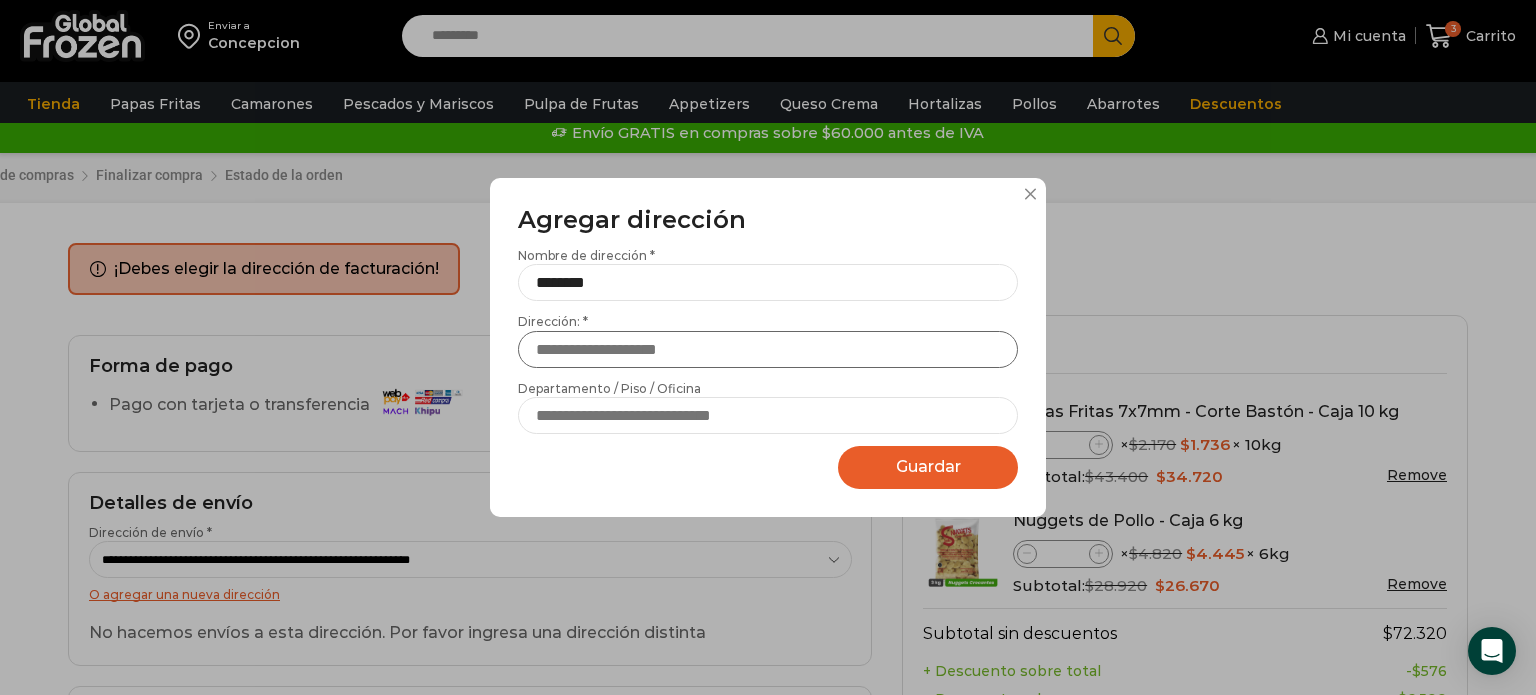 click on "Dirección: *" at bounding box center [768, 349] 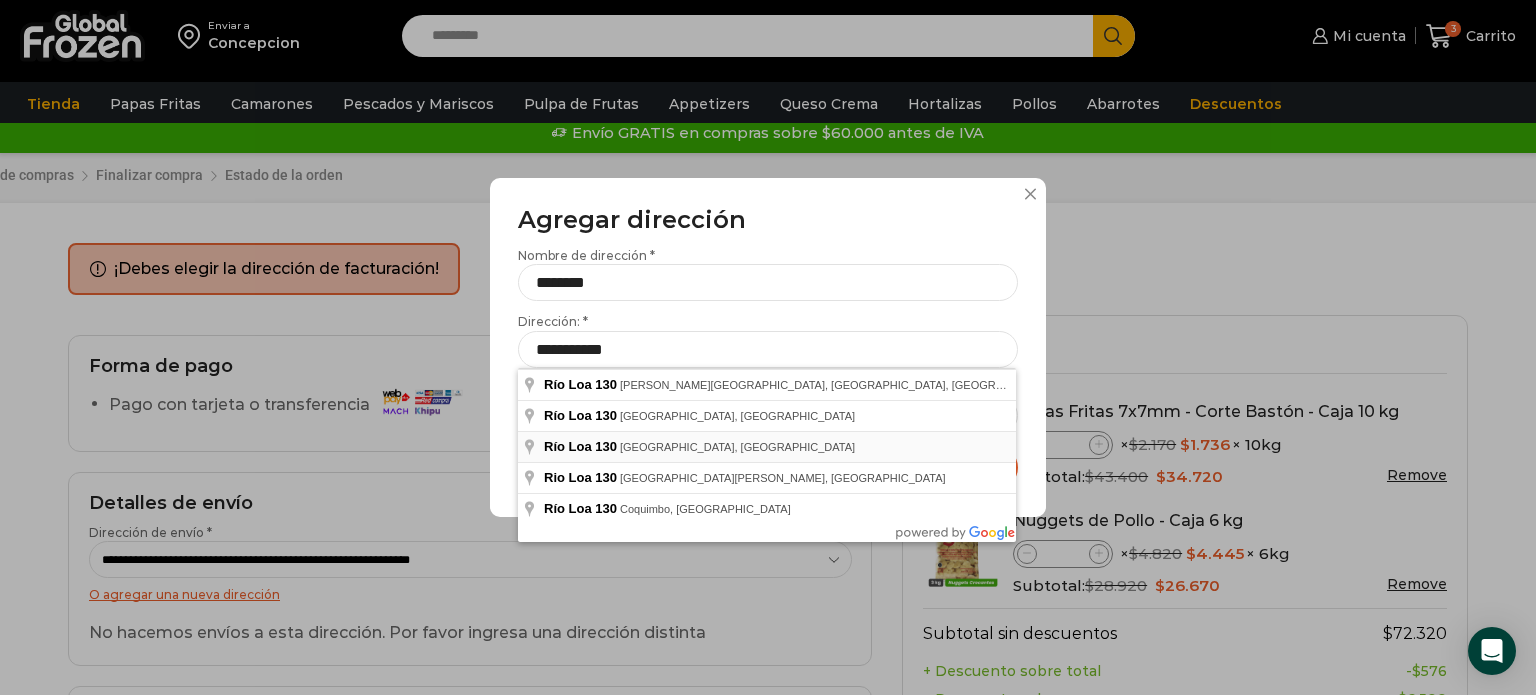 type on "**********" 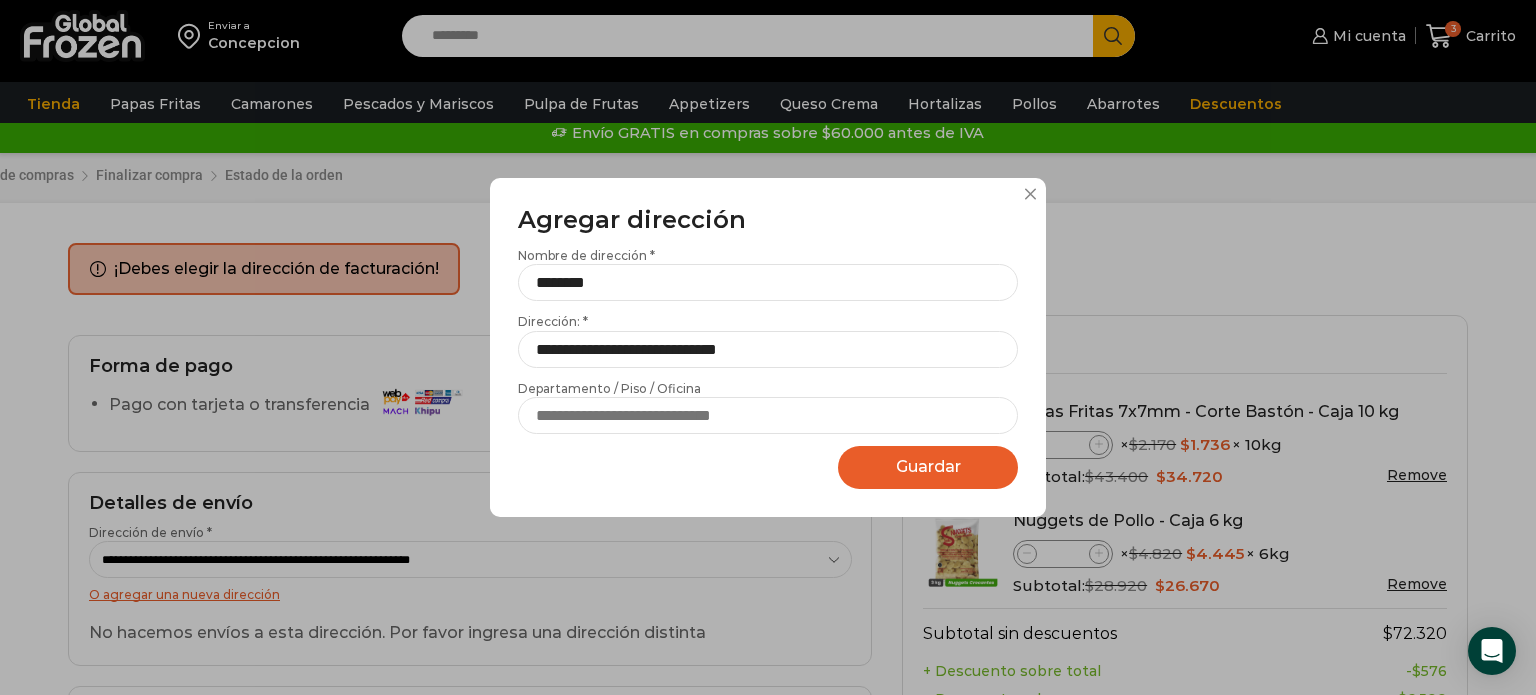 click on "Guardar" at bounding box center (928, 466) 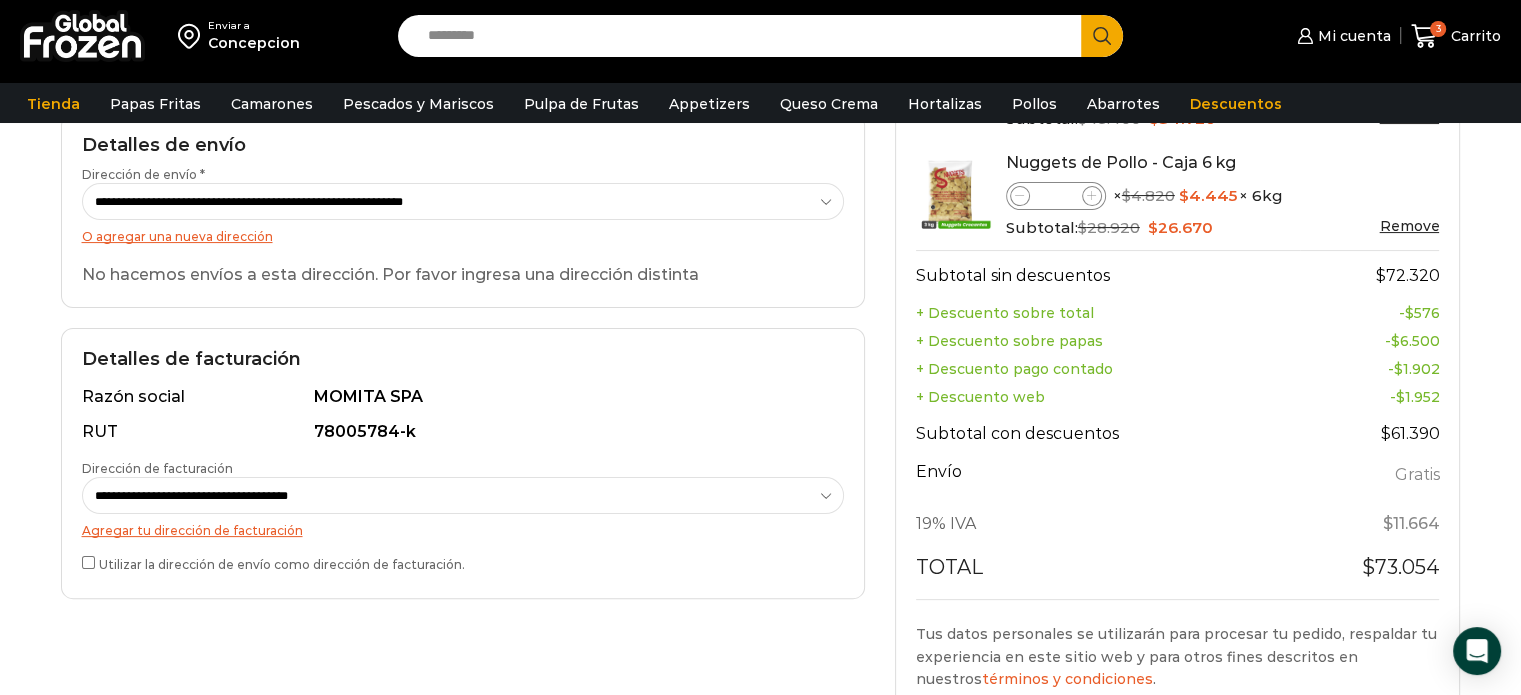 scroll, scrollTop: 366, scrollLeft: 0, axis: vertical 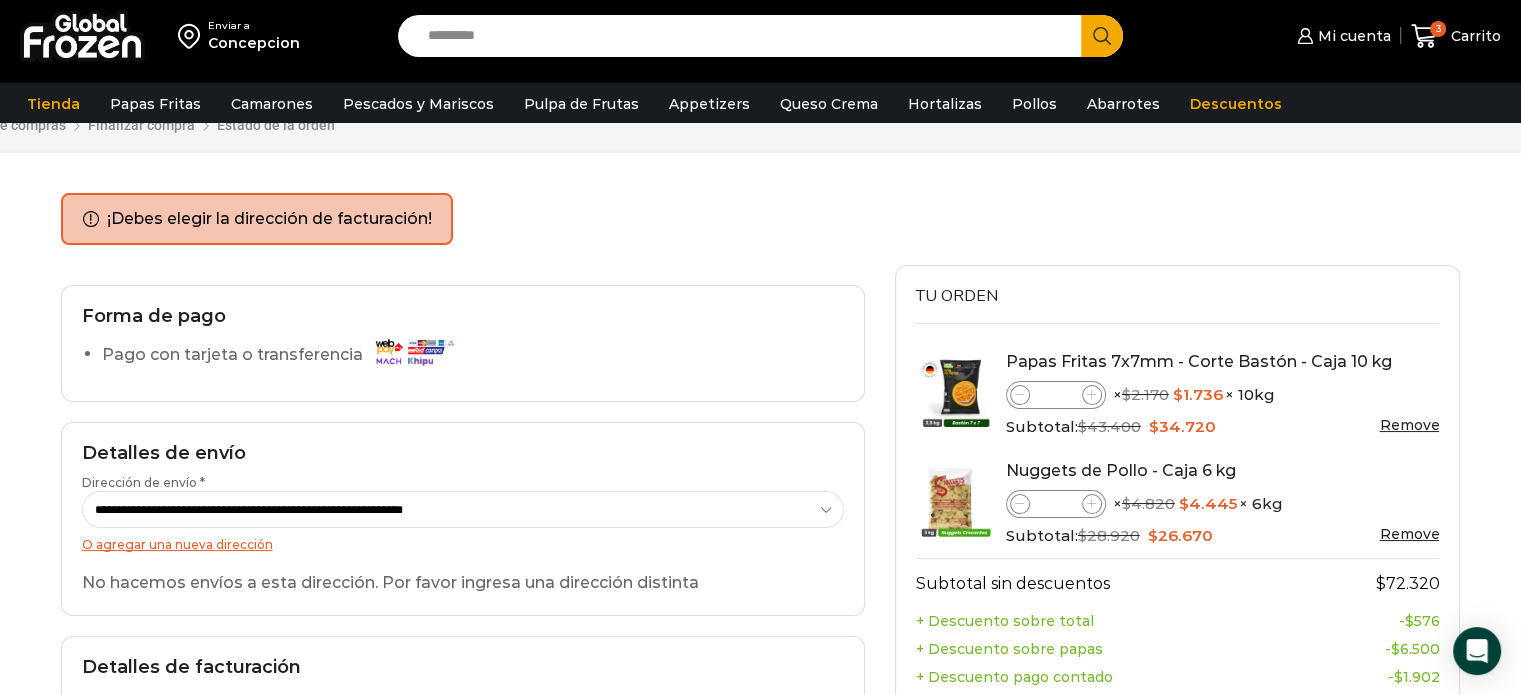 click on "**********" at bounding box center [463, 501] 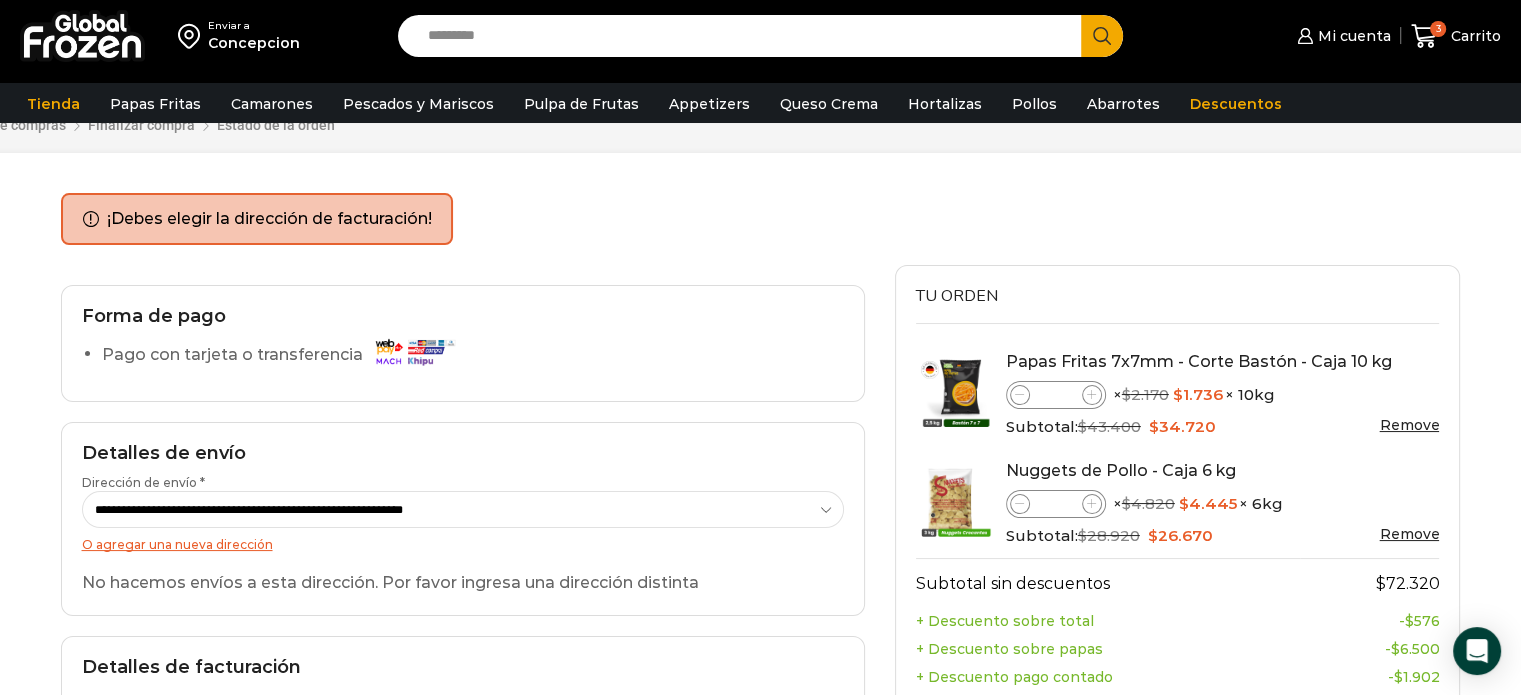 click on "**********" at bounding box center [463, 509] 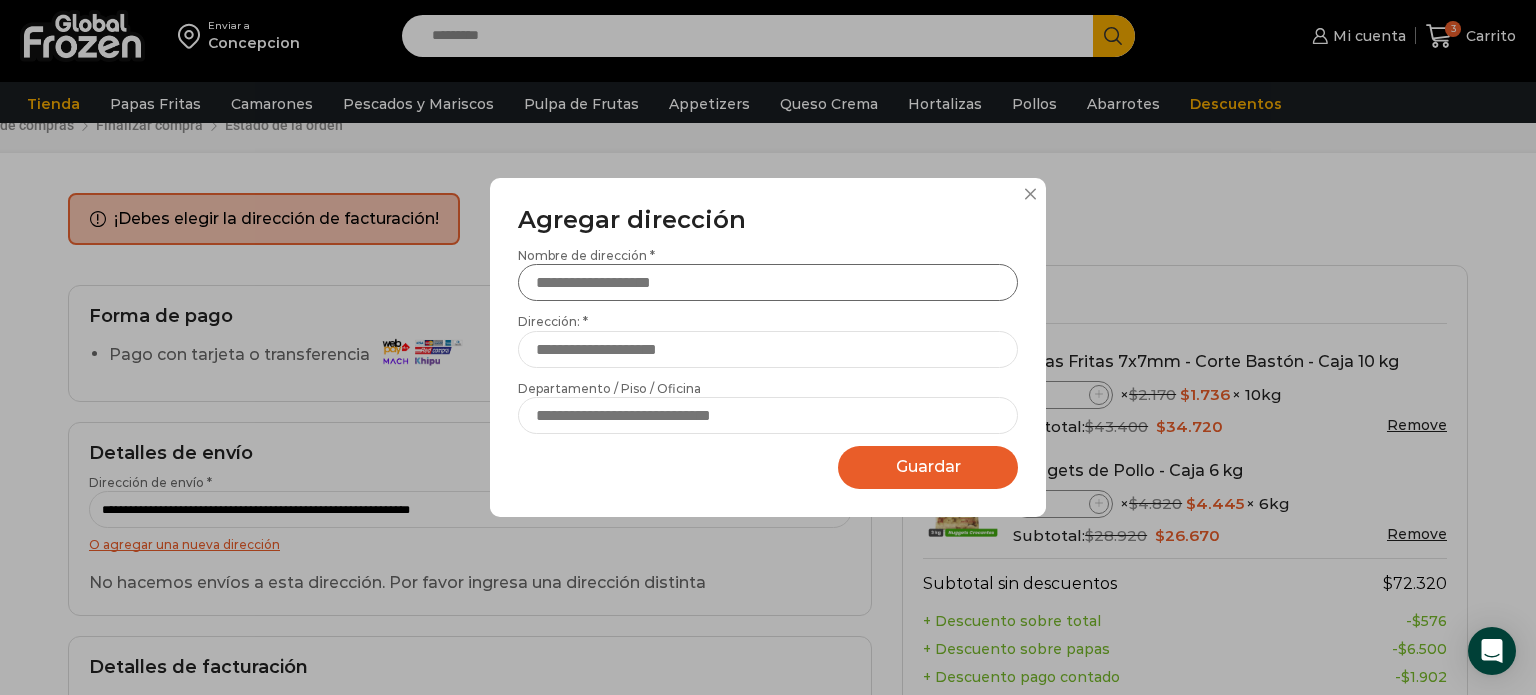 click on "Nombre de dirección *" at bounding box center (768, 282) 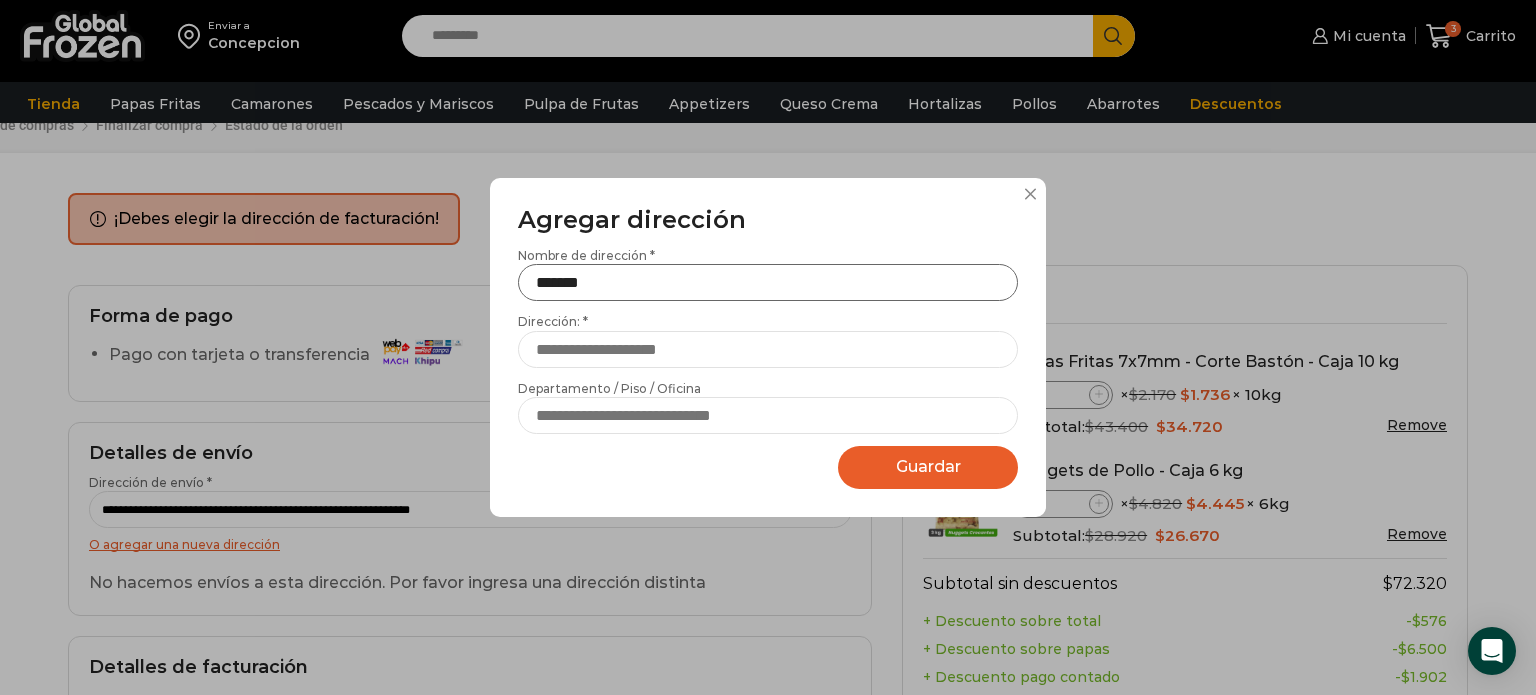 type on "*******" 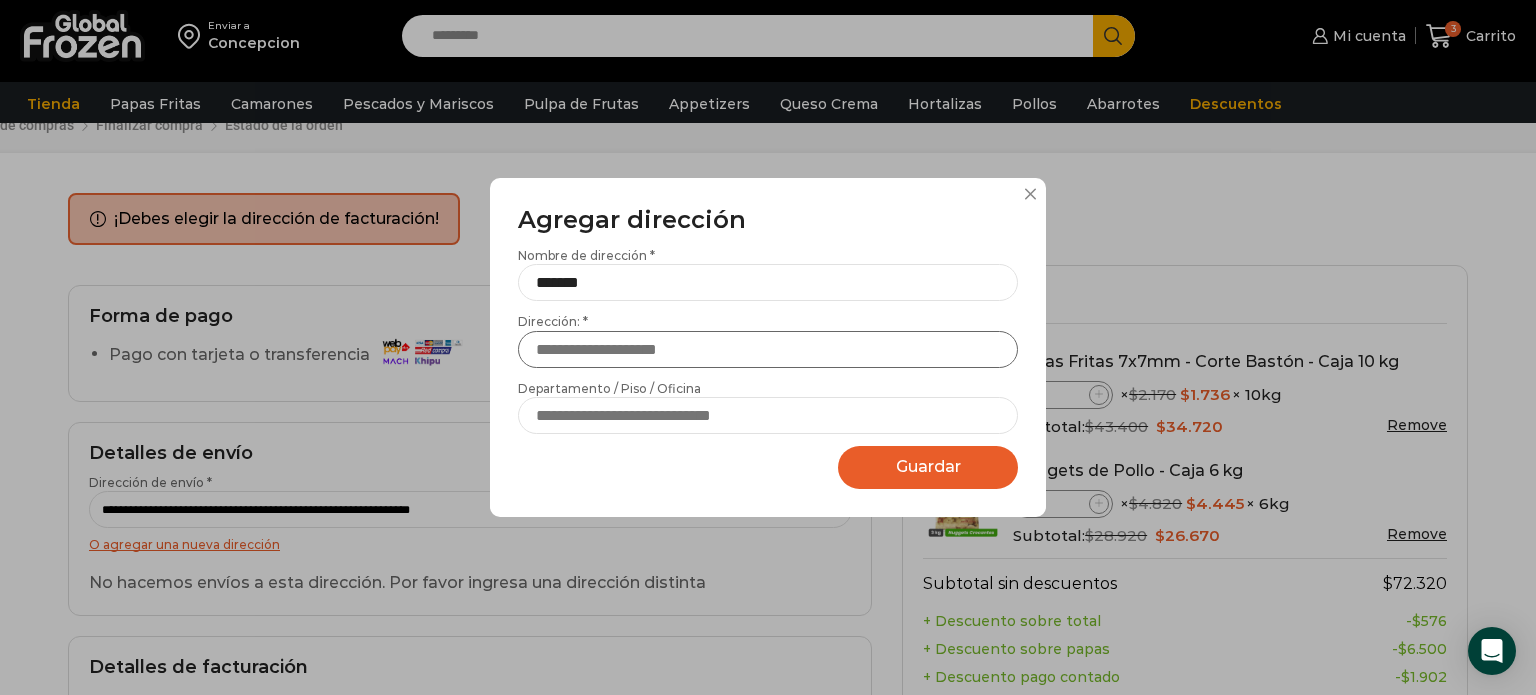 click on "Dirección: *" at bounding box center (768, 349) 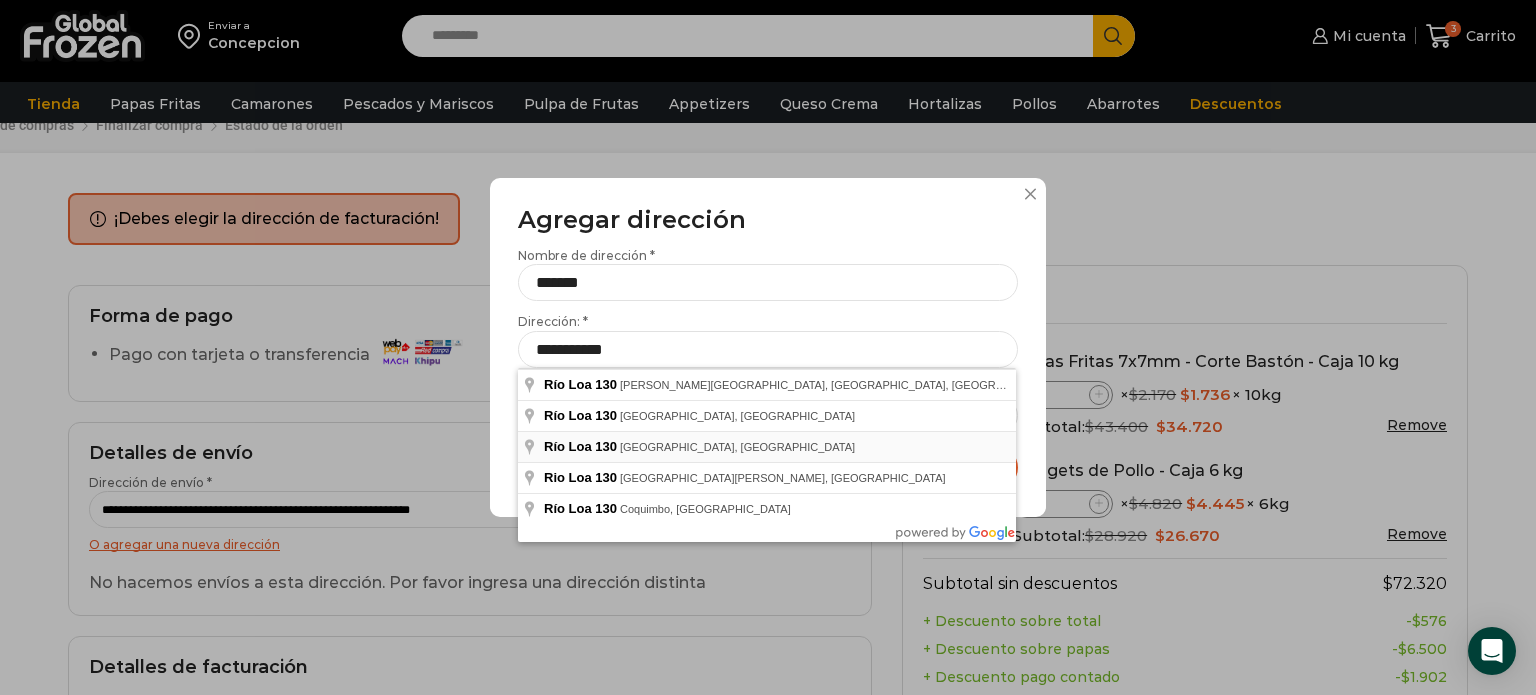 type on "**********" 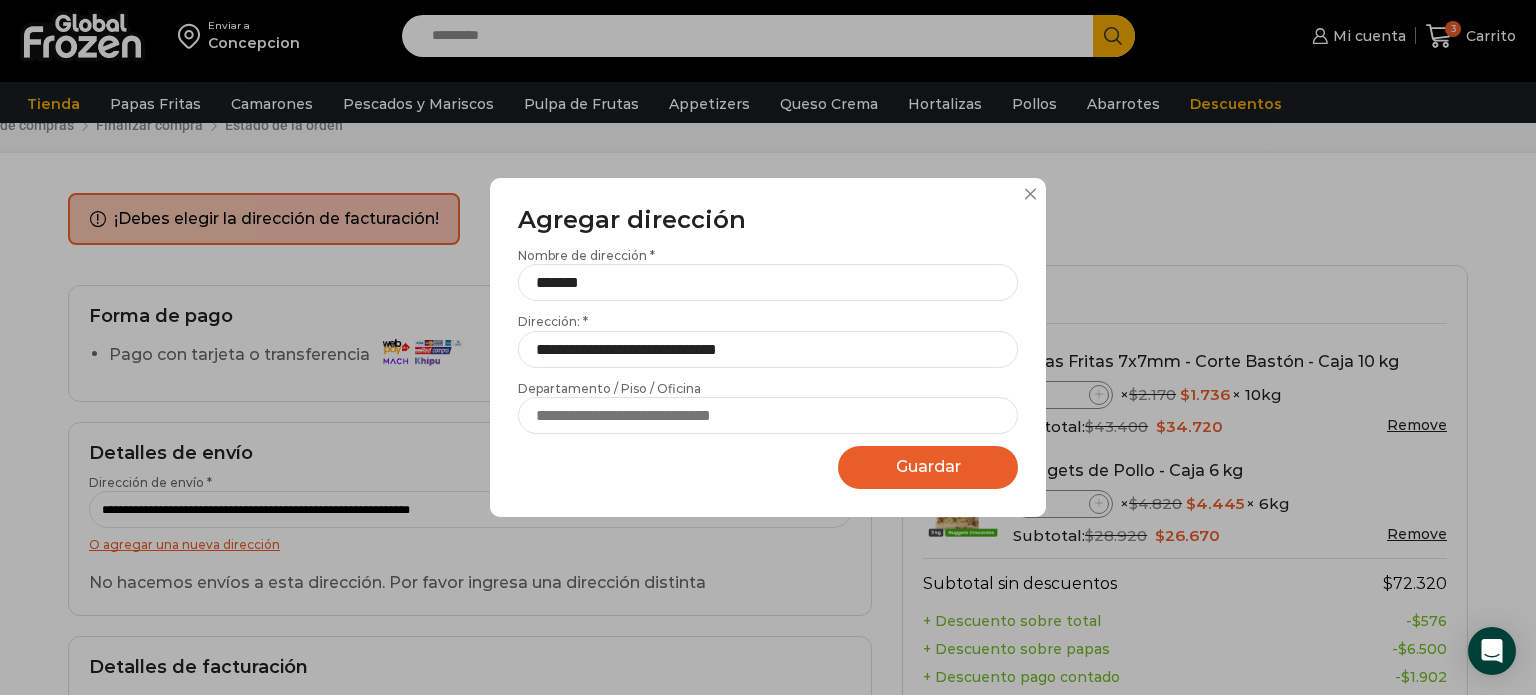 click on "Guardar Guardando..." at bounding box center [928, 467] 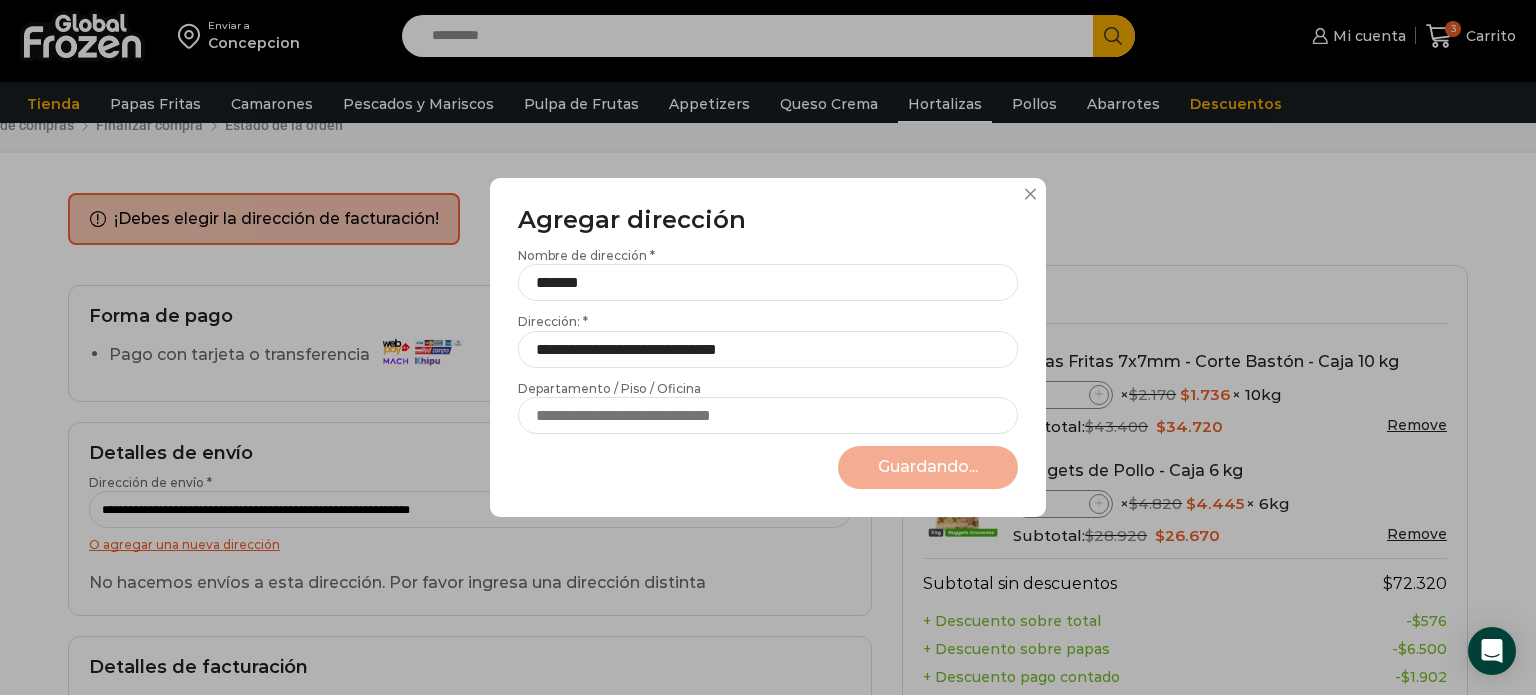 select on "*******" 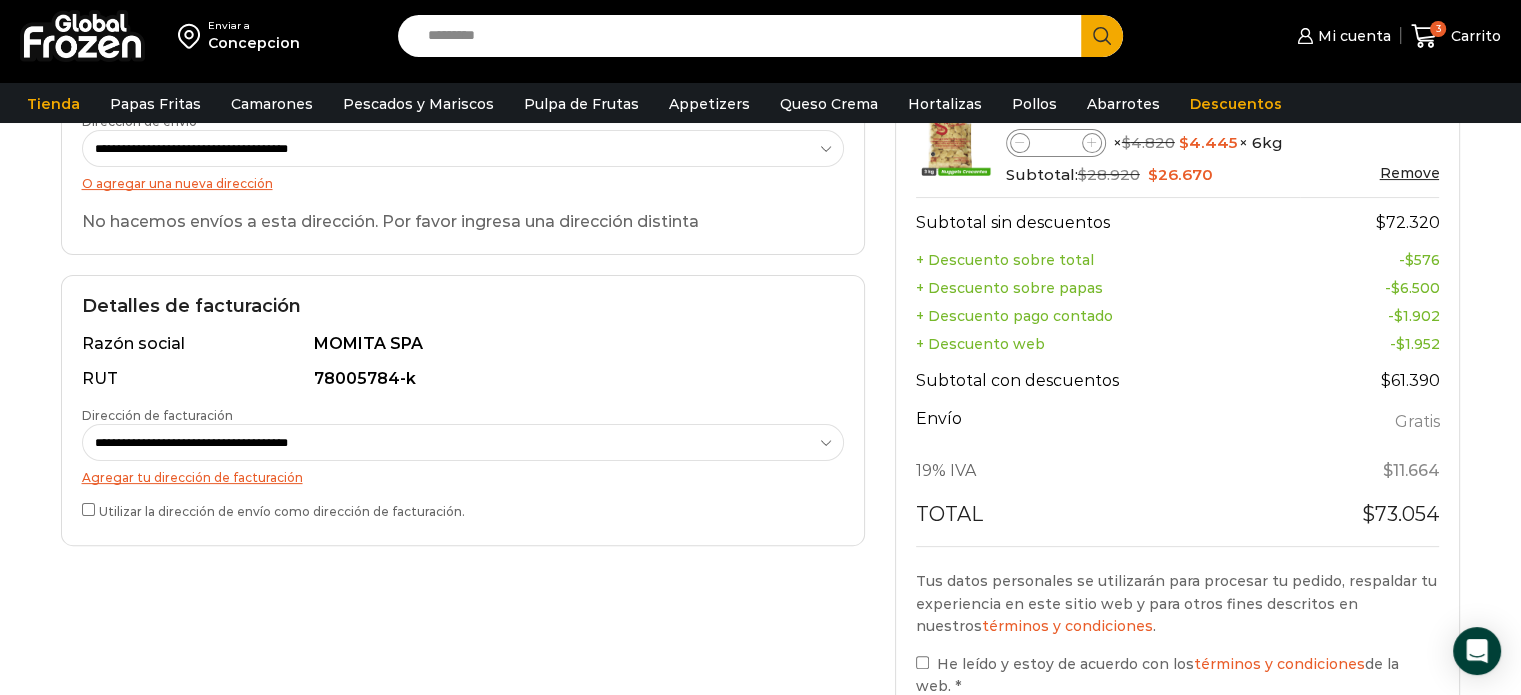 scroll, scrollTop: 419, scrollLeft: 0, axis: vertical 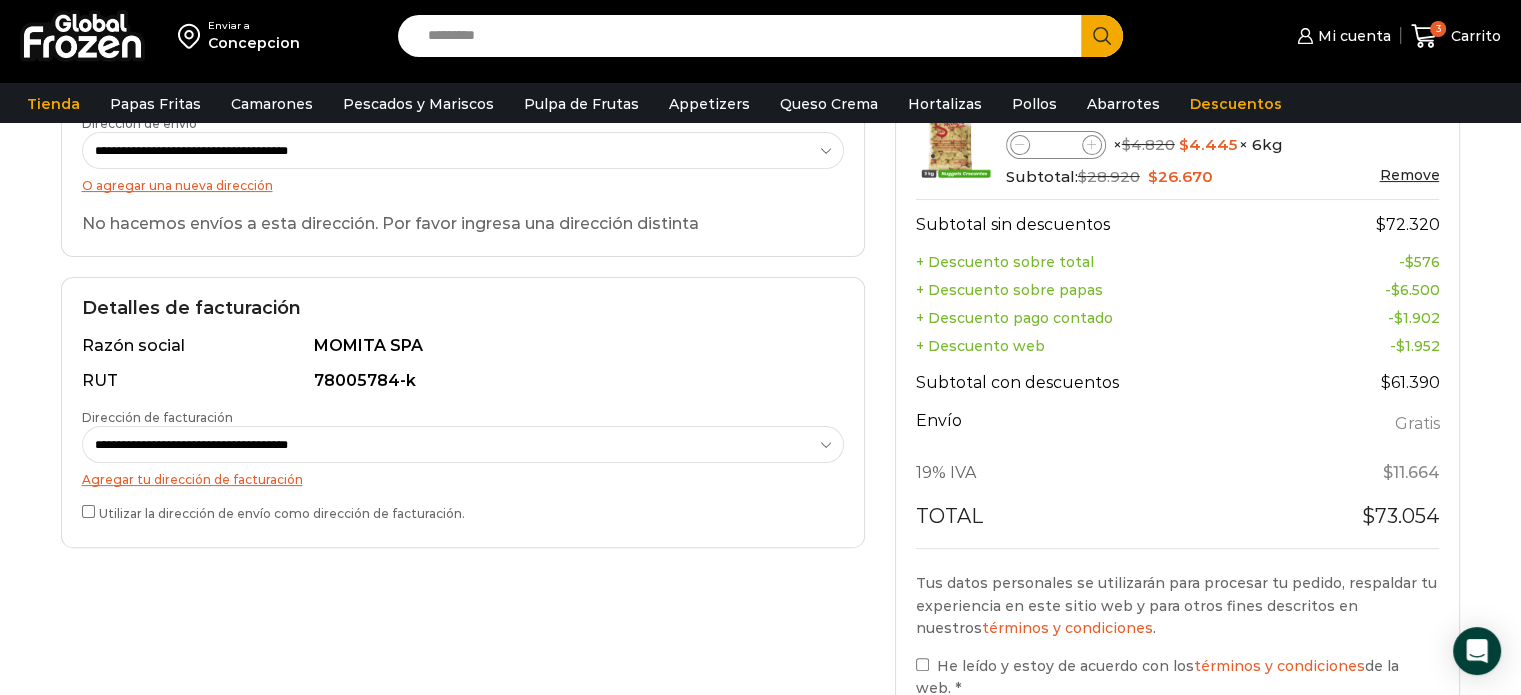 click on "**********" at bounding box center [463, 444] 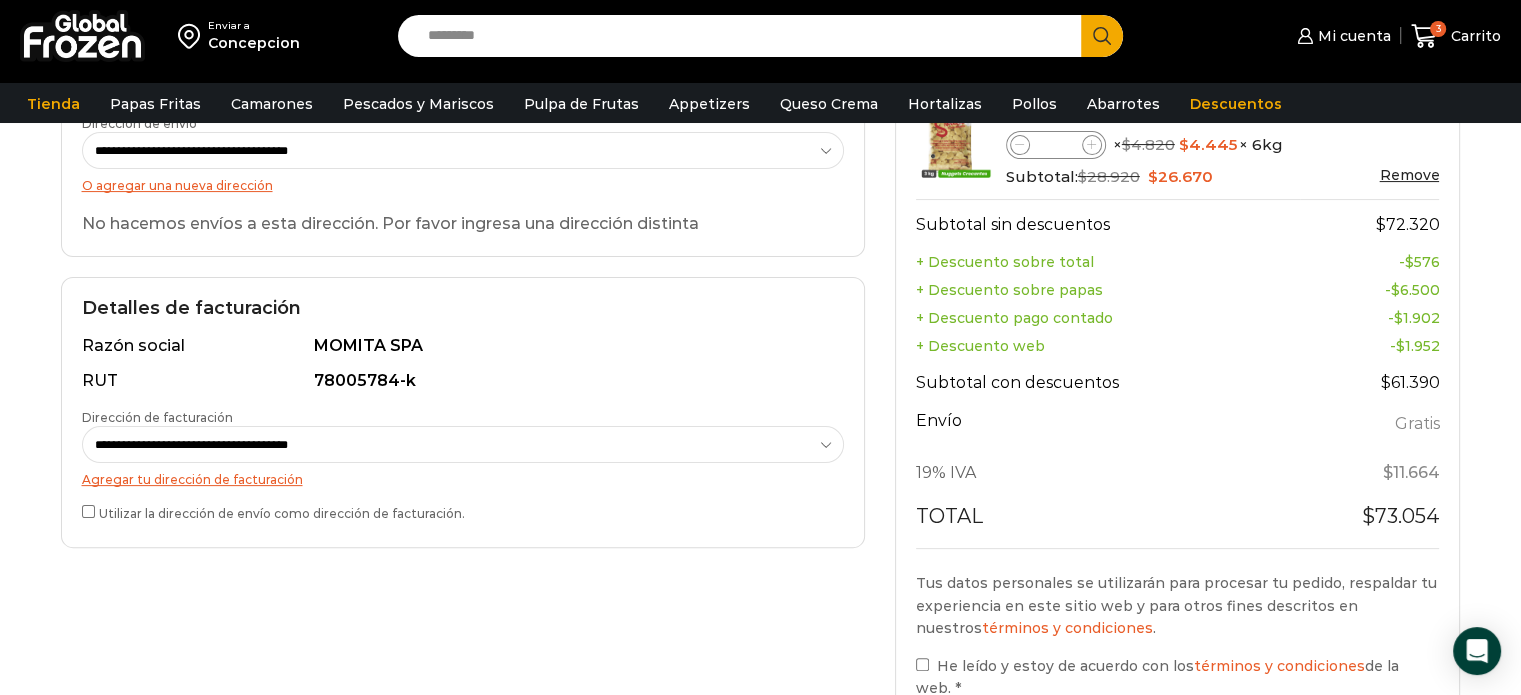 click on "Agregar tu dirección de facturación" at bounding box center (192, 479) 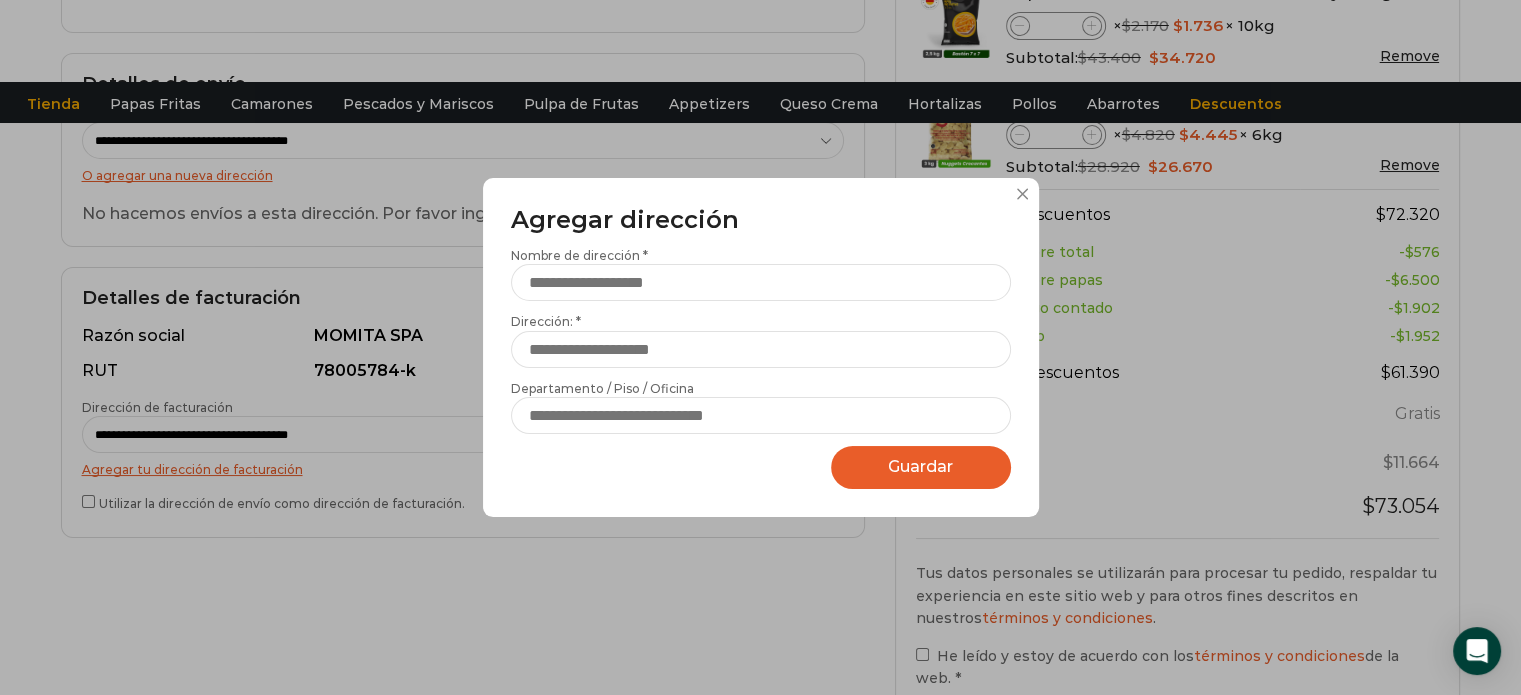 scroll, scrollTop: 0, scrollLeft: 0, axis: both 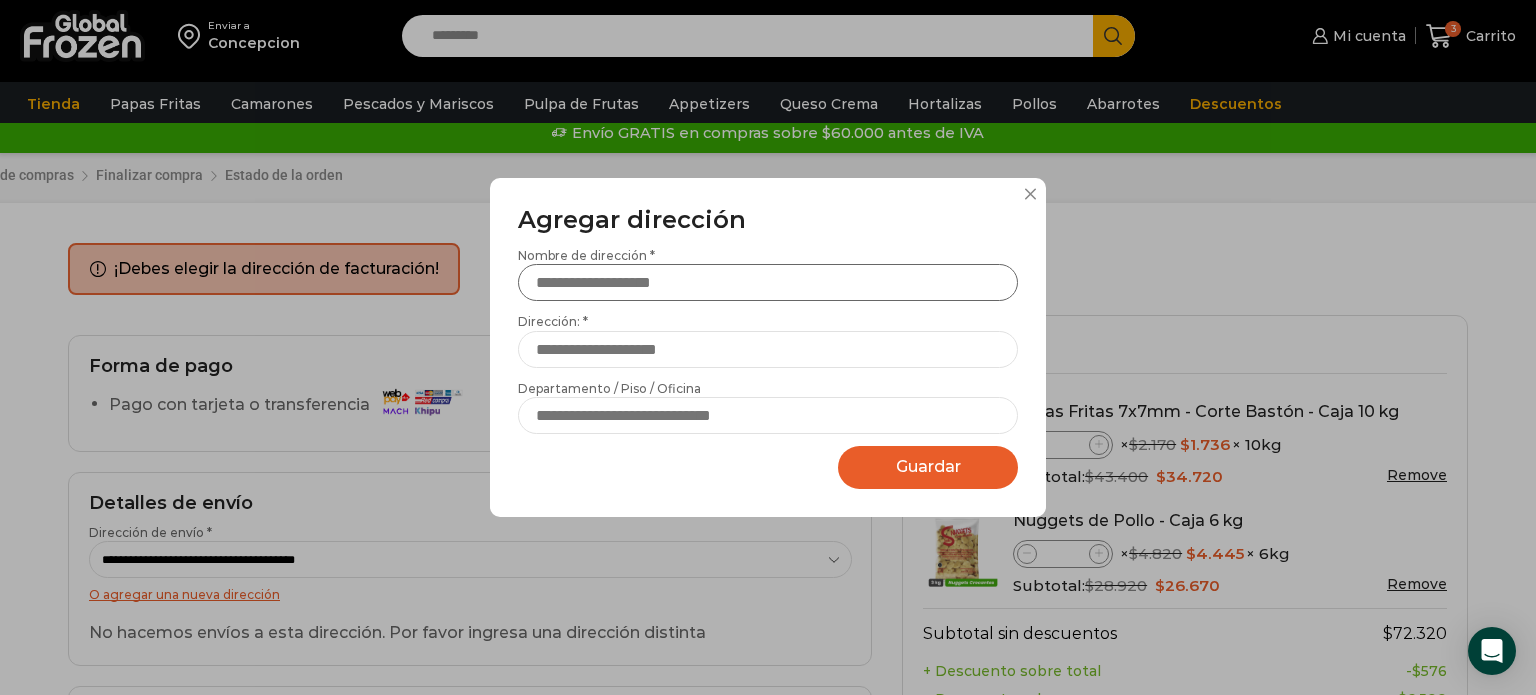 click on "Nombre de dirección *" at bounding box center (768, 282) 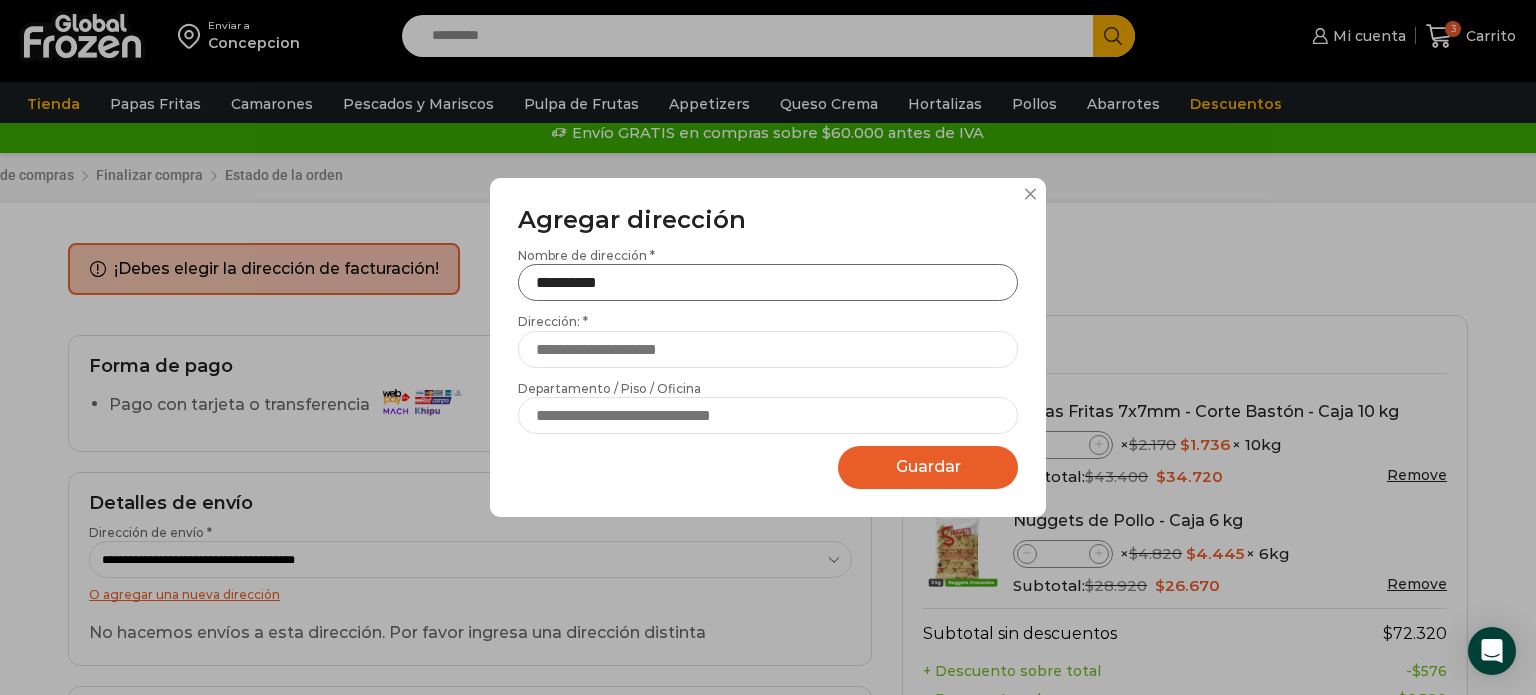 type on "**********" 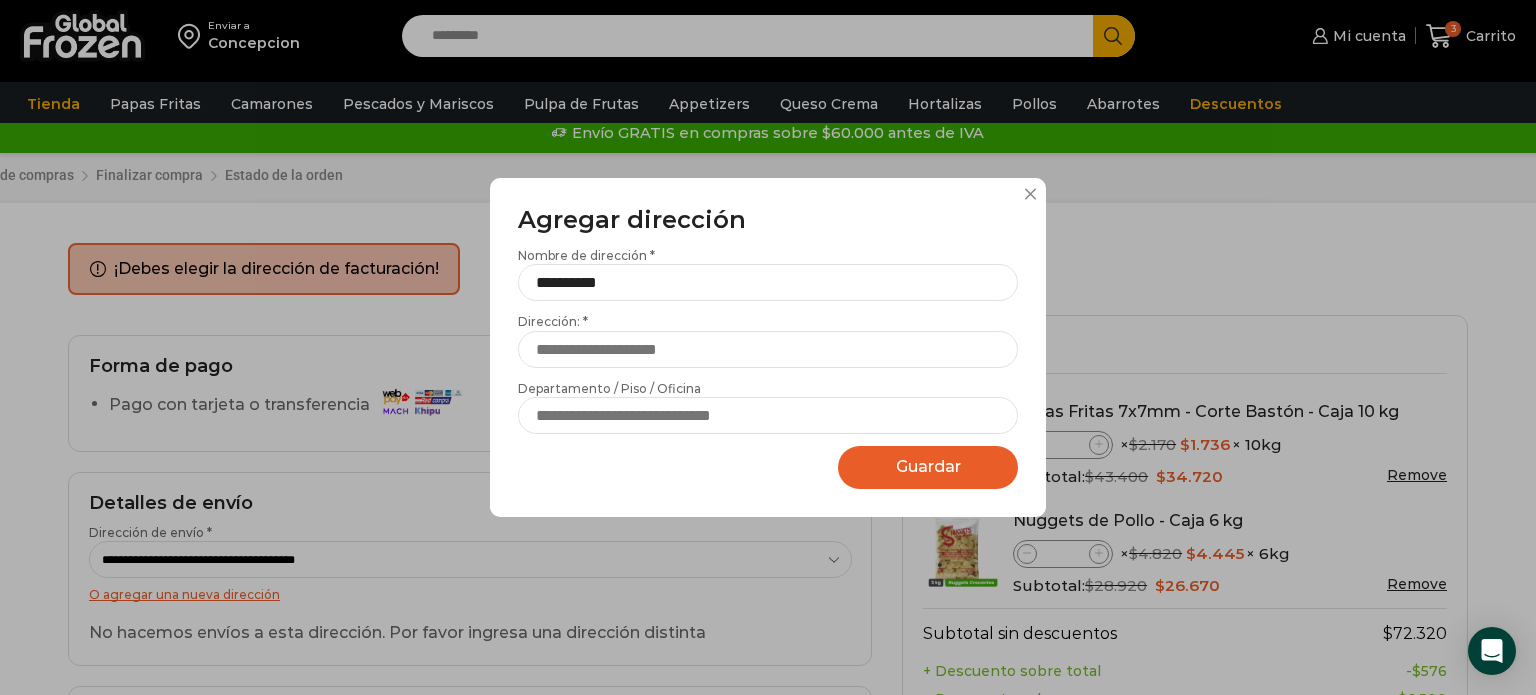 click on "**********" at bounding box center (768, 340) 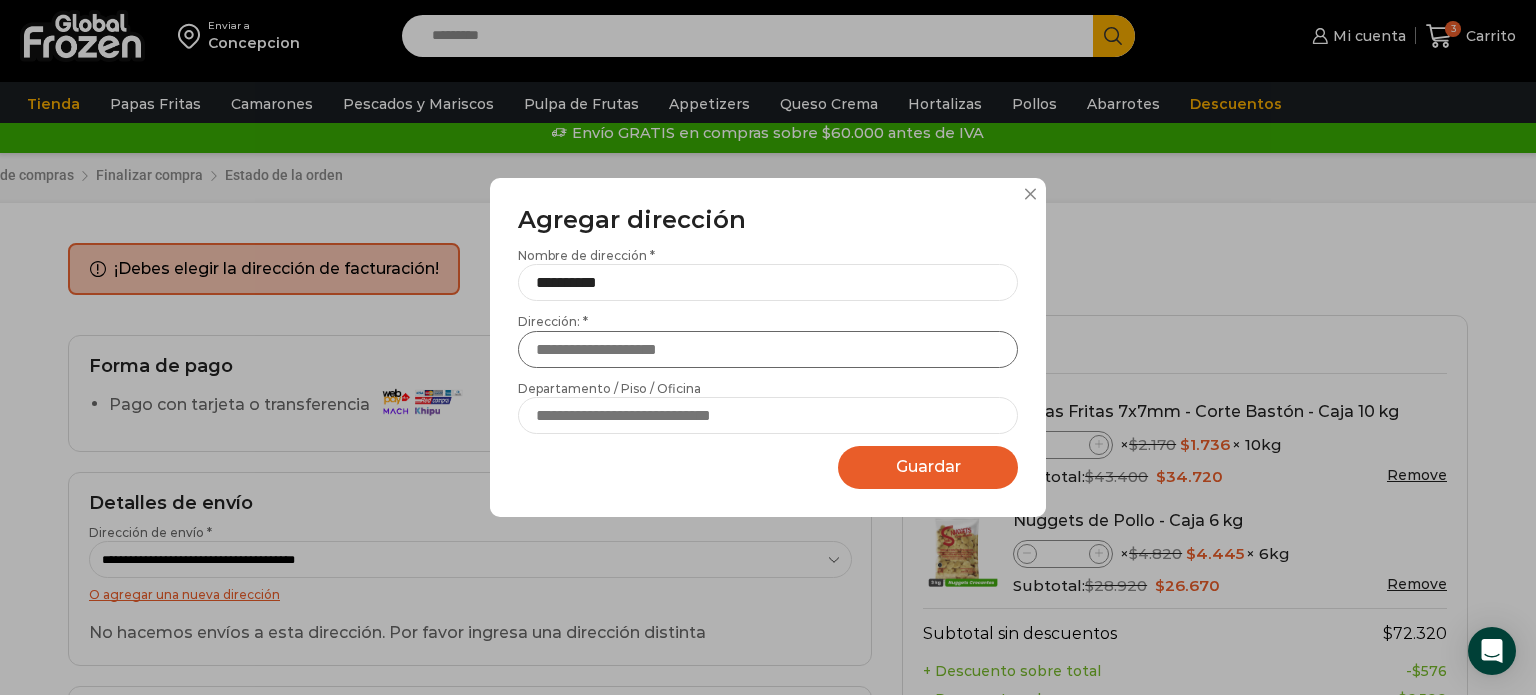 click on "Dirección: *" at bounding box center (768, 349) 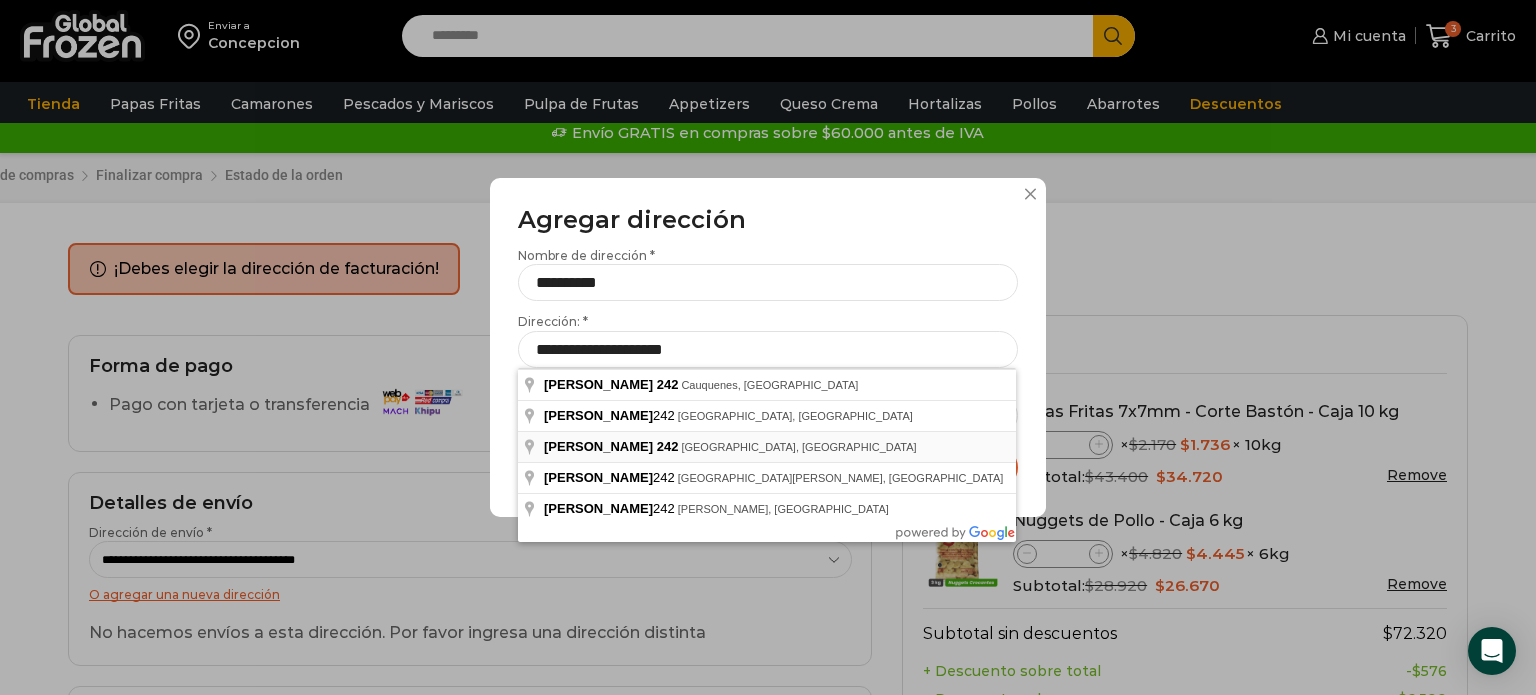type on "**********" 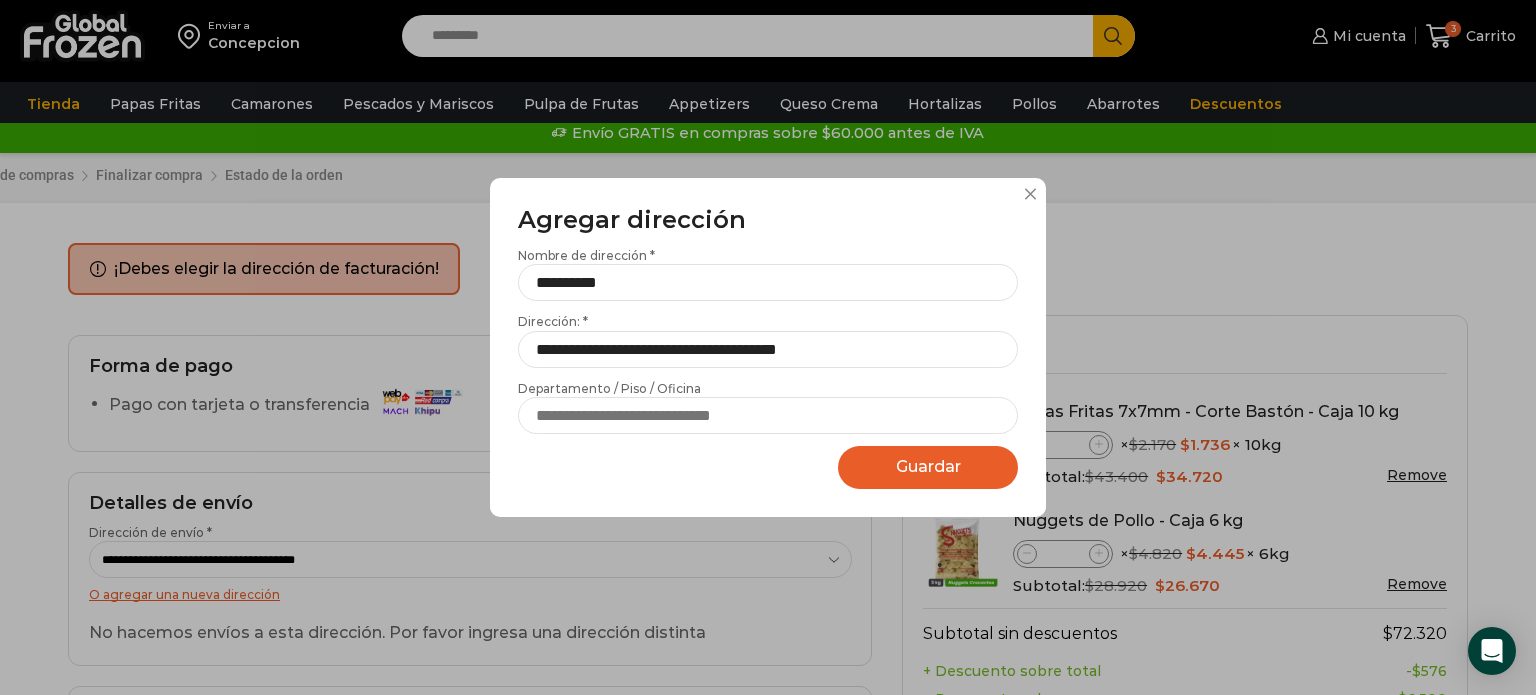 click on "Guardar Guardando..." at bounding box center [928, 467] 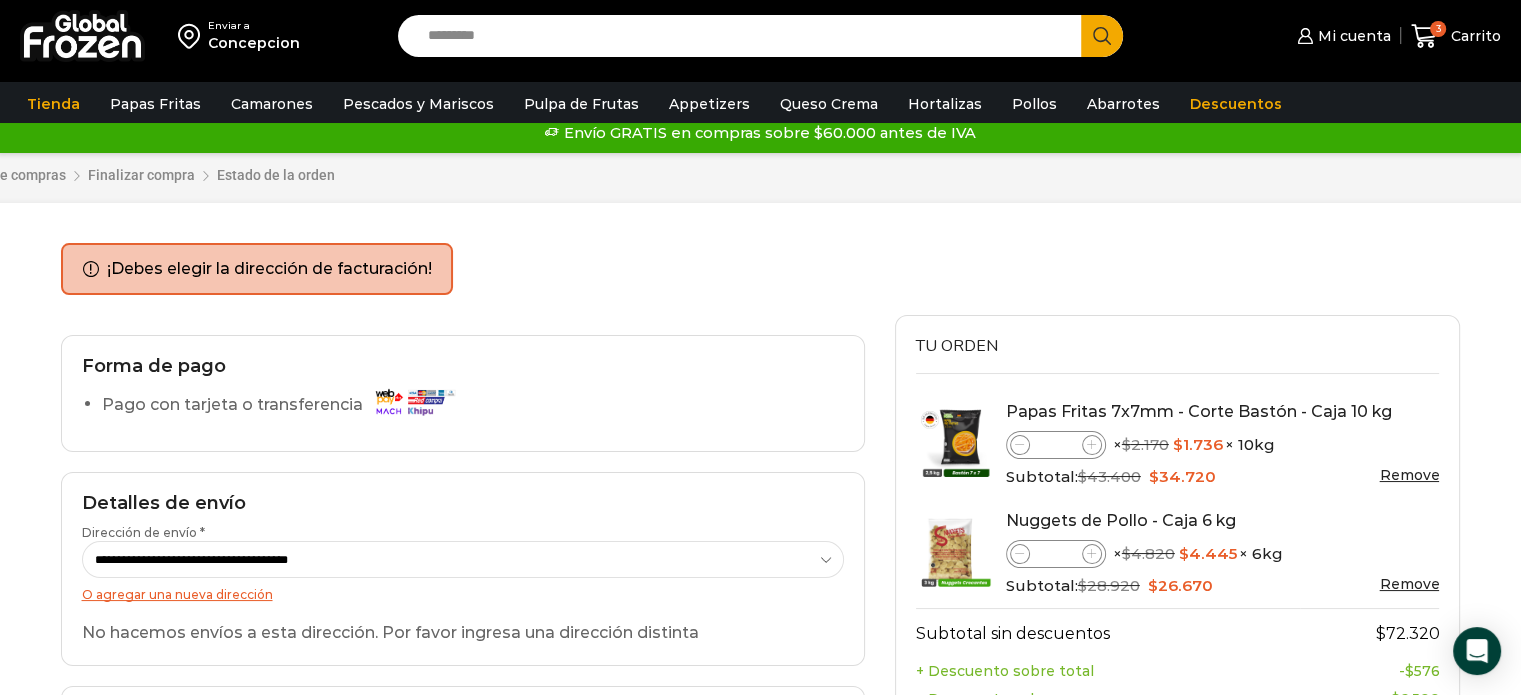 click on "**********" at bounding box center [463, 569] 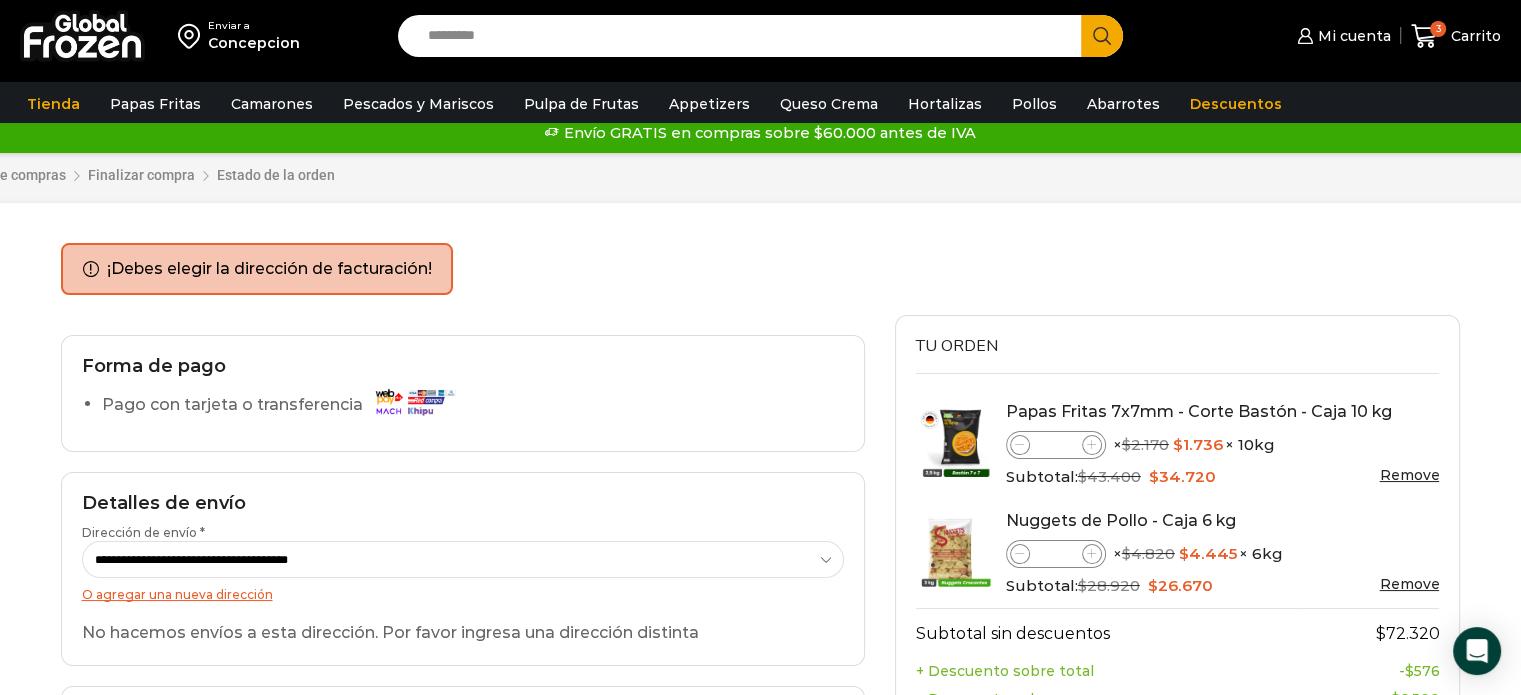 click on "O agregar una nueva dirección" at bounding box center [177, 594] 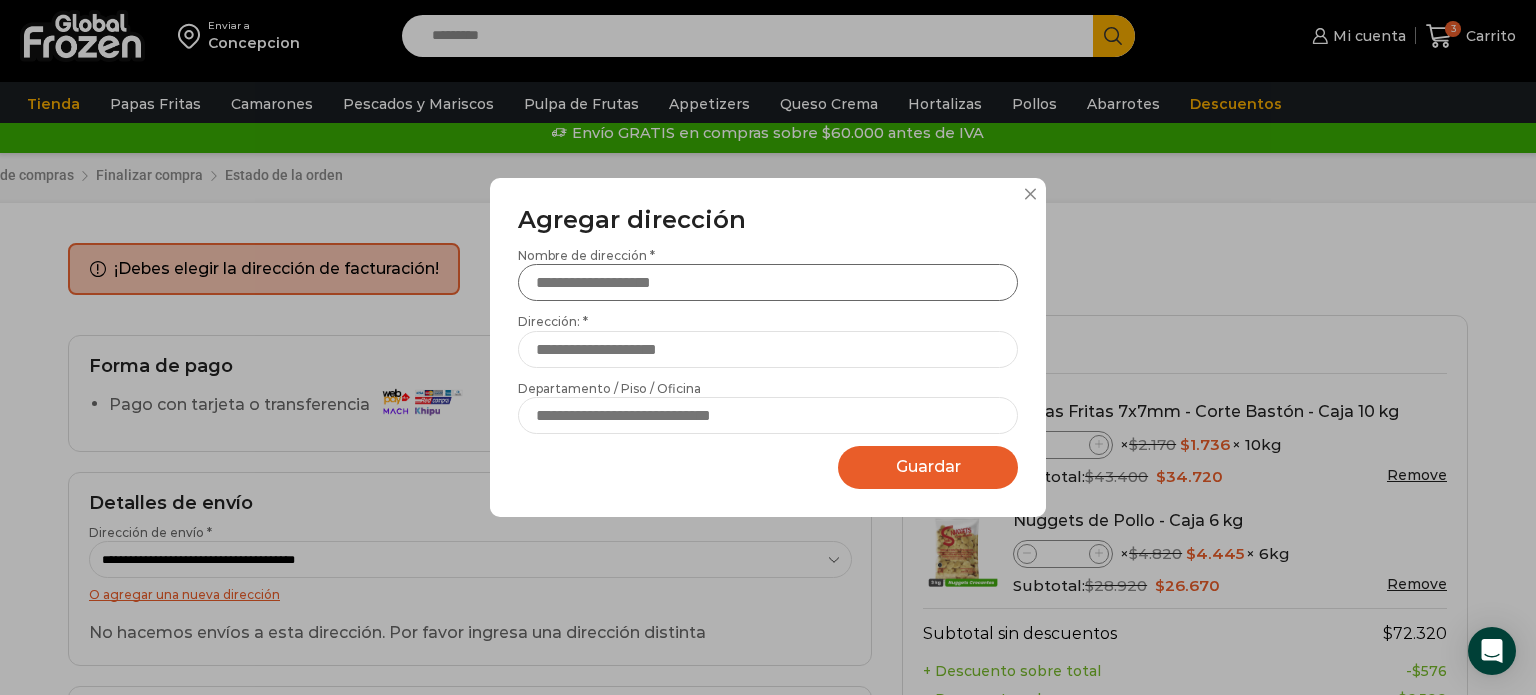 click on "Nombre de dirección *" at bounding box center [768, 282] 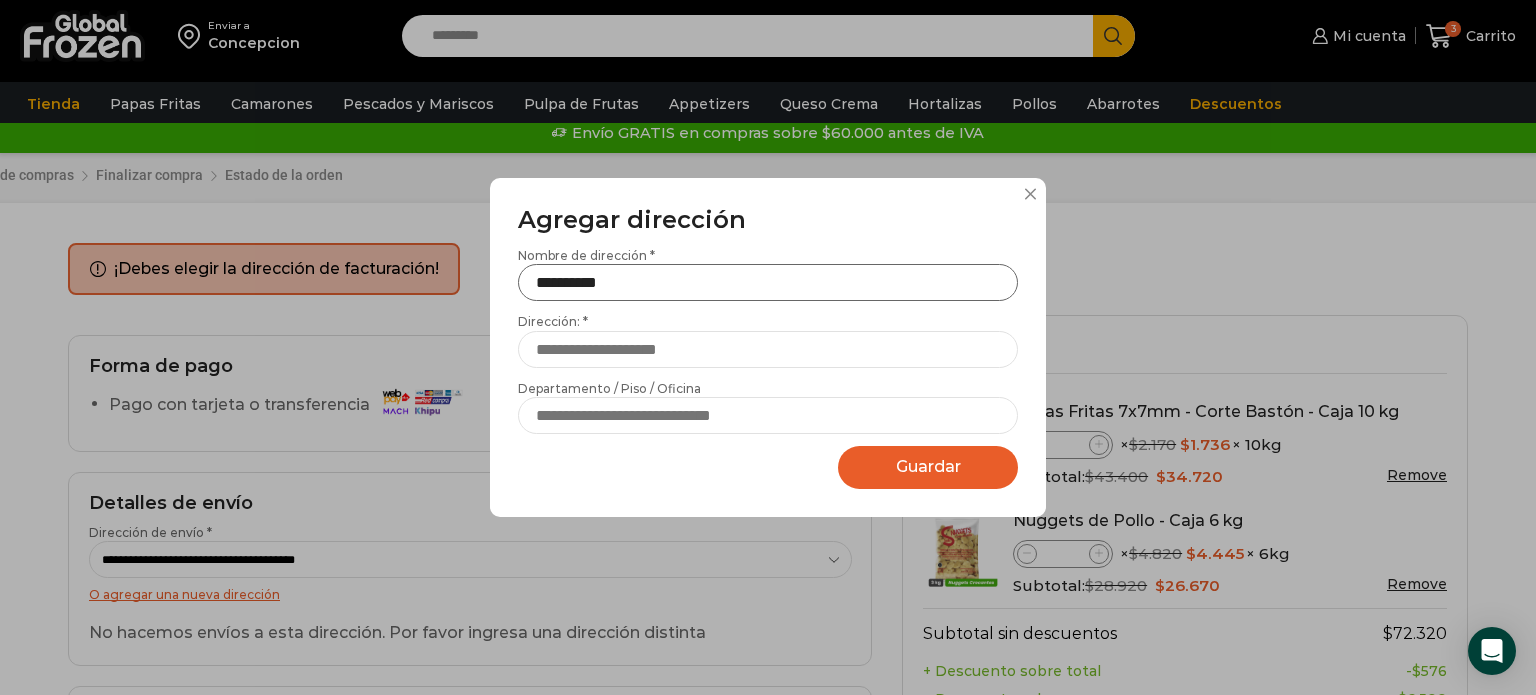 type on "**********" 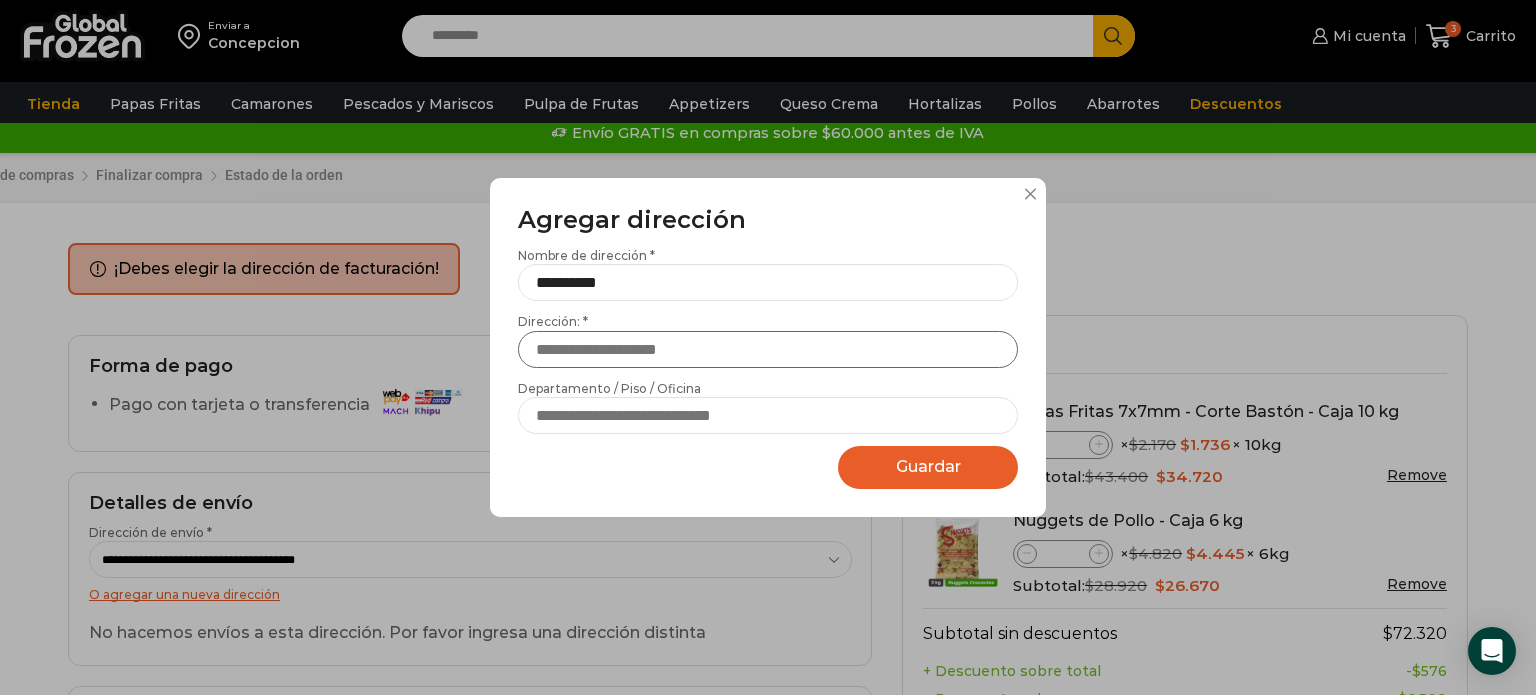 click on "Dirección: *" at bounding box center (768, 349) 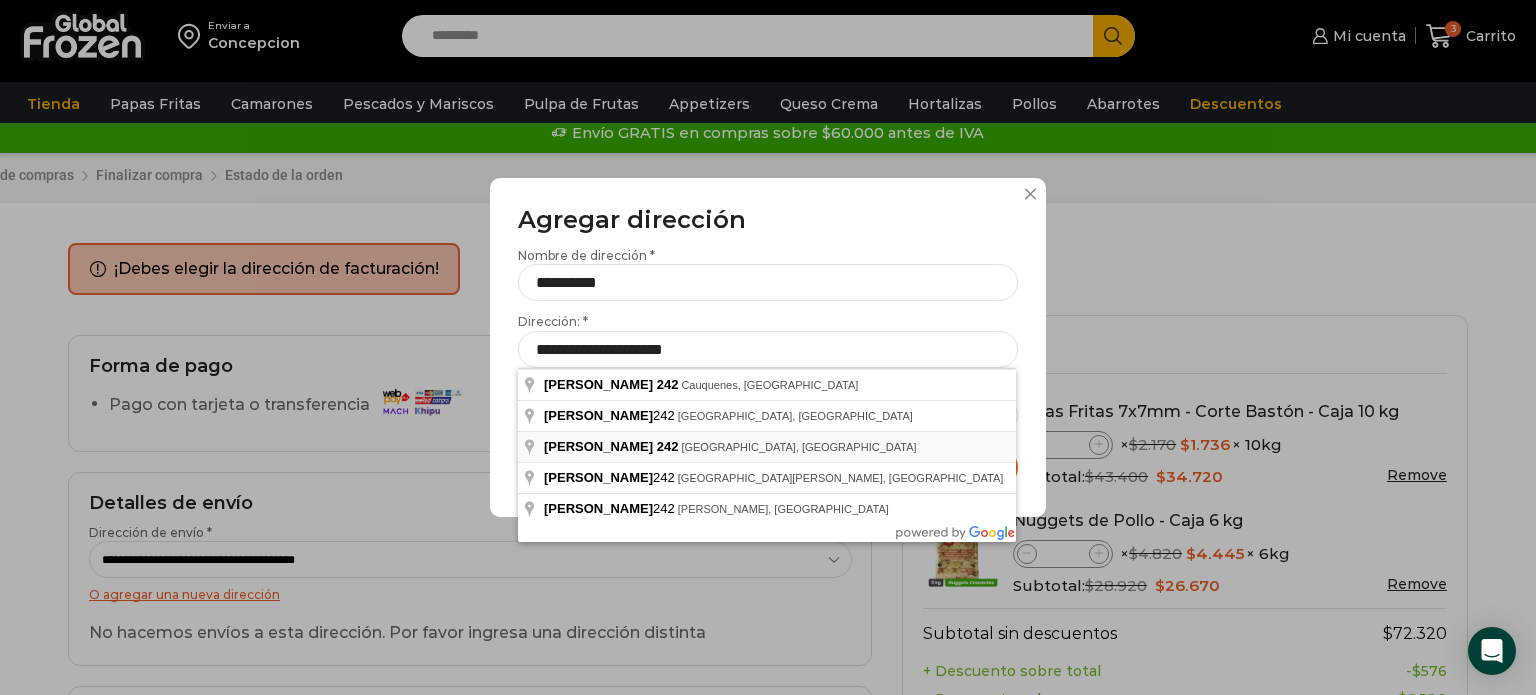 type on "**********" 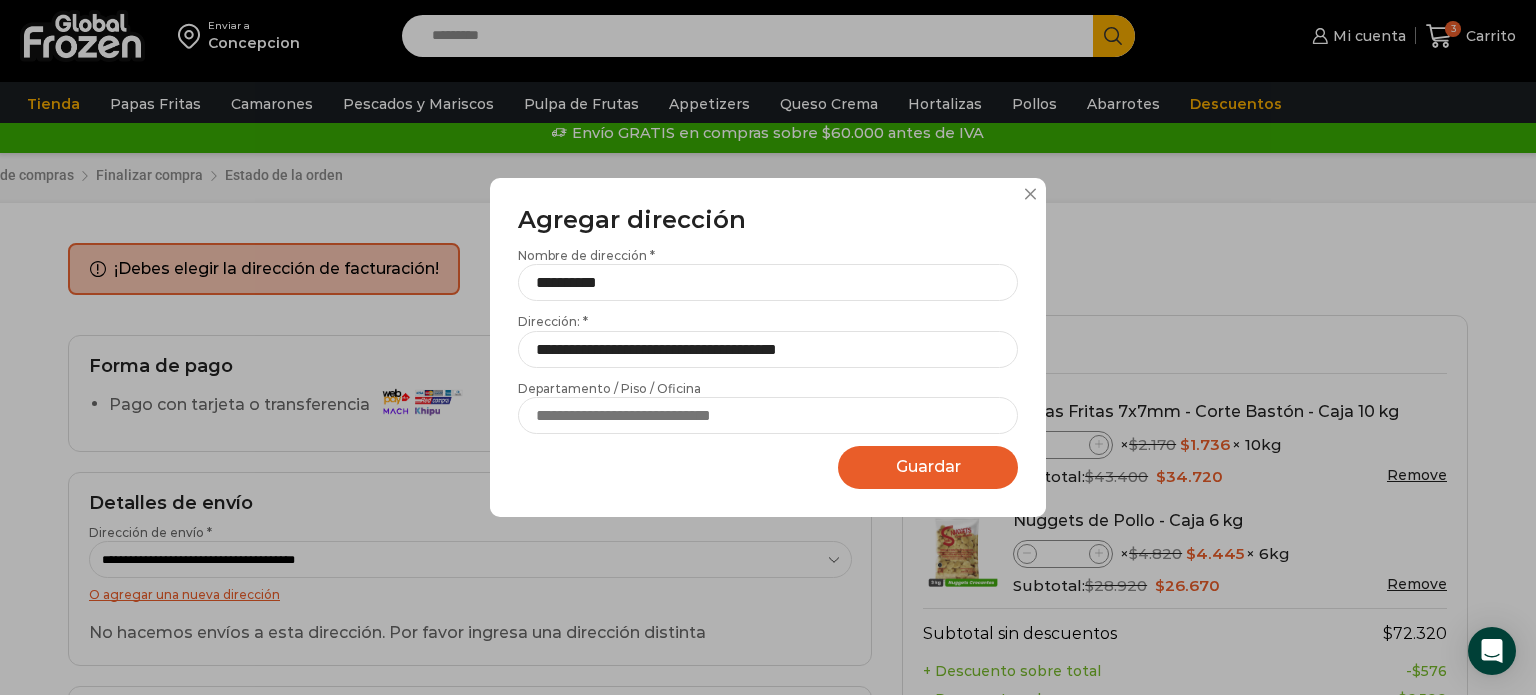 click on "Guardar" at bounding box center (928, 466) 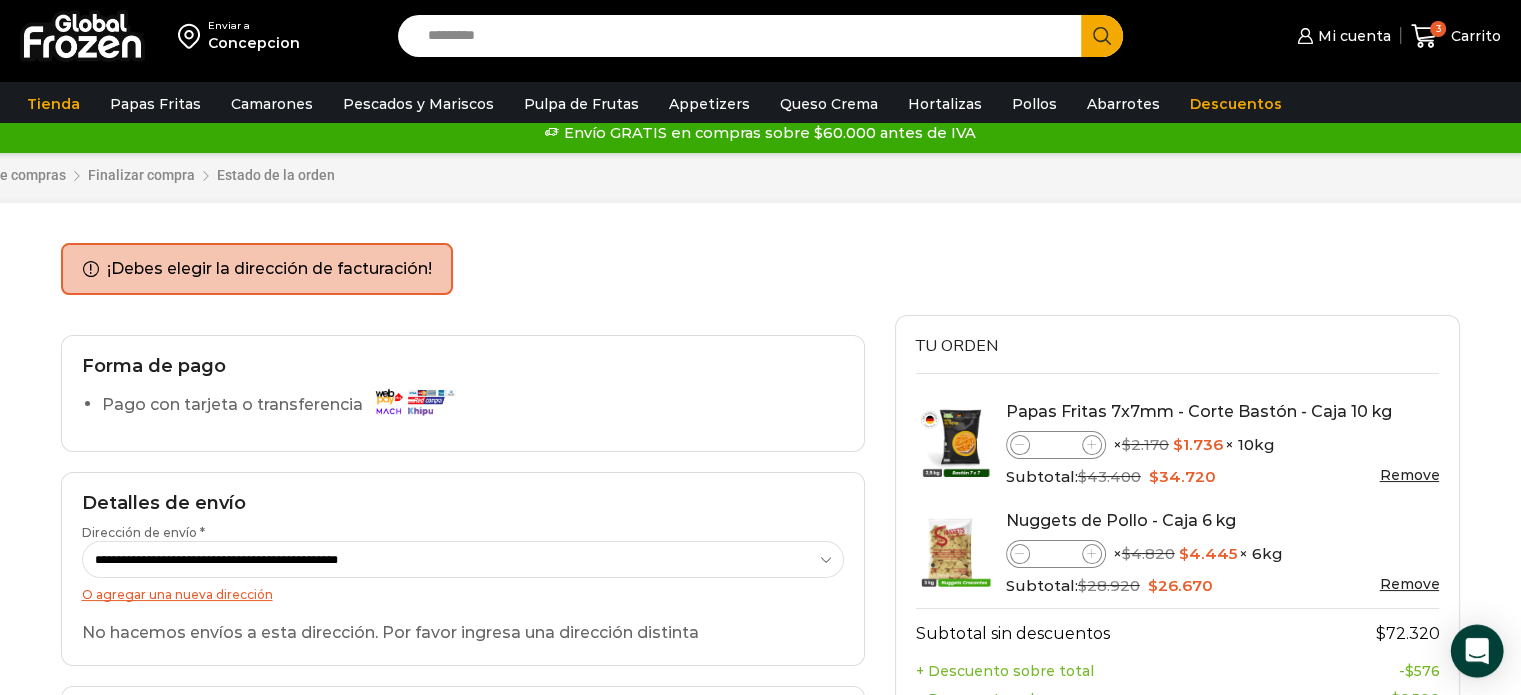 click 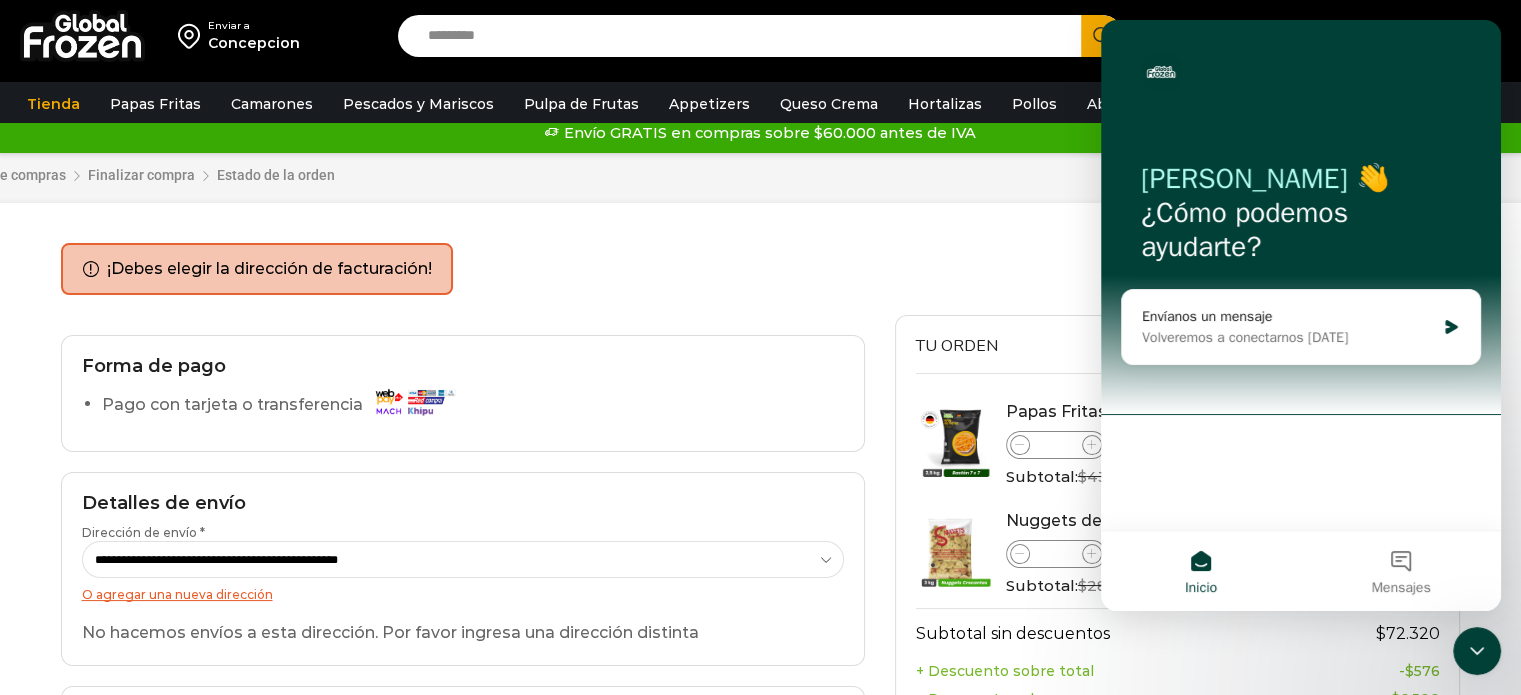 scroll, scrollTop: 0, scrollLeft: 0, axis: both 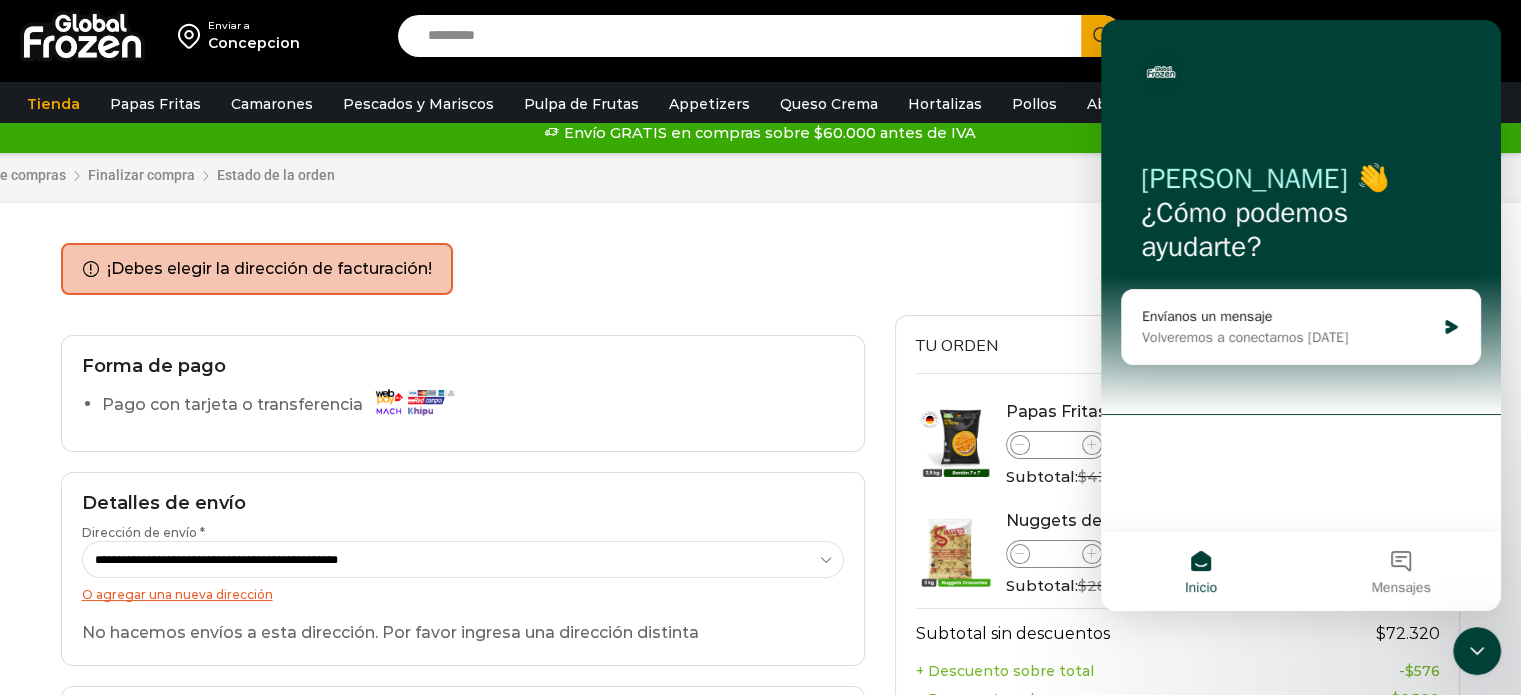 click on "Hola Javiera 👋 ¿Cómo podemos ayudarte?" at bounding box center (1301, 217) 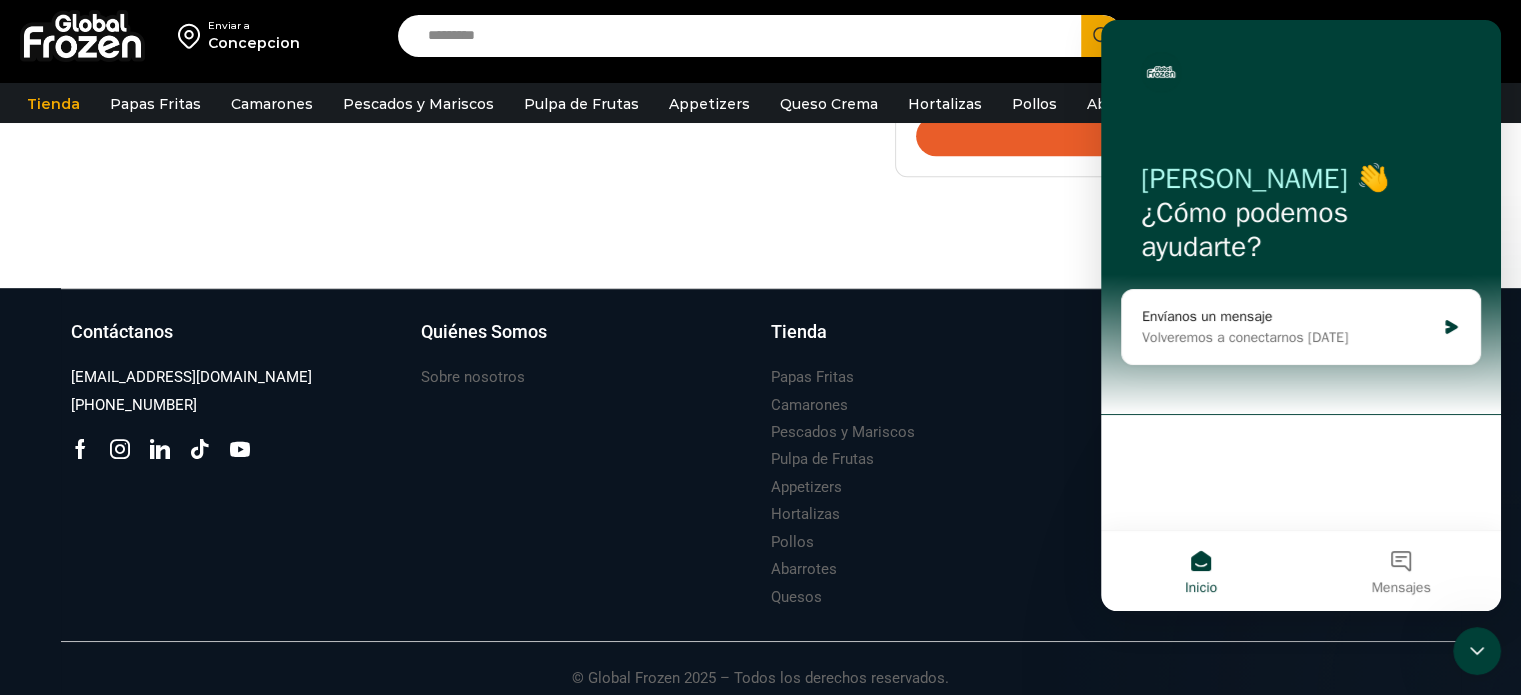 scroll, scrollTop: 1025, scrollLeft: 0, axis: vertical 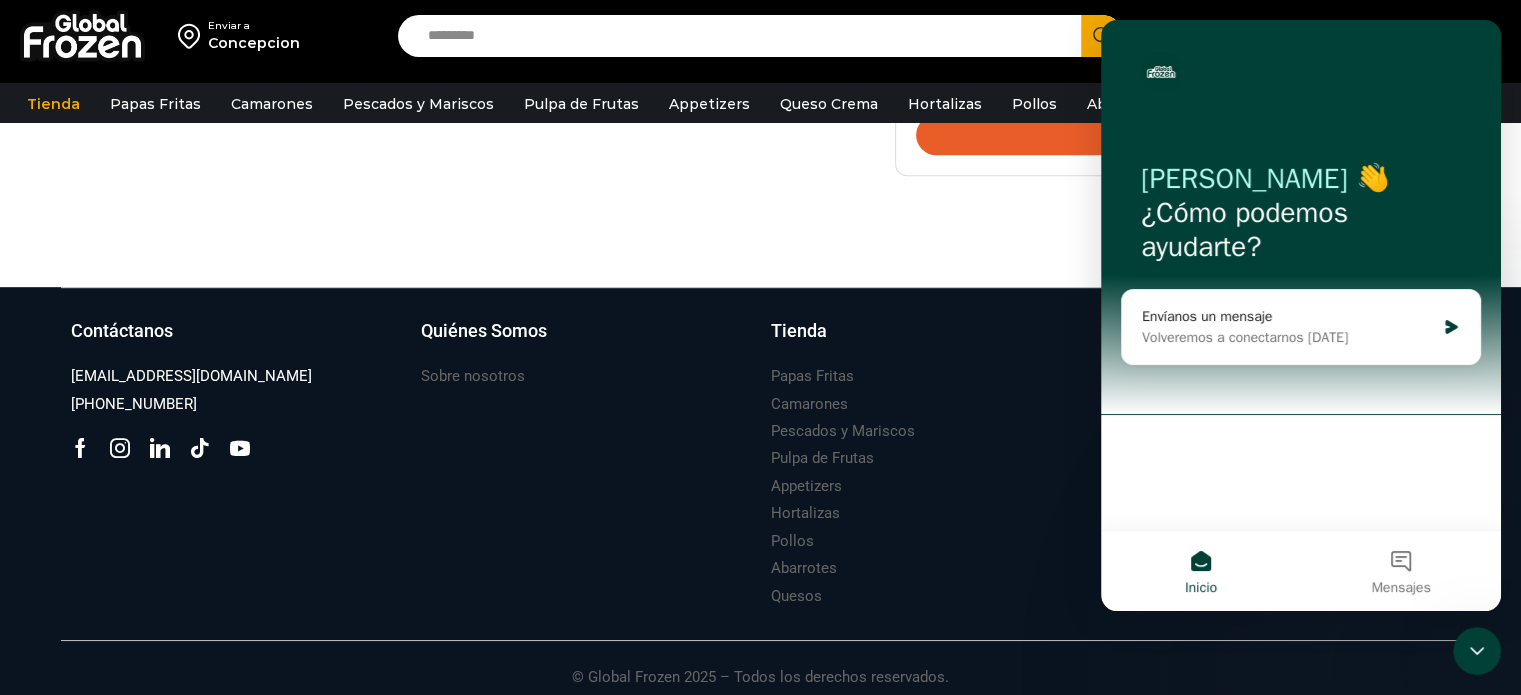 drag, startPoint x: 1045, startPoint y: 556, endPoint x: 1226, endPoint y: 667, distance: 212.32523 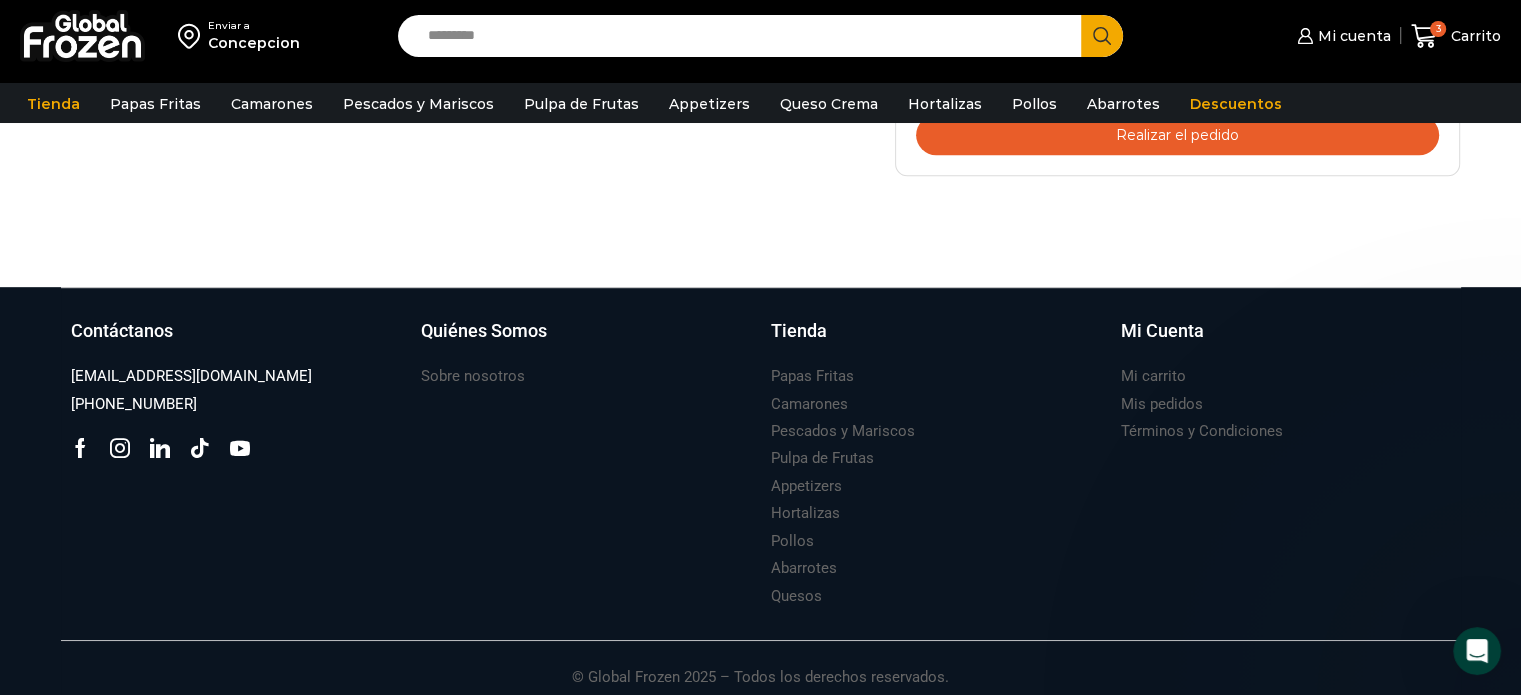 scroll, scrollTop: 0, scrollLeft: 0, axis: both 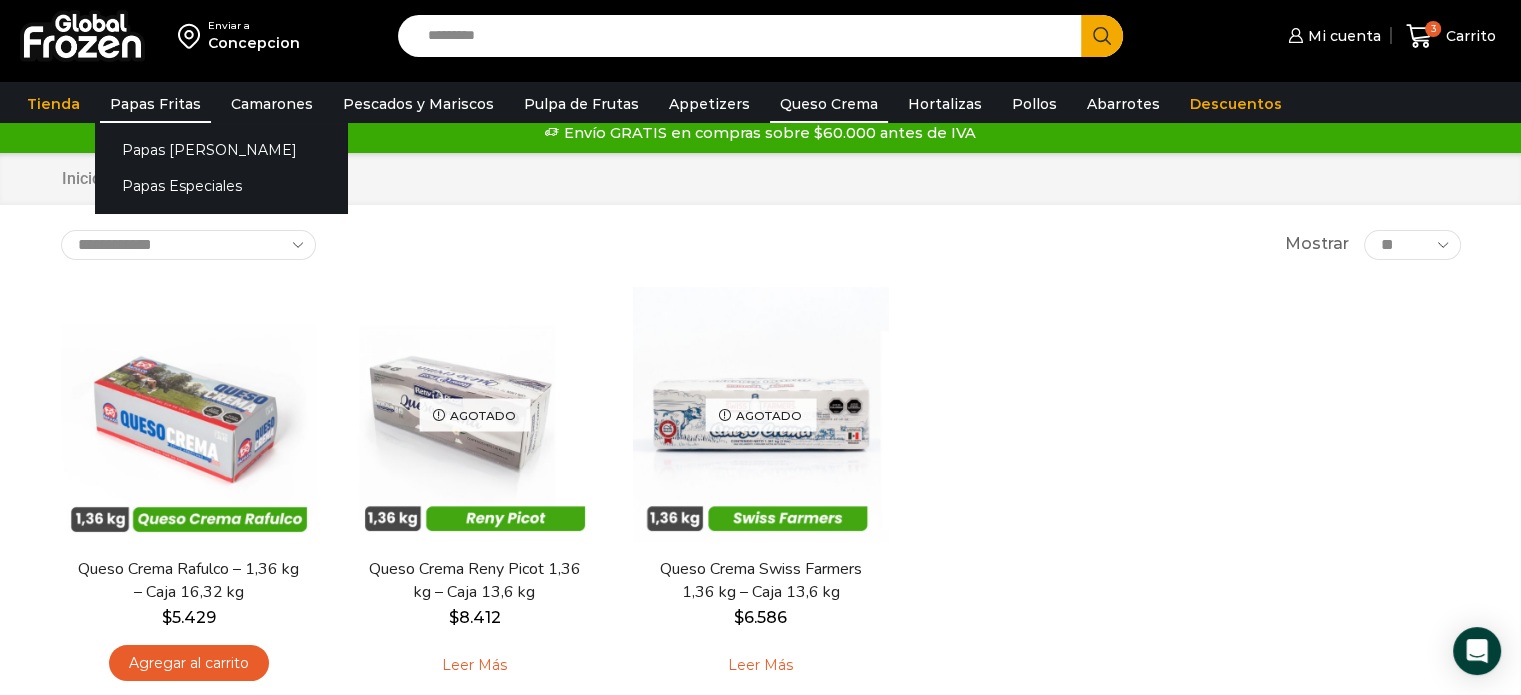 click on "Papas Fritas" at bounding box center [155, 104] 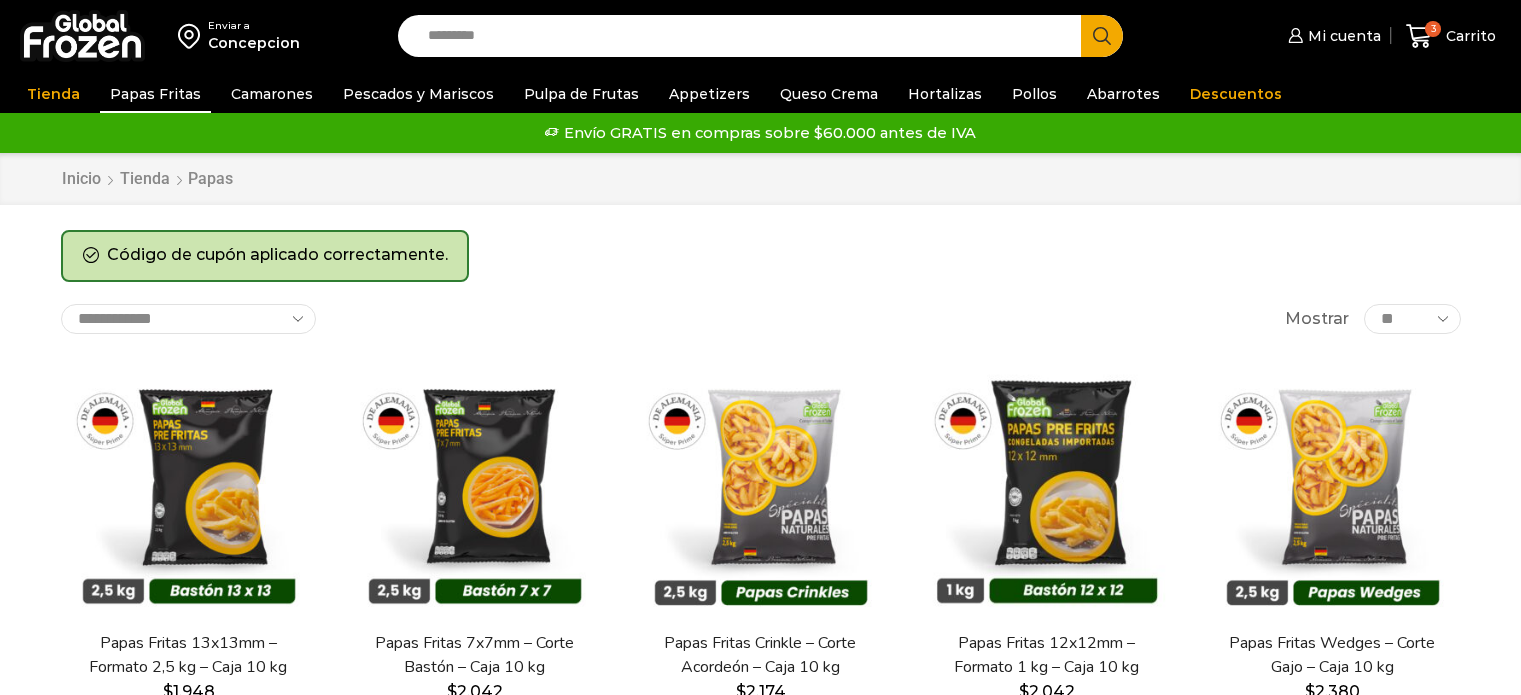 scroll, scrollTop: 0, scrollLeft: 0, axis: both 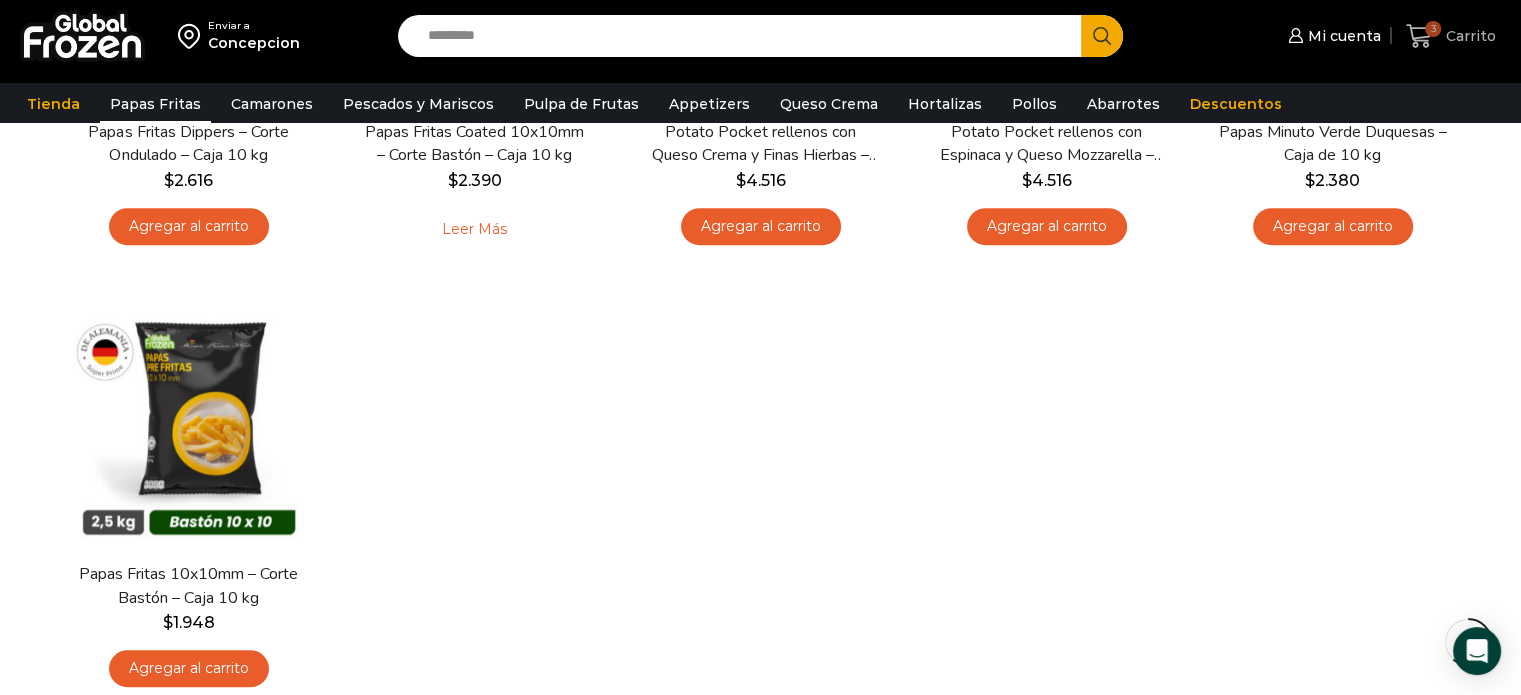 click 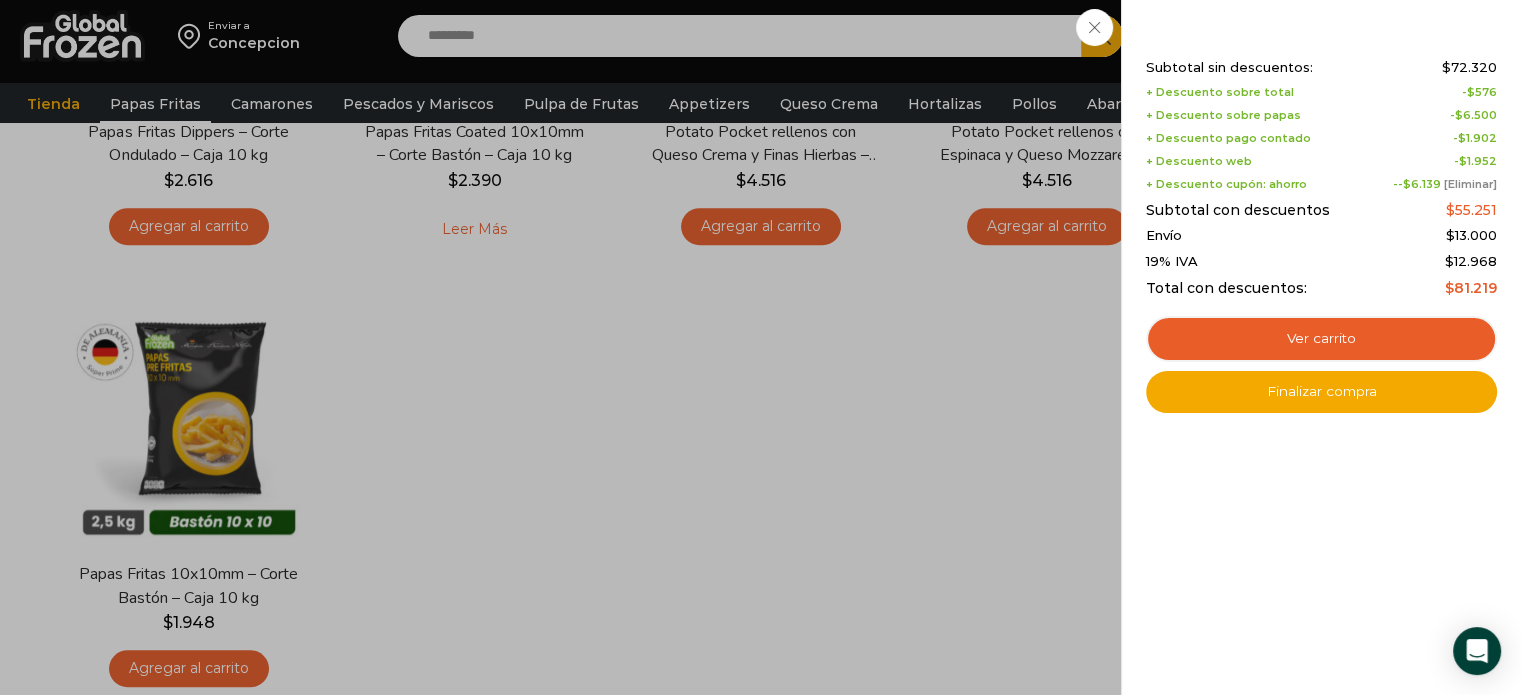 click on "[Eliminar]" at bounding box center [1470, 184] 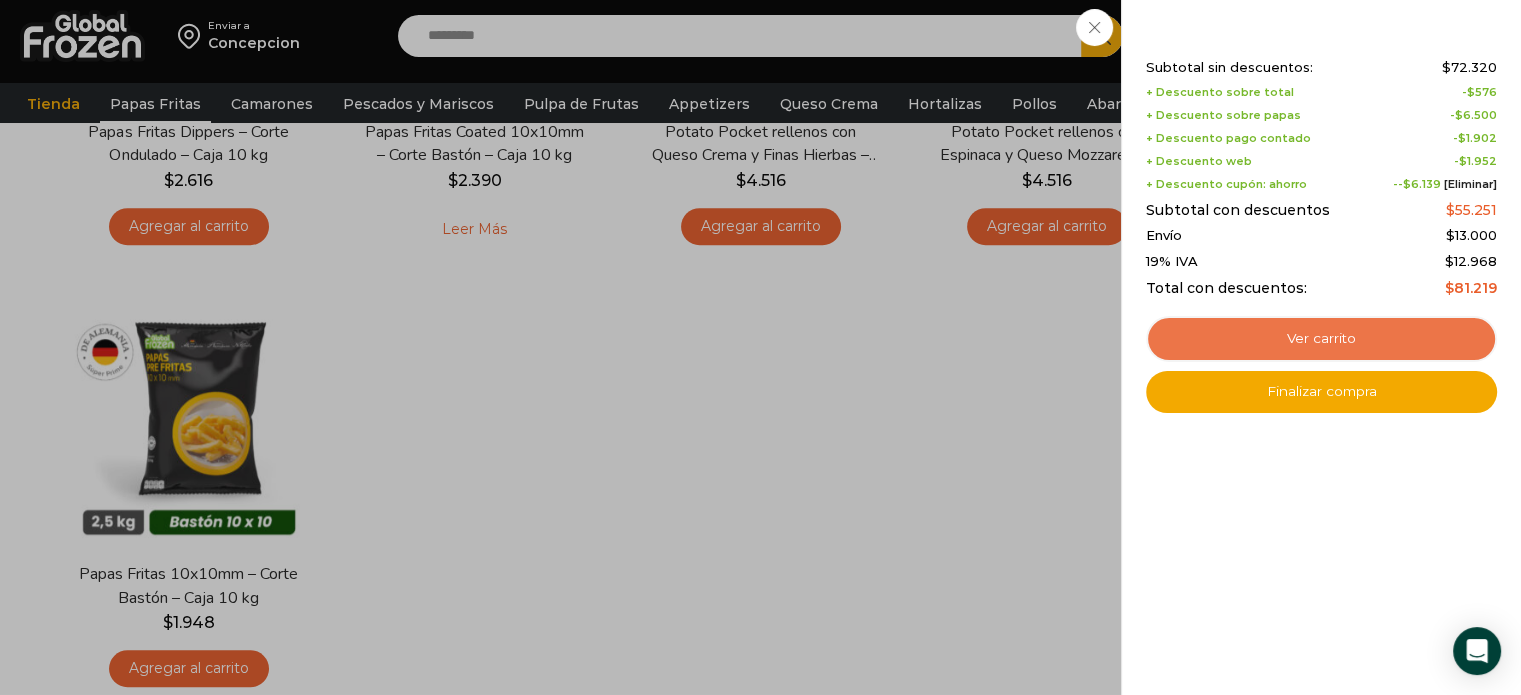 click on "Ver carrito" at bounding box center [1321, 339] 